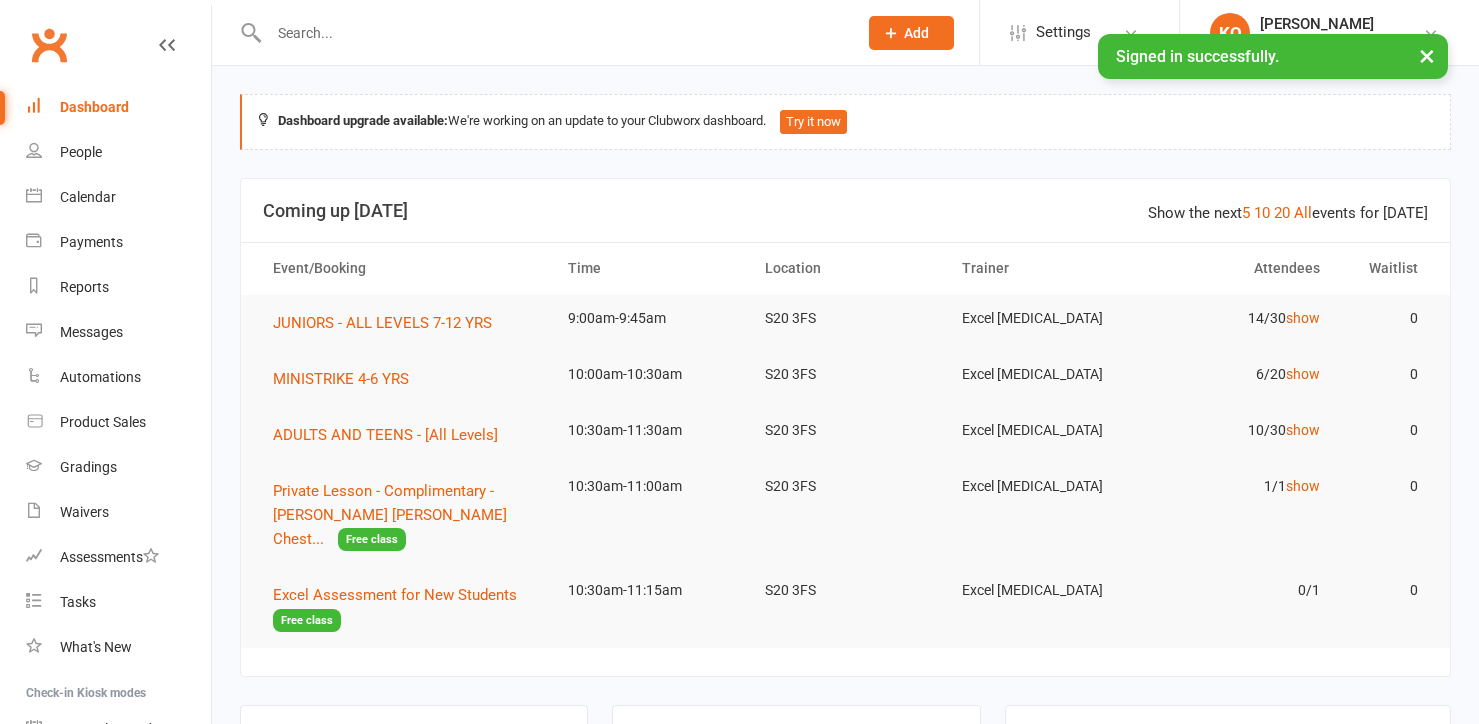 scroll, scrollTop: 0, scrollLeft: 0, axis: both 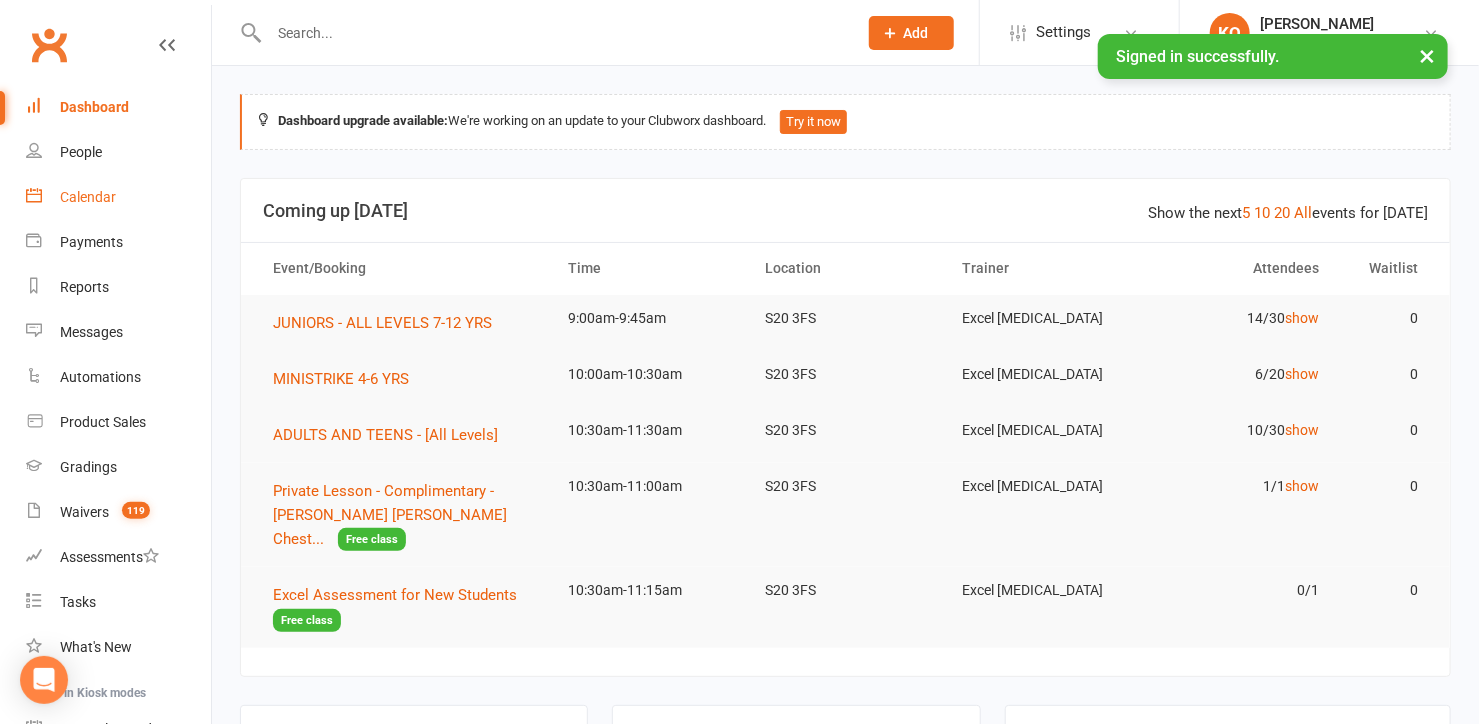 click on "Calendar" at bounding box center (88, 197) 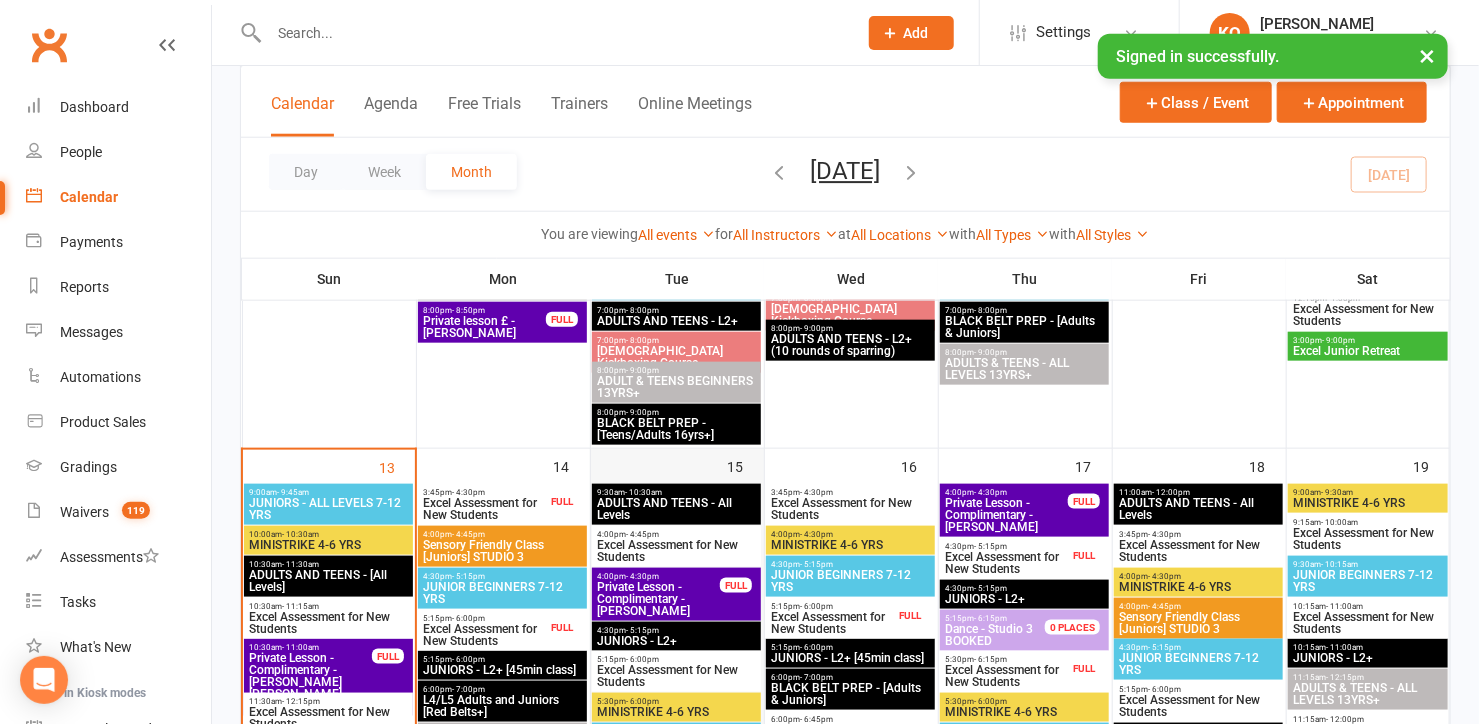 scroll, scrollTop: 909, scrollLeft: 0, axis: vertical 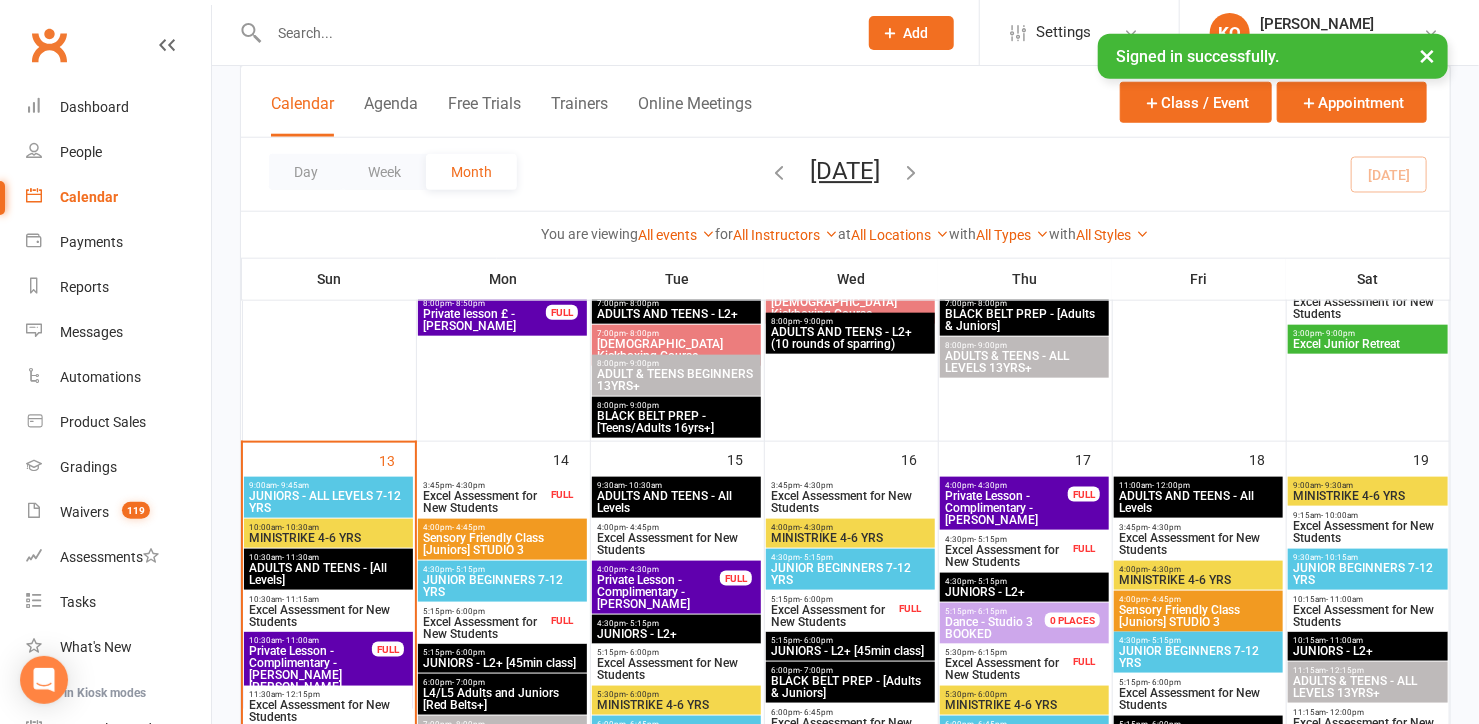 click on "JUNIORS - ALL LEVELS 7-12 YRS" at bounding box center (328, 502) 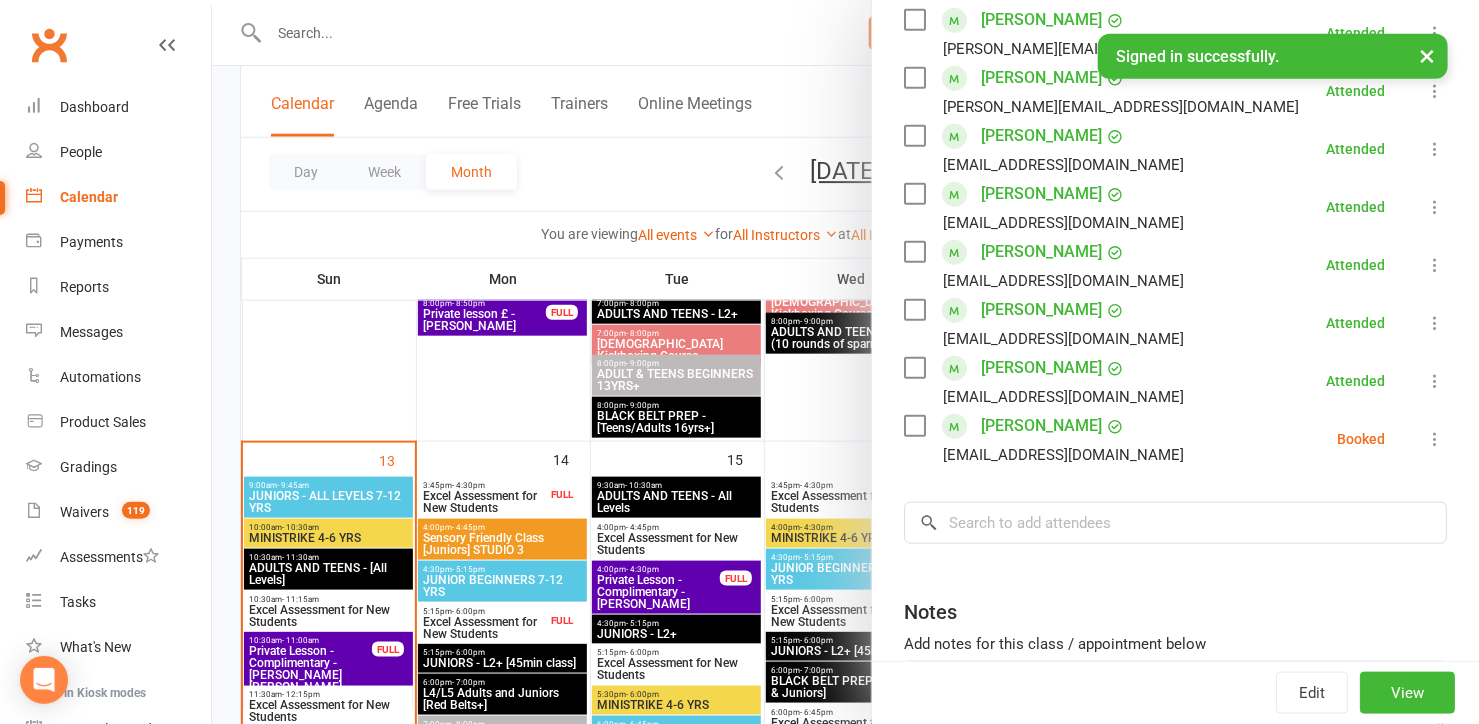 scroll, scrollTop: 727, scrollLeft: 0, axis: vertical 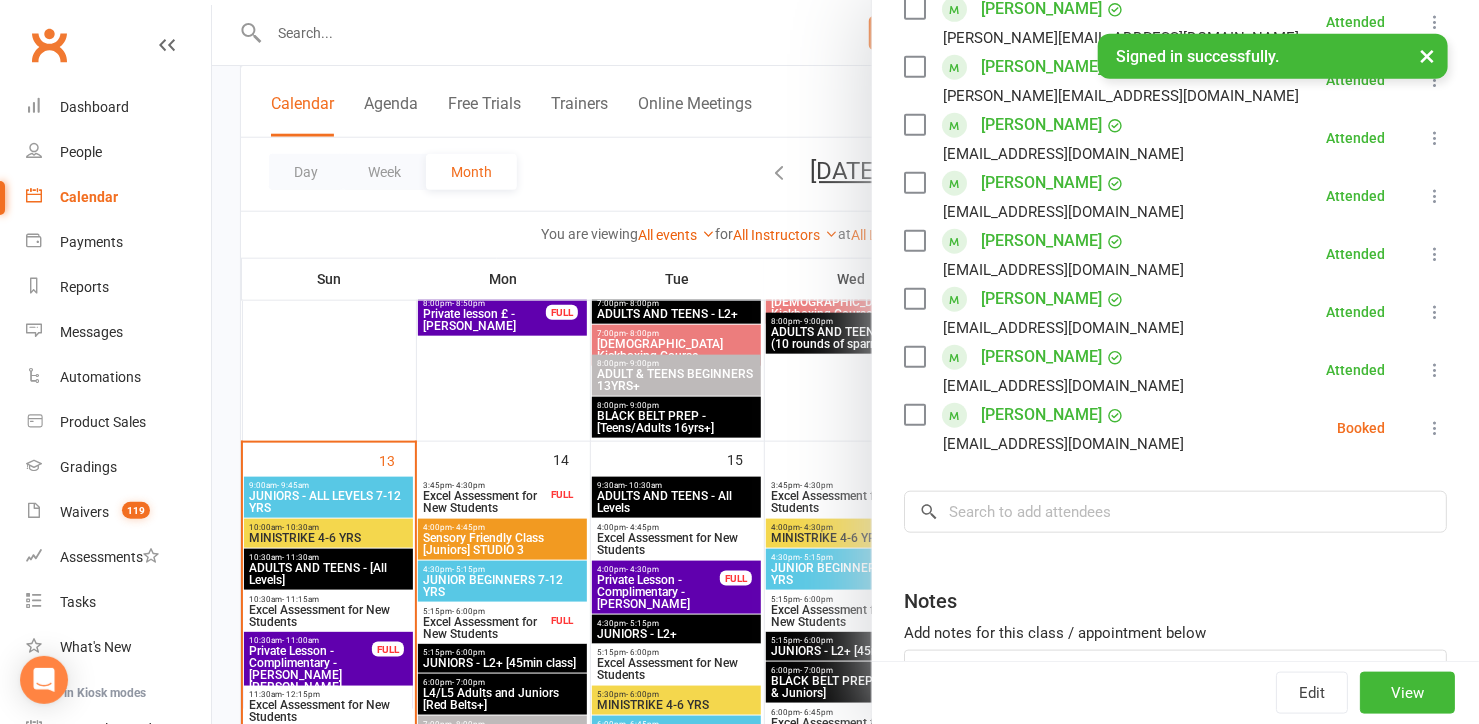 click at bounding box center [845, 362] 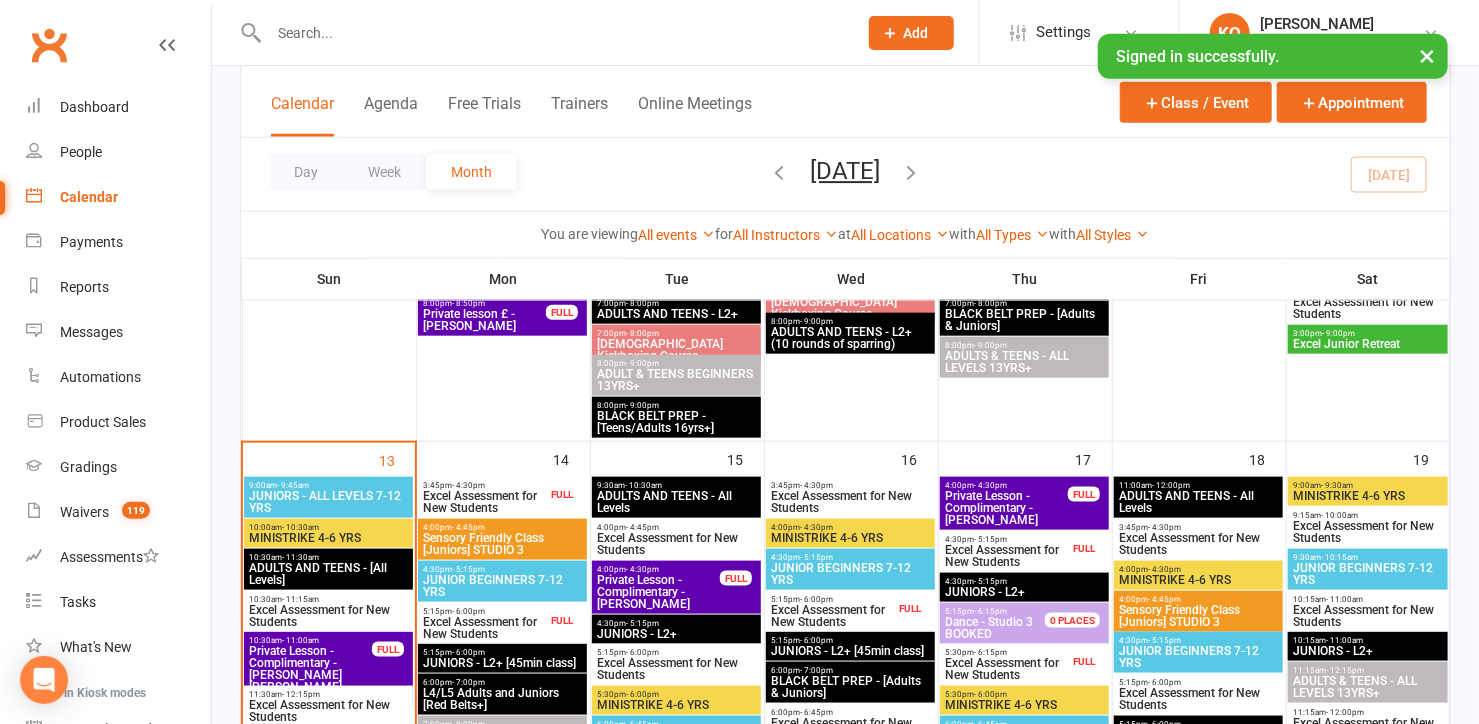 click at bounding box center [553, 33] 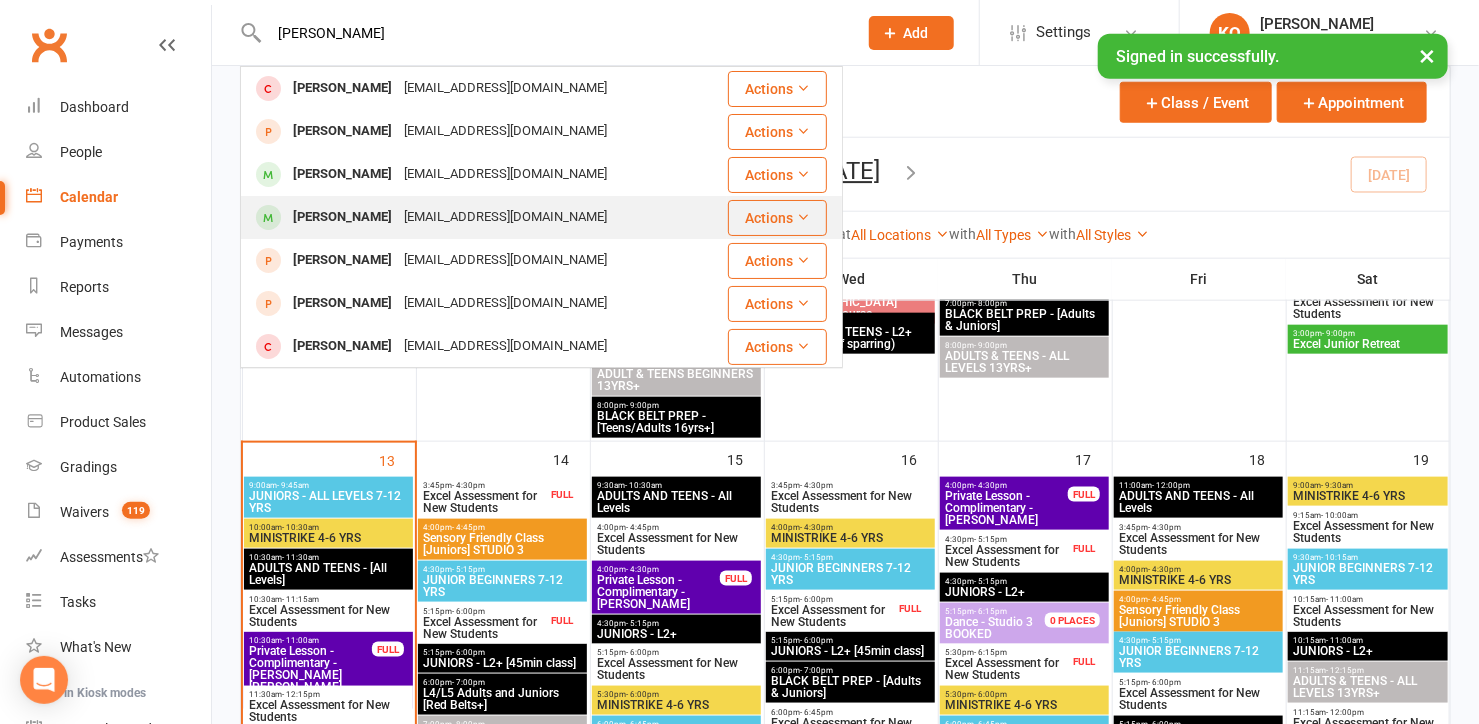 type on "woodward" 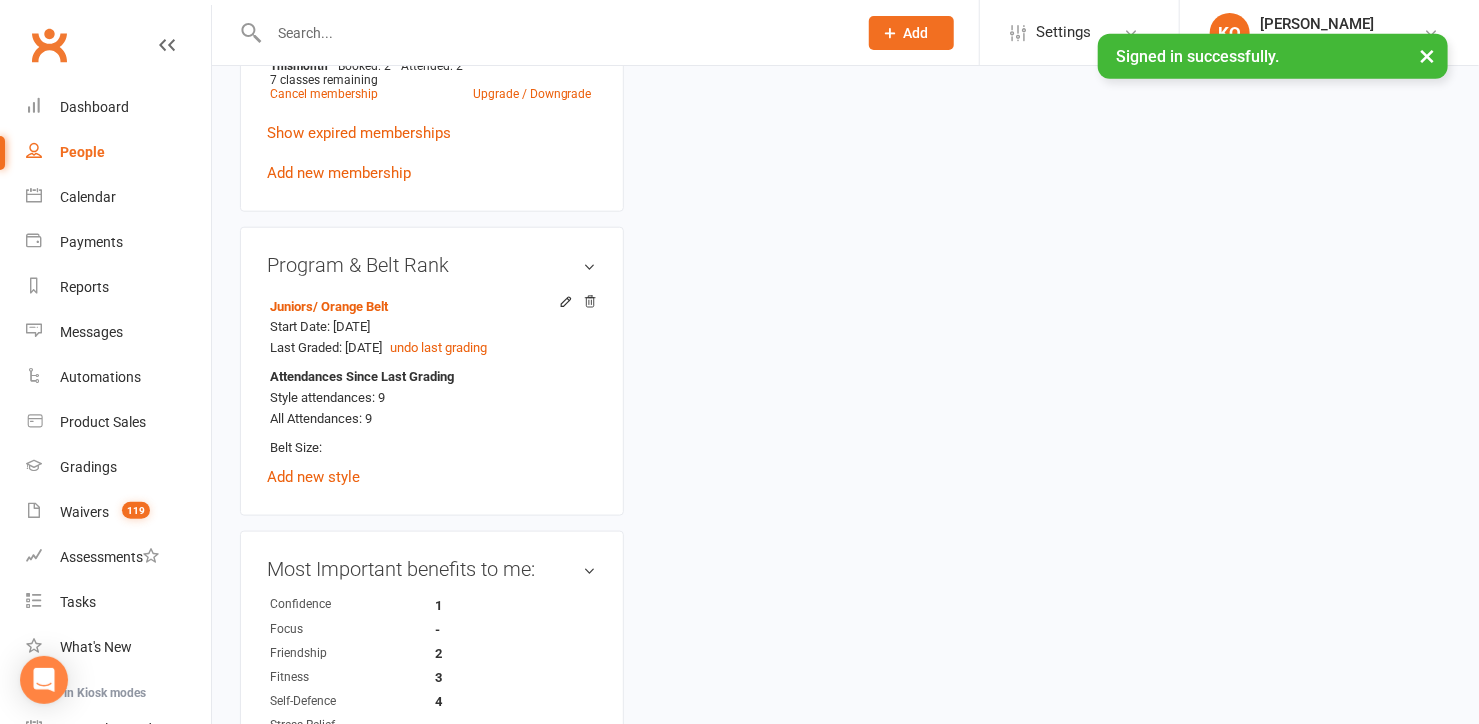 scroll, scrollTop: 0, scrollLeft: 0, axis: both 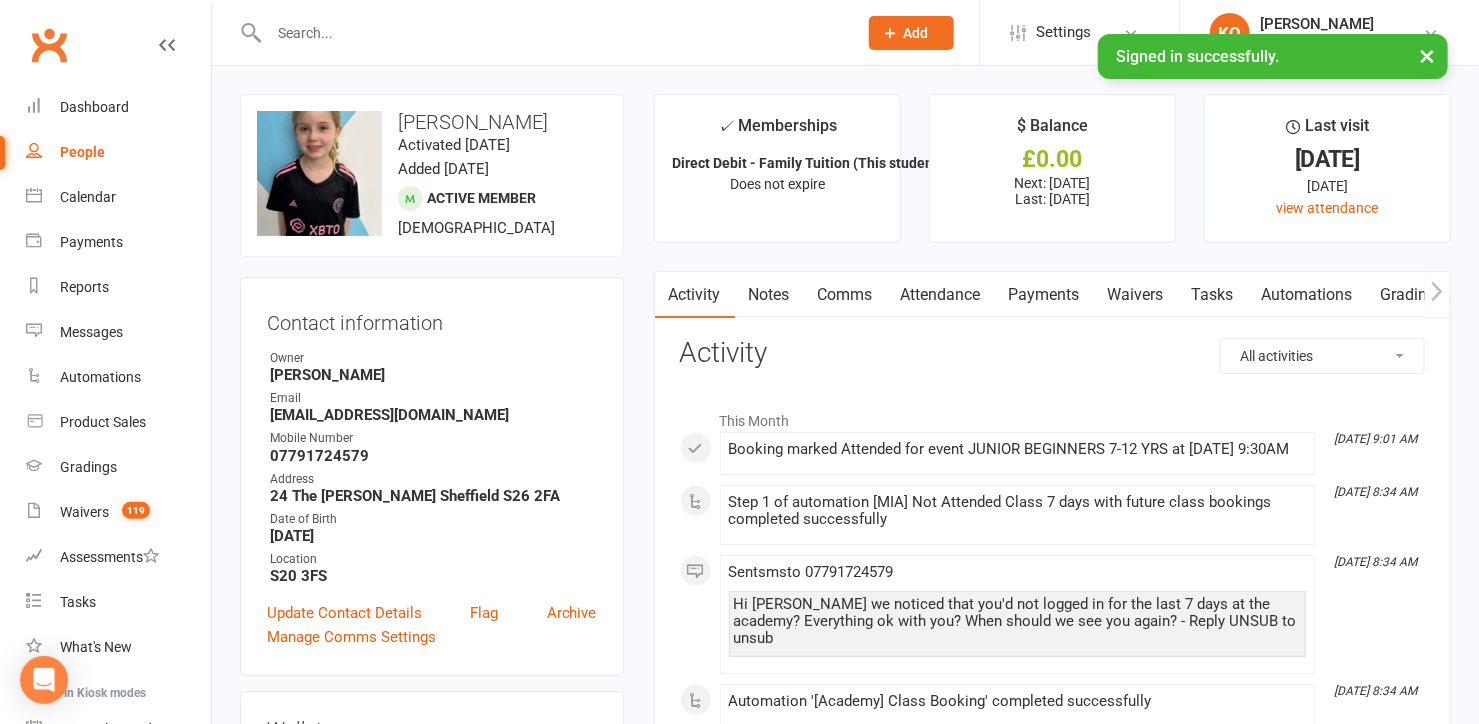 click on "Attendance" at bounding box center [941, 295] 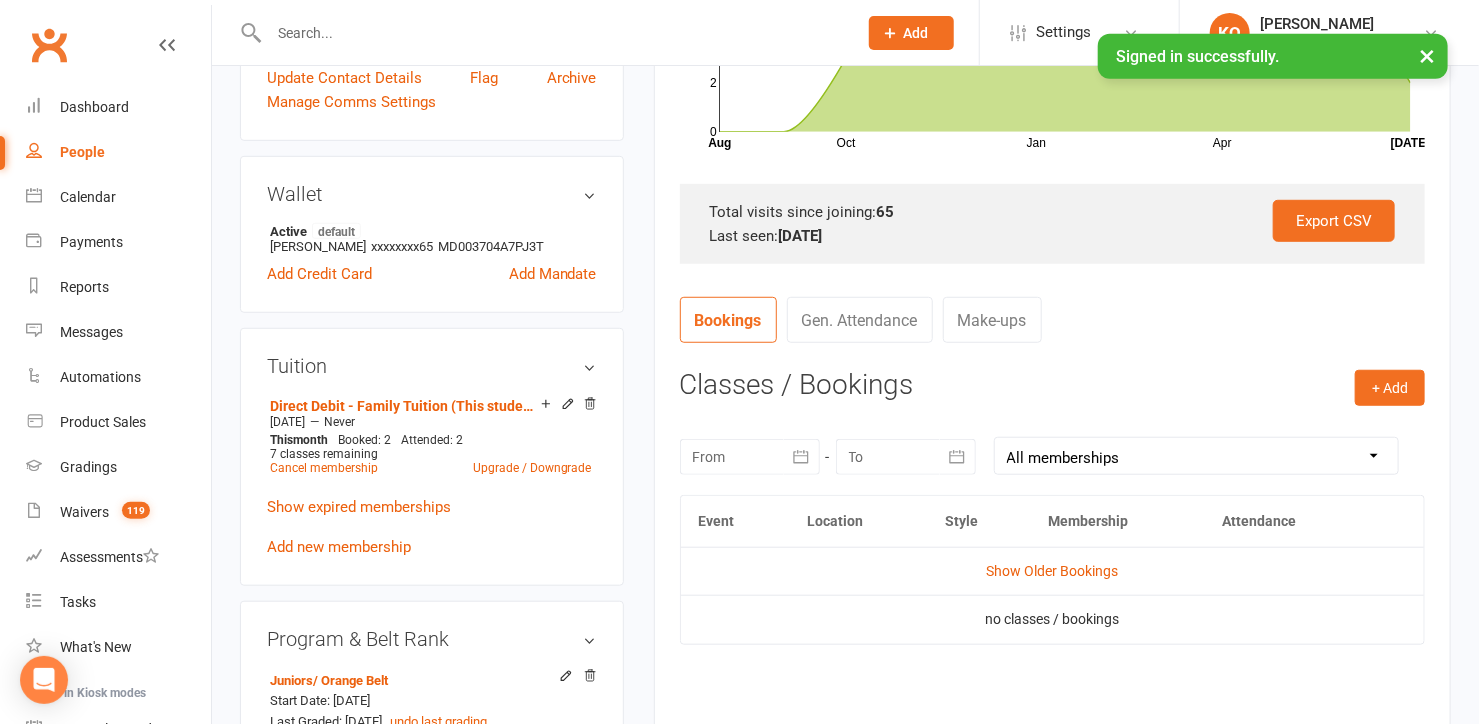 scroll, scrollTop: 545, scrollLeft: 0, axis: vertical 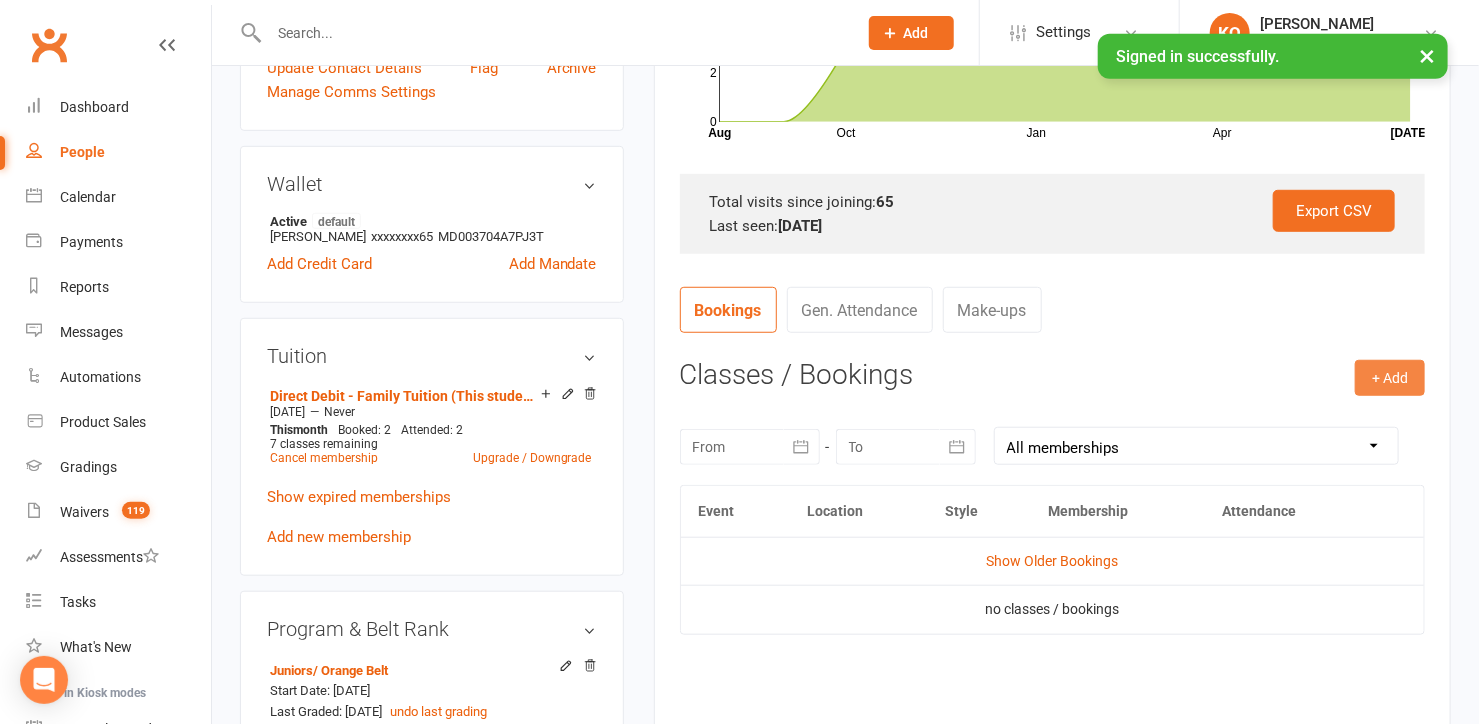 click on "+ Add" at bounding box center (1390, 378) 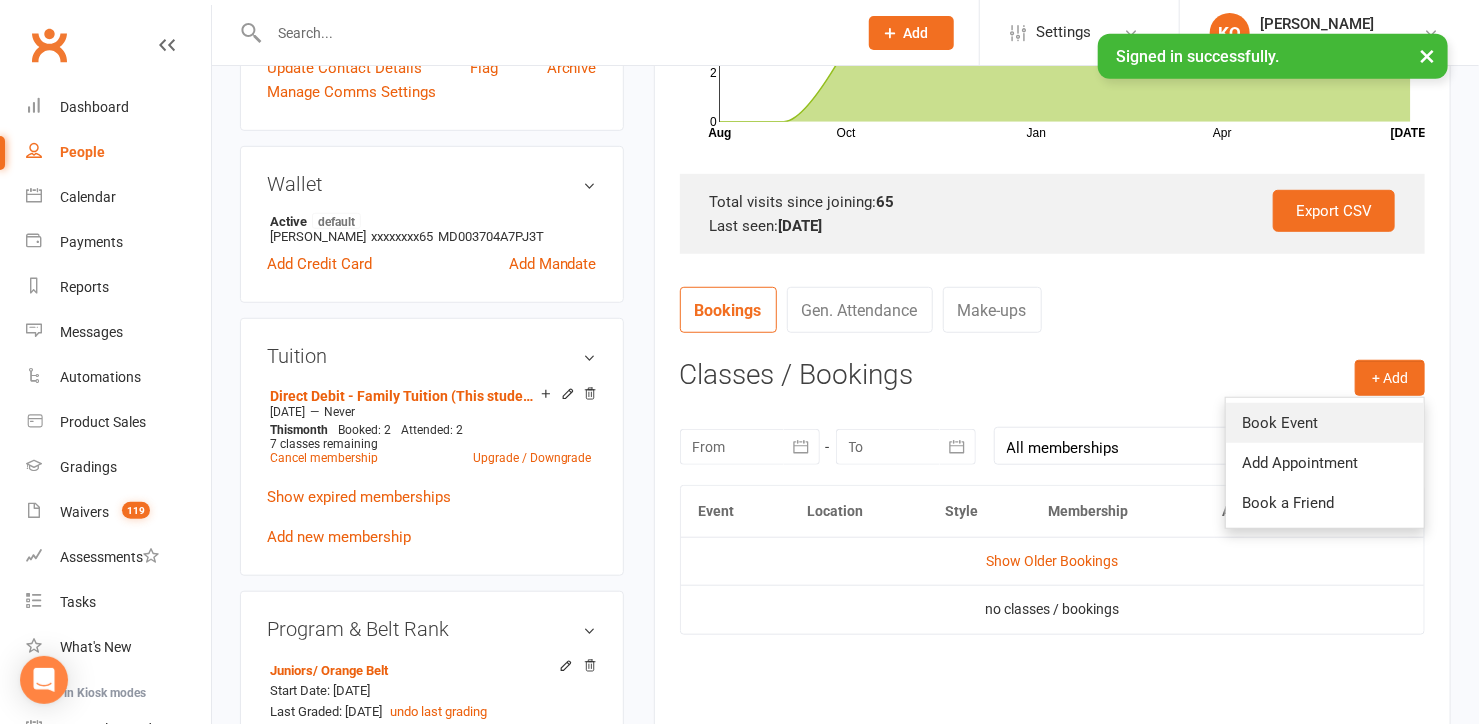 click on "Book Event" at bounding box center [1325, 423] 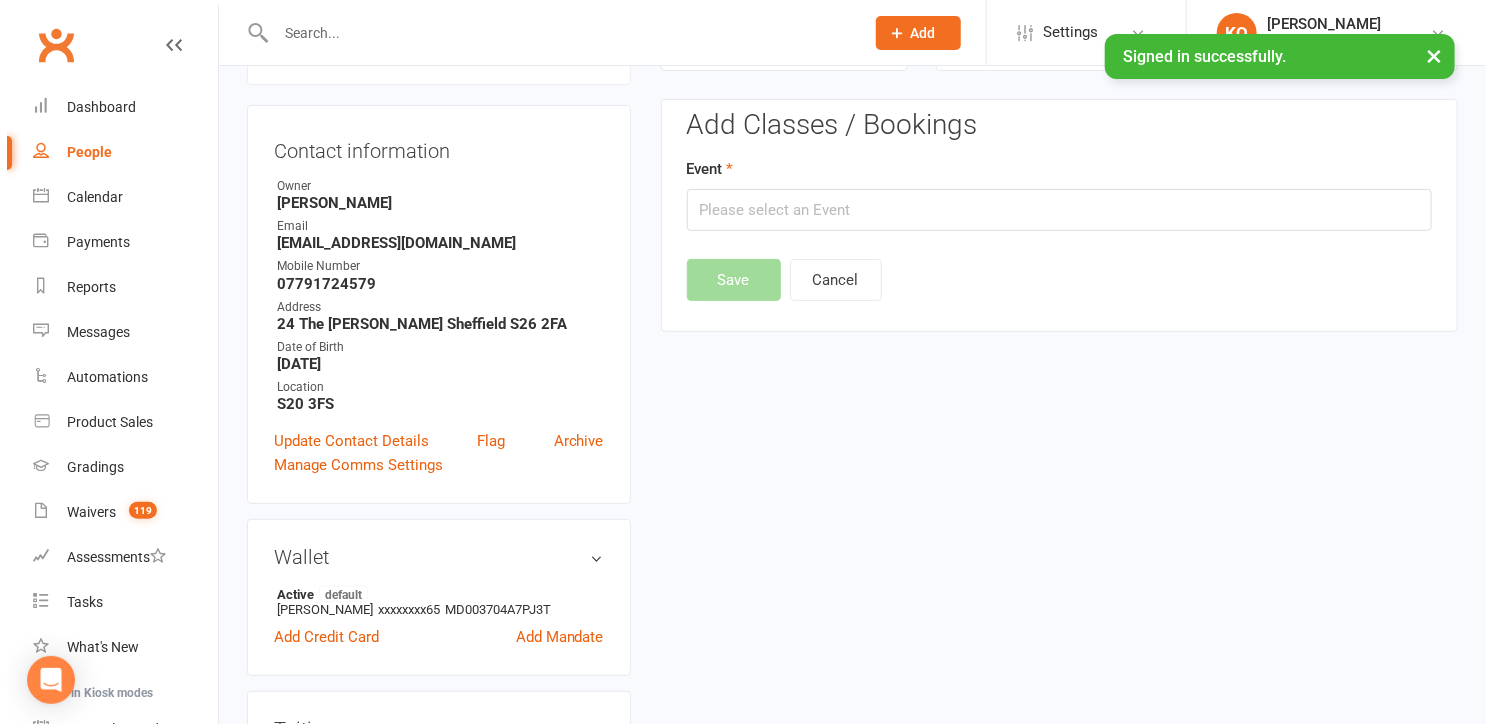 scroll, scrollTop: 170, scrollLeft: 0, axis: vertical 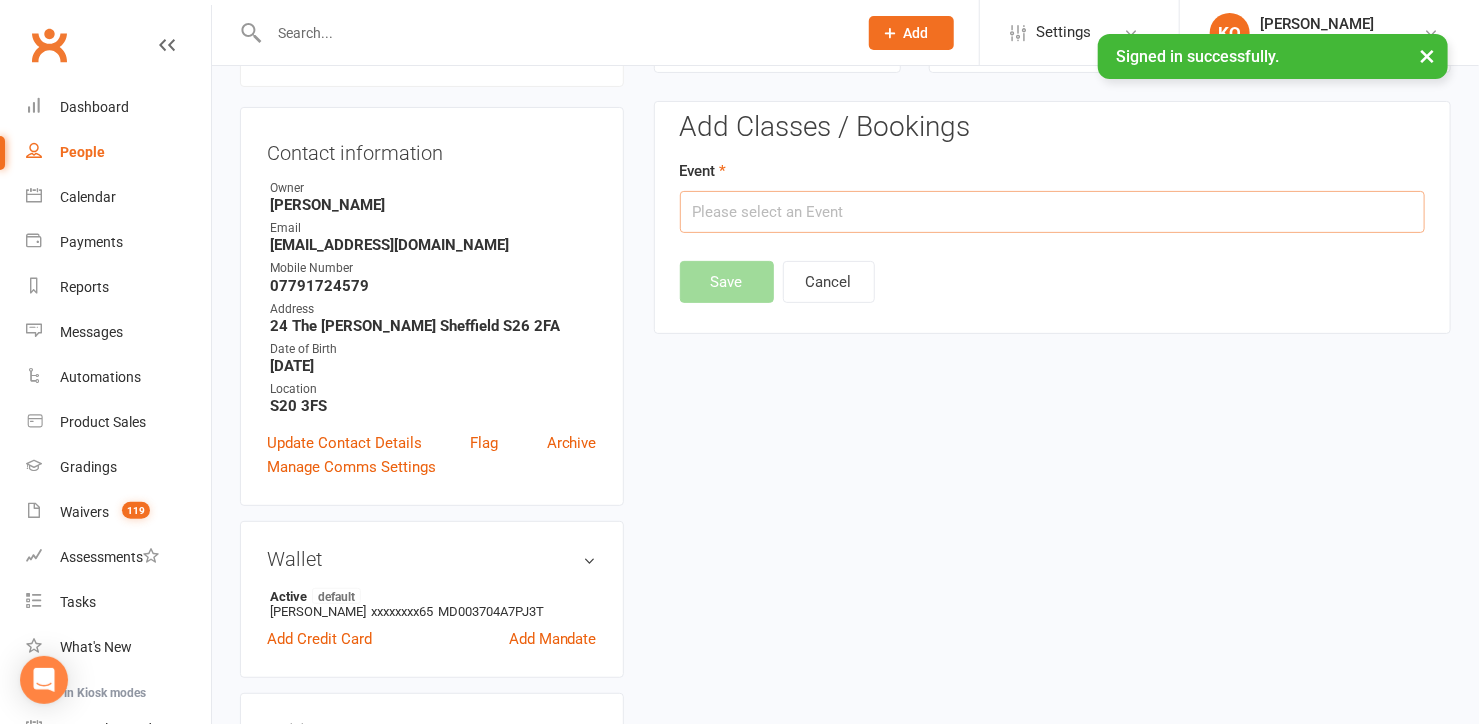 click at bounding box center [1052, 212] 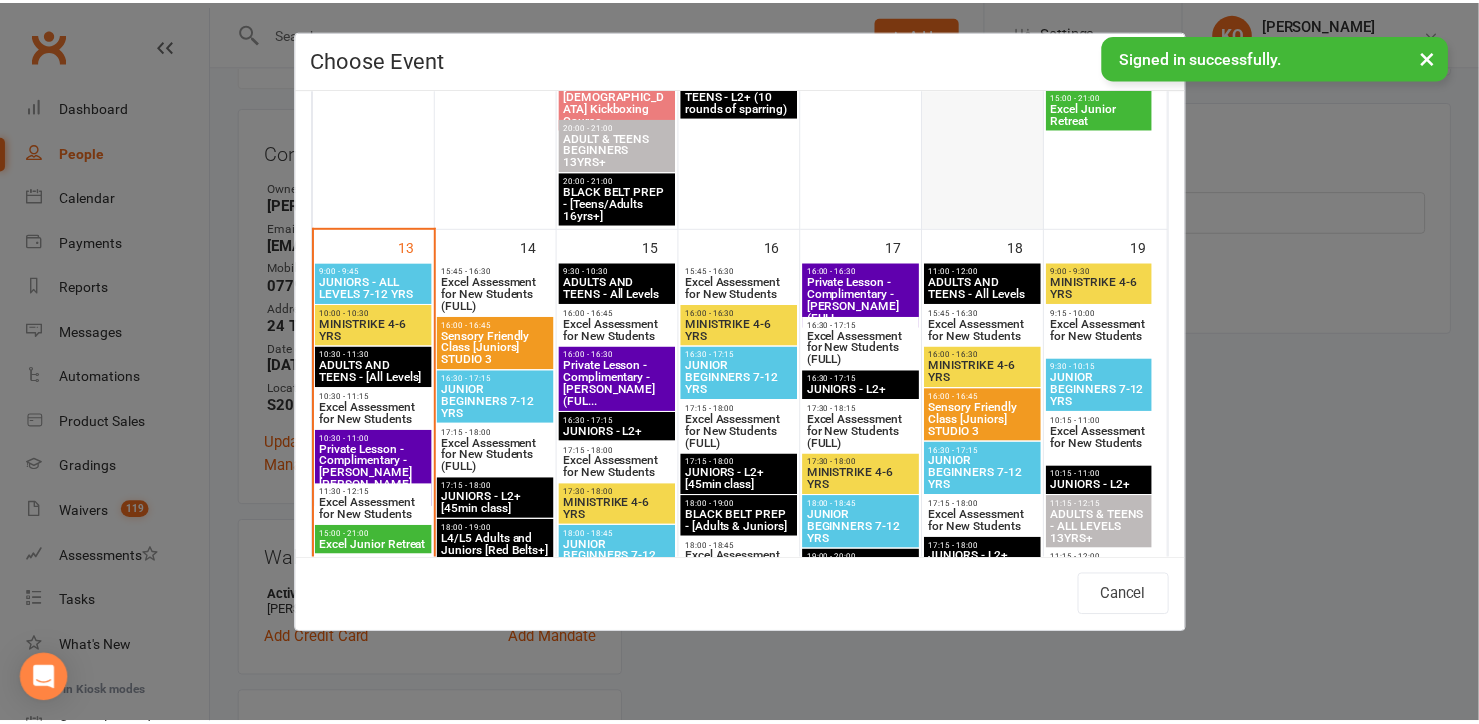 scroll, scrollTop: 1272, scrollLeft: 0, axis: vertical 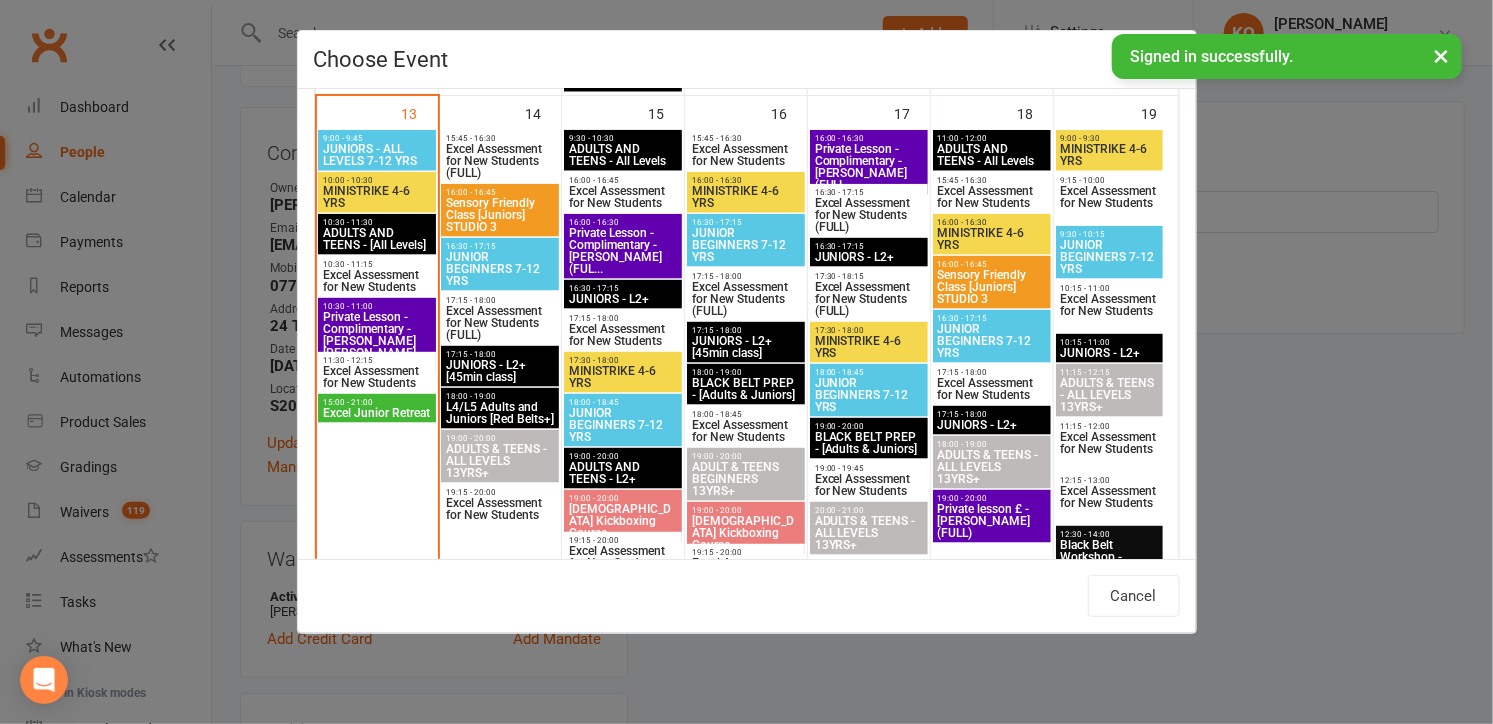 click on "JUNIORS - ALL LEVELS 7-12 YRS" at bounding box center [377, 155] 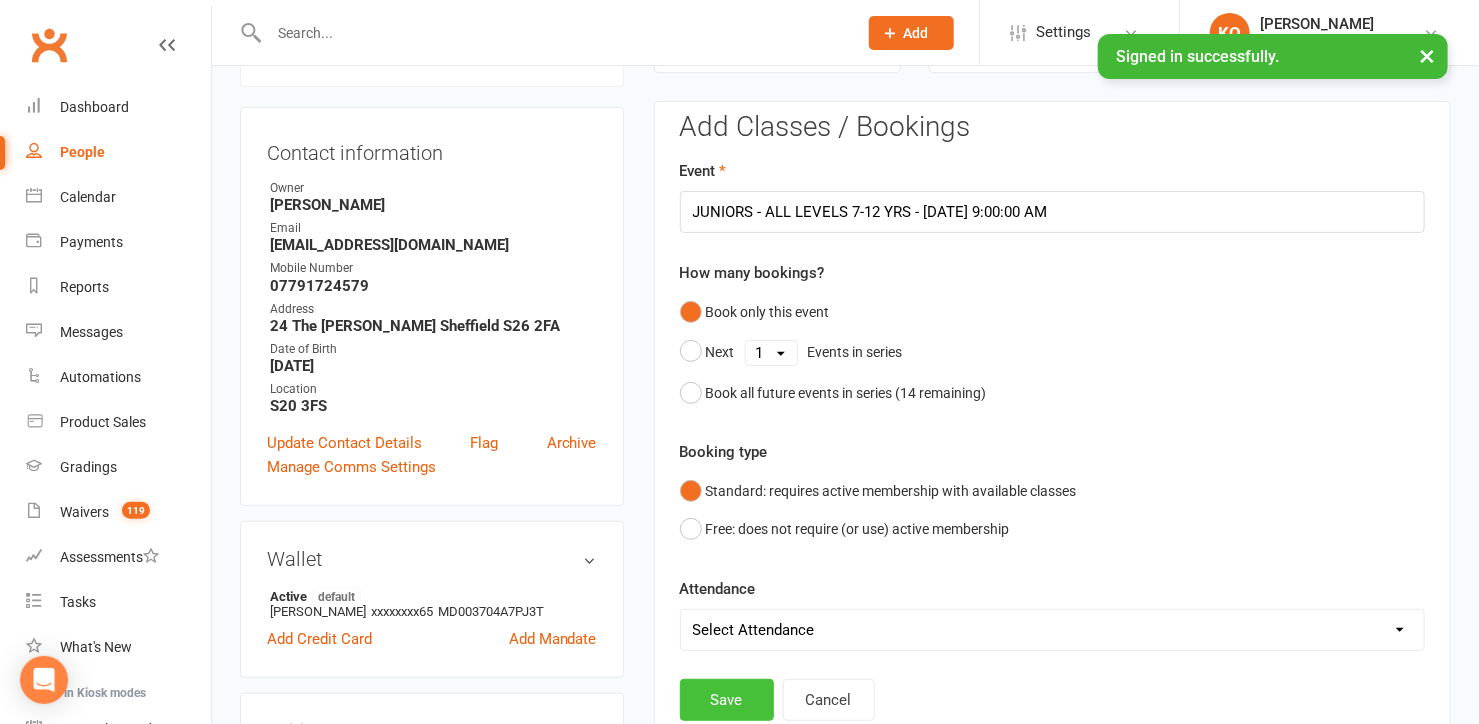click on "Save" at bounding box center [727, 700] 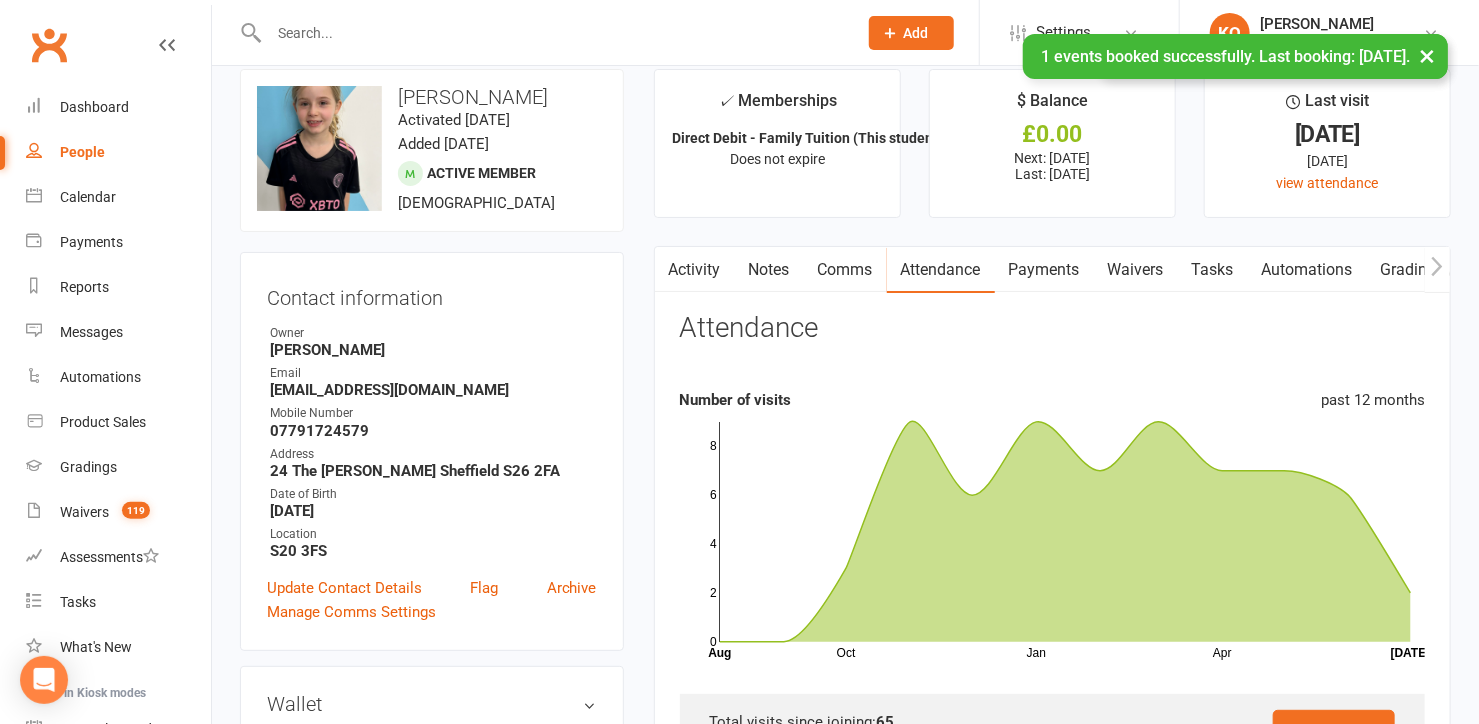 scroll, scrollTop: 0, scrollLeft: 0, axis: both 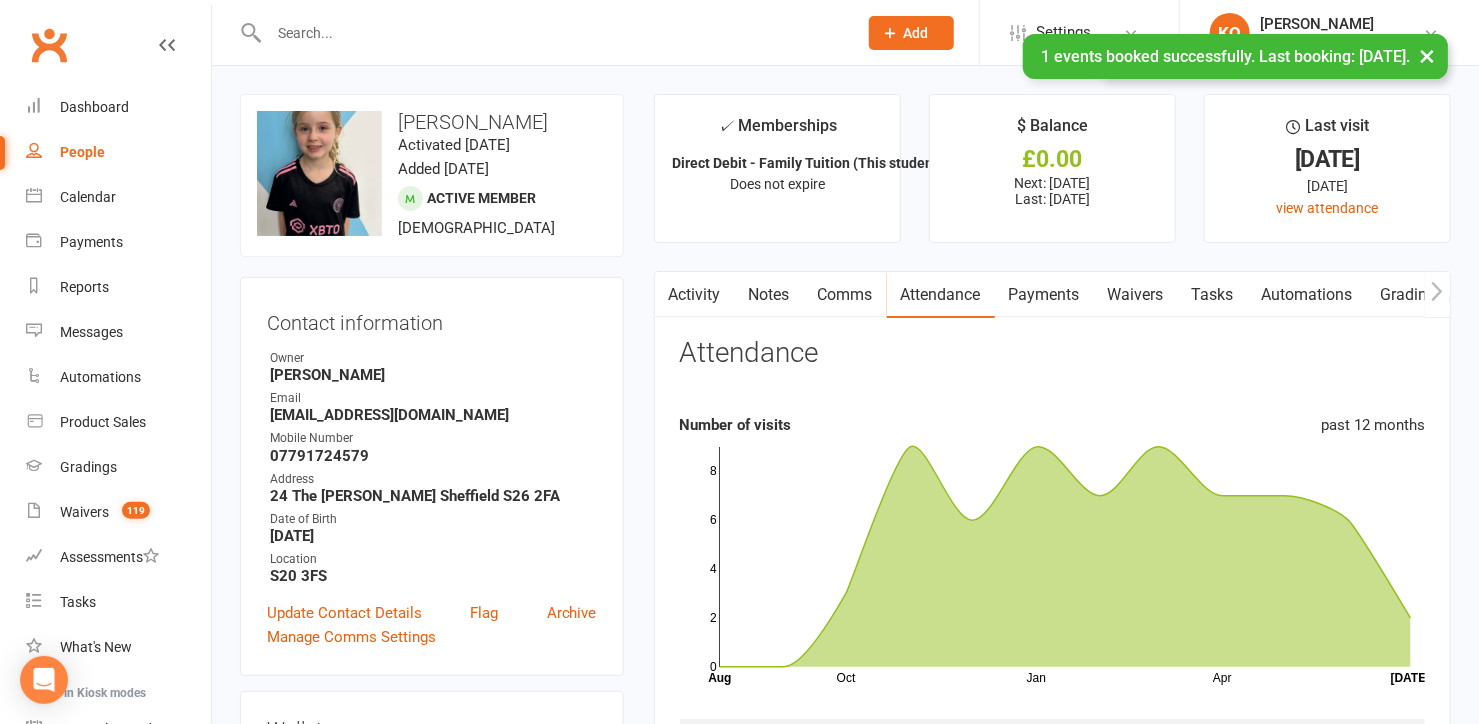 click on "Activity" at bounding box center [695, 295] 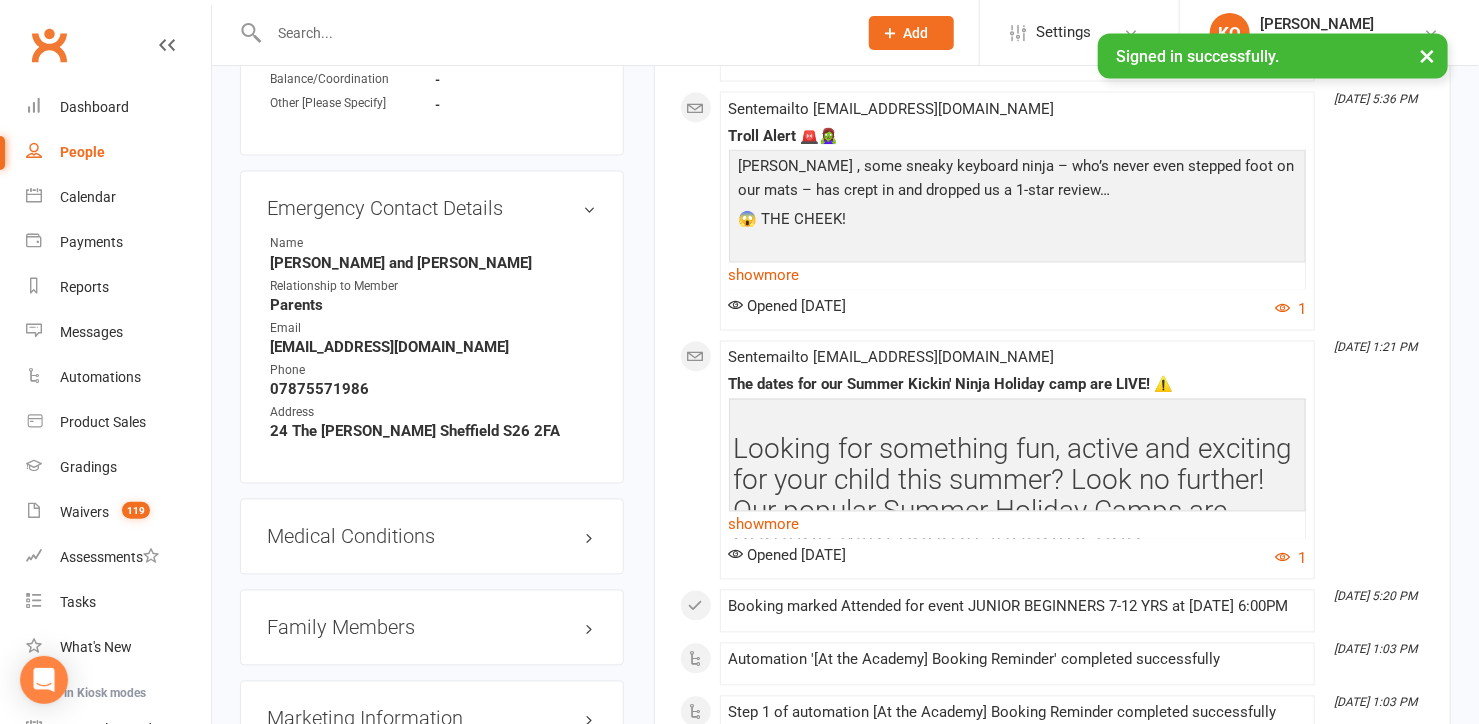 scroll, scrollTop: 1818, scrollLeft: 0, axis: vertical 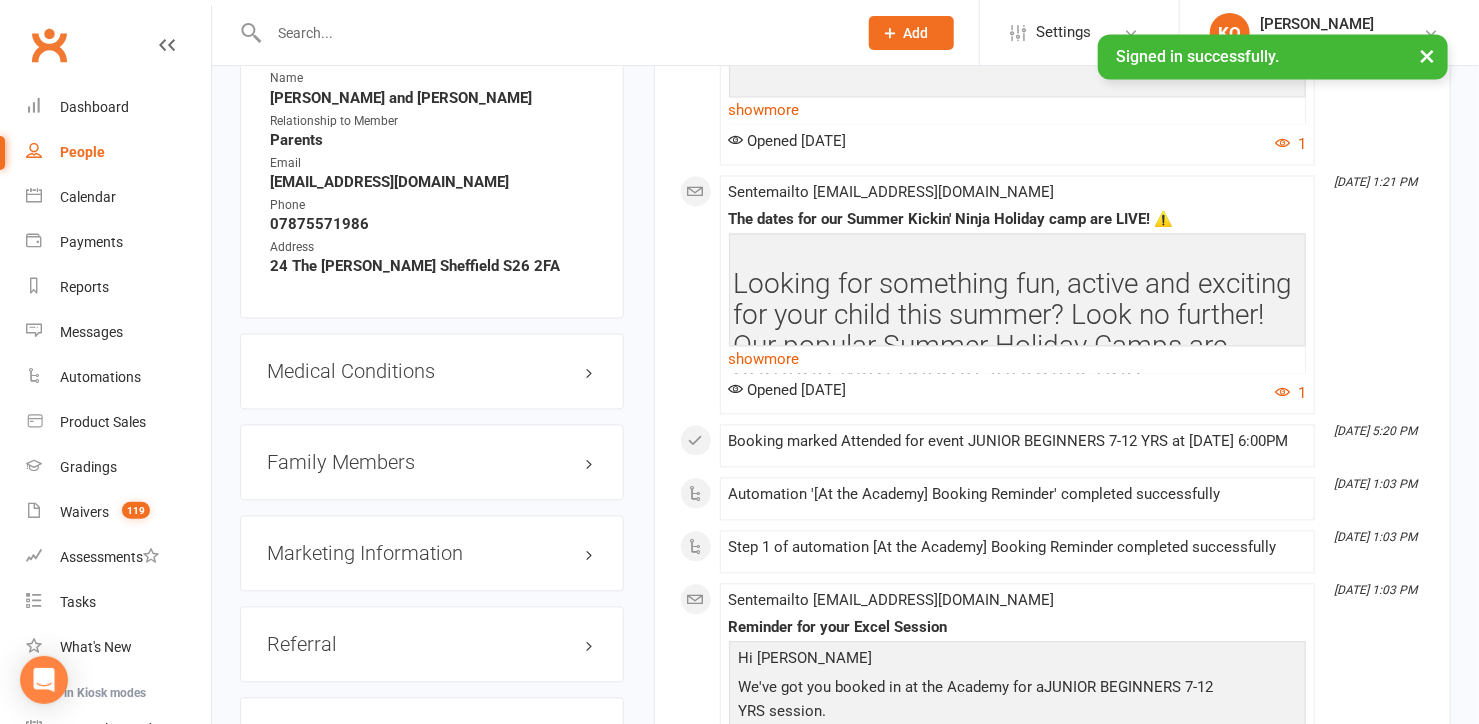 click on "Family Members" at bounding box center (432, 462) 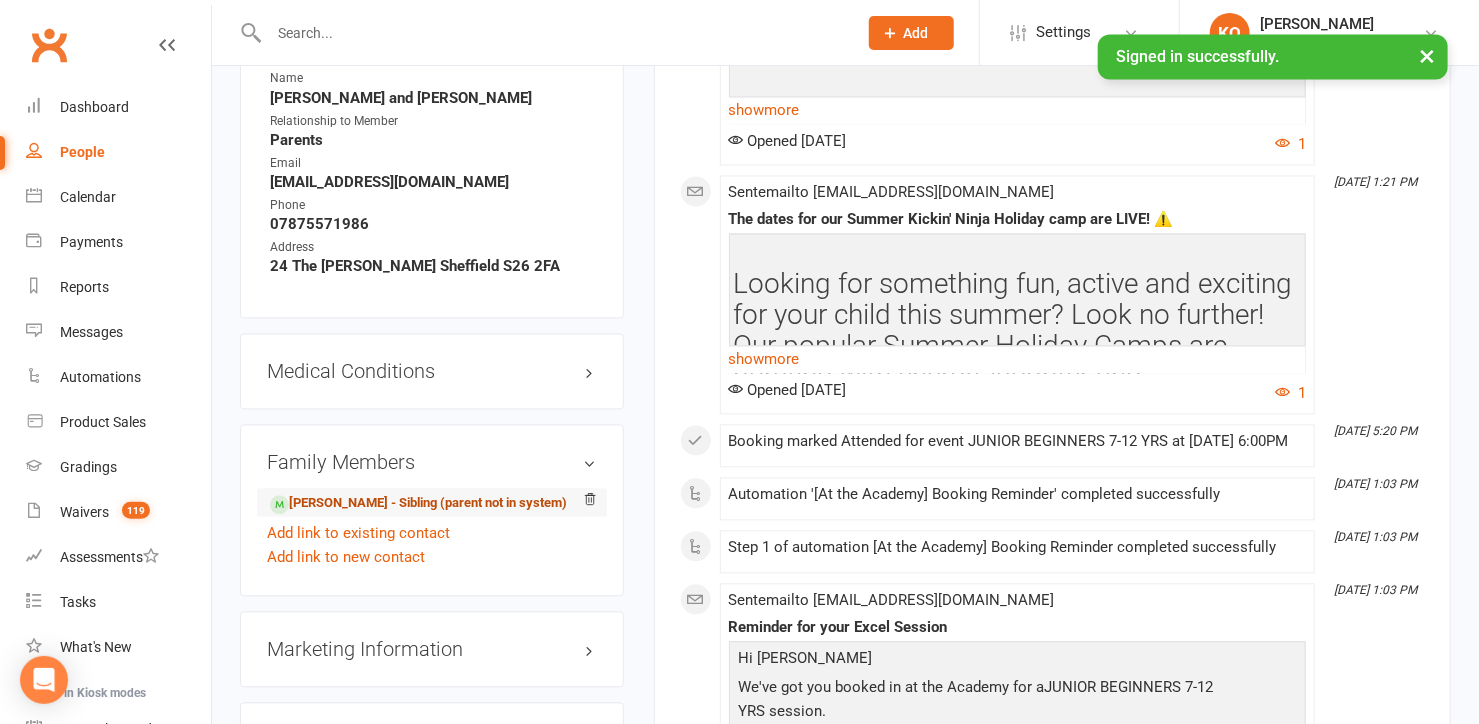click on "Arthur Woodward - Sibling (parent not in system)" at bounding box center (418, 503) 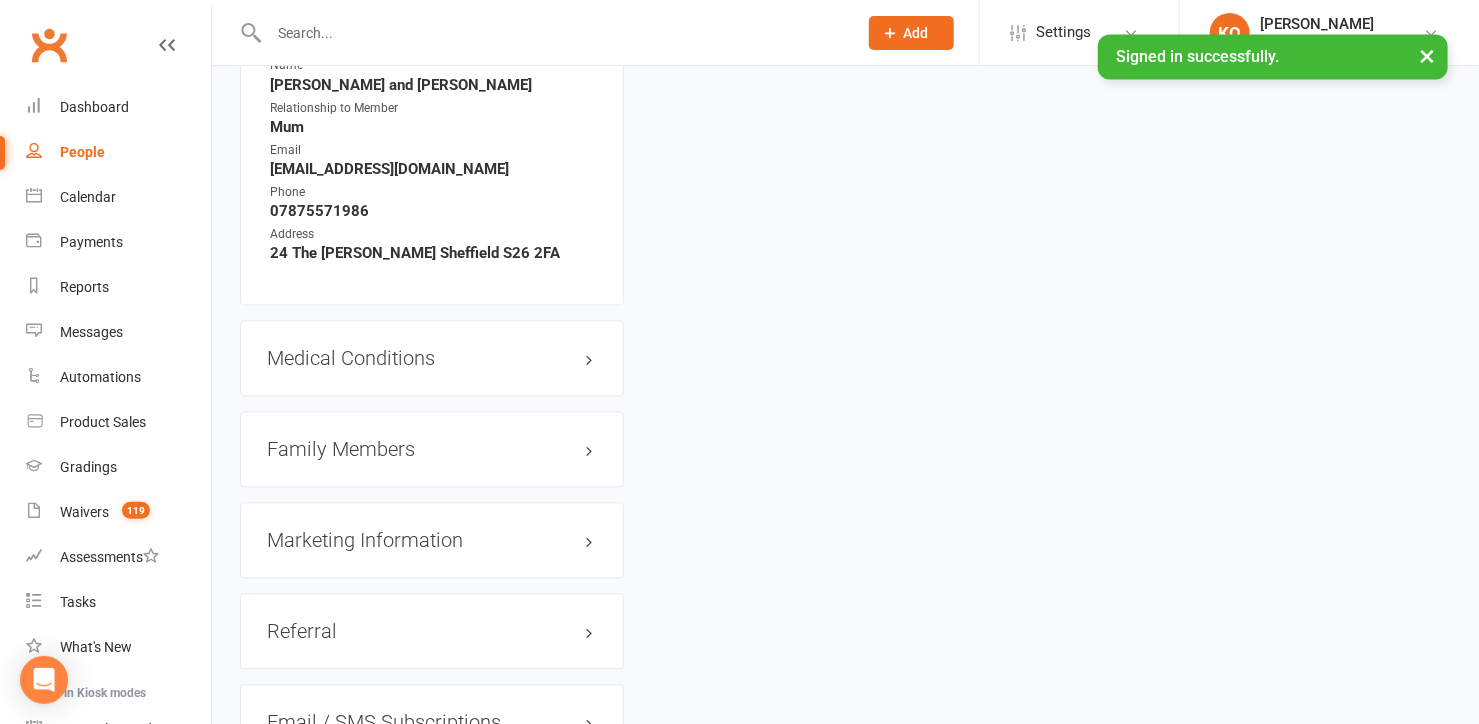 scroll, scrollTop: 0, scrollLeft: 0, axis: both 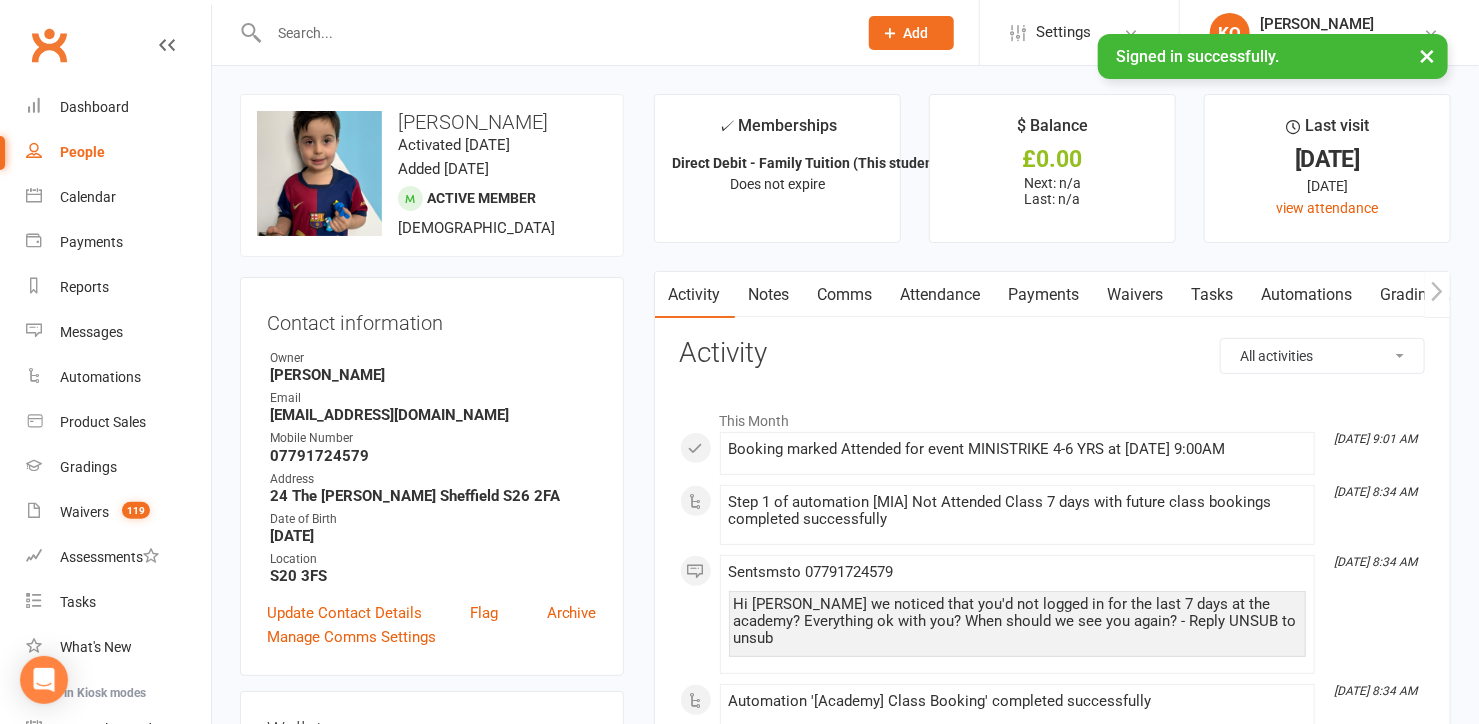 click on "Attendance" at bounding box center [941, 295] 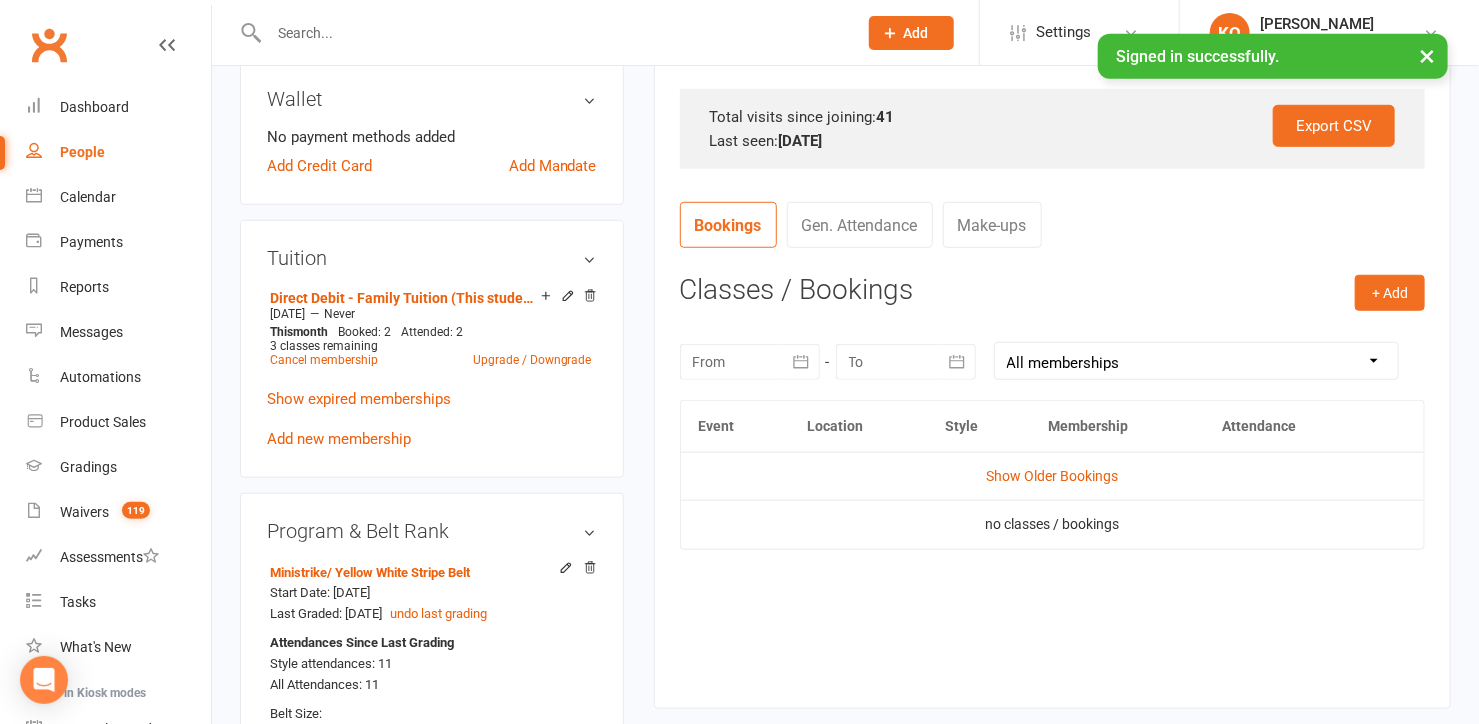 scroll, scrollTop: 727, scrollLeft: 0, axis: vertical 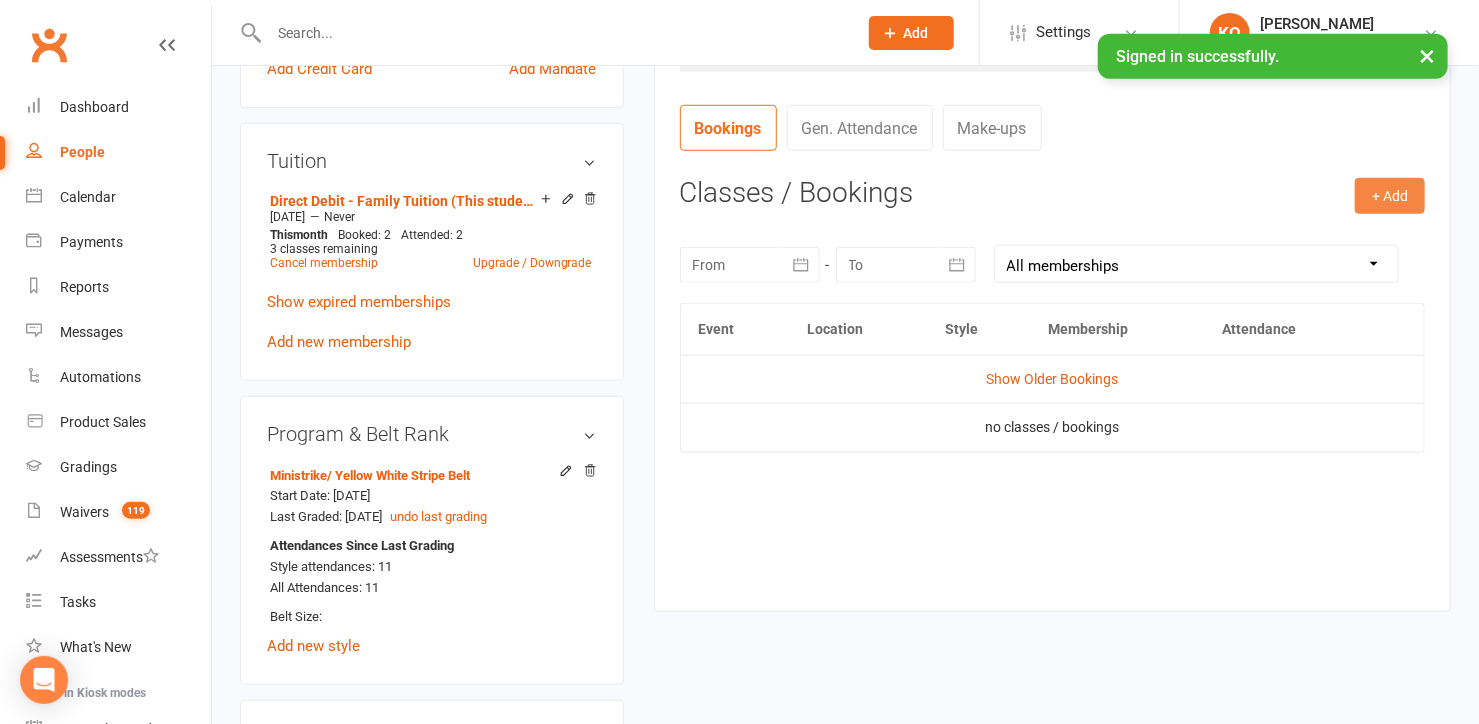 click on "+ Add" at bounding box center (1390, 196) 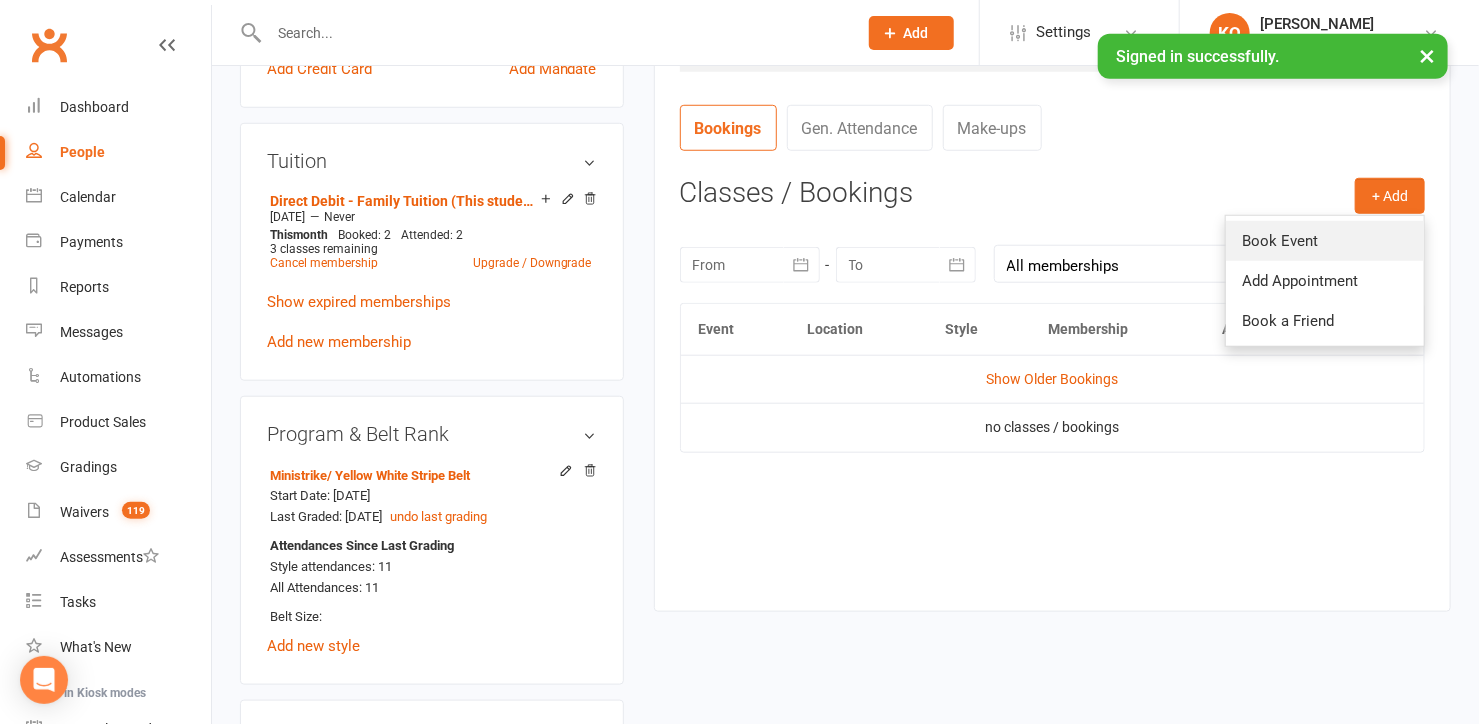 click on "Book Event" at bounding box center [1325, 241] 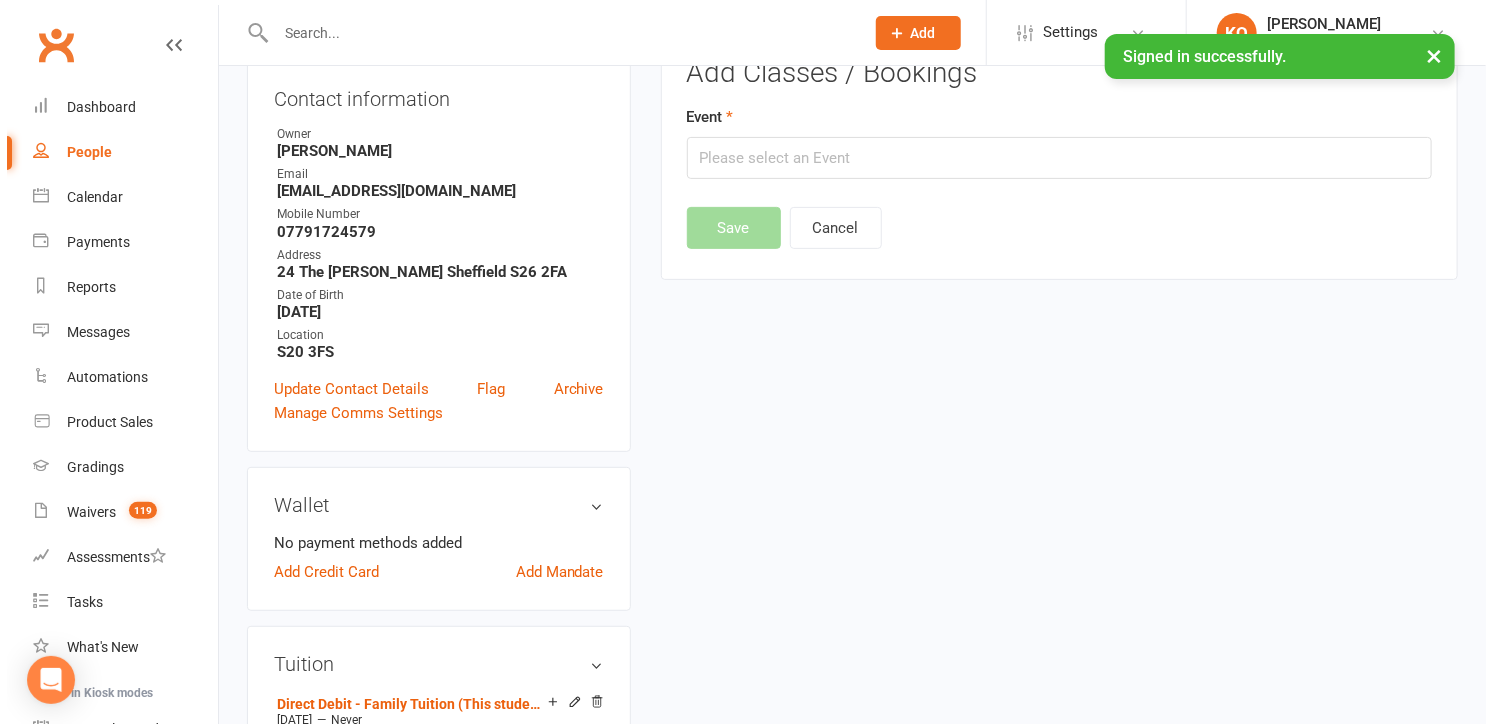 scroll, scrollTop: 170, scrollLeft: 0, axis: vertical 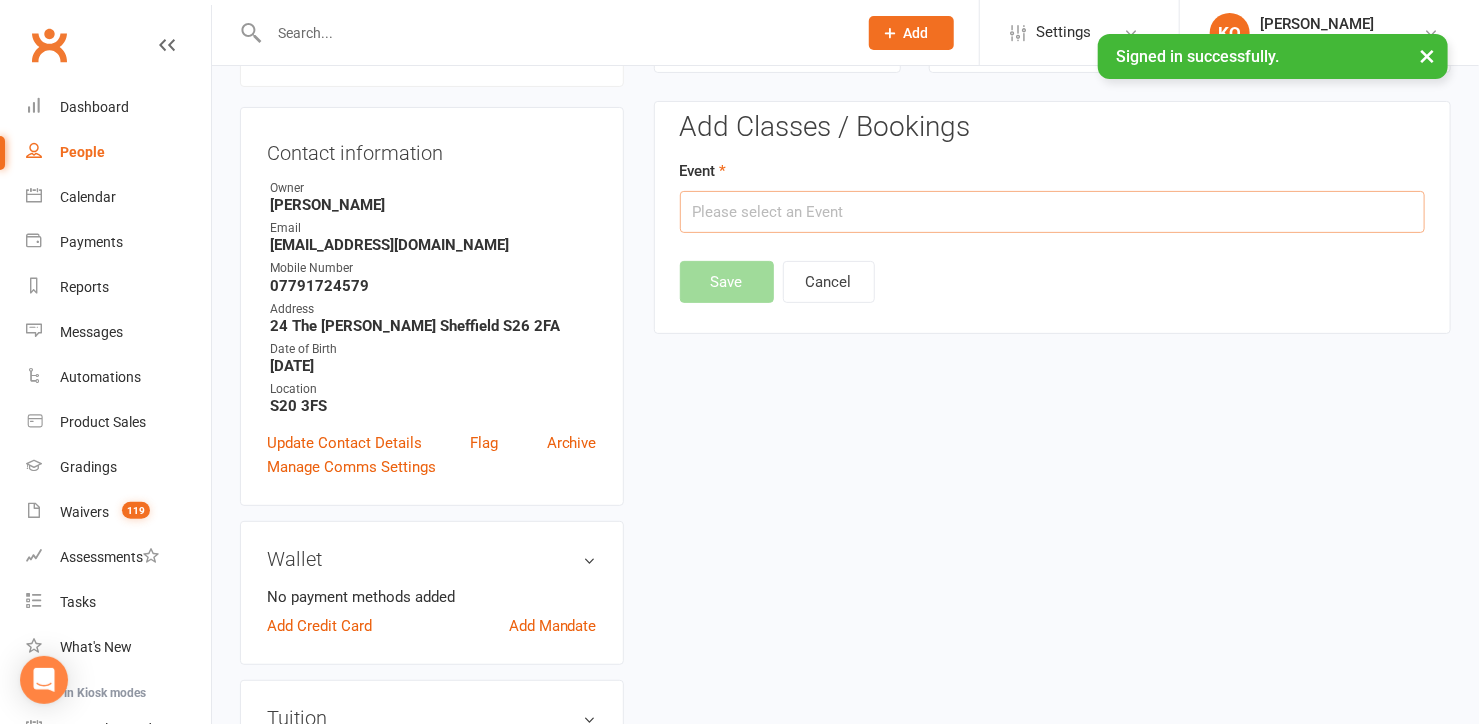 click at bounding box center (1052, 212) 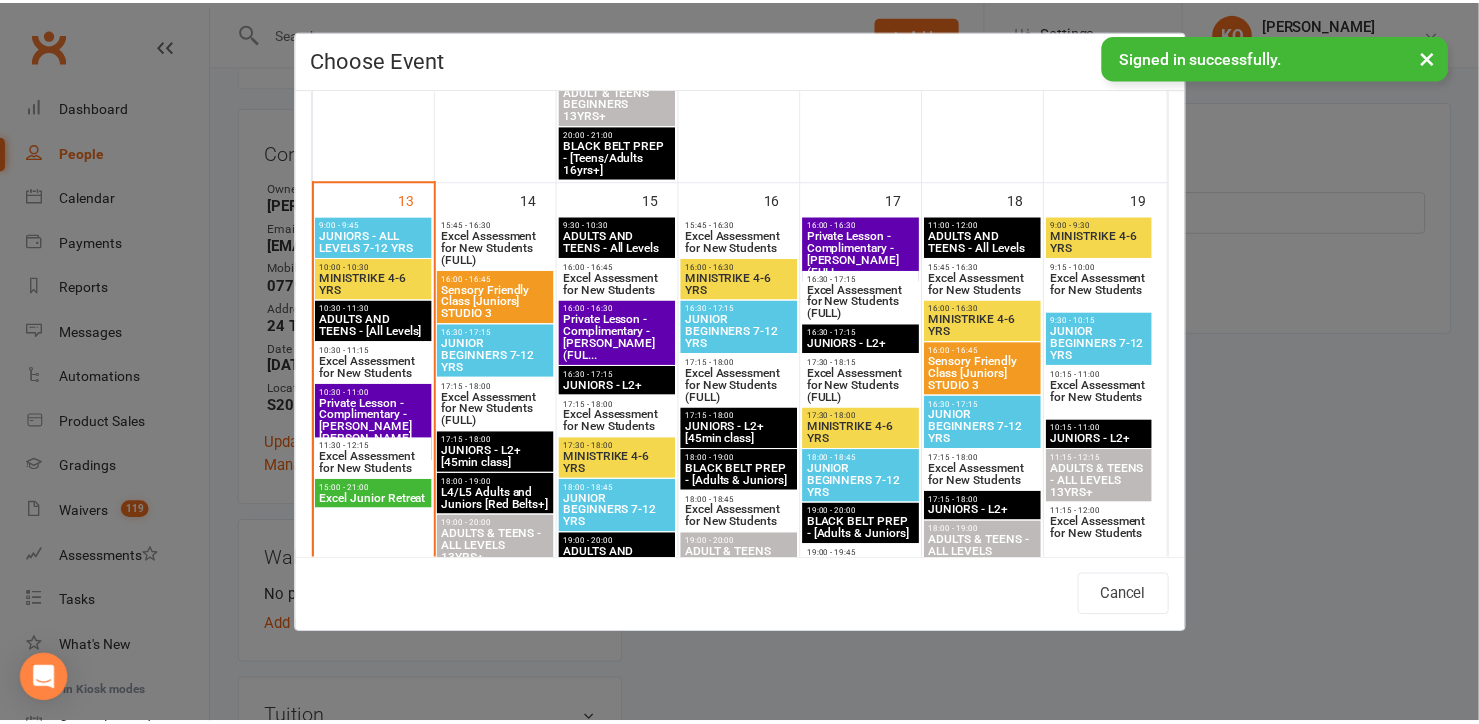 scroll, scrollTop: 1181, scrollLeft: 0, axis: vertical 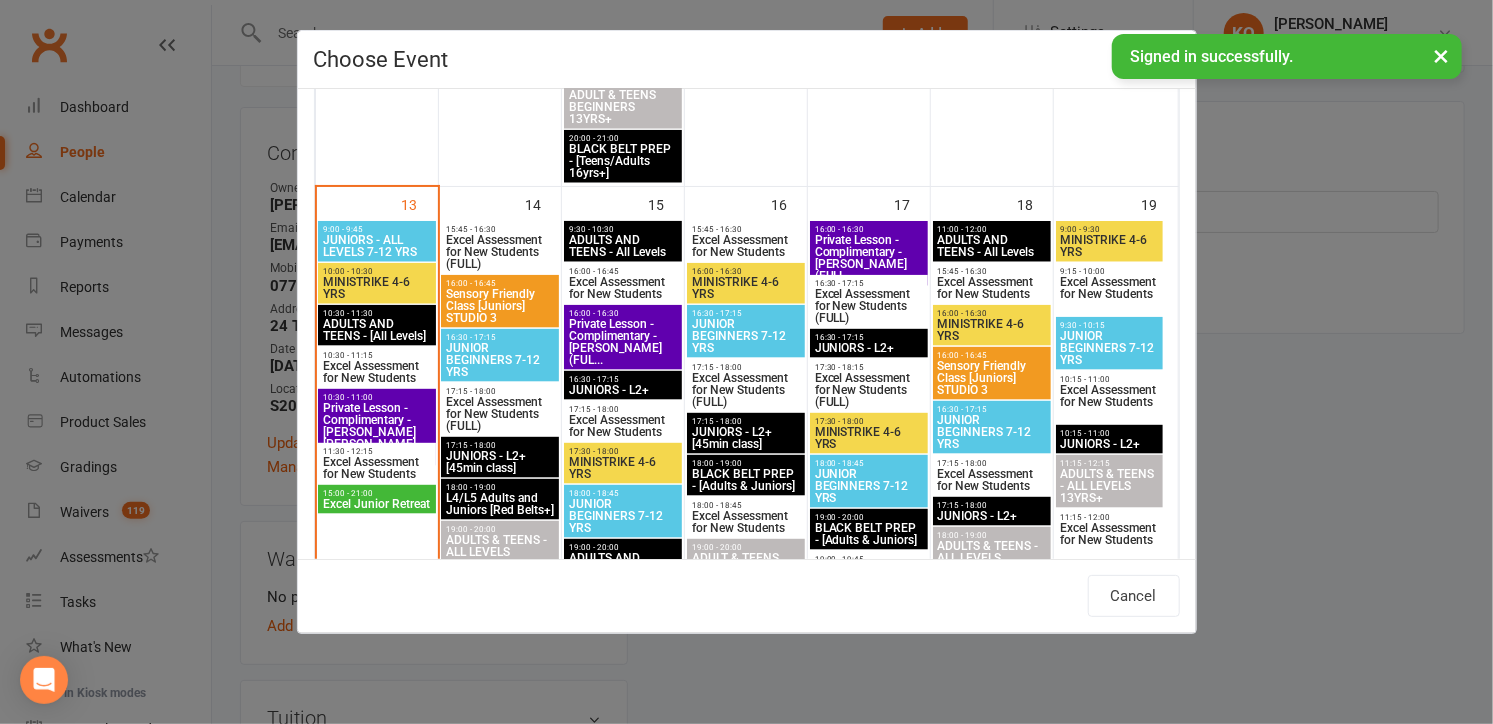 click on "MINISTRIKE 4-6 YRS" at bounding box center [377, 288] 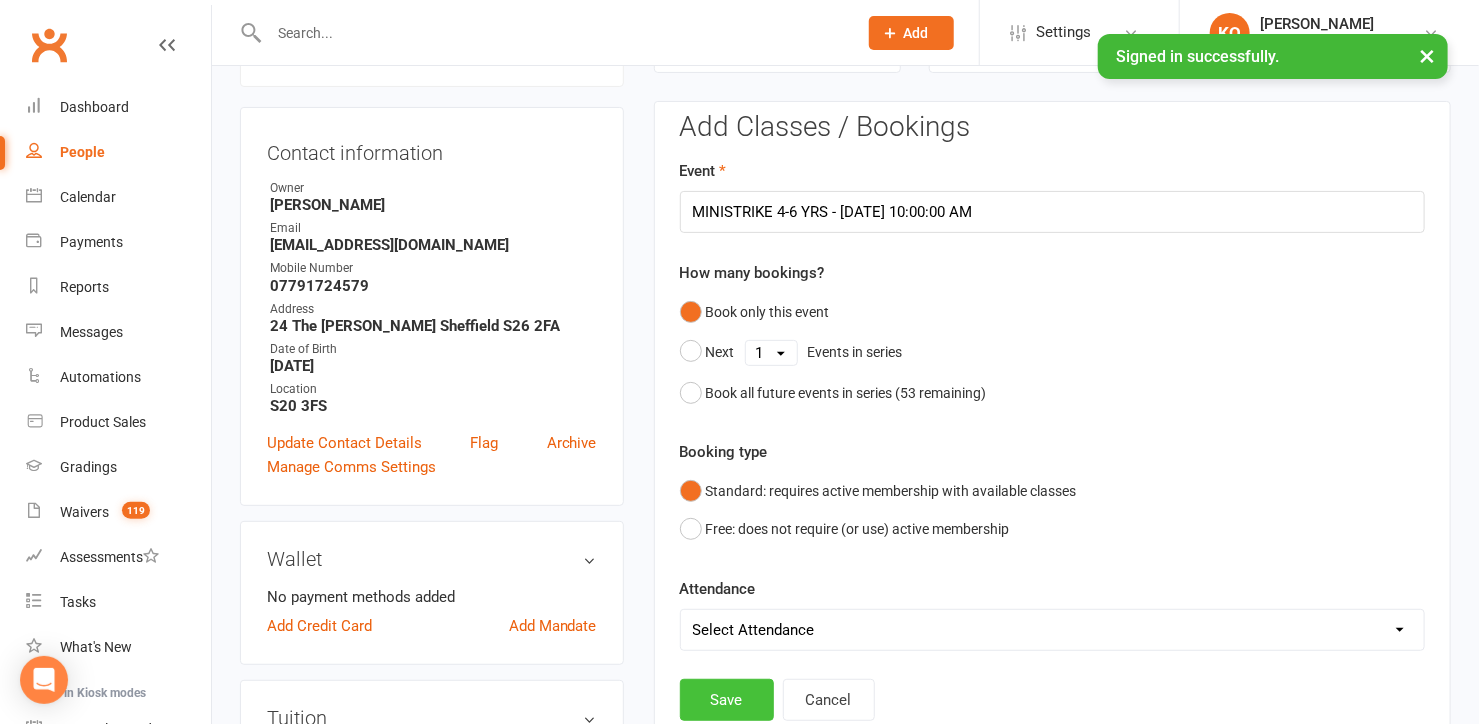 click on "Save" at bounding box center [727, 700] 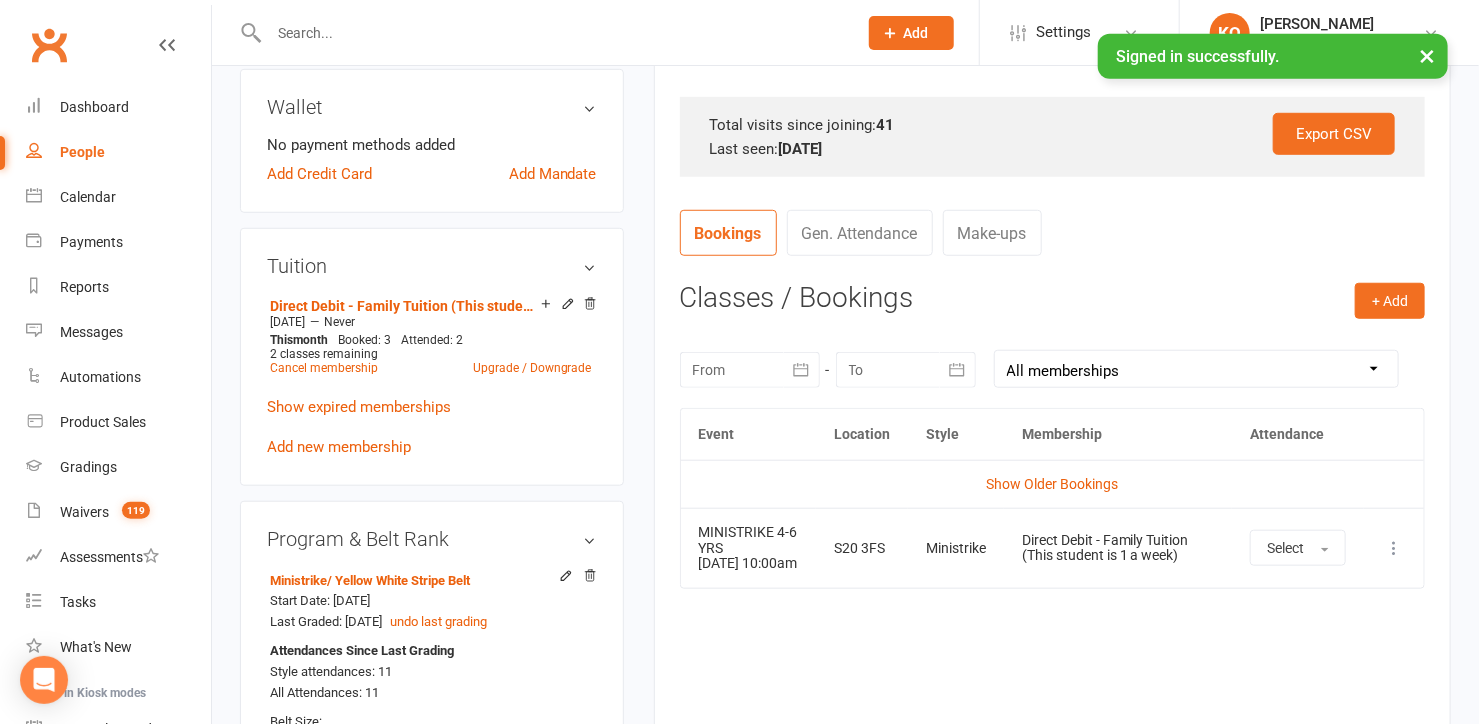 scroll, scrollTop: 716, scrollLeft: 0, axis: vertical 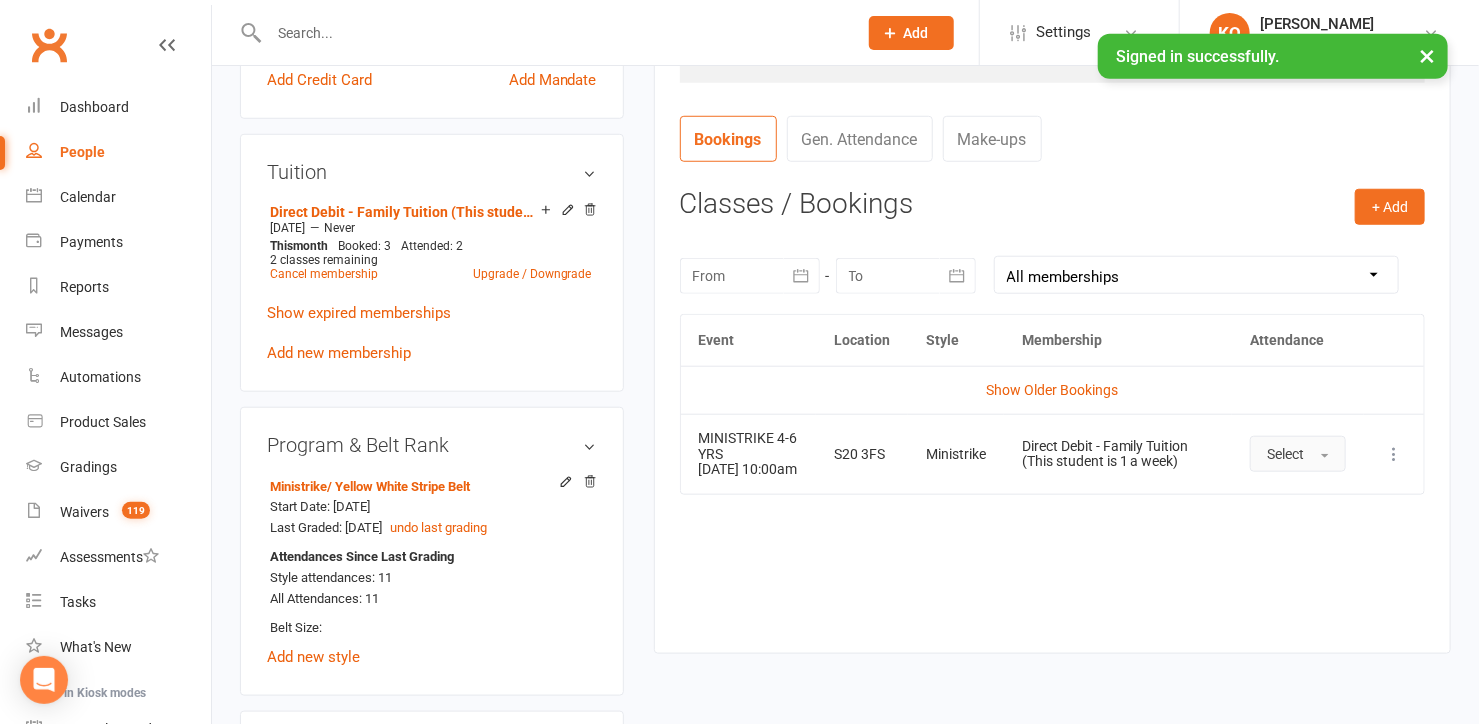 click on "Select" at bounding box center [1285, 454] 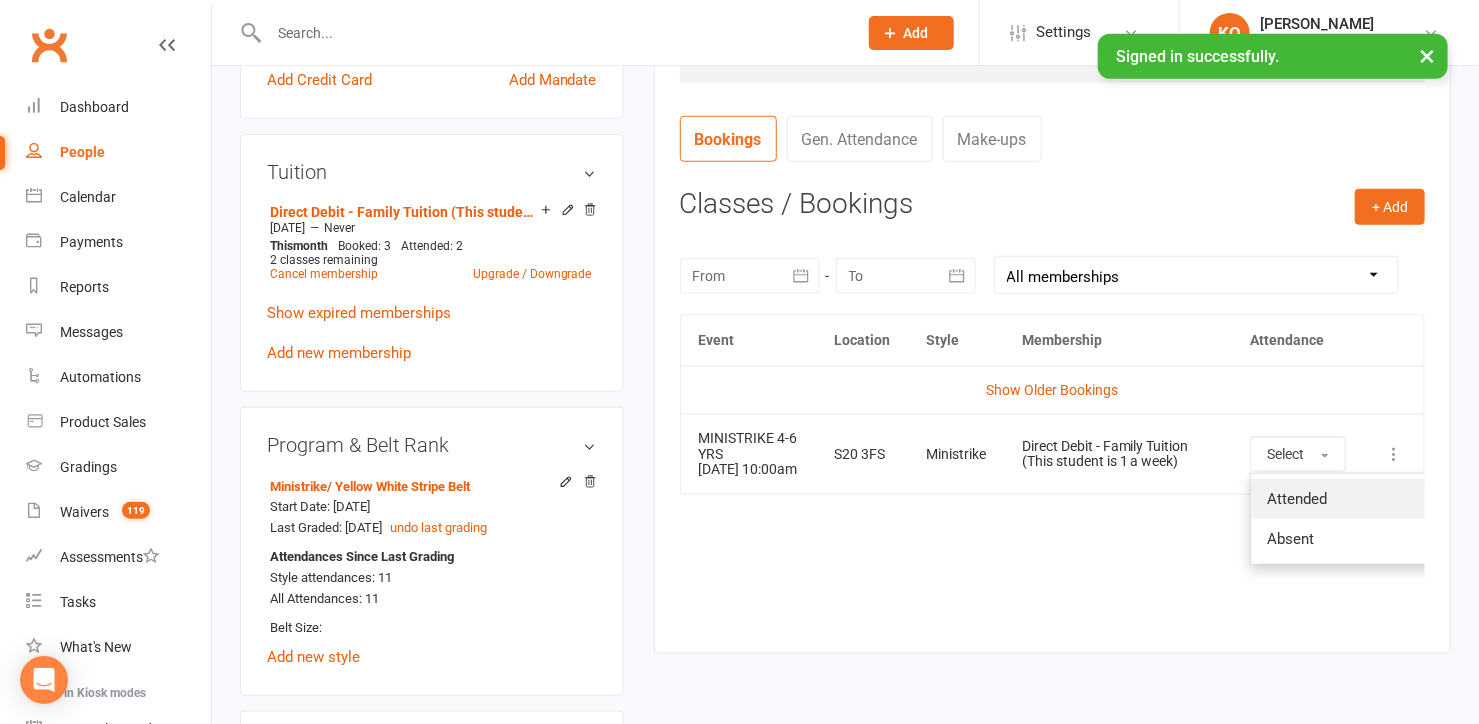 click on "Attended" at bounding box center (1297, 499) 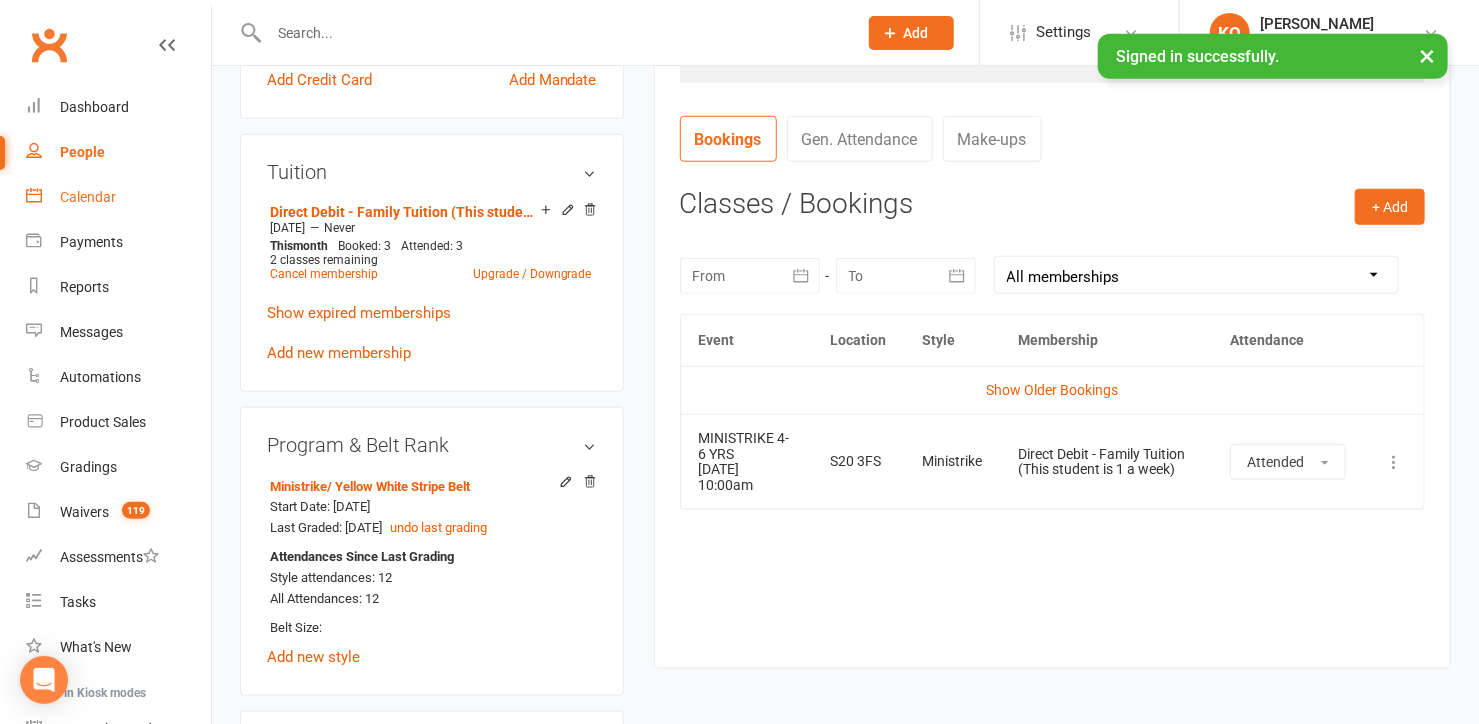 click on "Calendar" at bounding box center (88, 197) 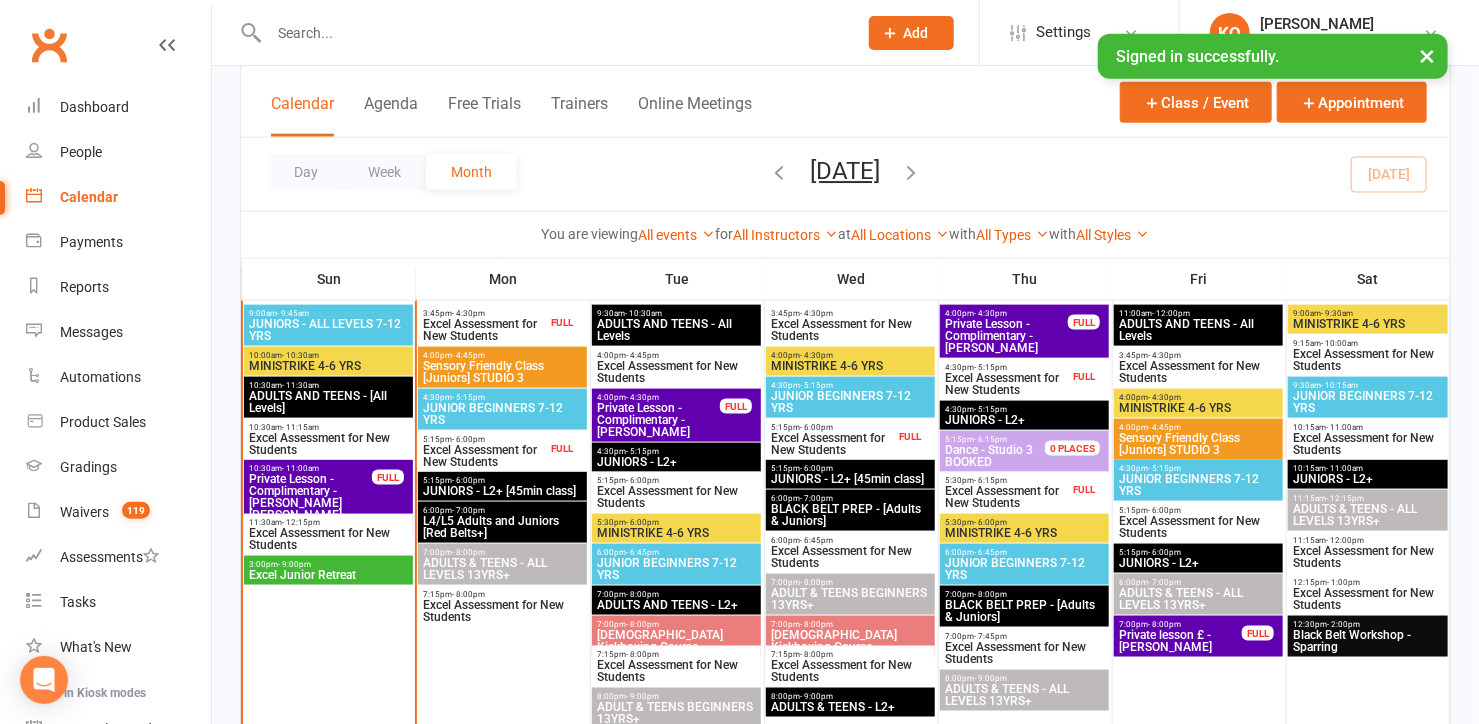 scroll, scrollTop: 1090, scrollLeft: 0, axis: vertical 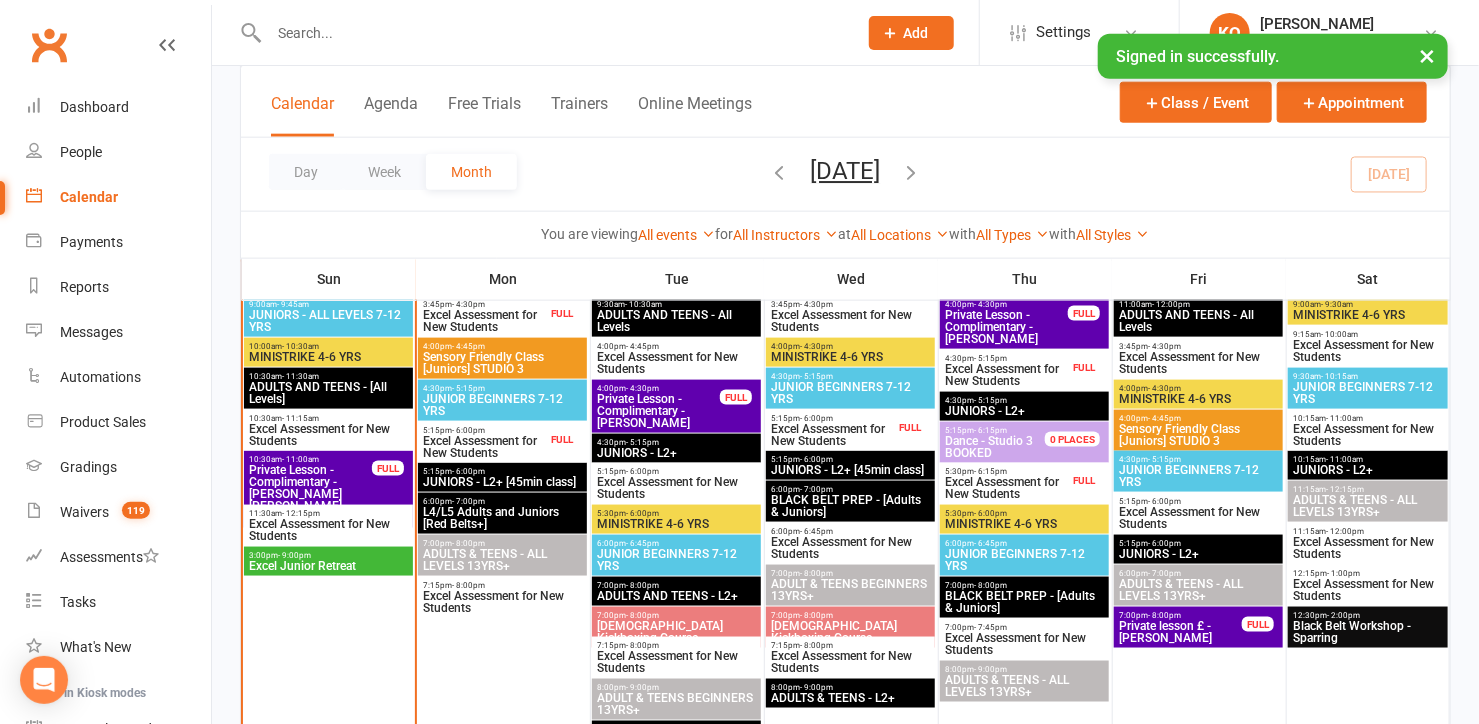 click on "10:00am  - 10:30am MINISTRIKE 4-6 YRS" at bounding box center [328, 352] 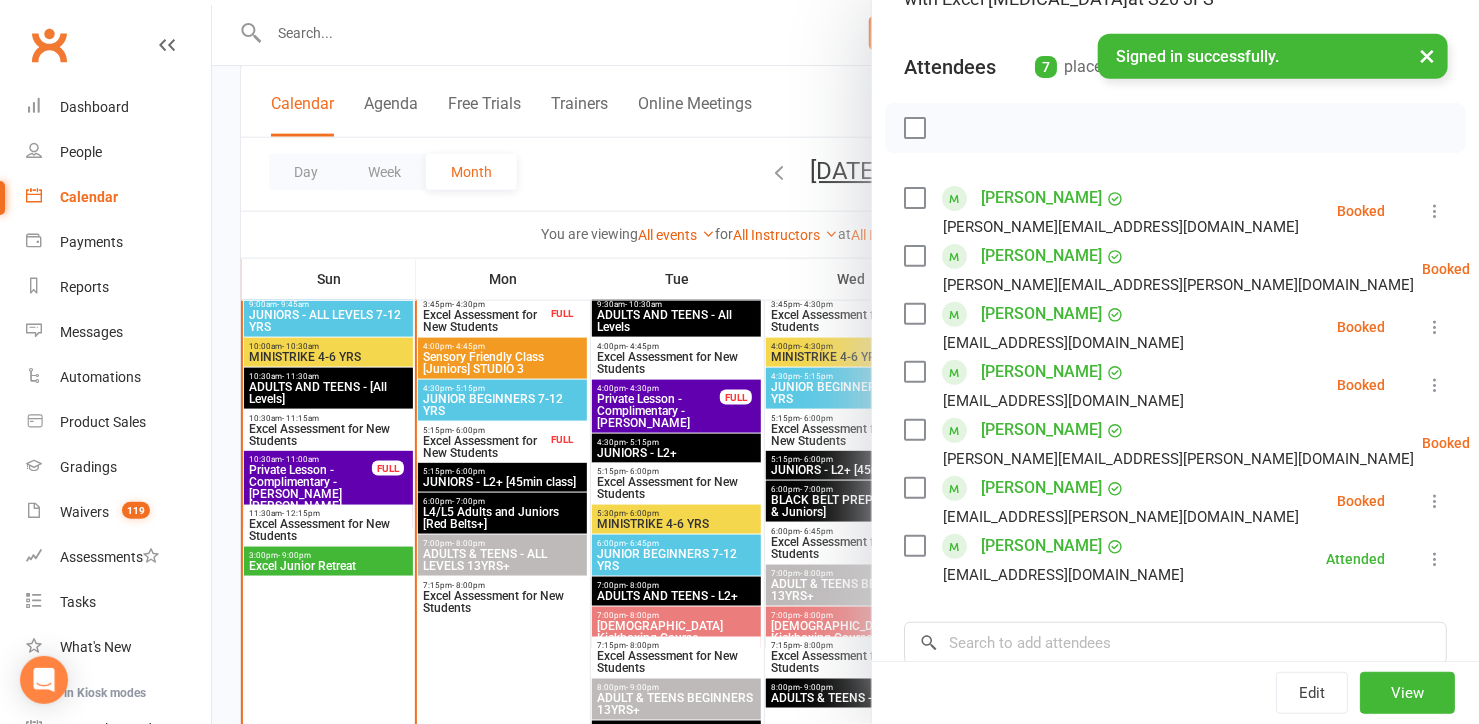 scroll, scrollTop: 272, scrollLeft: 0, axis: vertical 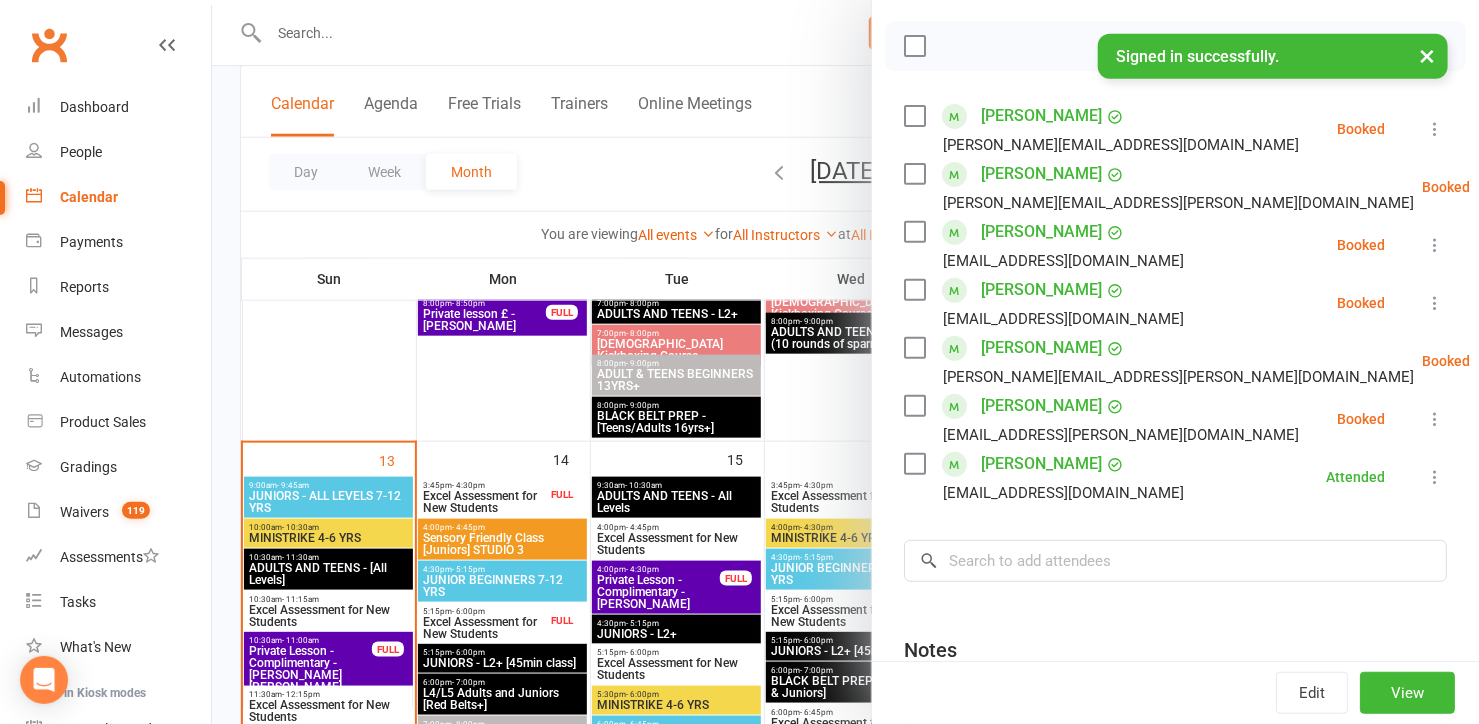 click at bounding box center [845, 362] 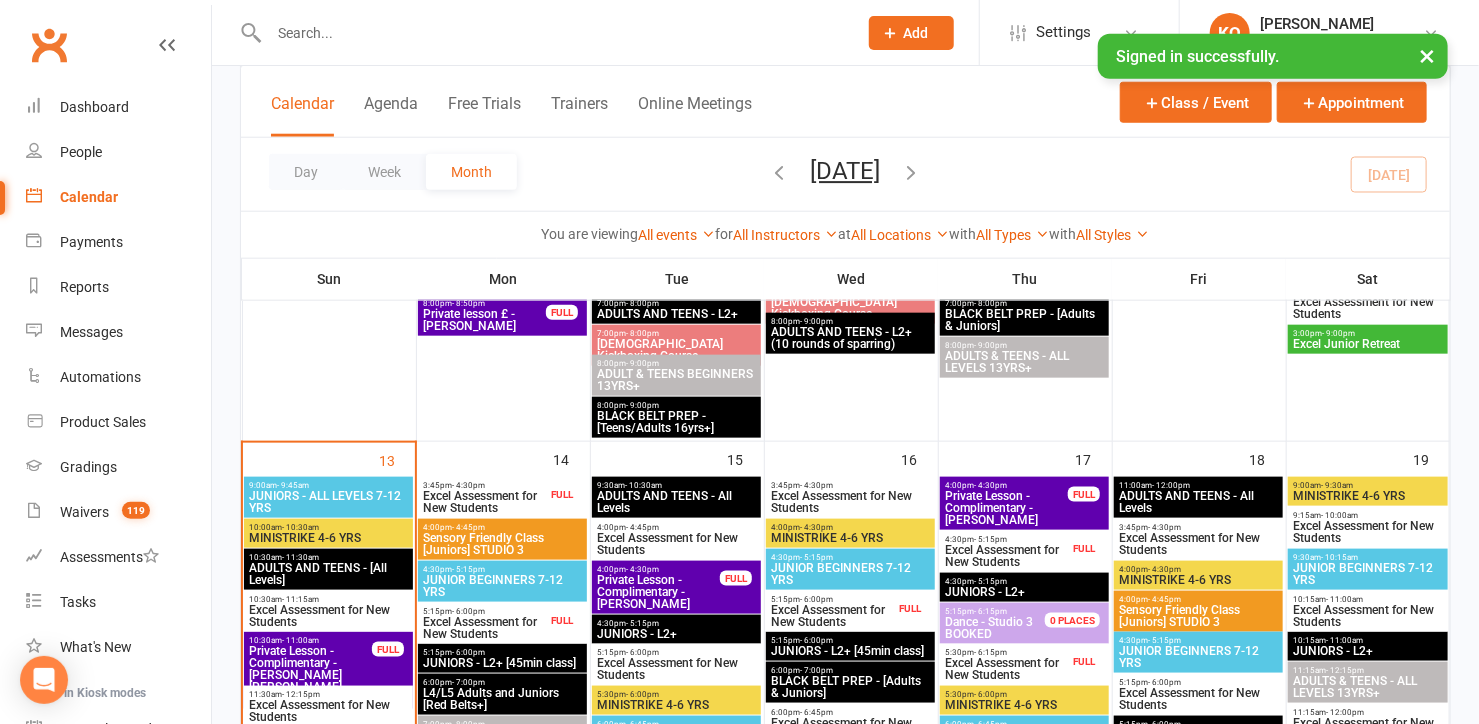 click at bounding box center [541, 32] 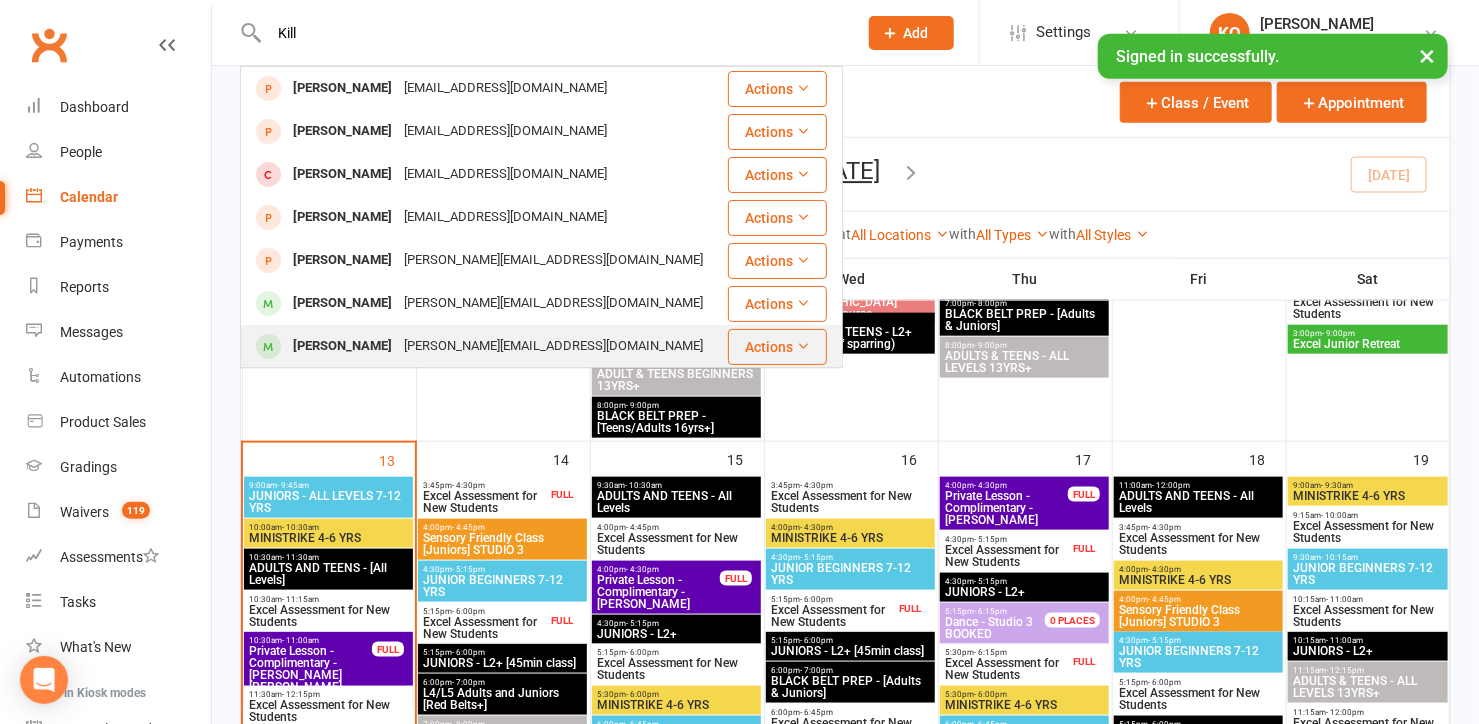 type on "Kill" 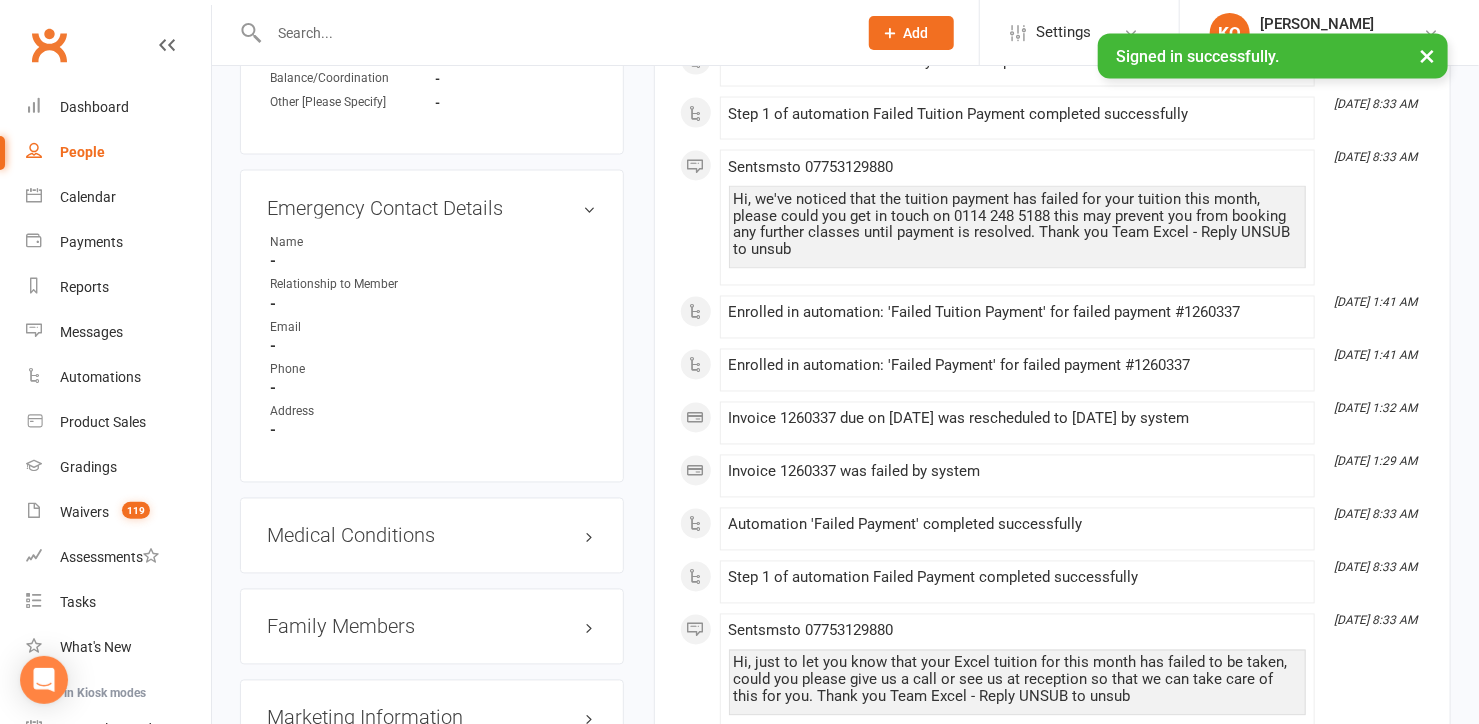 scroll, scrollTop: 1727, scrollLeft: 0, axis: vertical 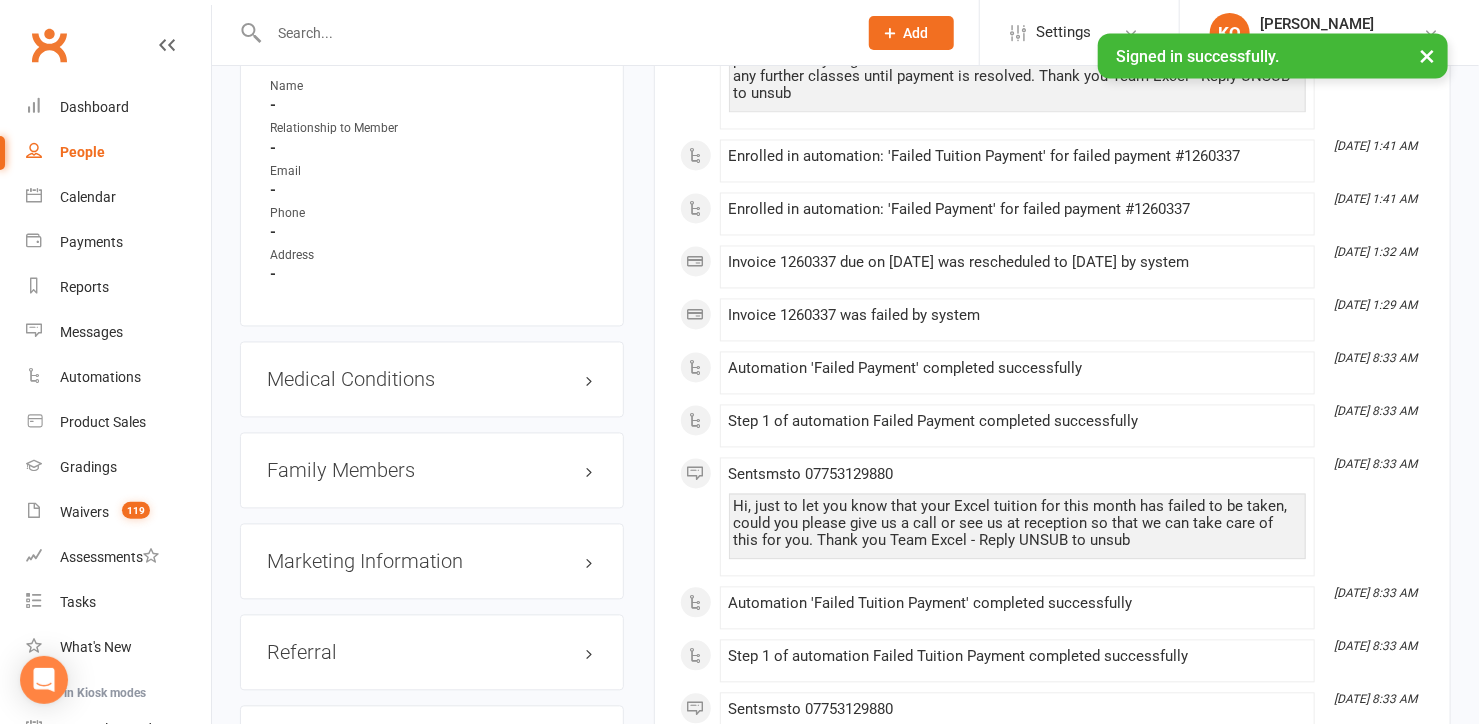 click on "Family Members" at bounding box center [432, 471] 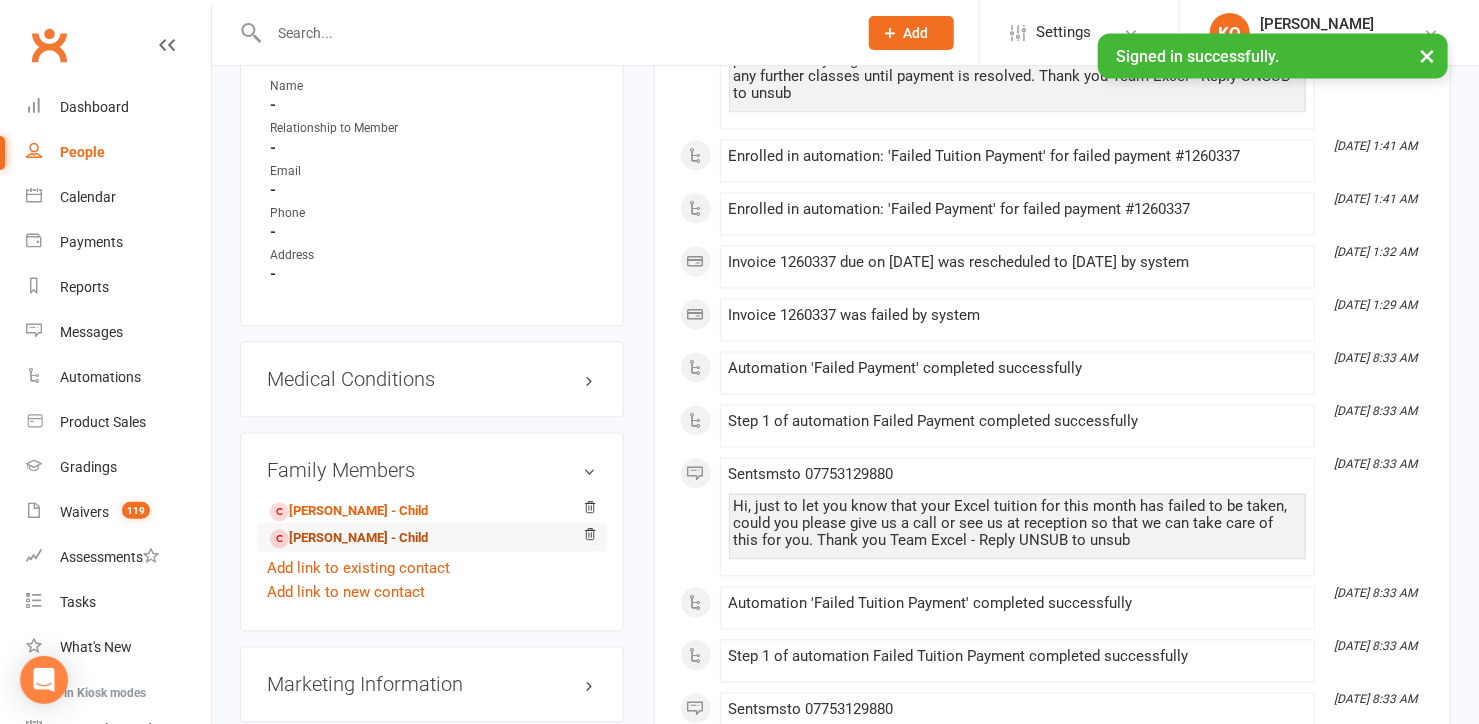 click on "Sebastian Kilgannon - Child" at bounding box center (349, 539) 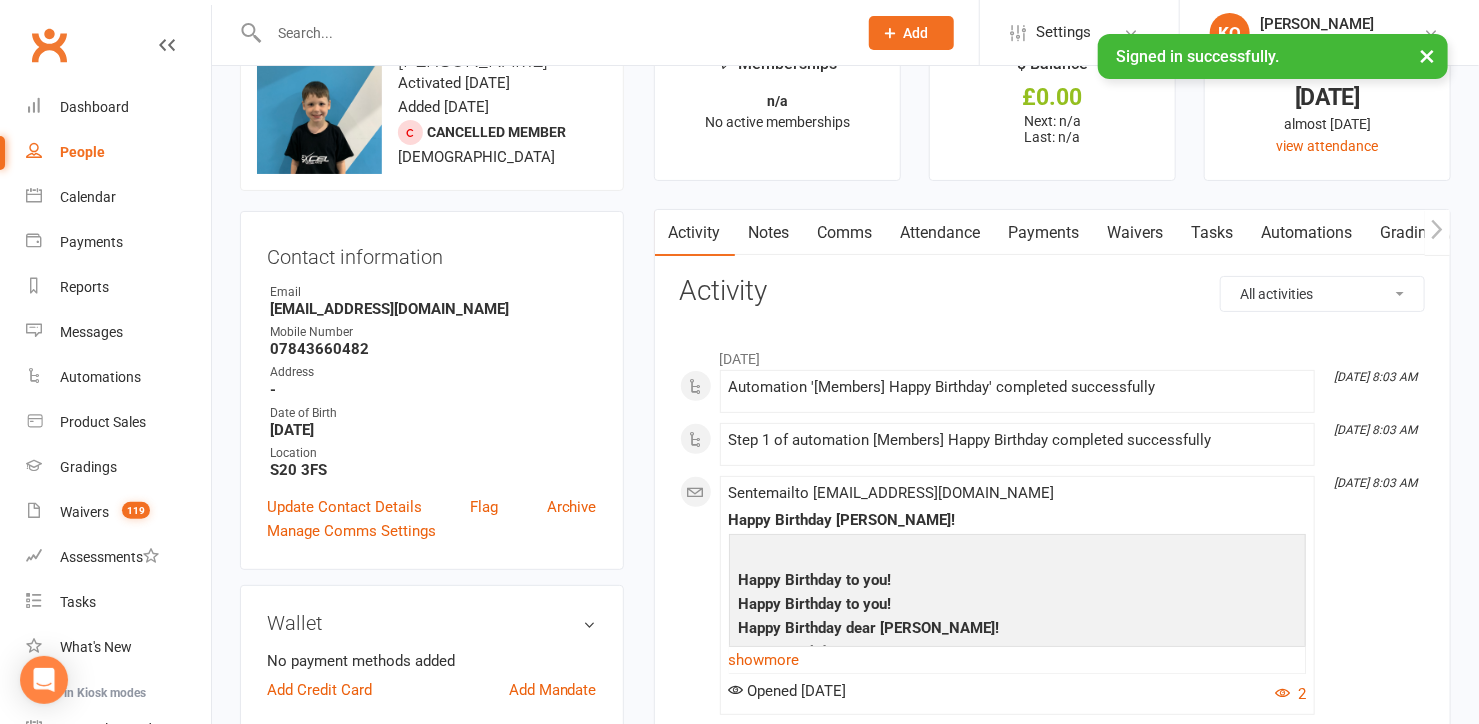 scroll, scrollTop: 0, scrollLeft: 0, axis: both 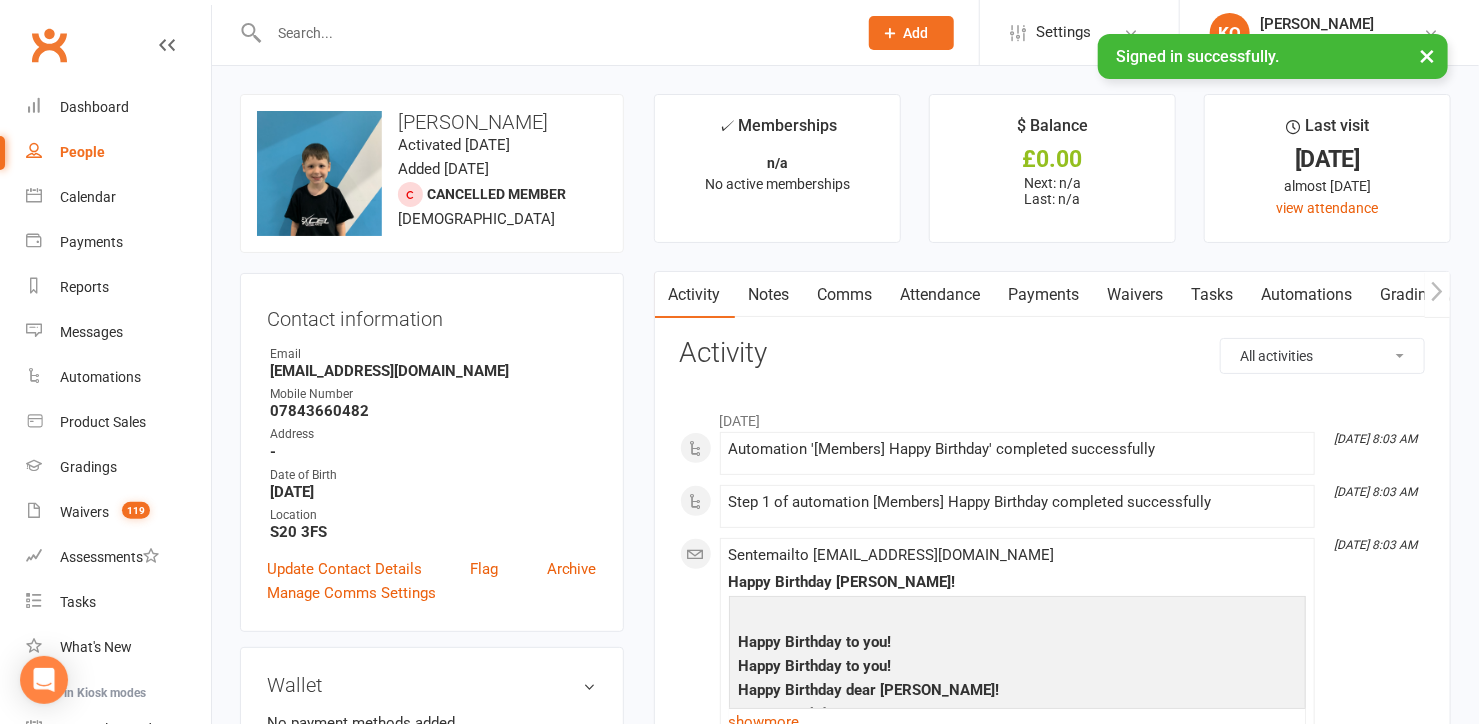 click on "Notes" at bounding box center [769, 295] 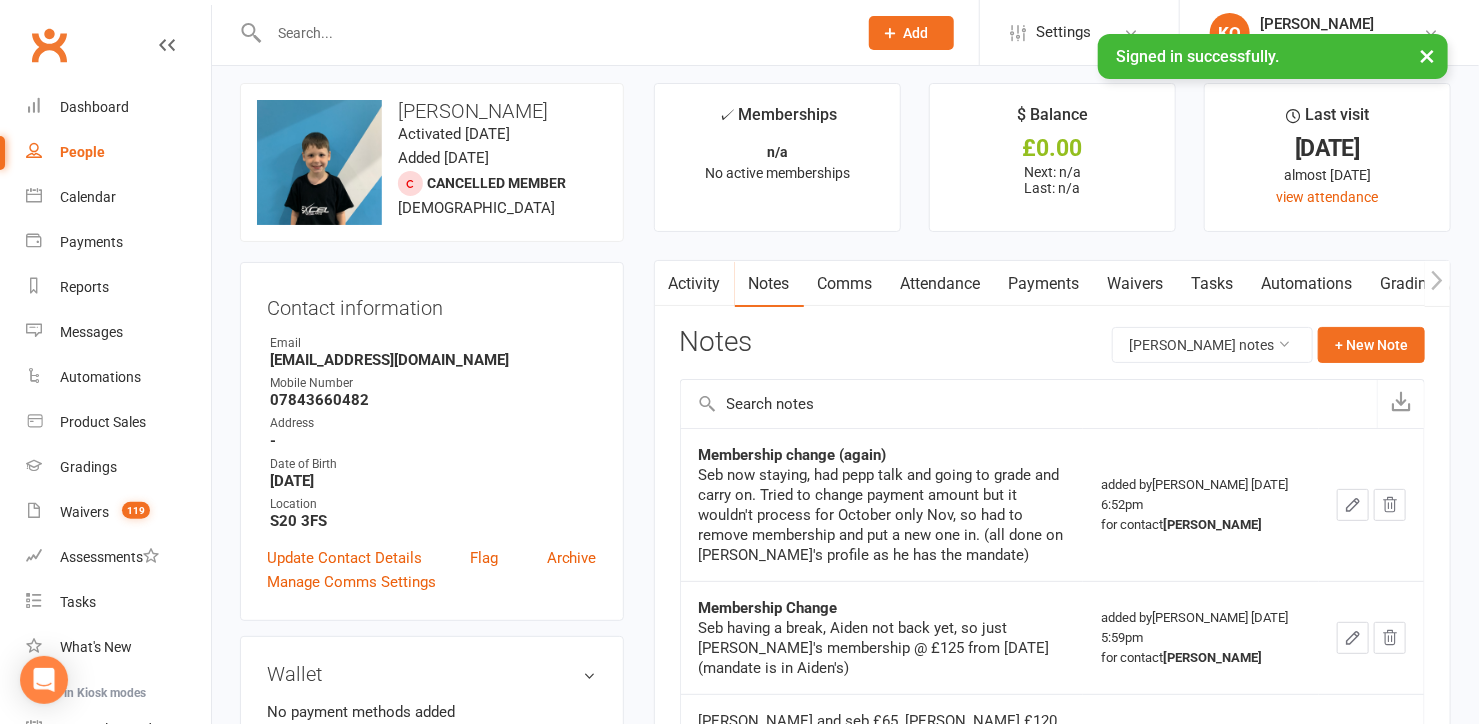 scroll, scrollTop: 0, scrollLeft: 0, axis: both 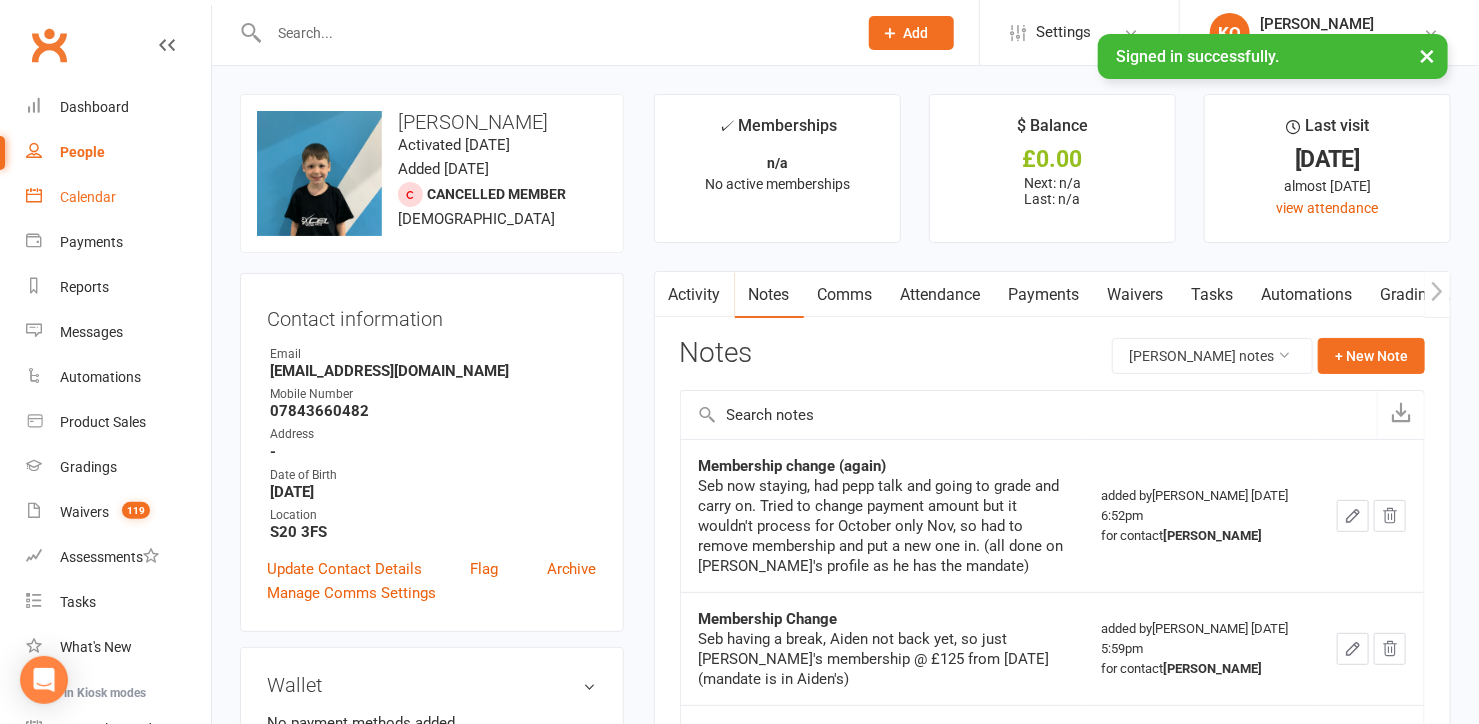 click on "Calendar" at bounding box center [88, 197] 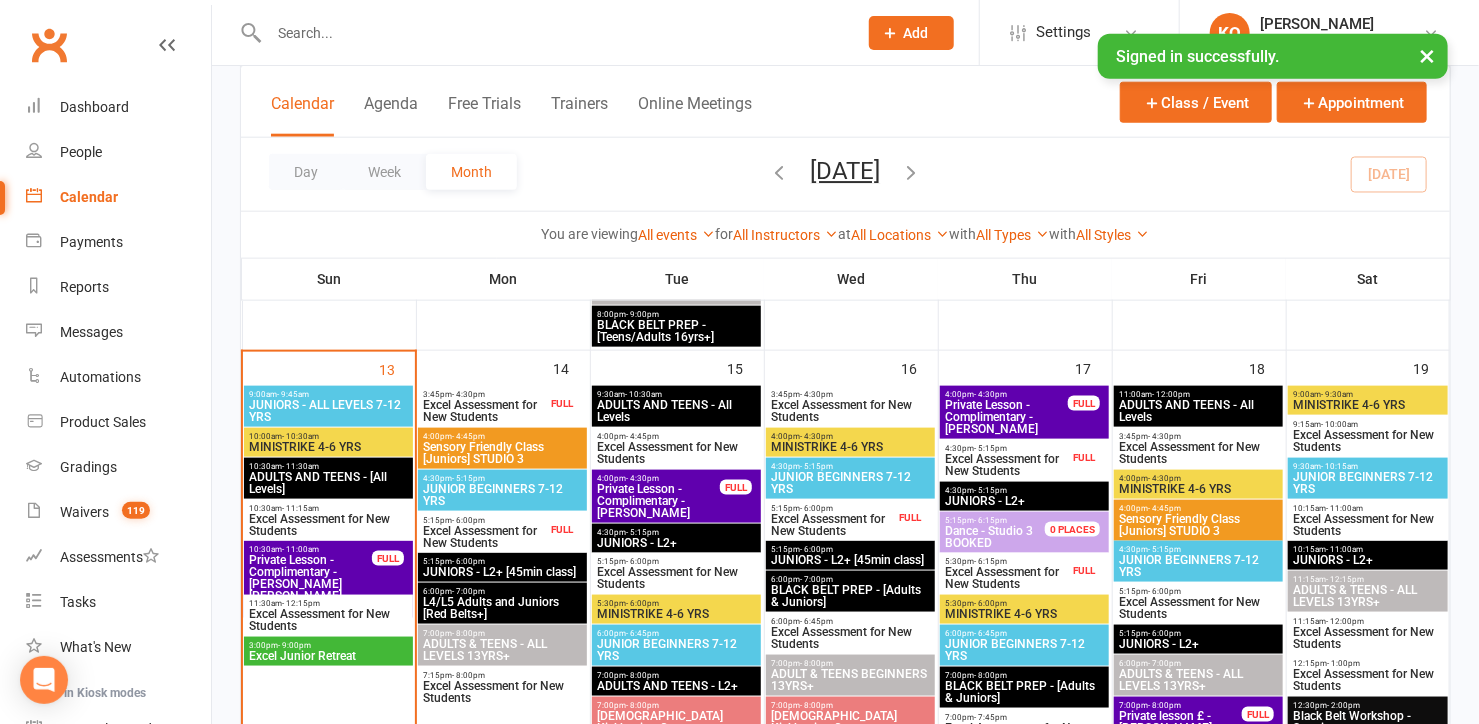 scroll, scrollTop: 1090, scrollLeft: 0, axis: vertical 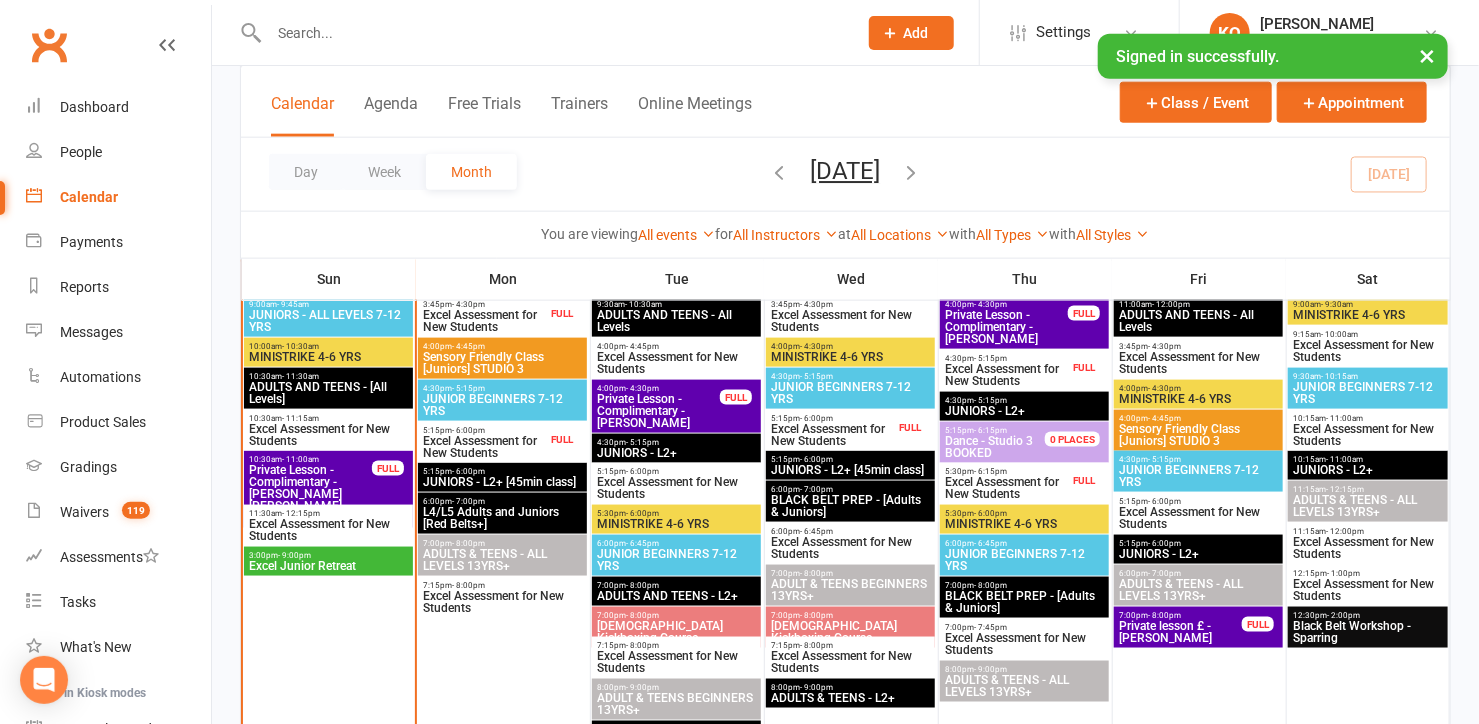 click on "Excel Assessment for New Students" at bounding box center [676, 363] 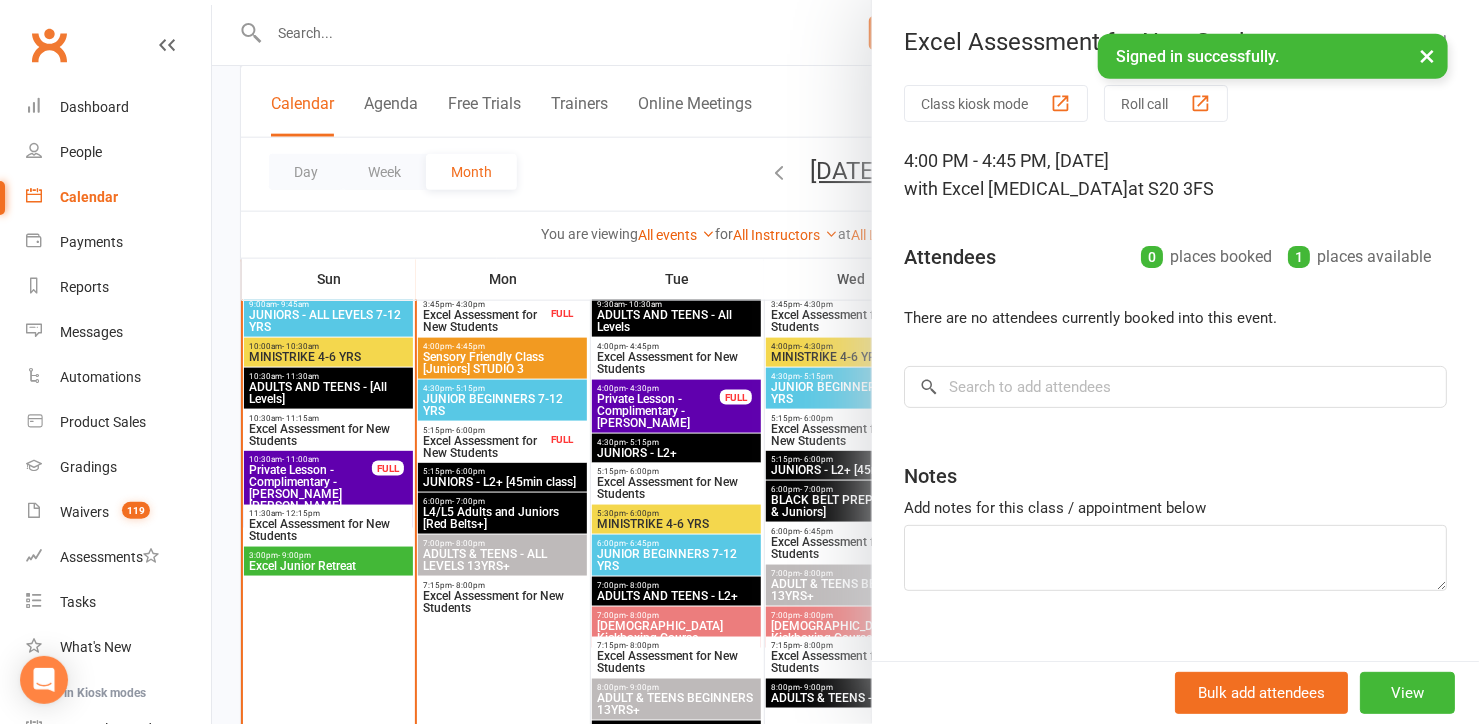 click at bounding box center [845, 362] 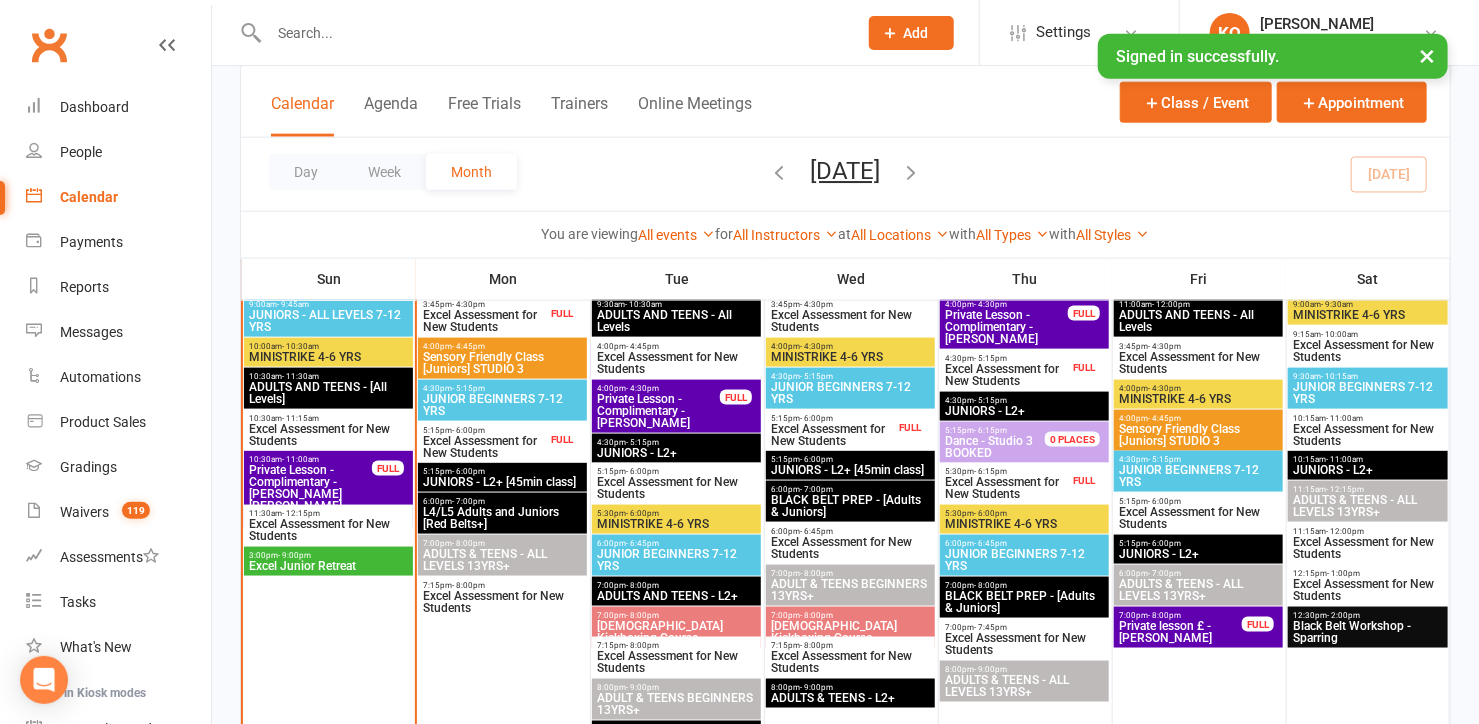 click on "Excel Assessment for New Students" at bounding box center [676, 363] 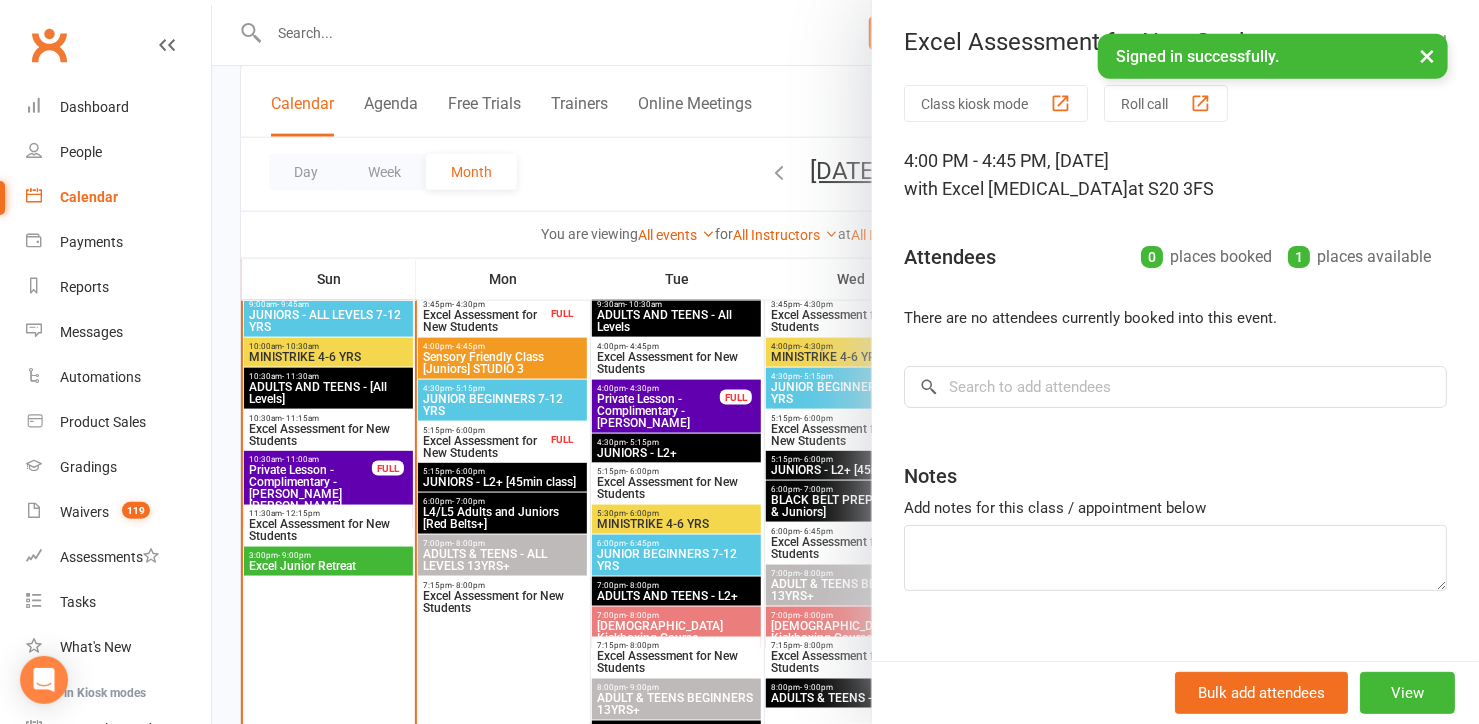 click at bounding box center (845, 362) 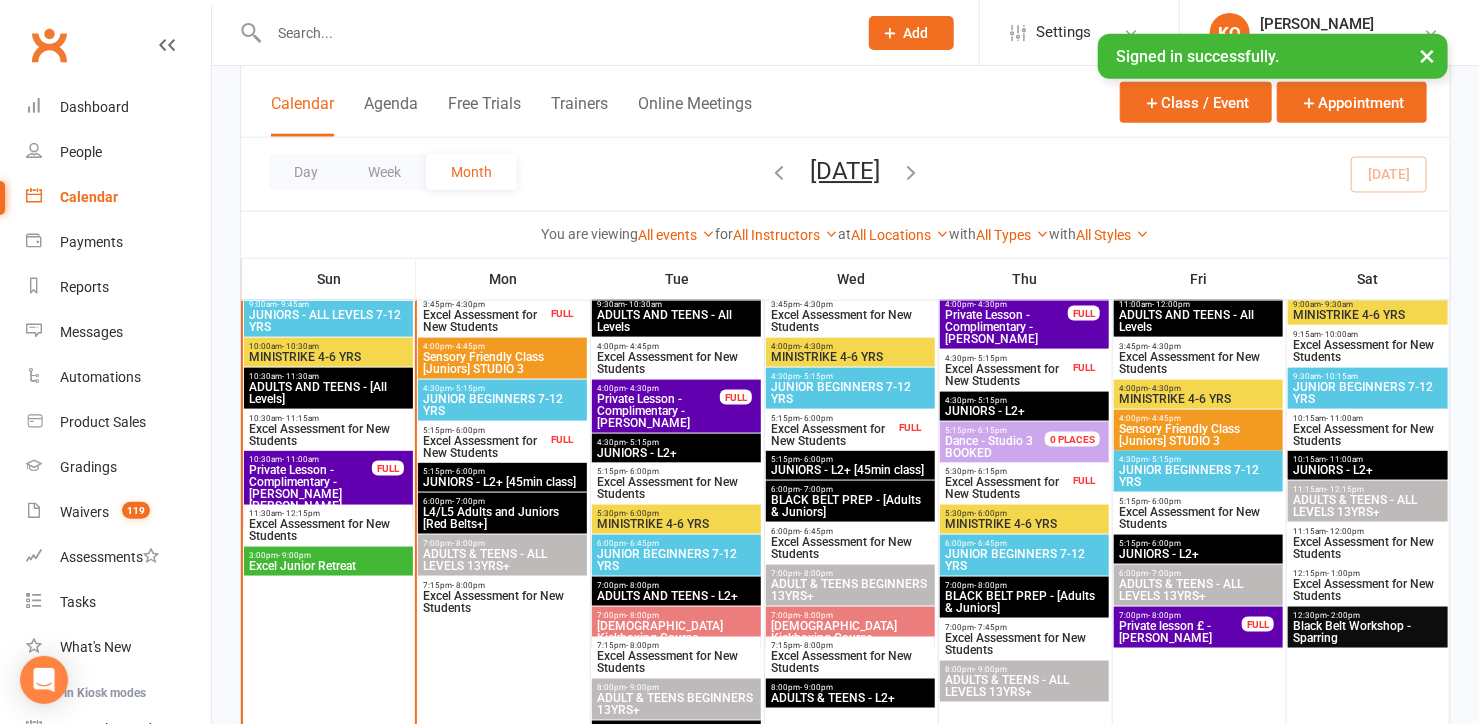 scroll, scrollTop: 1000, scrollLeft: 0, axis: vertical 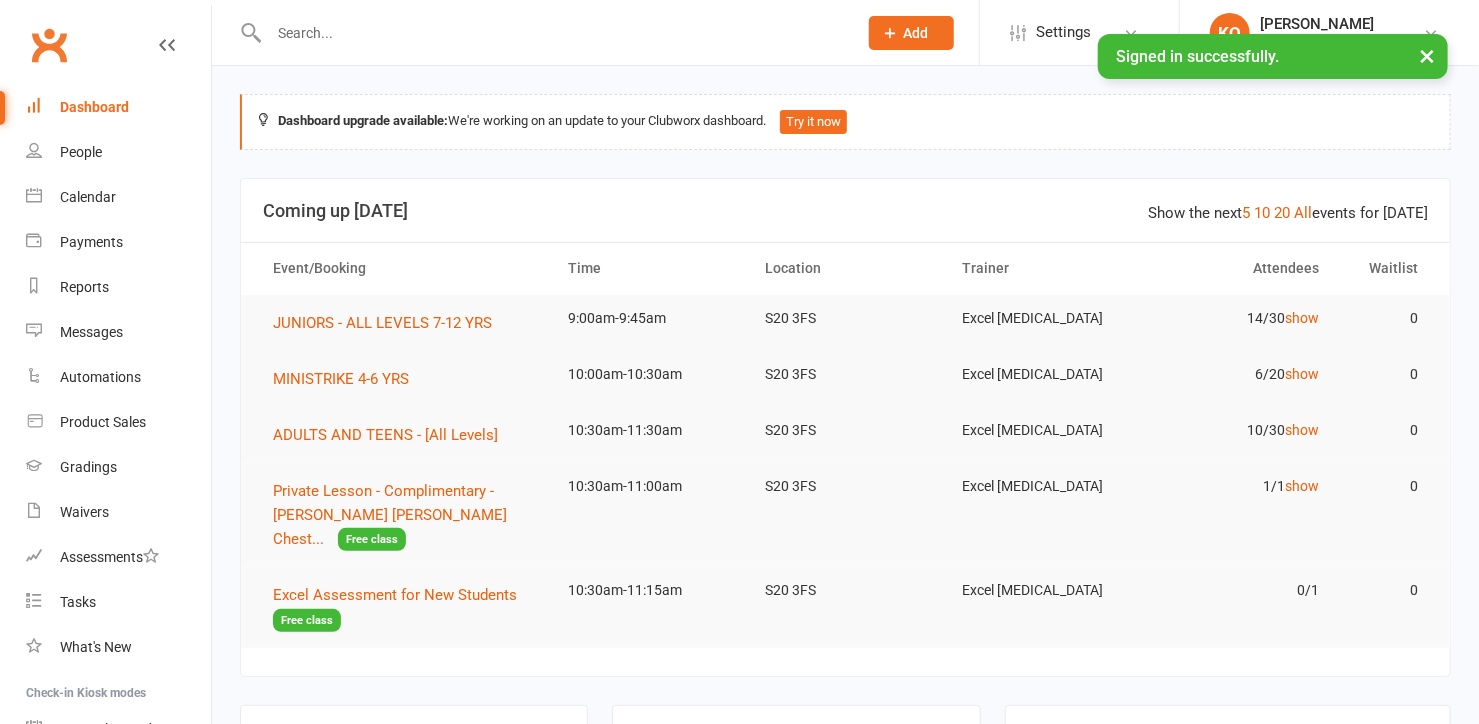 click on "Add" 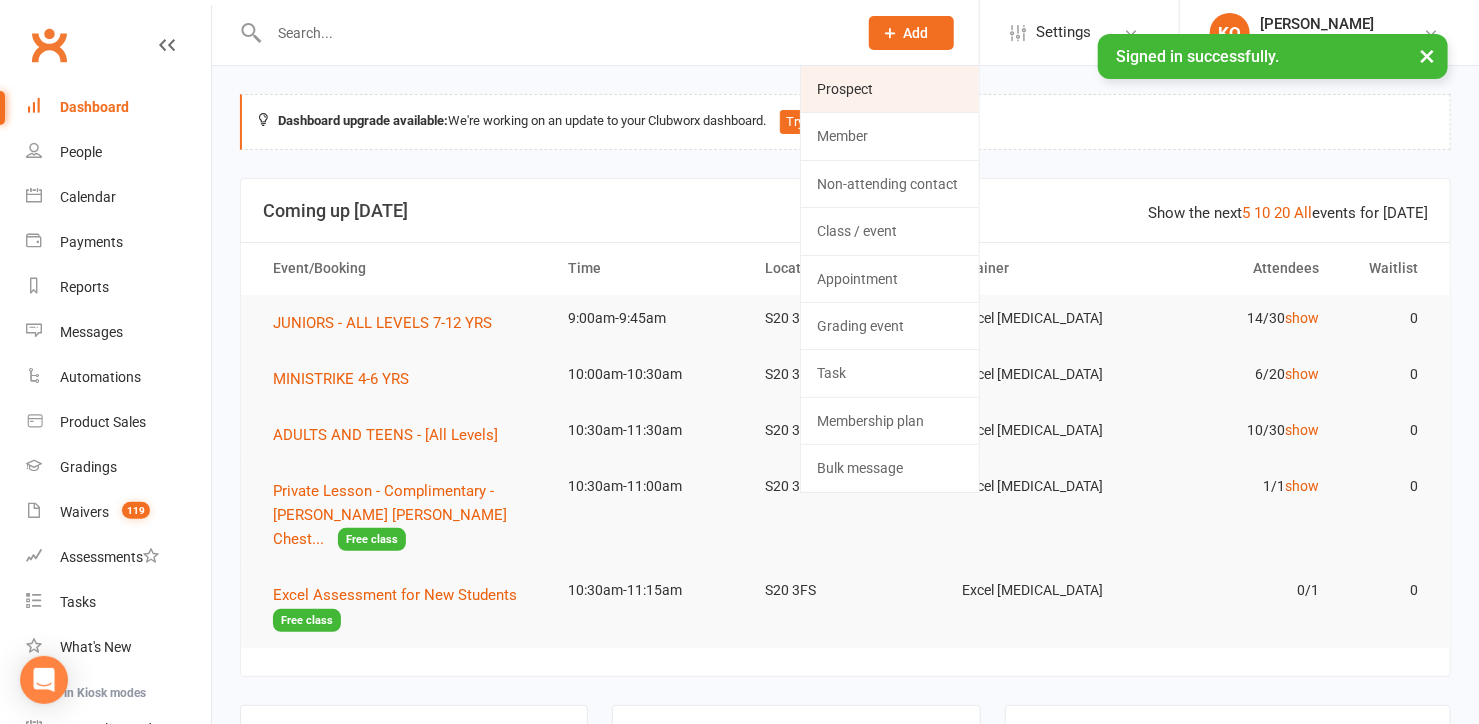 click on "Prospect" 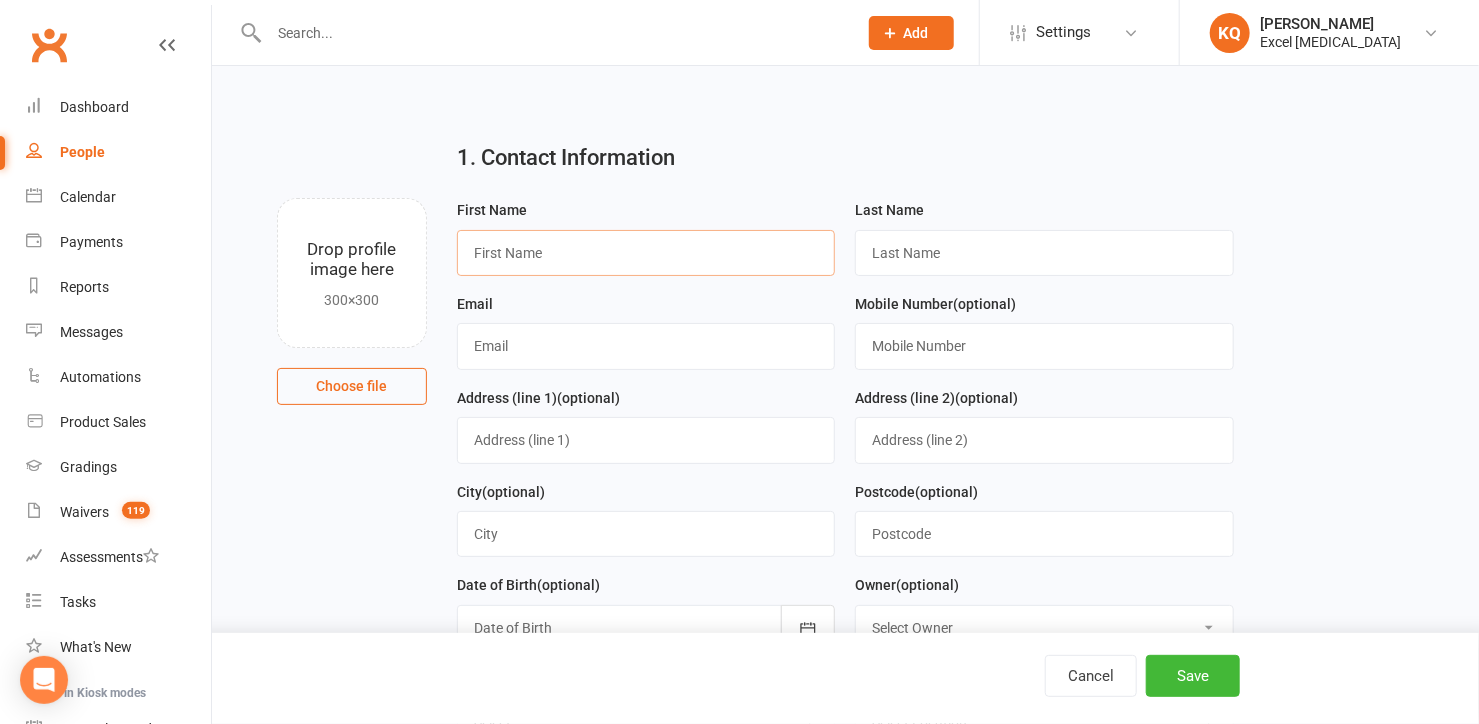 click at bounding box center [646, 253] 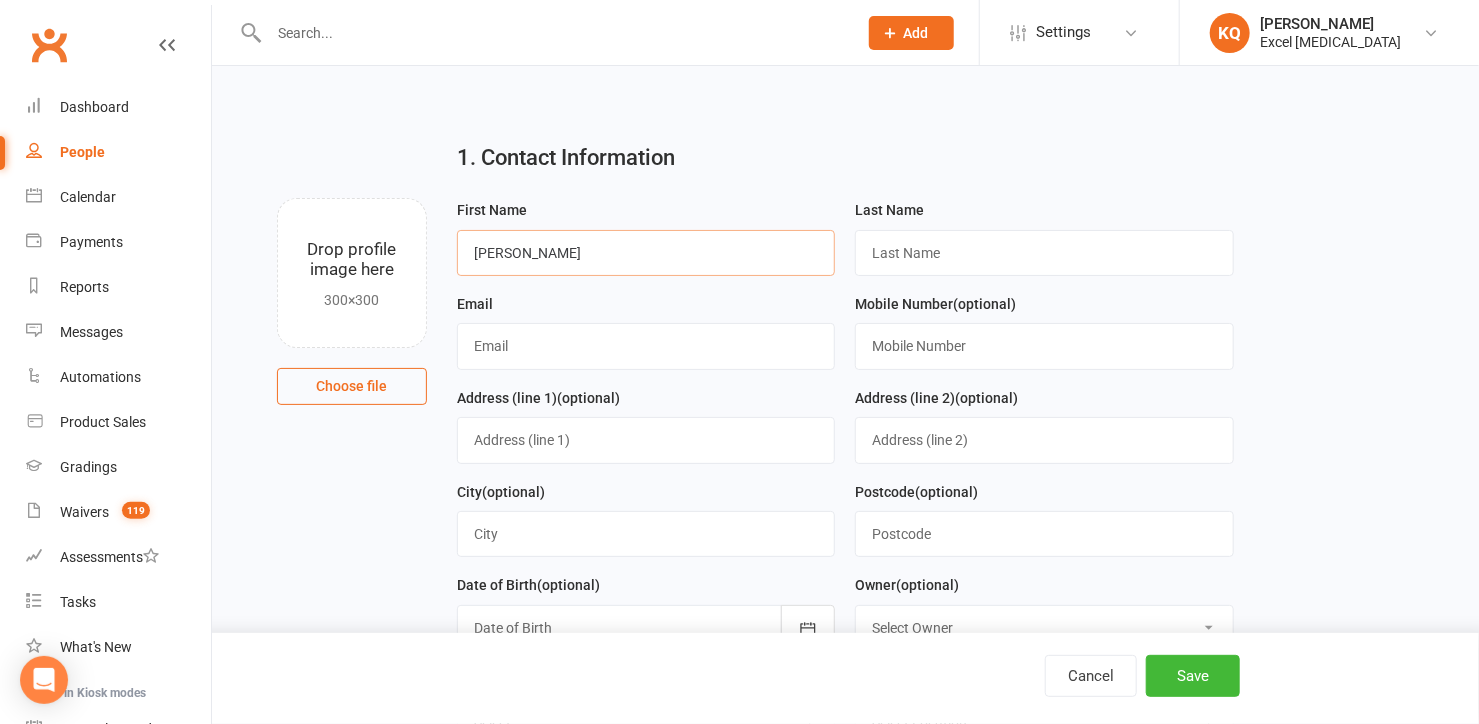 type on "[PERSON_NAME]" 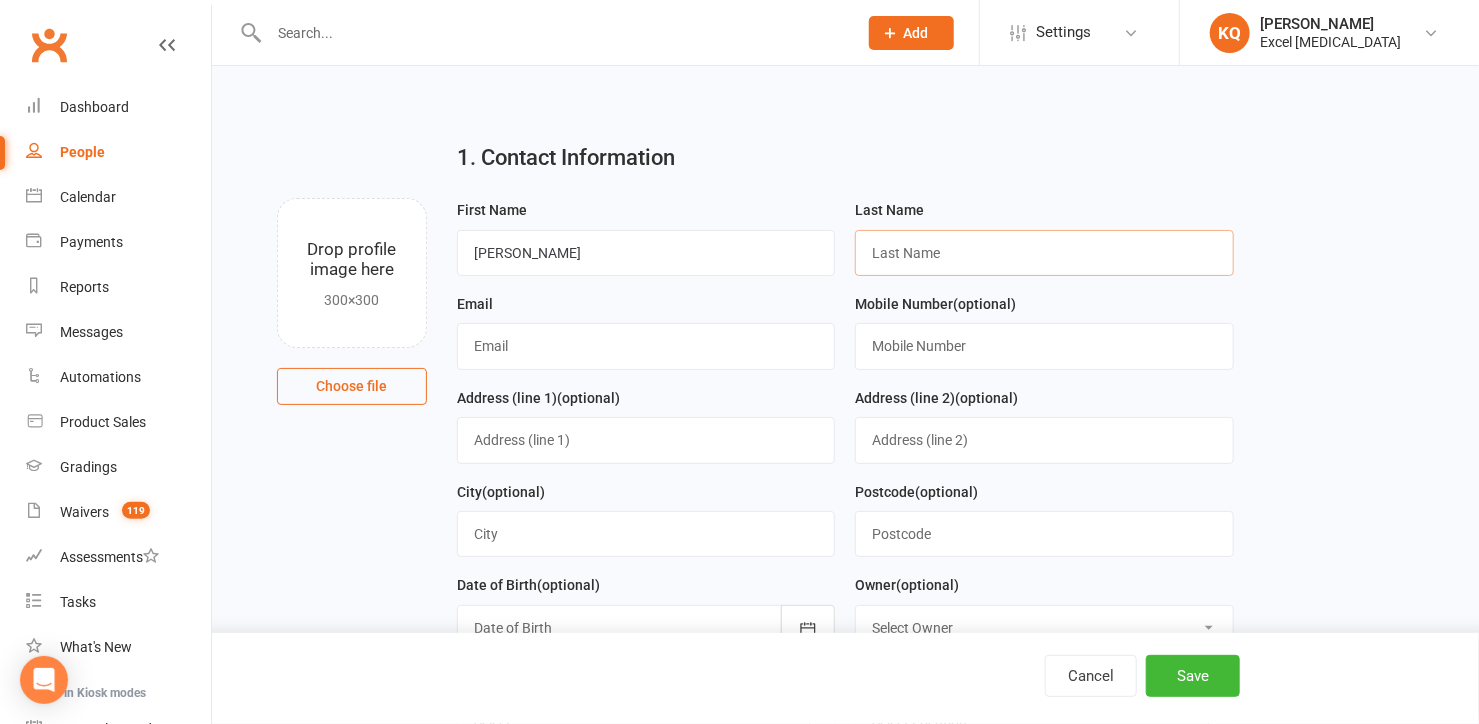 click at bounding box center [1044, 253] 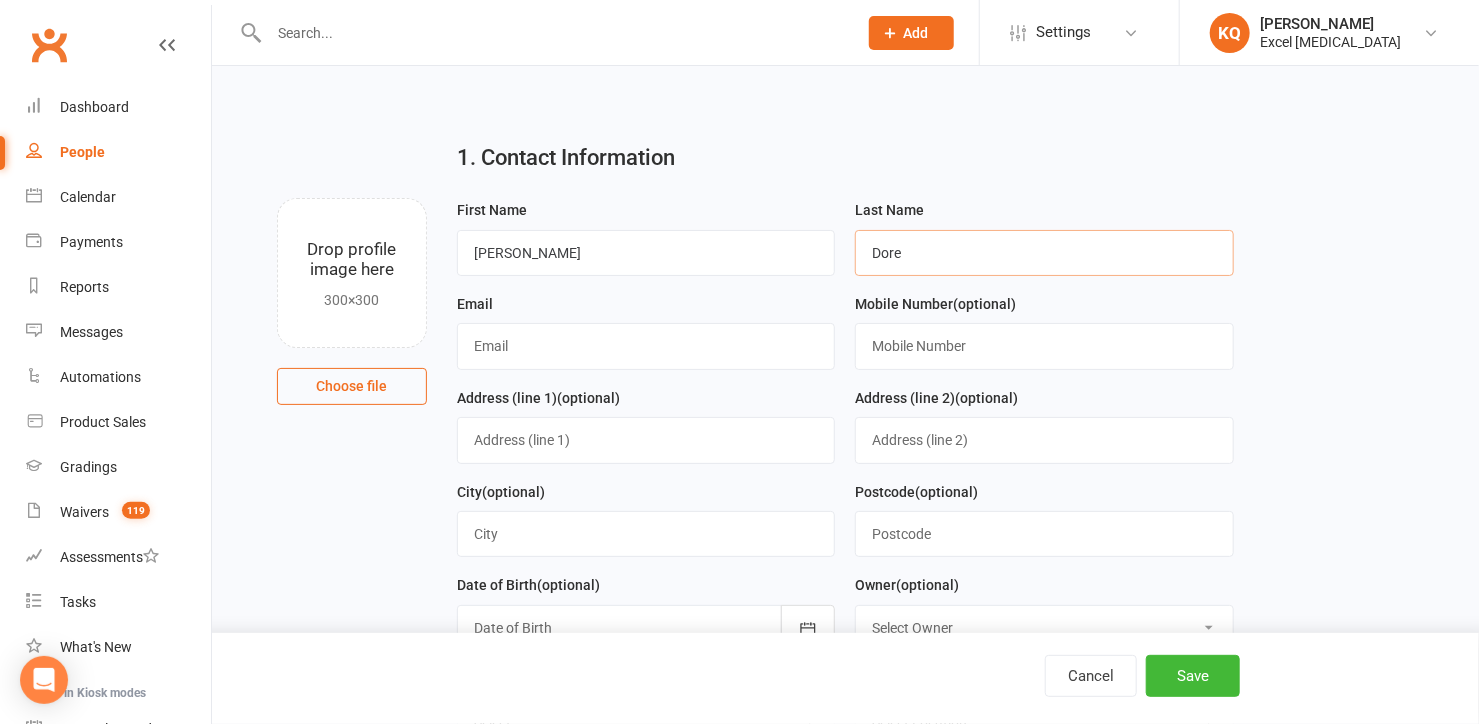 type on "Dore" 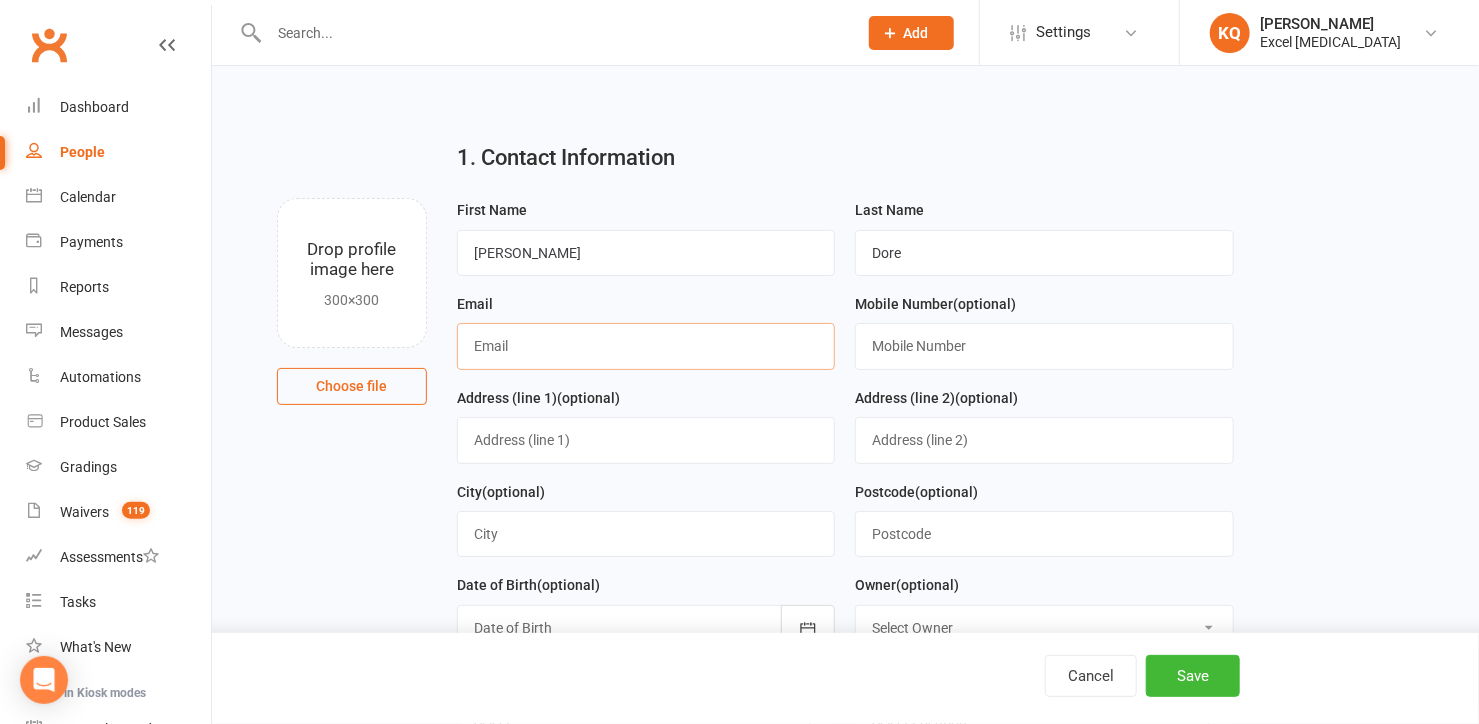 click at bounding box center [646, 346] 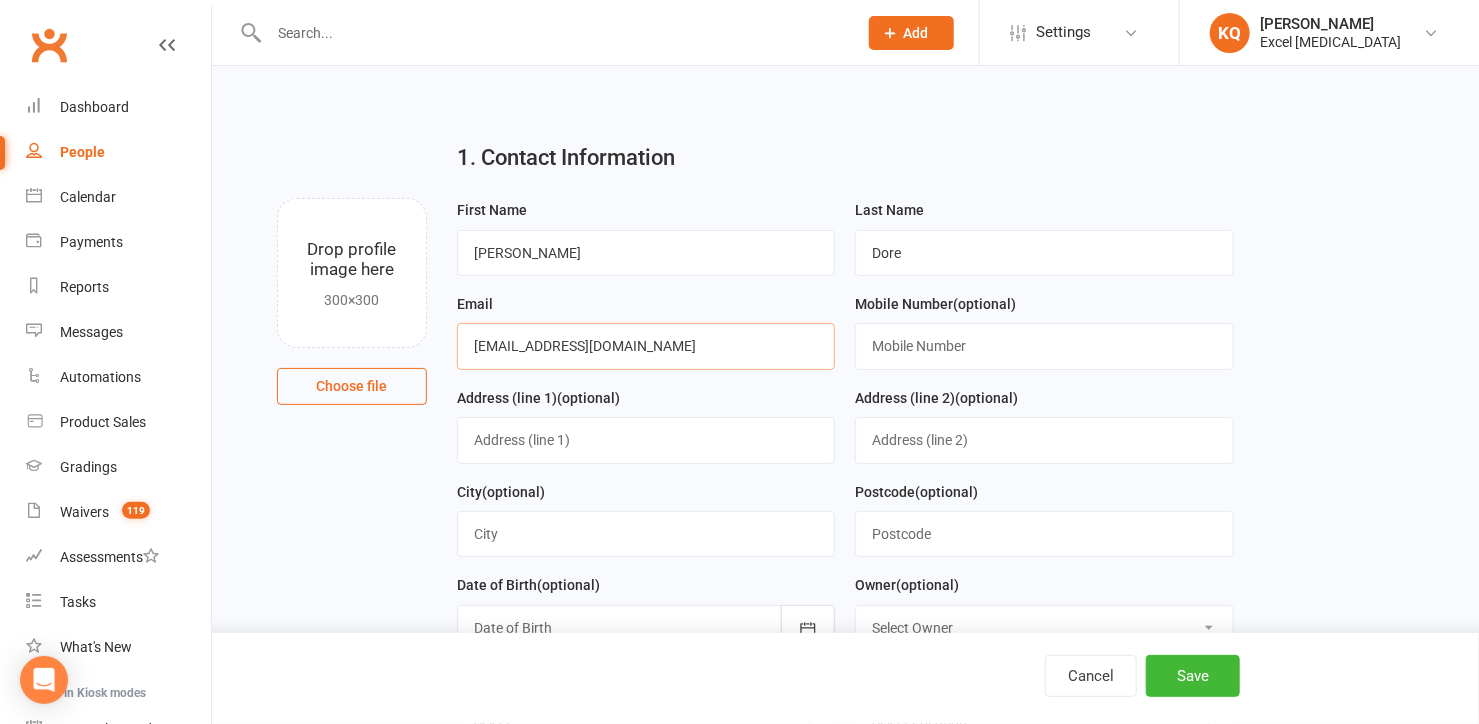 type on "[EMAIL_ADDRESS][DOMAIN_NAME]" 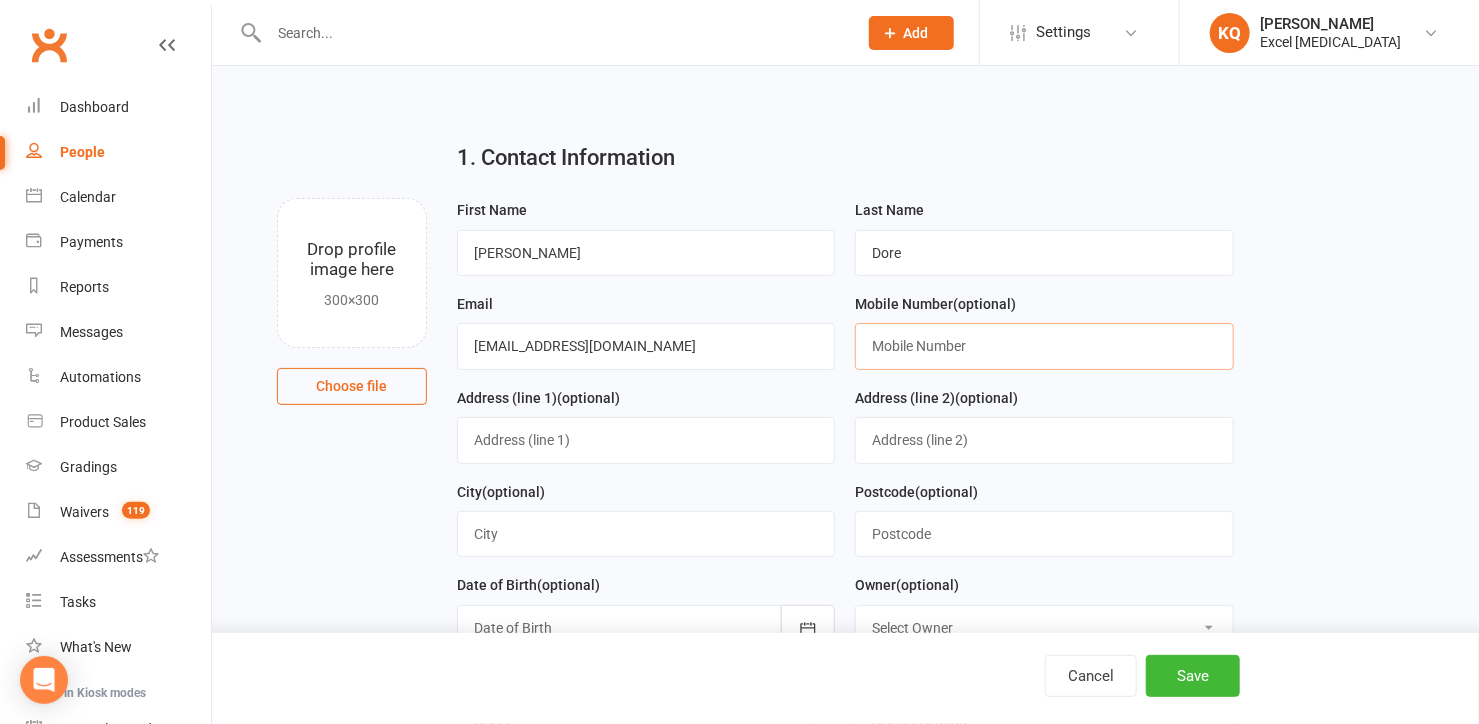 click at bounding box center [1044, 346] 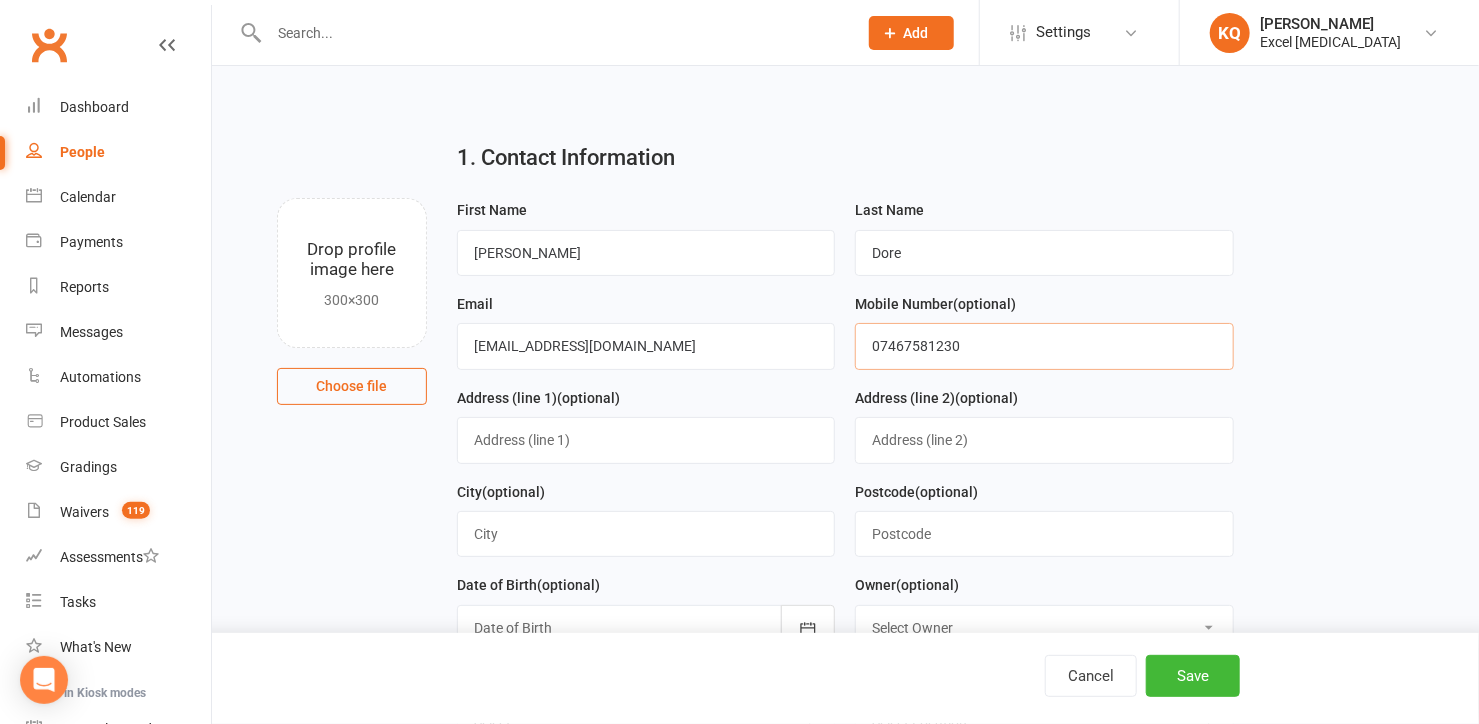 type on "07467581230" 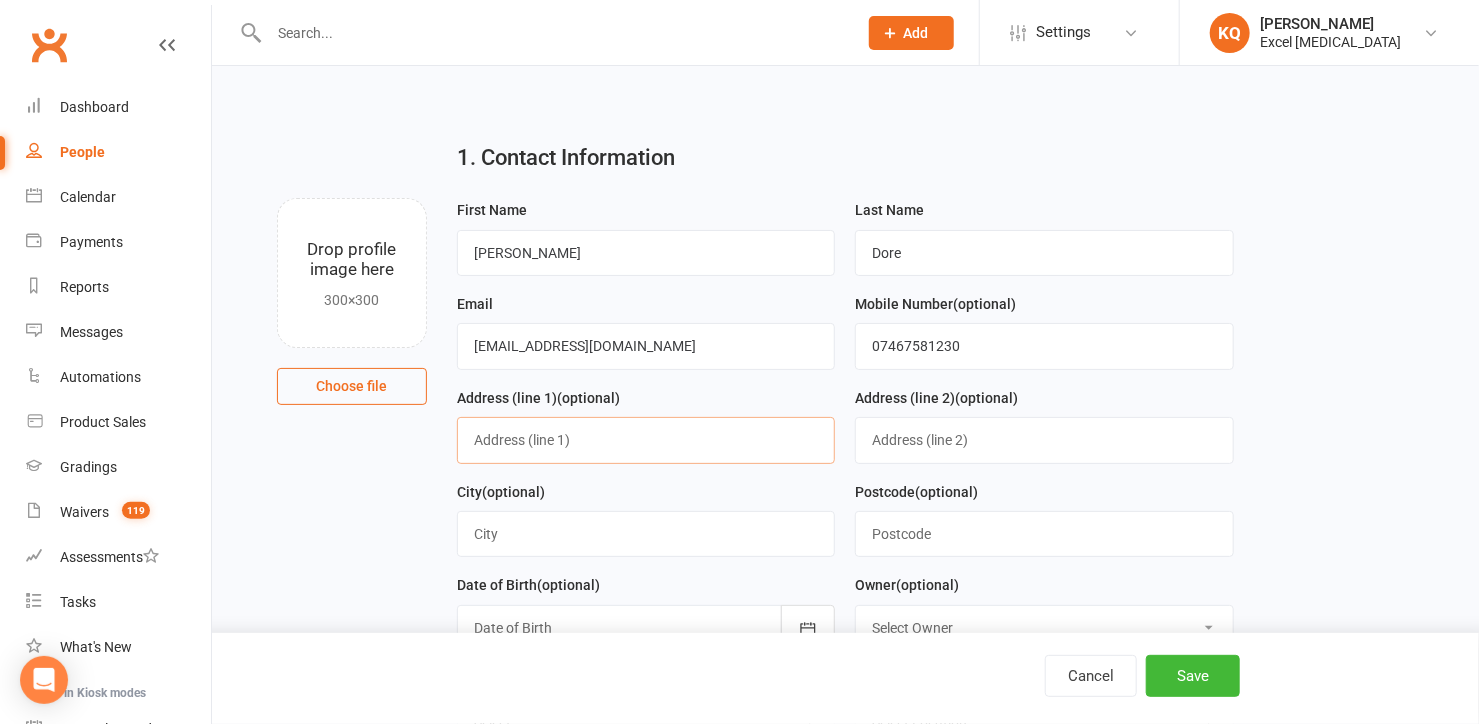 click at bounding box center (646, 440) 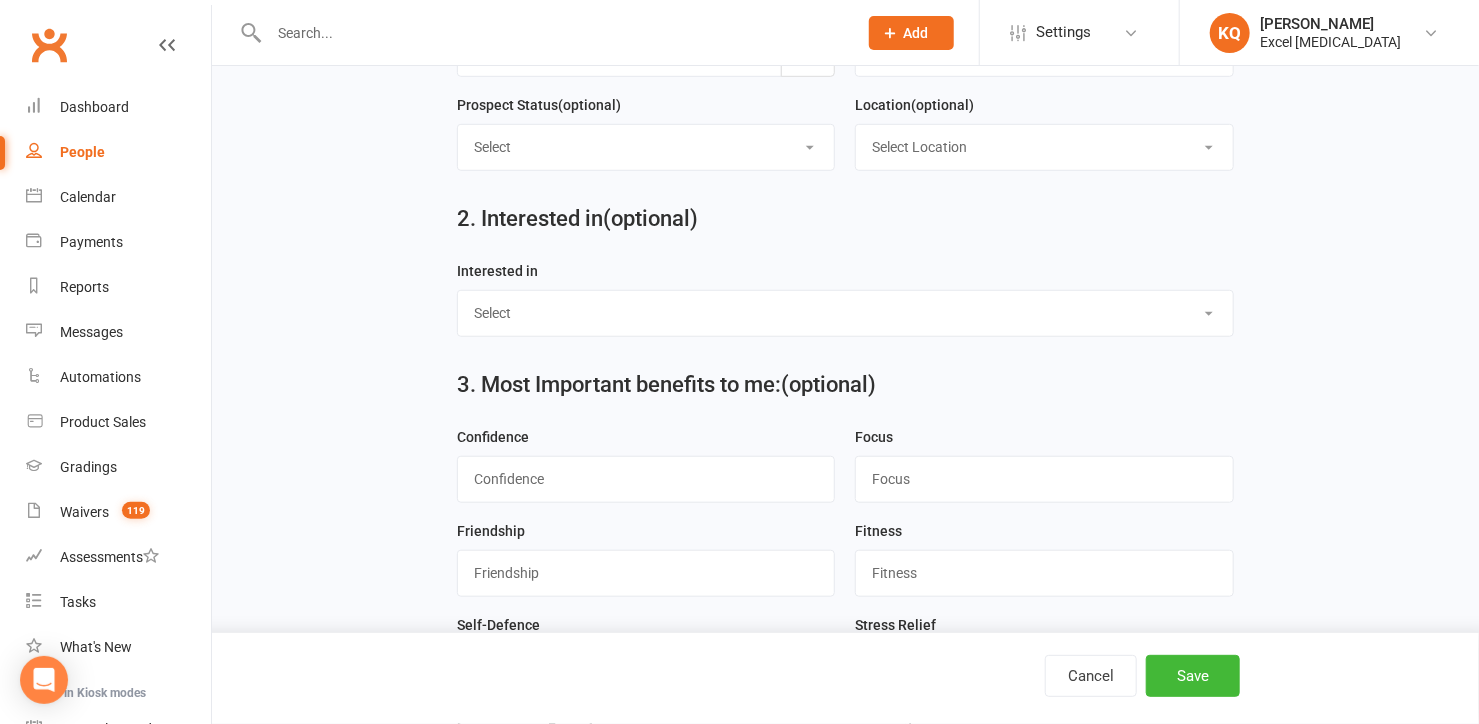 scroll, scrollTop: 545, scrollLeft: 0, axis: vertical 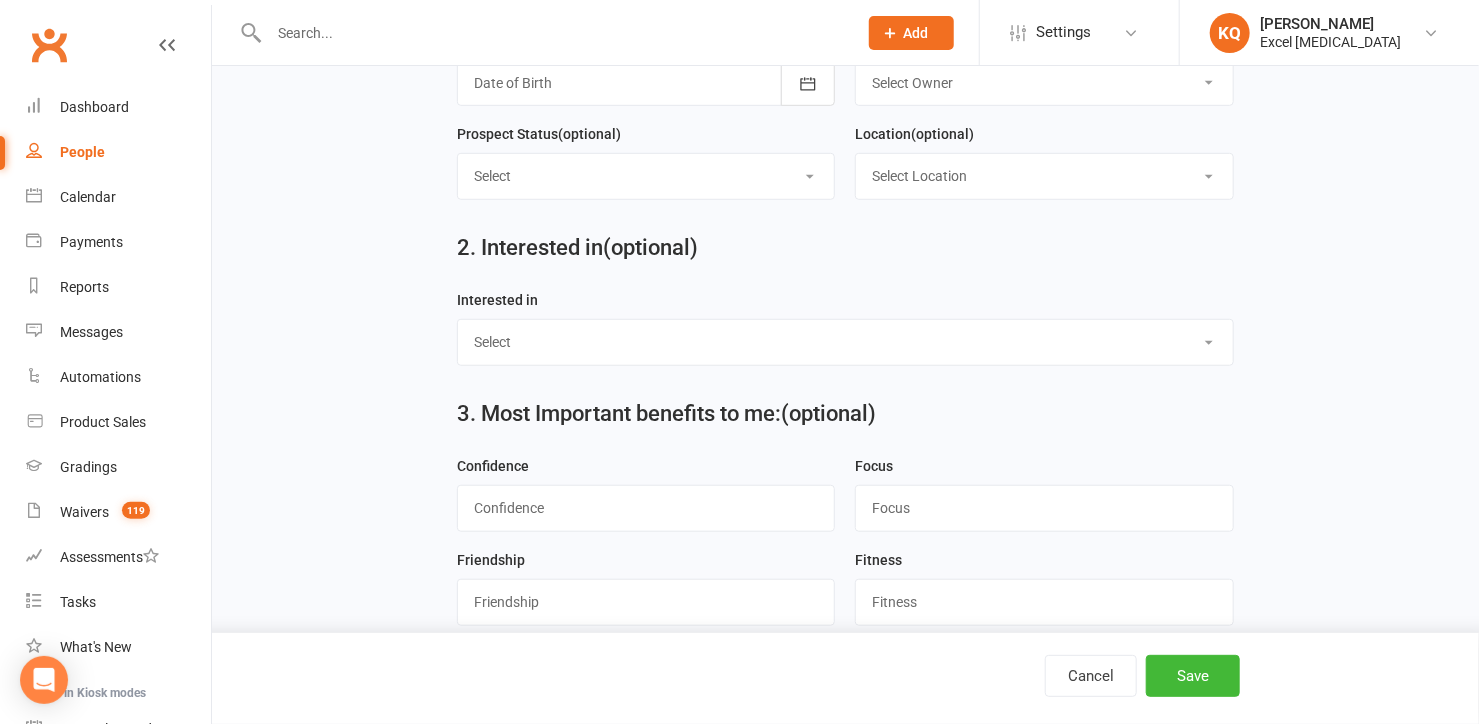 click on "Select Ministrike Juniors Adults/Teens Yoga Birthday Parties" at bounding box center (845, 342) 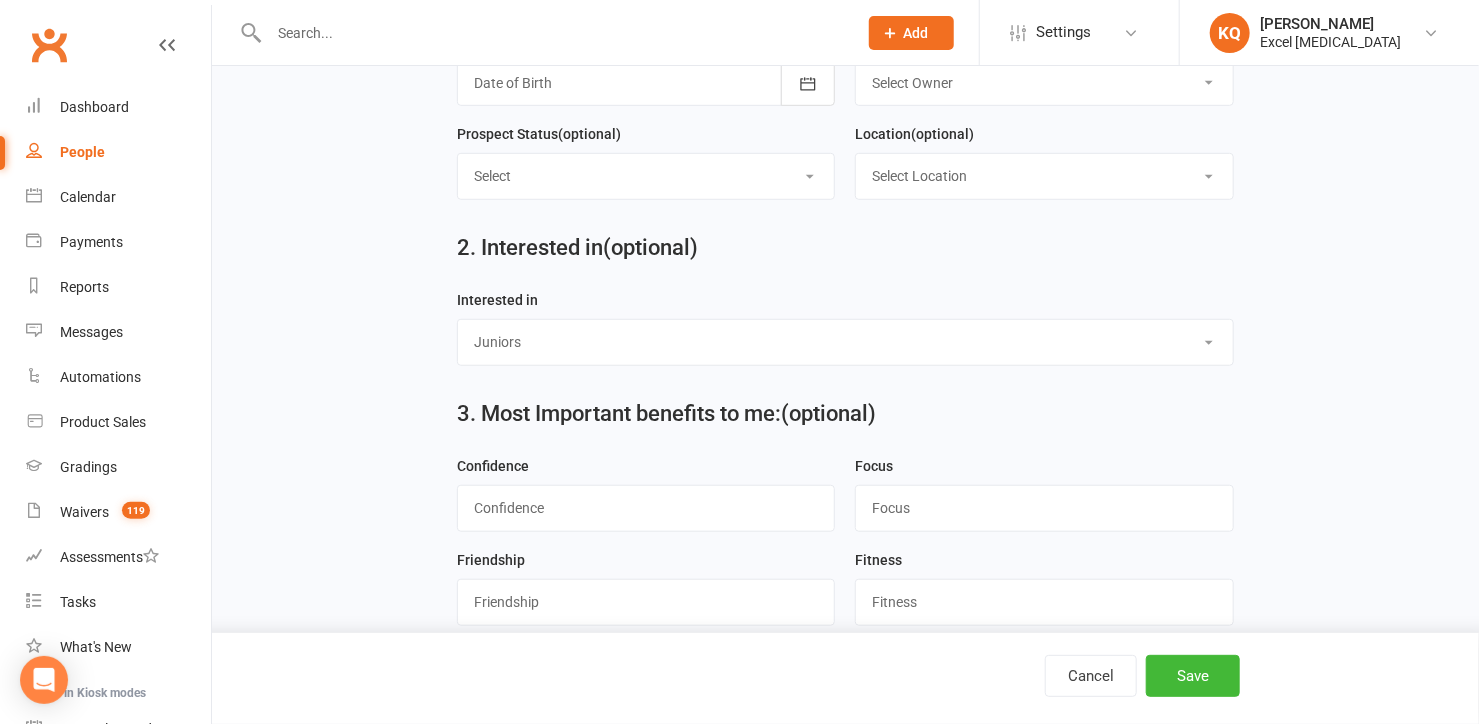 click on "Select Ministrike Juniors Adults/Teens Yoga Birthday Parties" at bounding box center (845, 342) 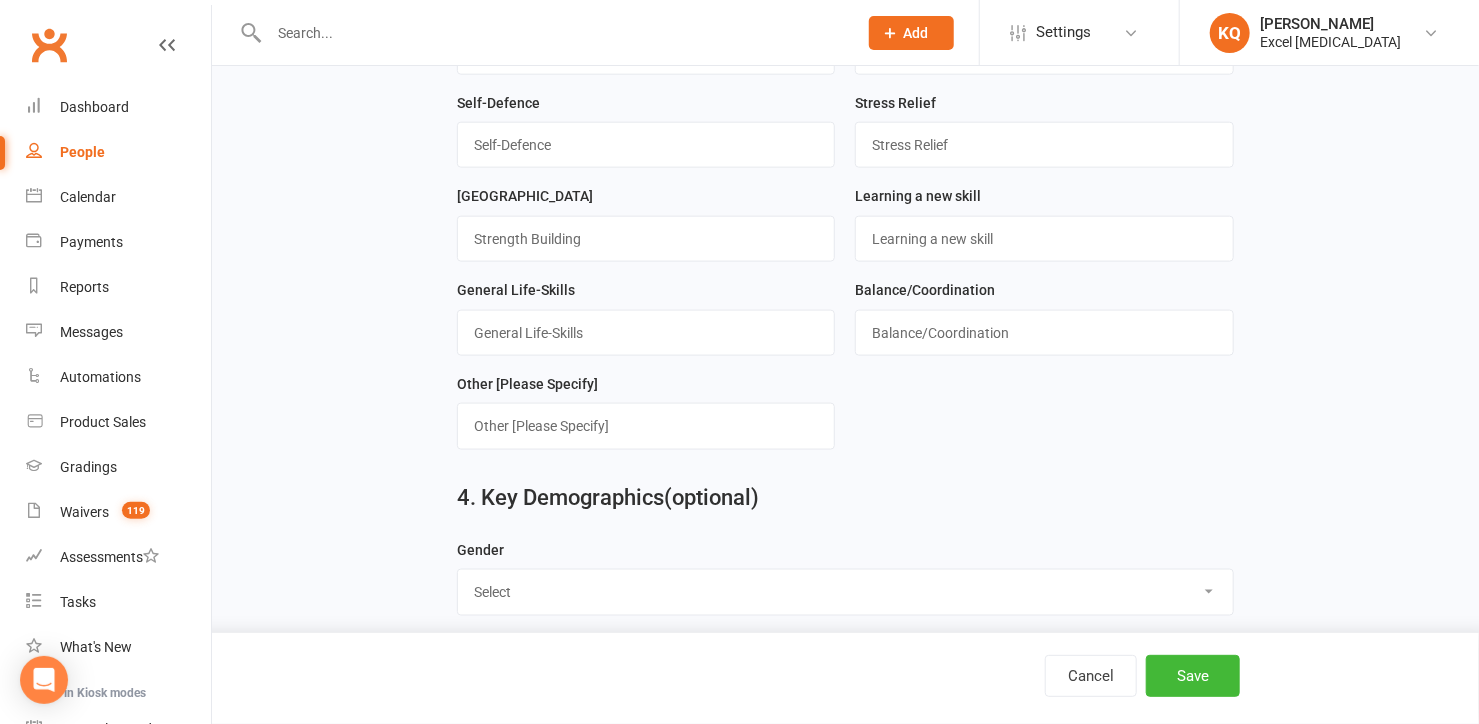 scroll, scrollTop: 1272, scrollLeft: 0, axis: vertical 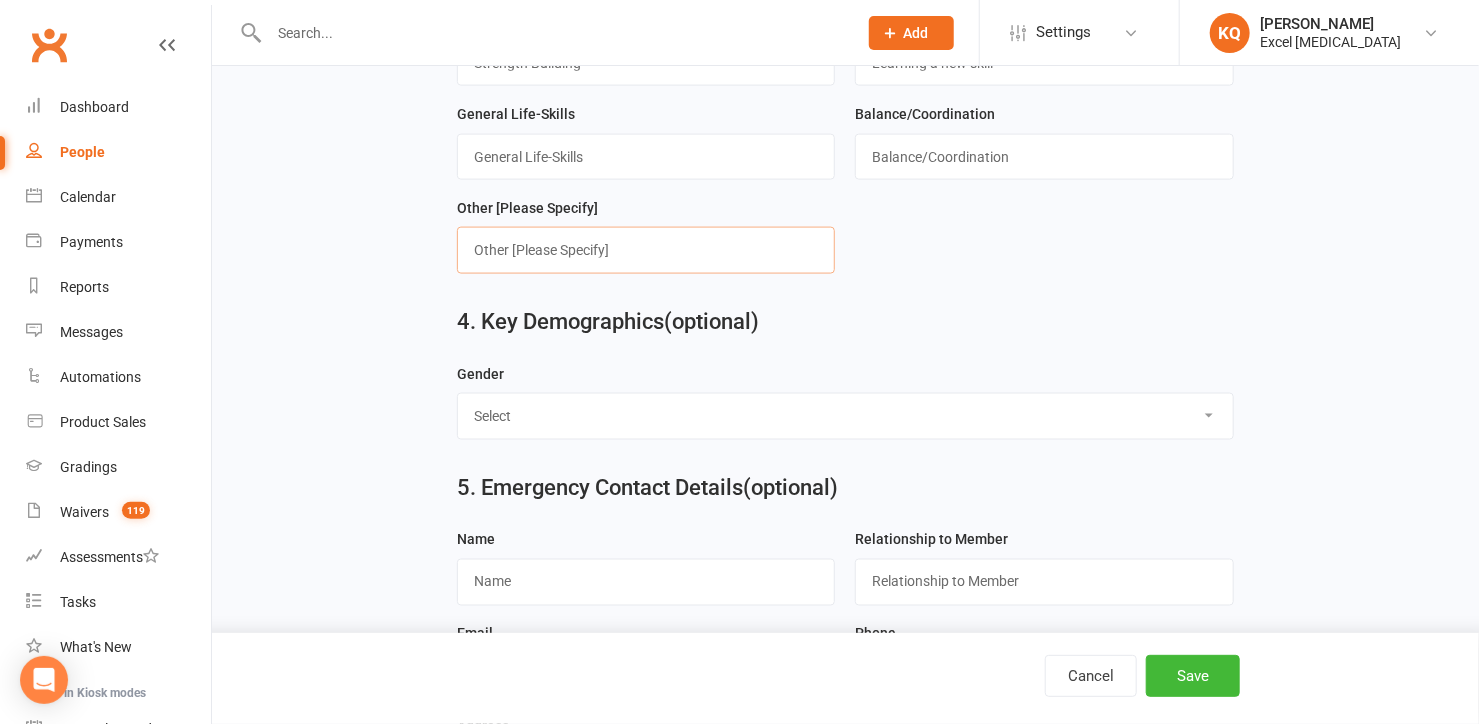 click at bounding box center [646, 250] 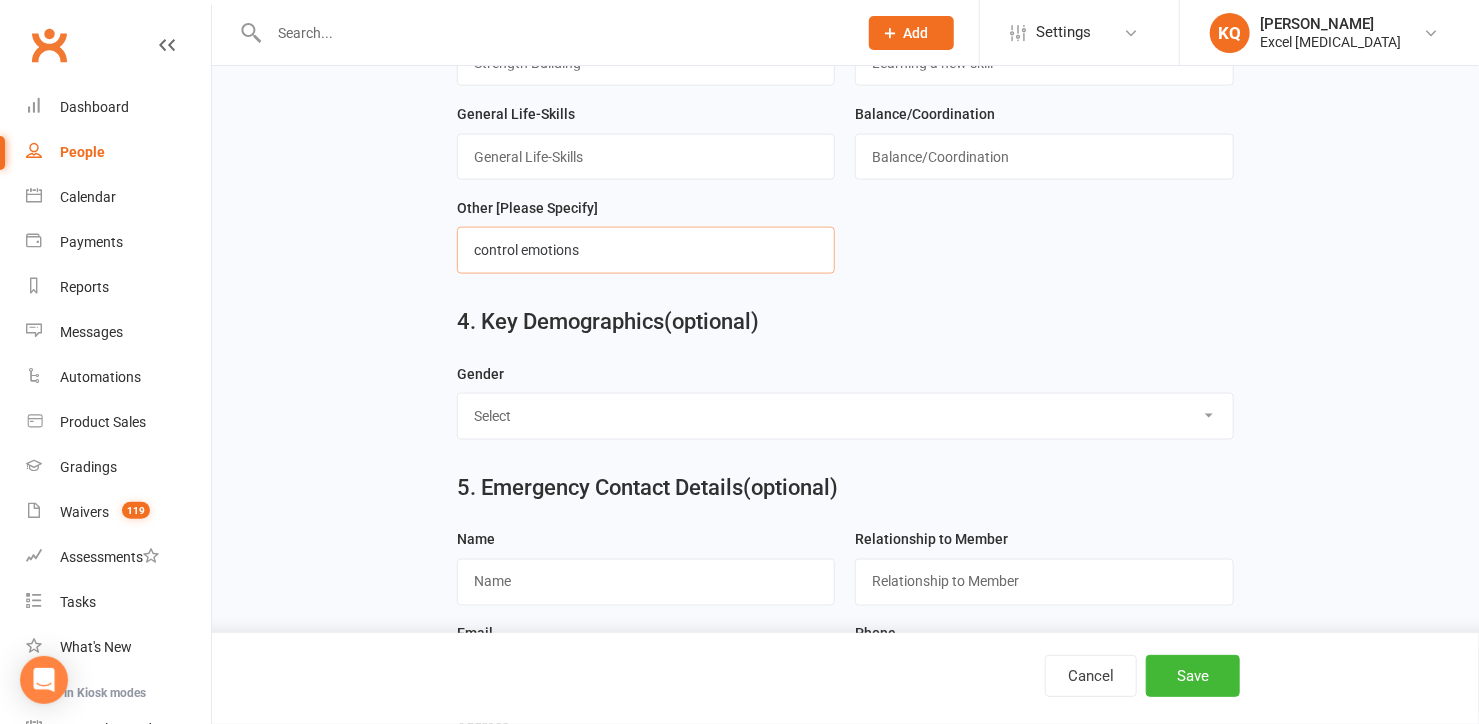 type on "control emotions" 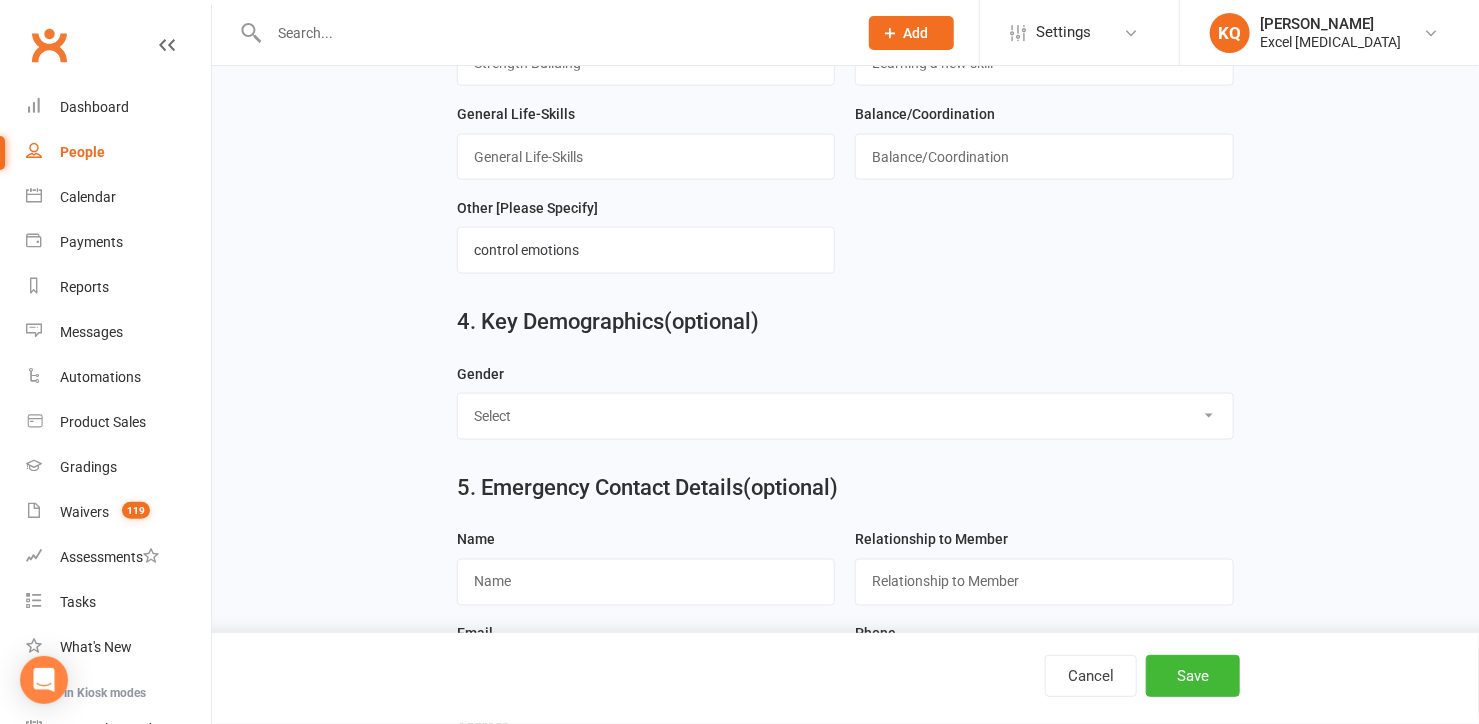 click on "Select [DEMOGRAPHIC_DATA] [DEMOGRAPHIC_DATA]" at bounding box center [845, 416] 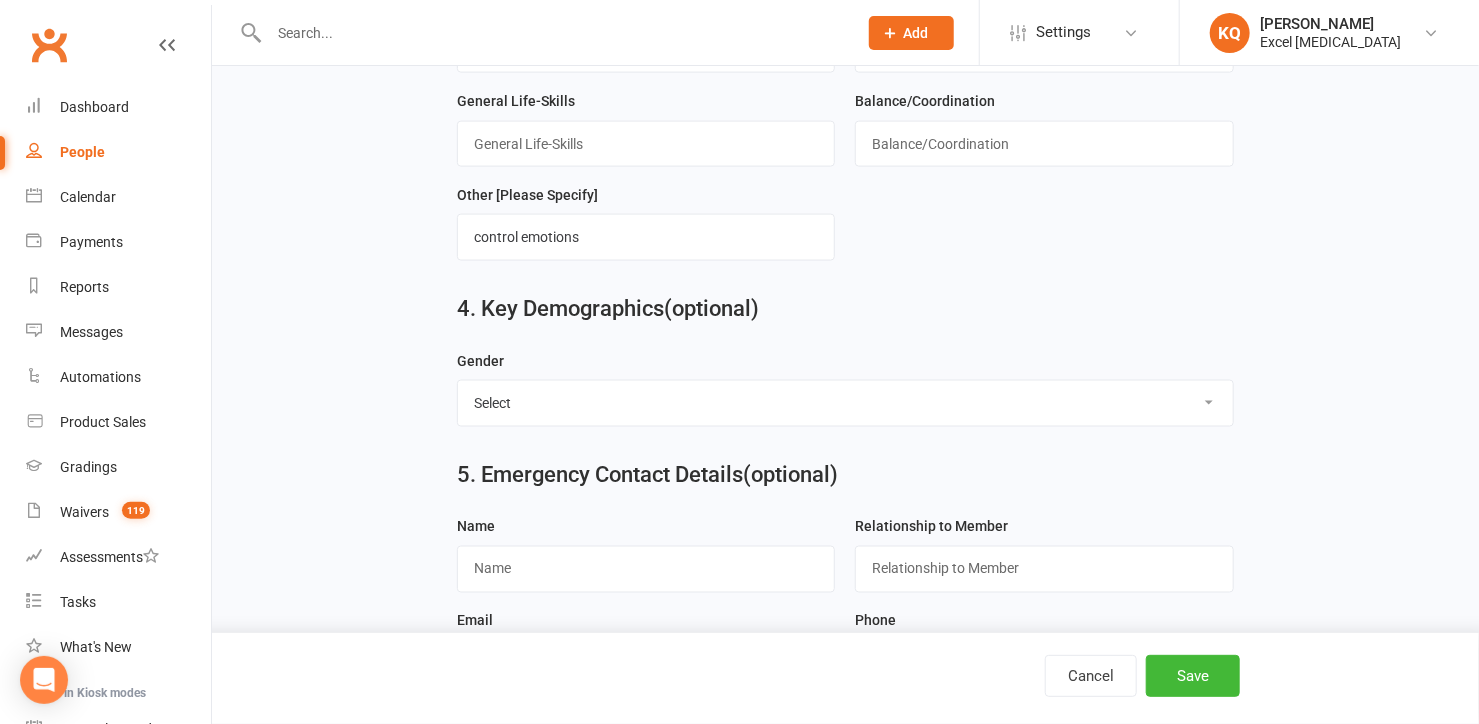 scroll, scrollTop: 1636, scrollLeft: 0, axis: vertical 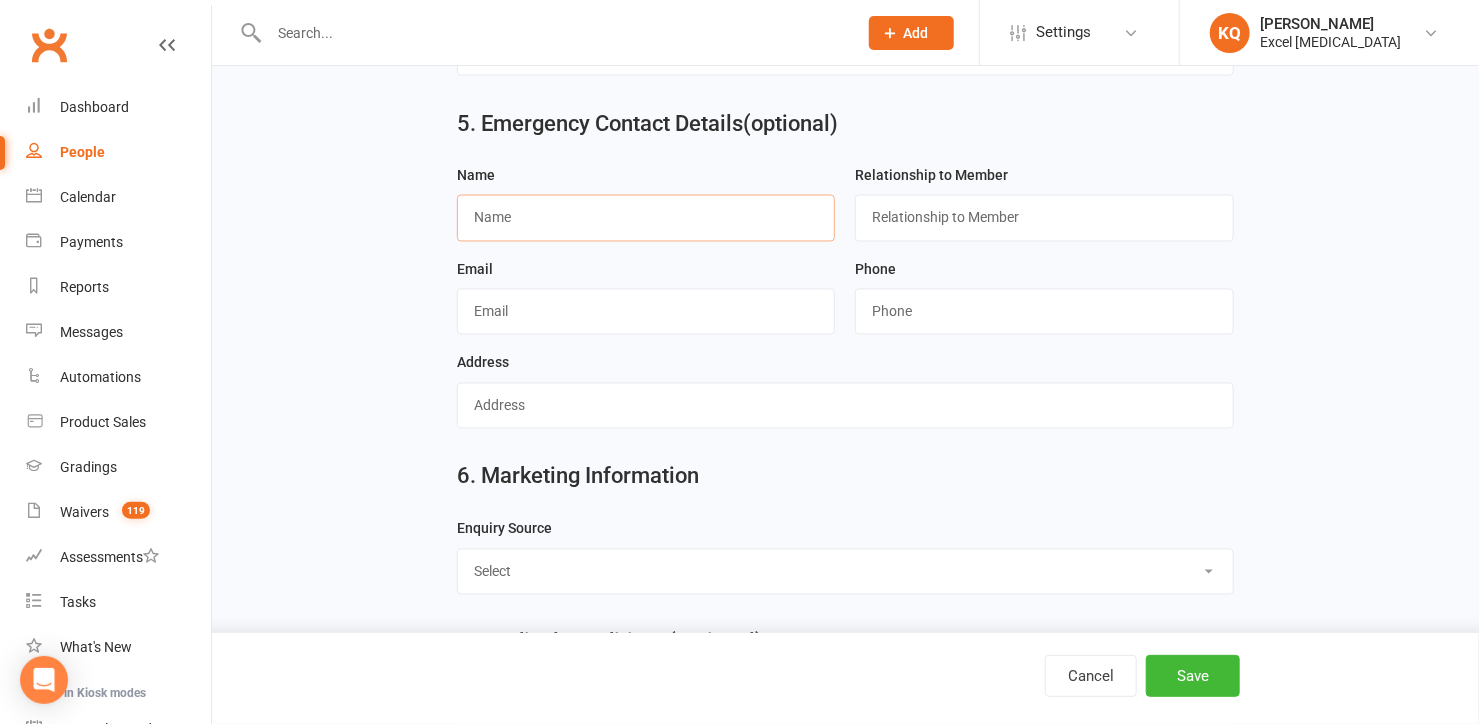 click at bounding box center [646, 218] 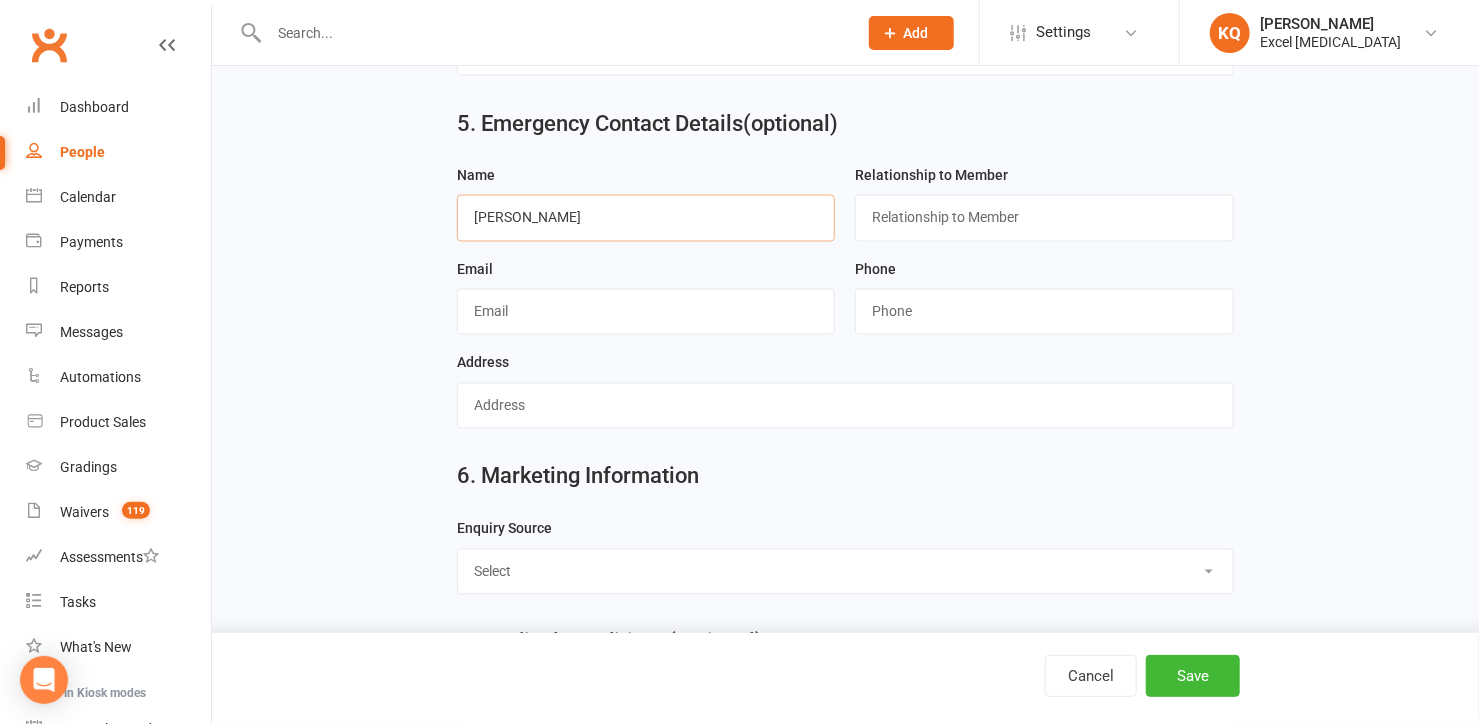 type on "Paul Dore" 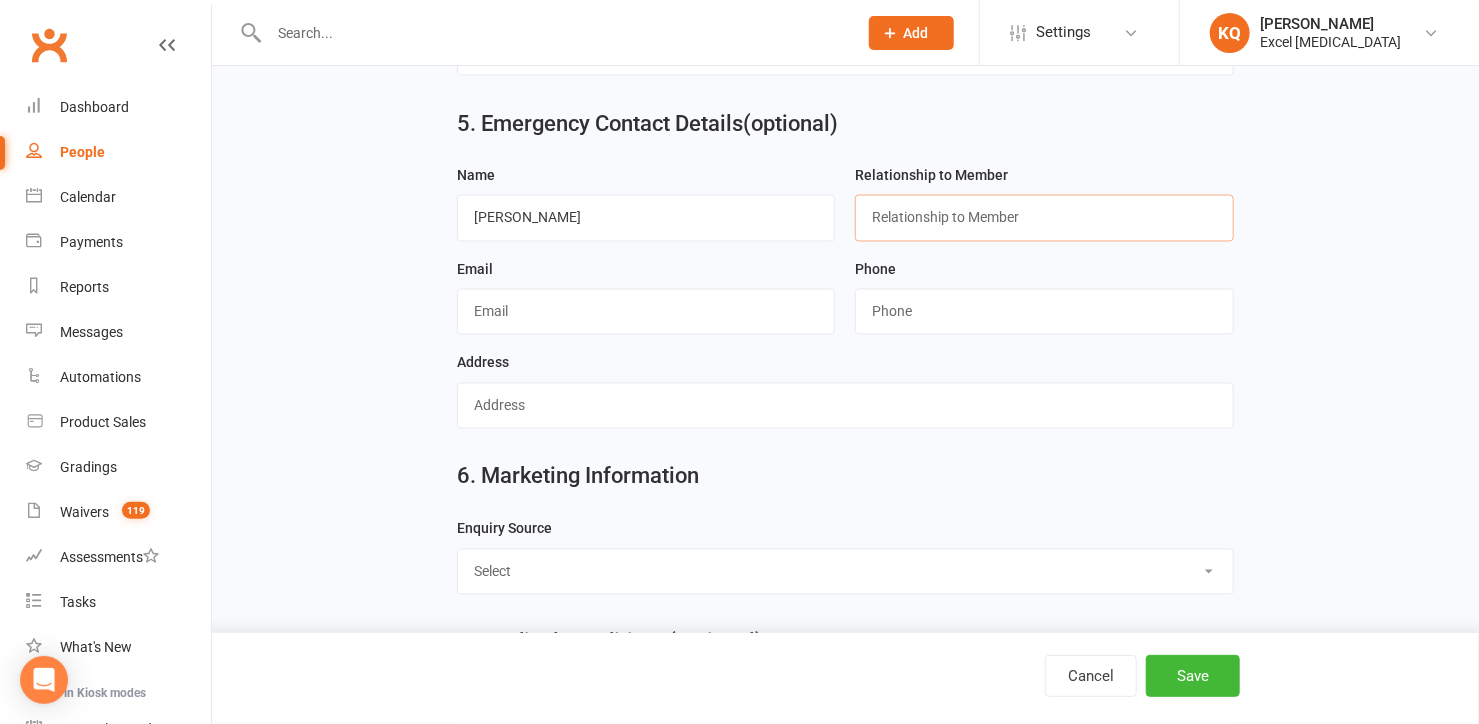 click at bounding box center (1044, 218) 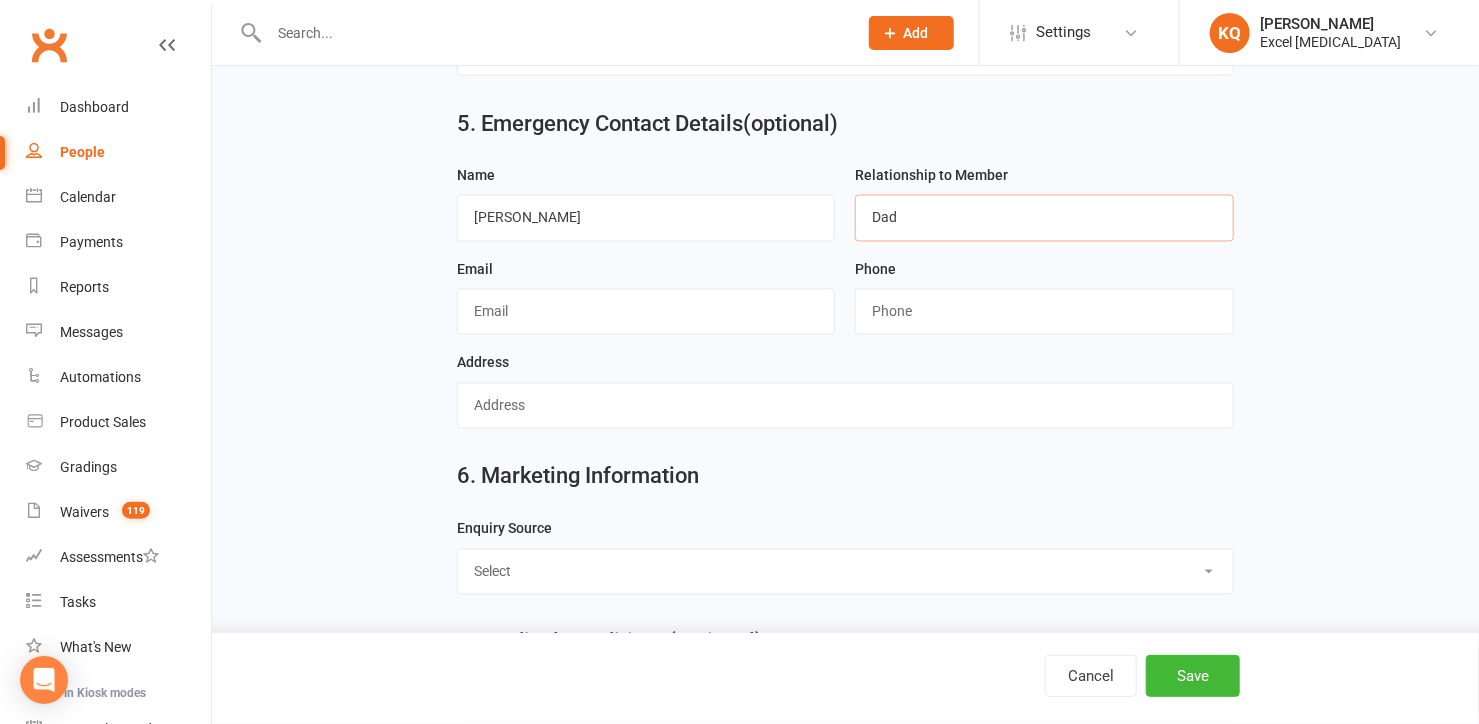 scroll, scrollTop: 1909, scrollLeft: 0, axis: vertical 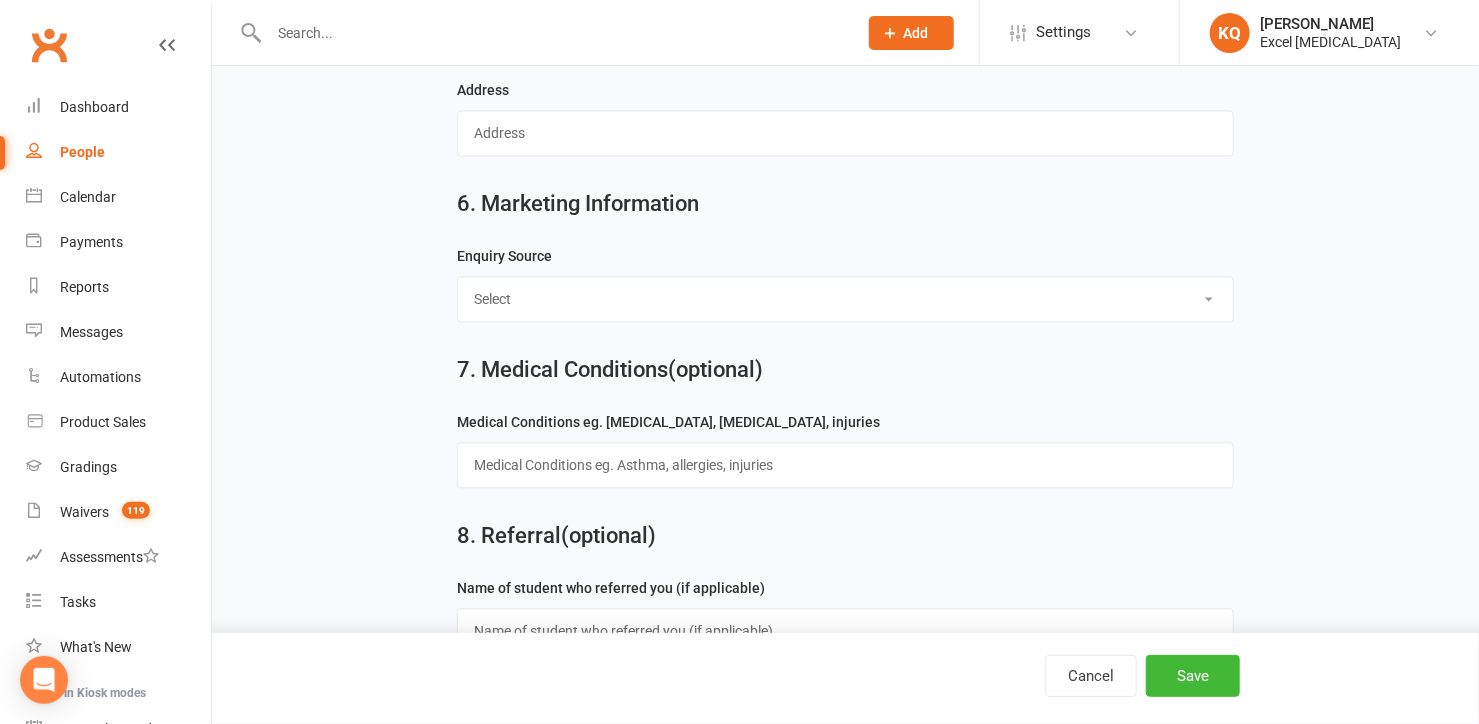 type on "Dad" 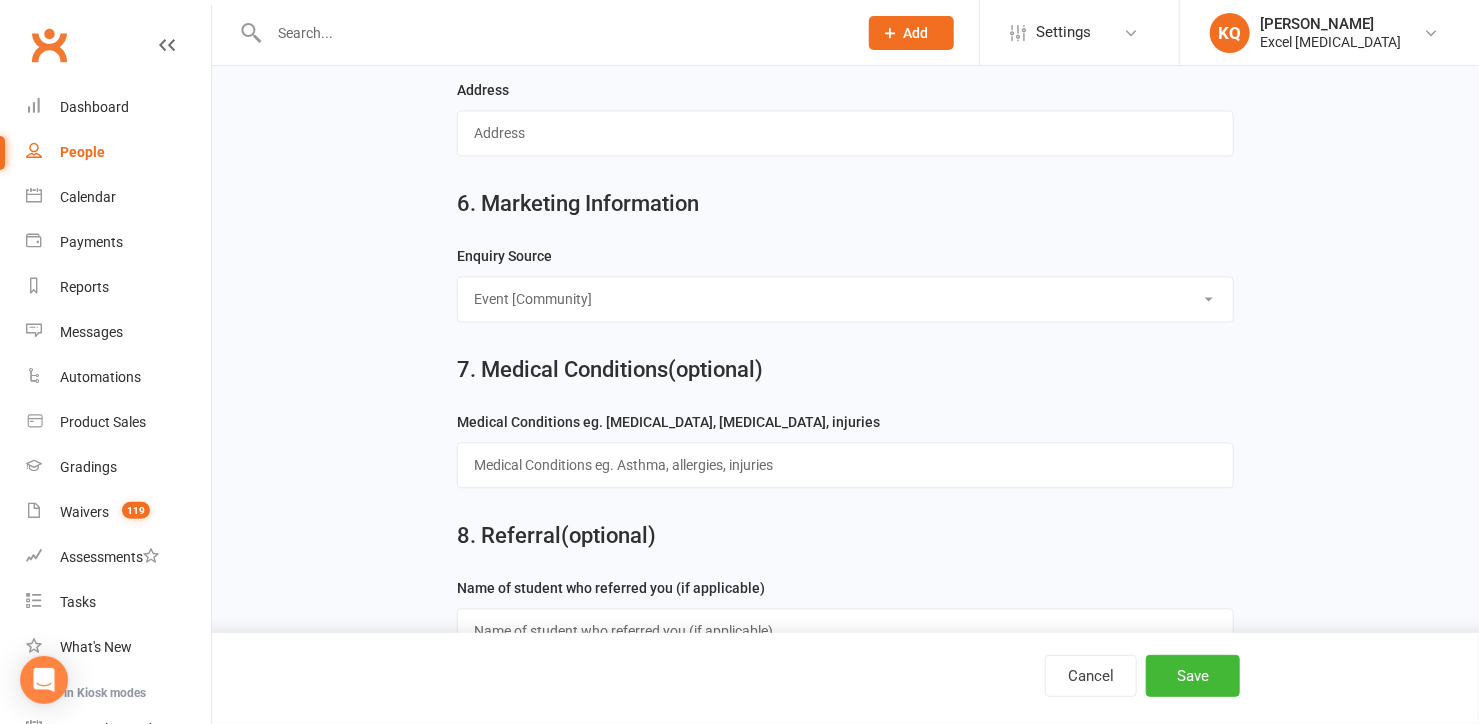 click on "Select Birthday Party Coach/Staff Referral Dance Driven by/Walk In Event [Community] Excel Open Day -drop in Friend Family Member Facebook [General] Facebook [Advert] Flyer Google/Google Review HAF [Half Term Club] Internet Search Instagram School Signage Workshop/Course [Community] Workshop/Course [Academy] Website Other/Unknown" at bounding box center [845, 299] 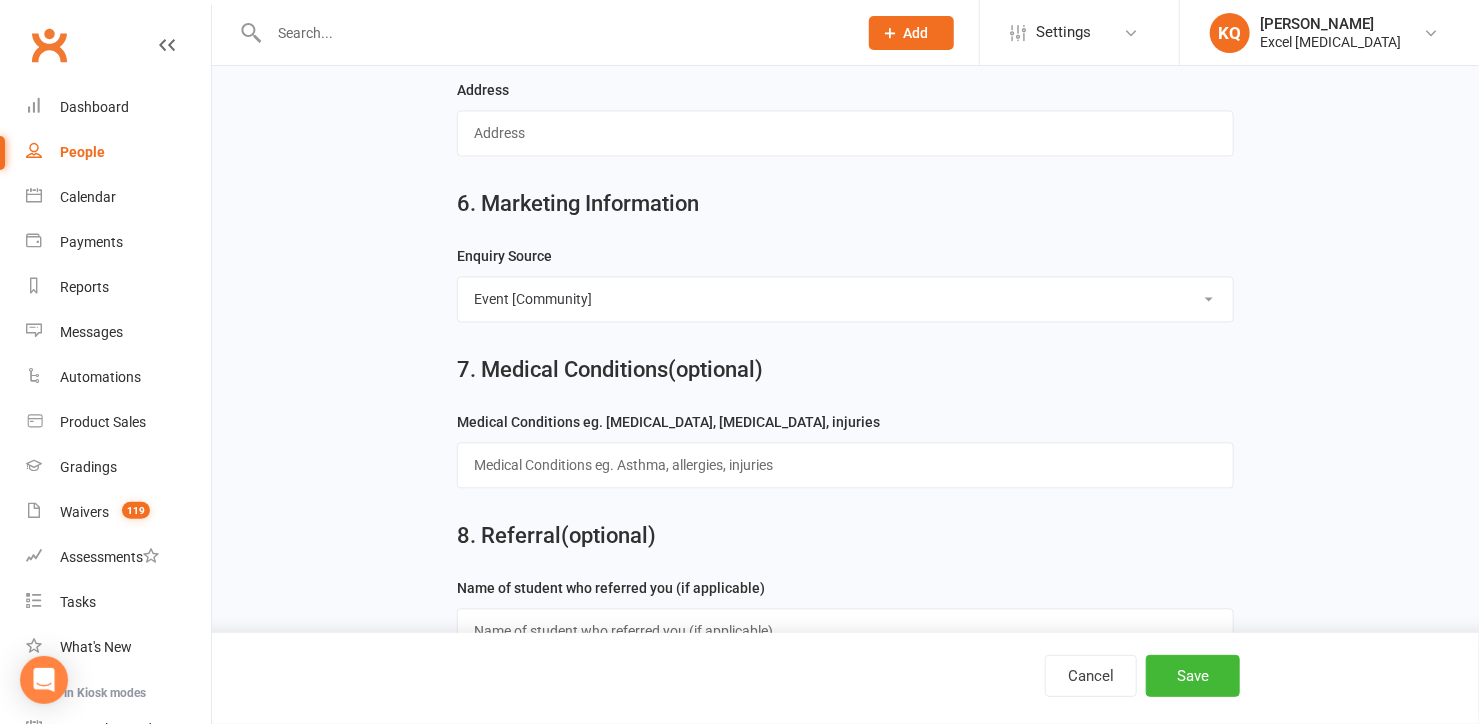 scroll, scrollTop: 1951, scrollLeft: 0, axis: vertical 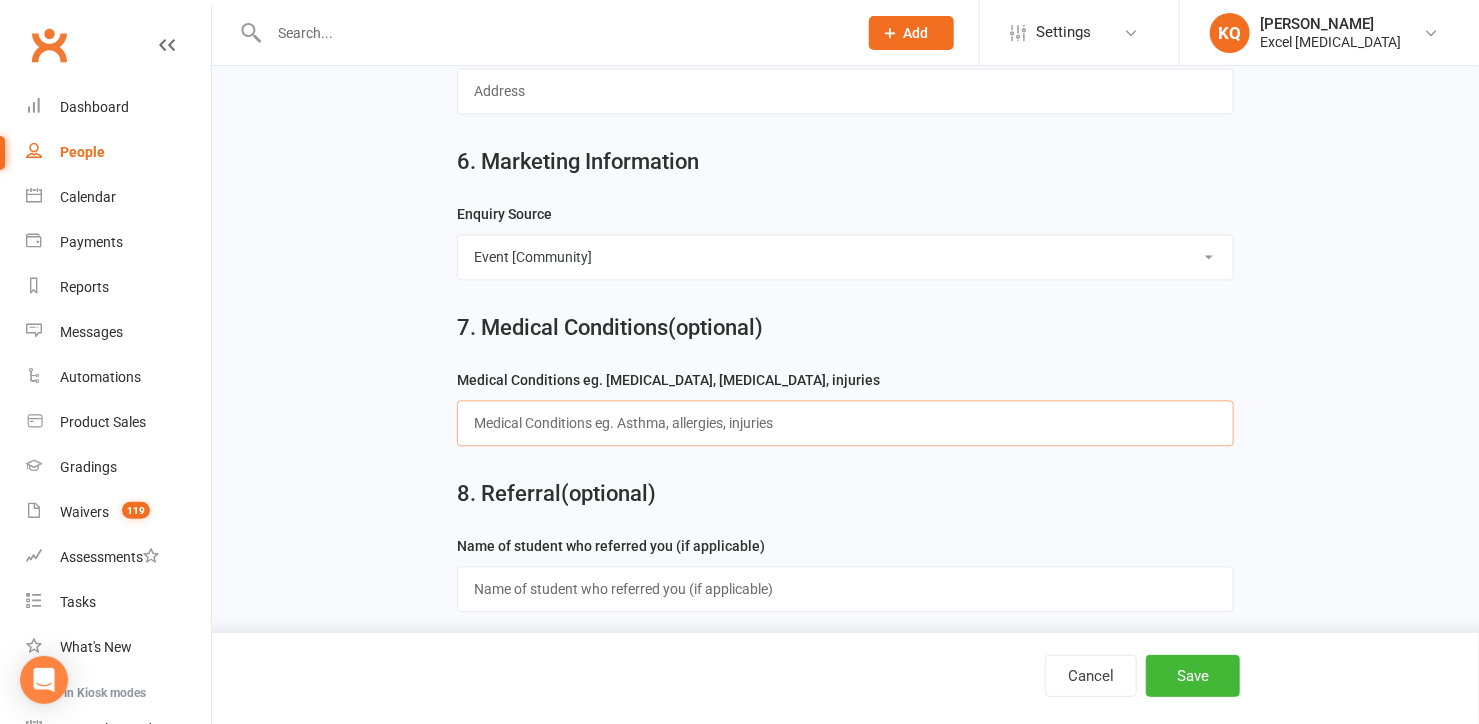 click at bounding box center [845, 423] 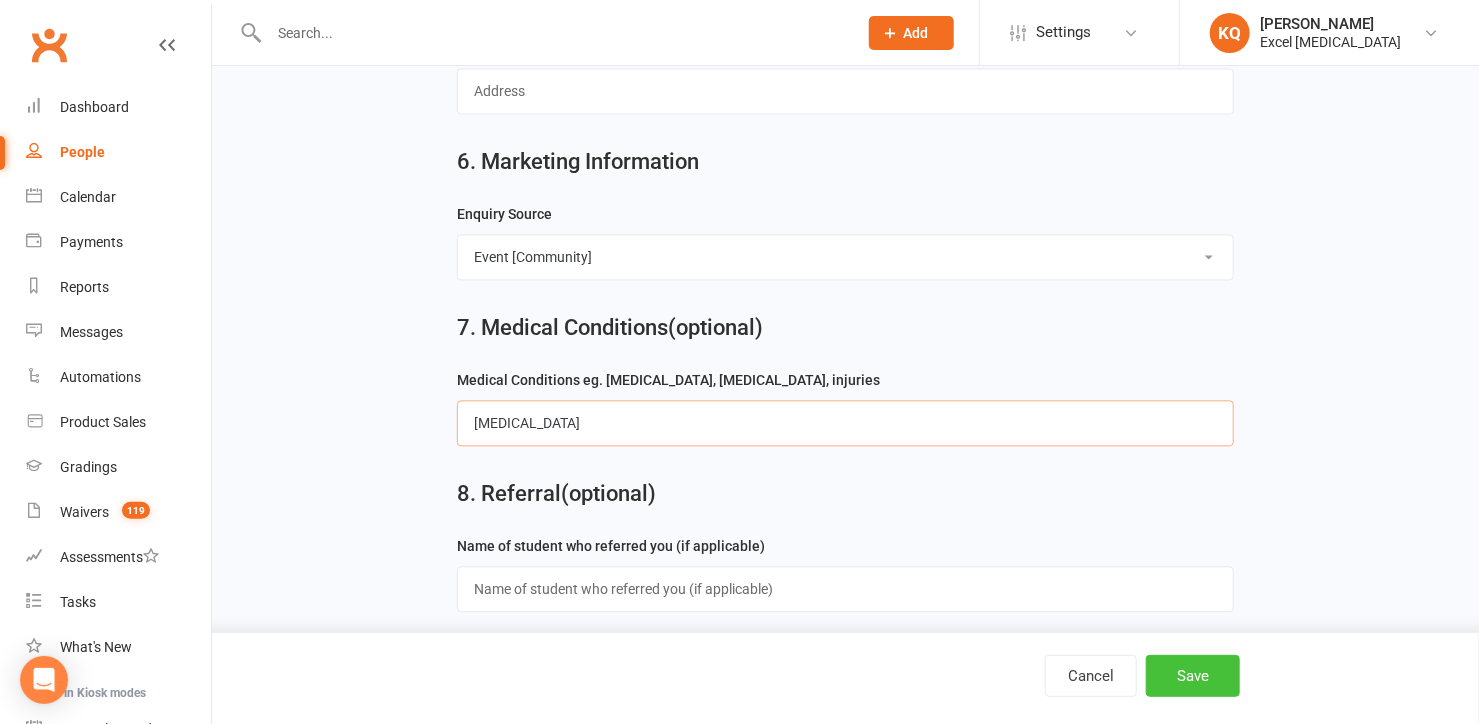 type on "Autism" 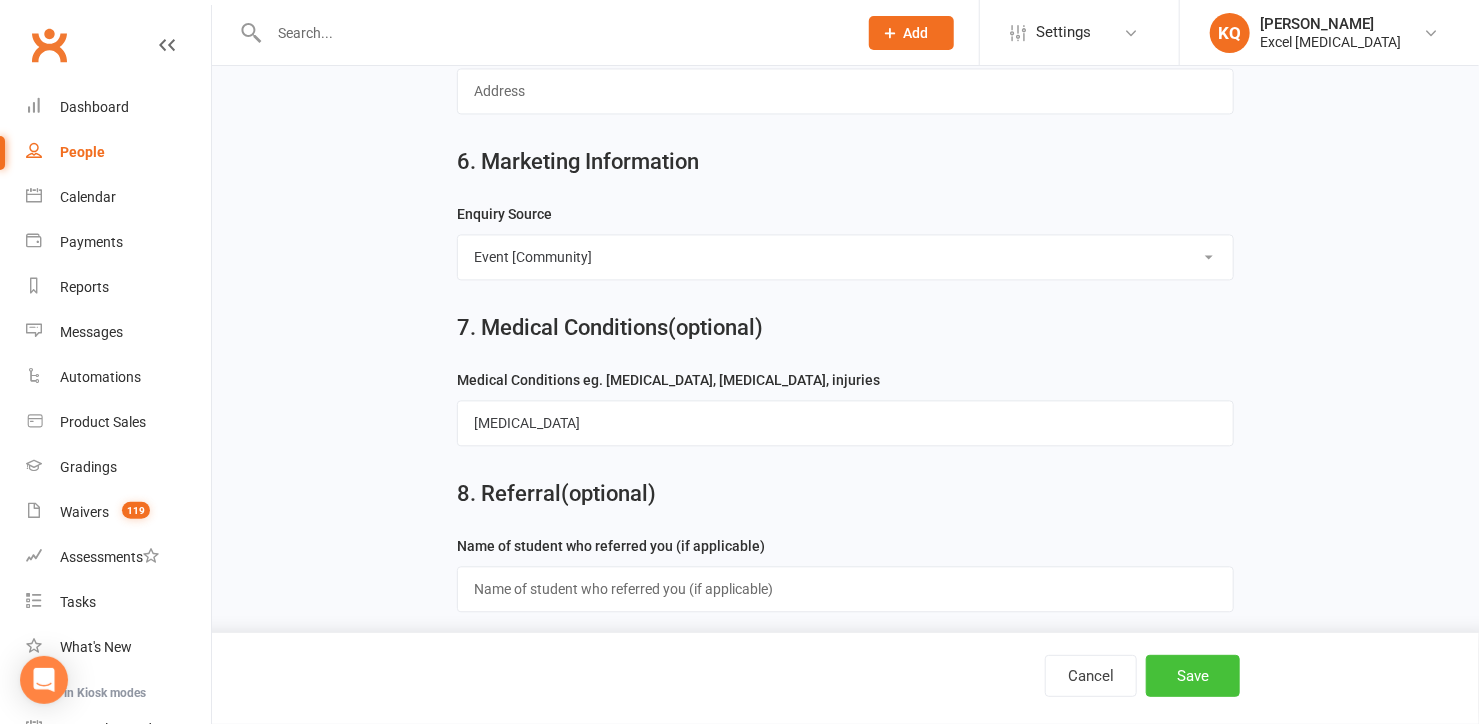 click on "Save" at bounding box center [1193, 676] 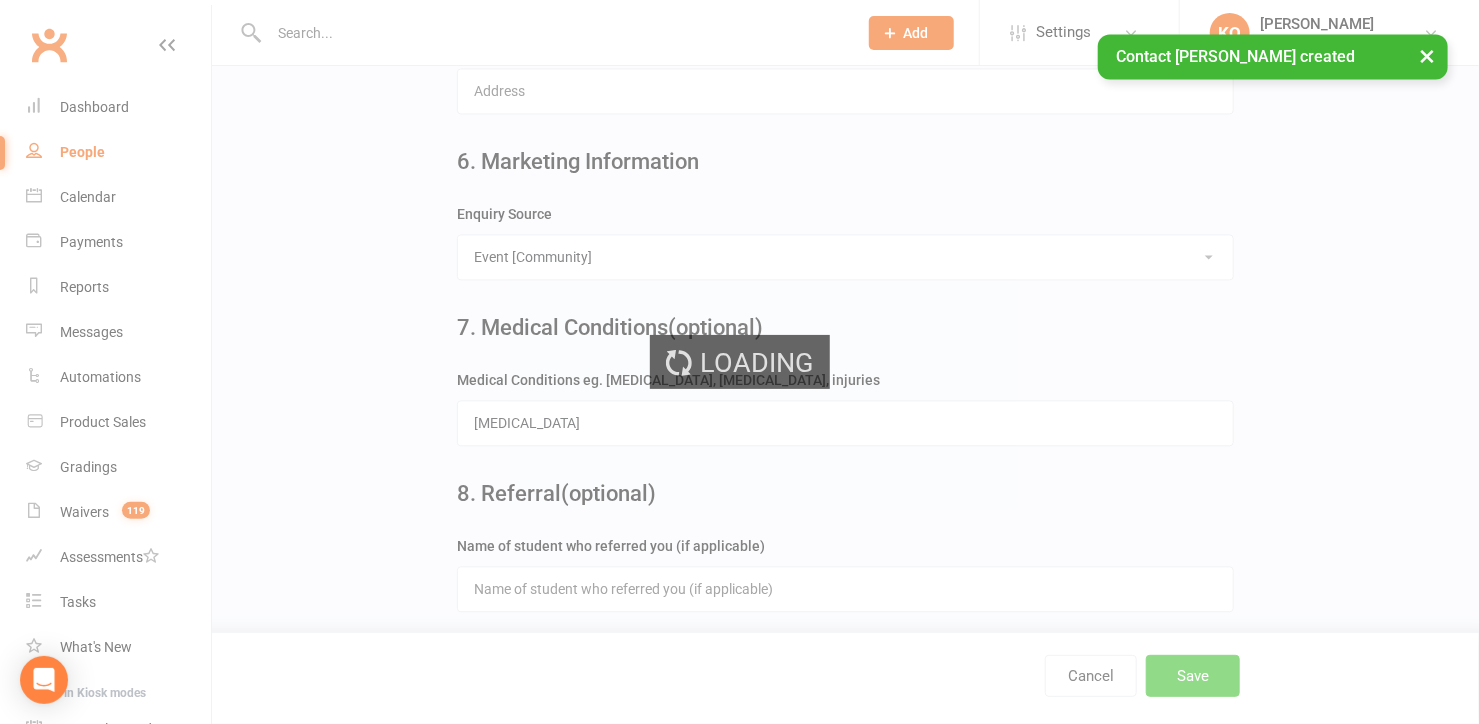 scroll, scrollTop: 0, scrollLeft: 0, axis: both 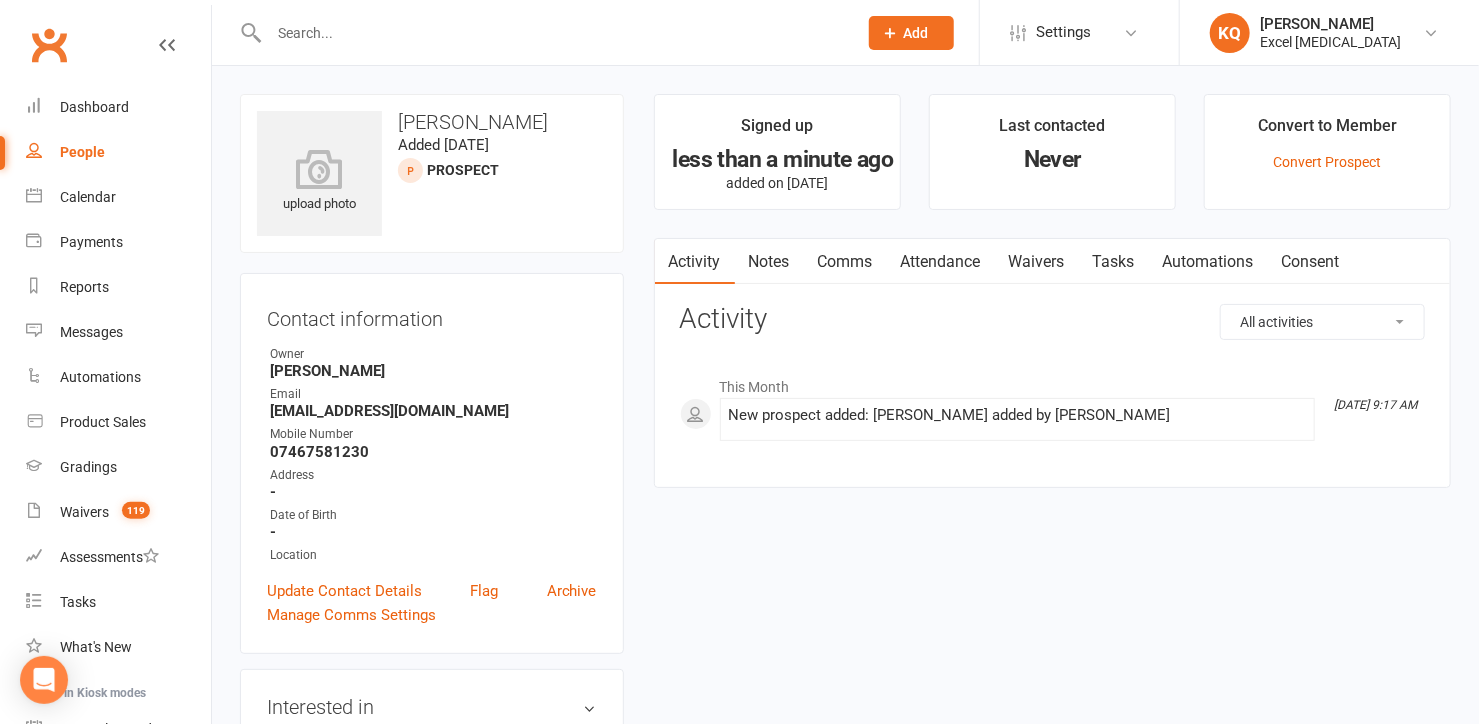 click at bounding box center [553, 33] 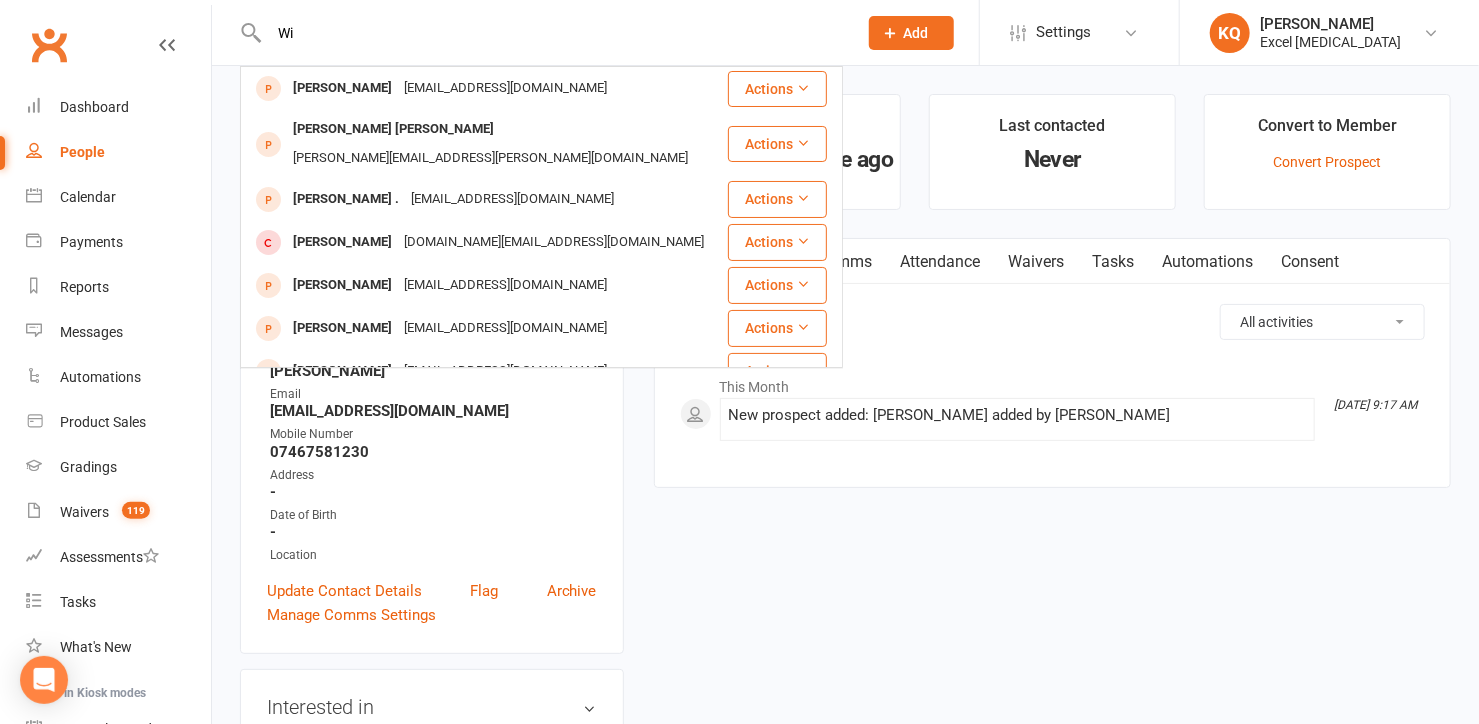 type on "W" 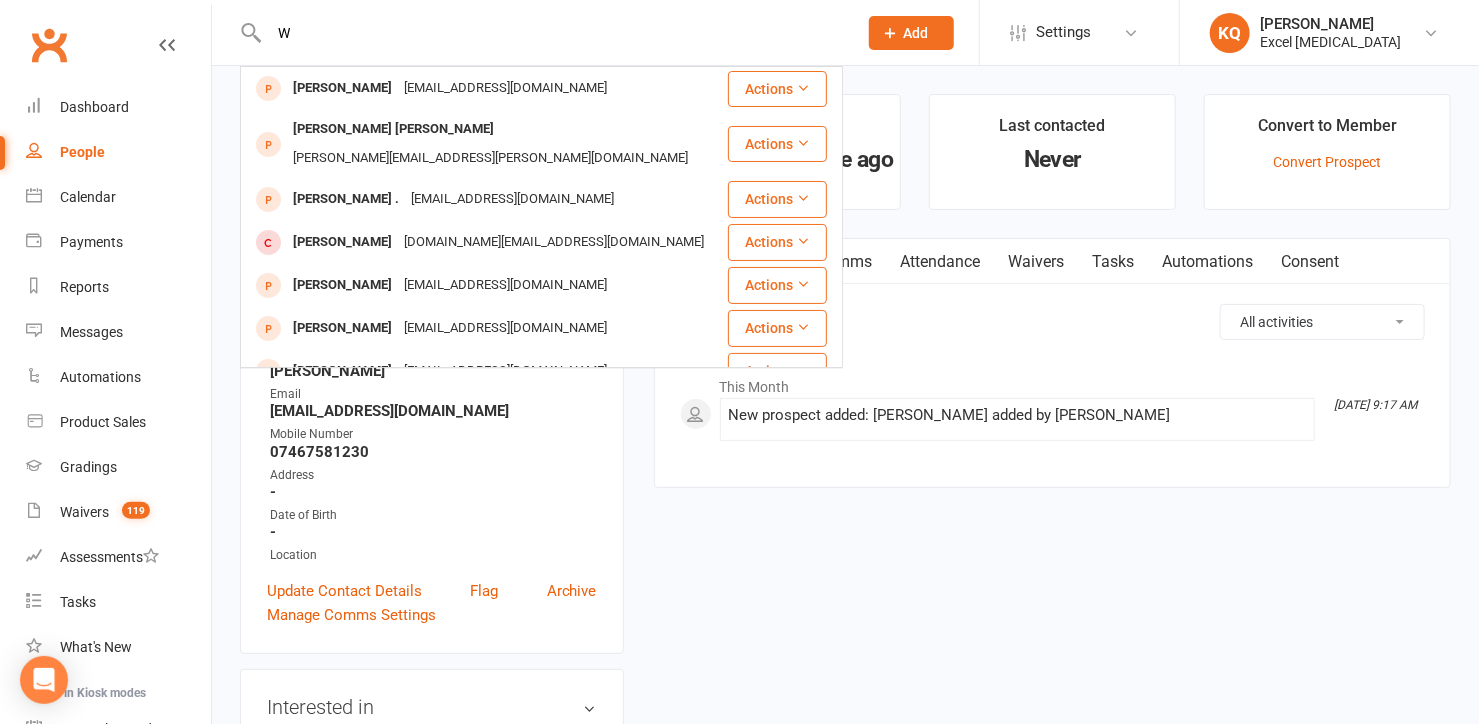 type 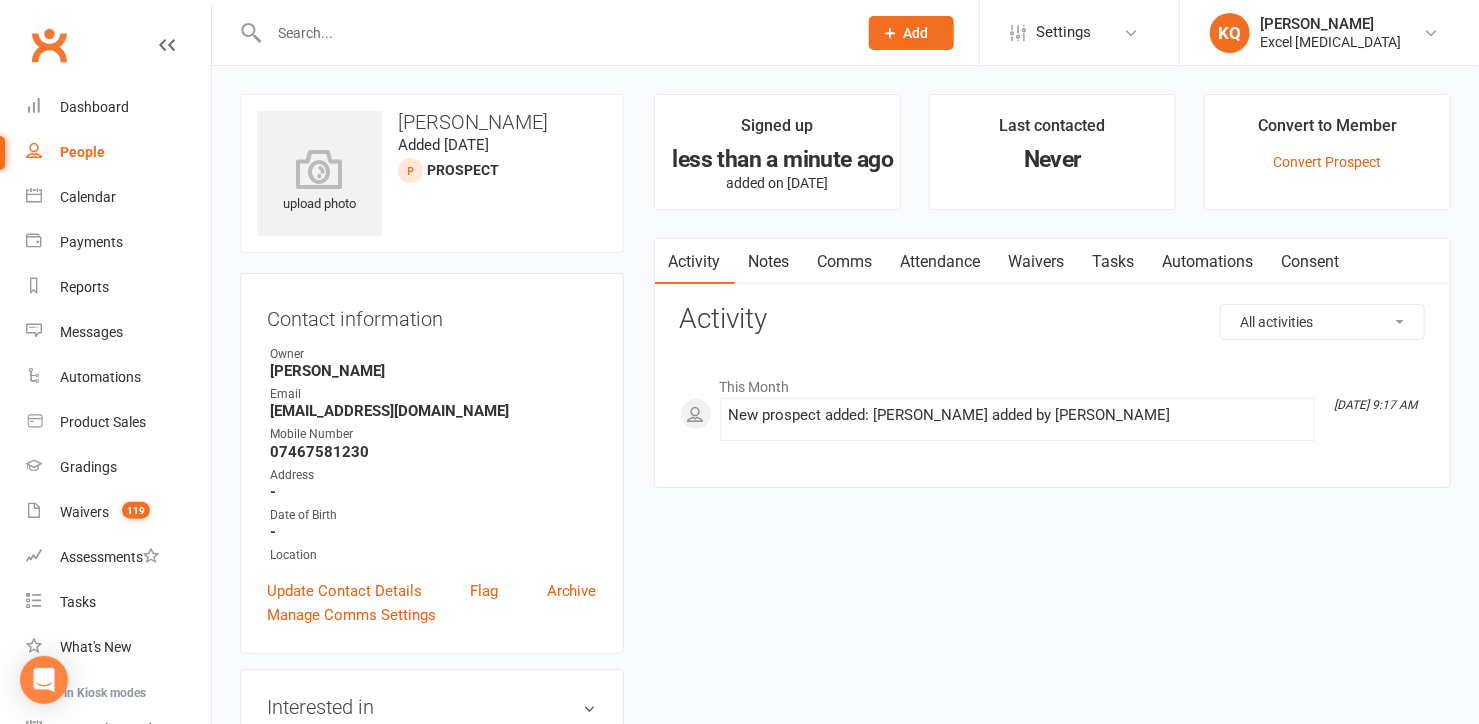 click on "Attendance" at bounding box center [941, 262] 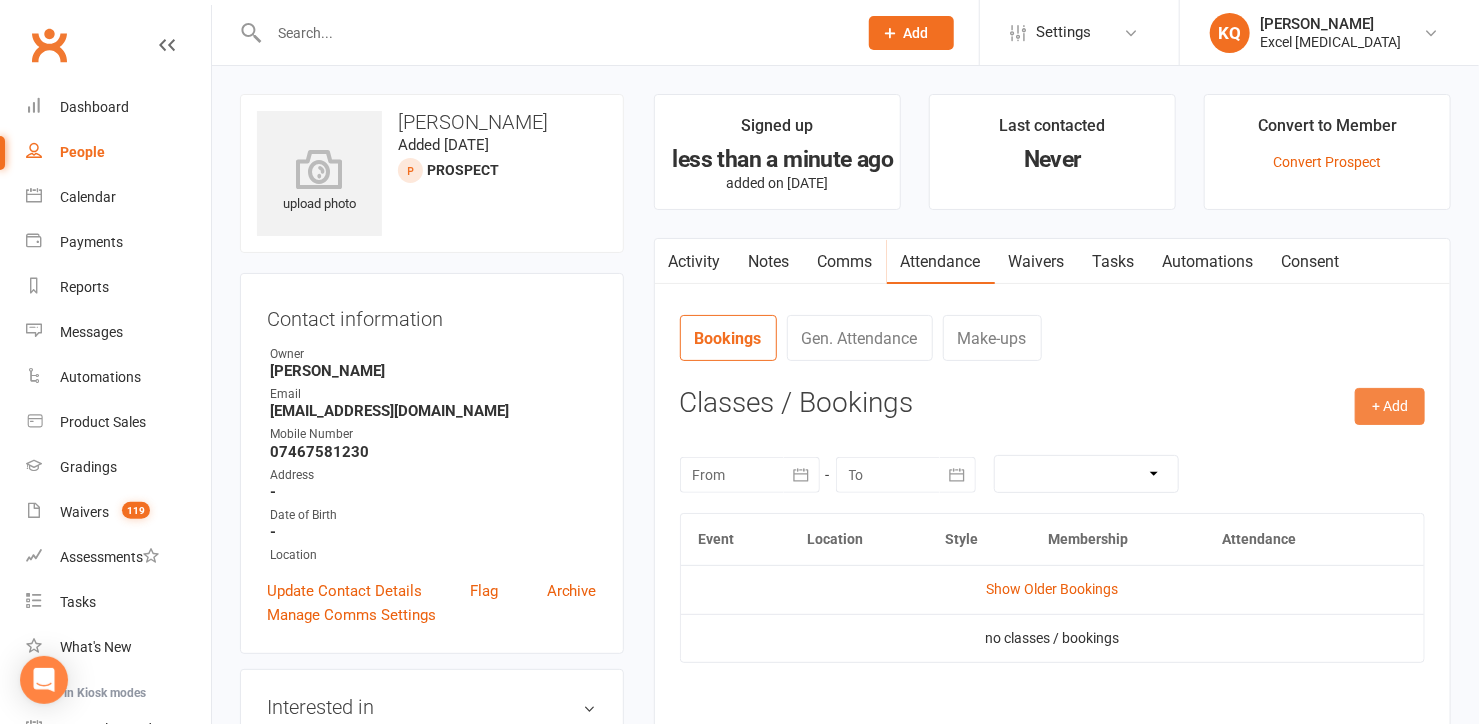 click on "+ Add" at bounding box center (1390, 406) 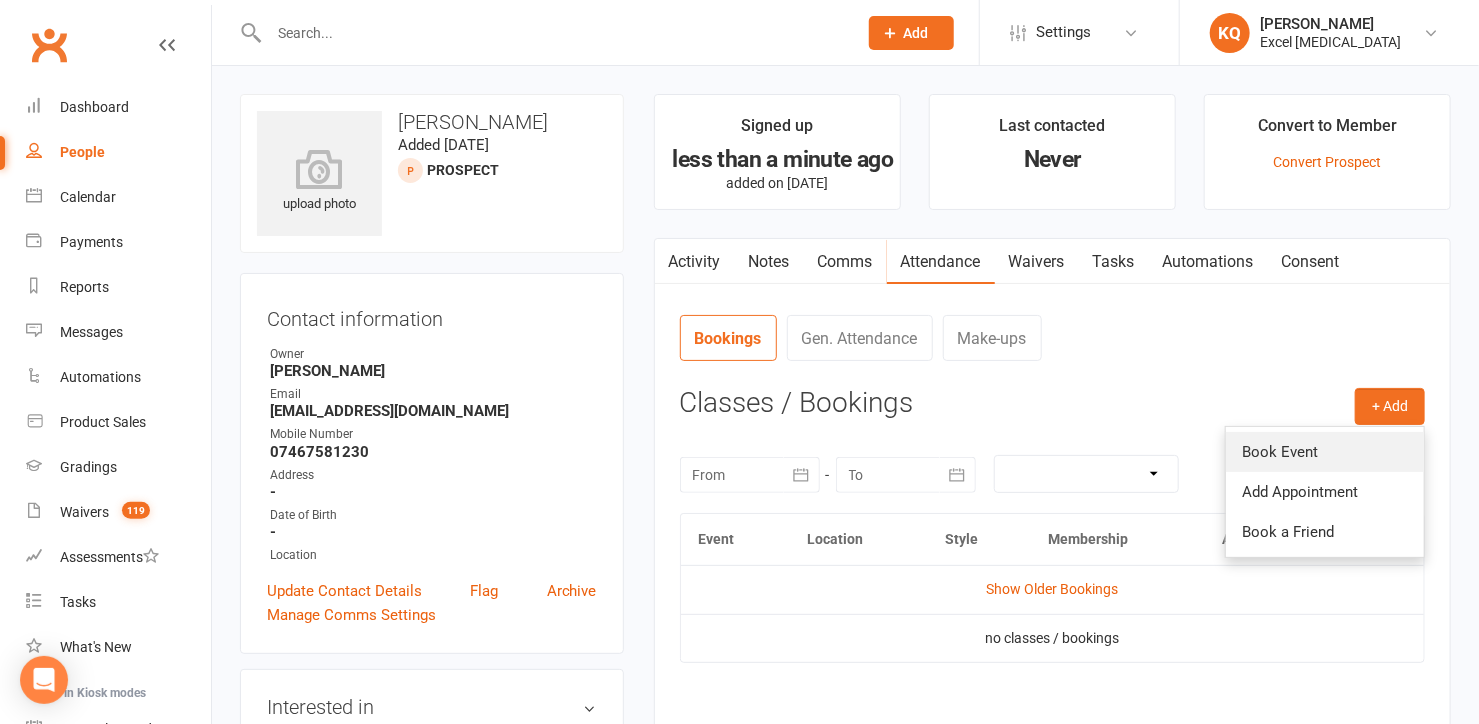 click on "Book Event" at bounding box center (1325, 452) 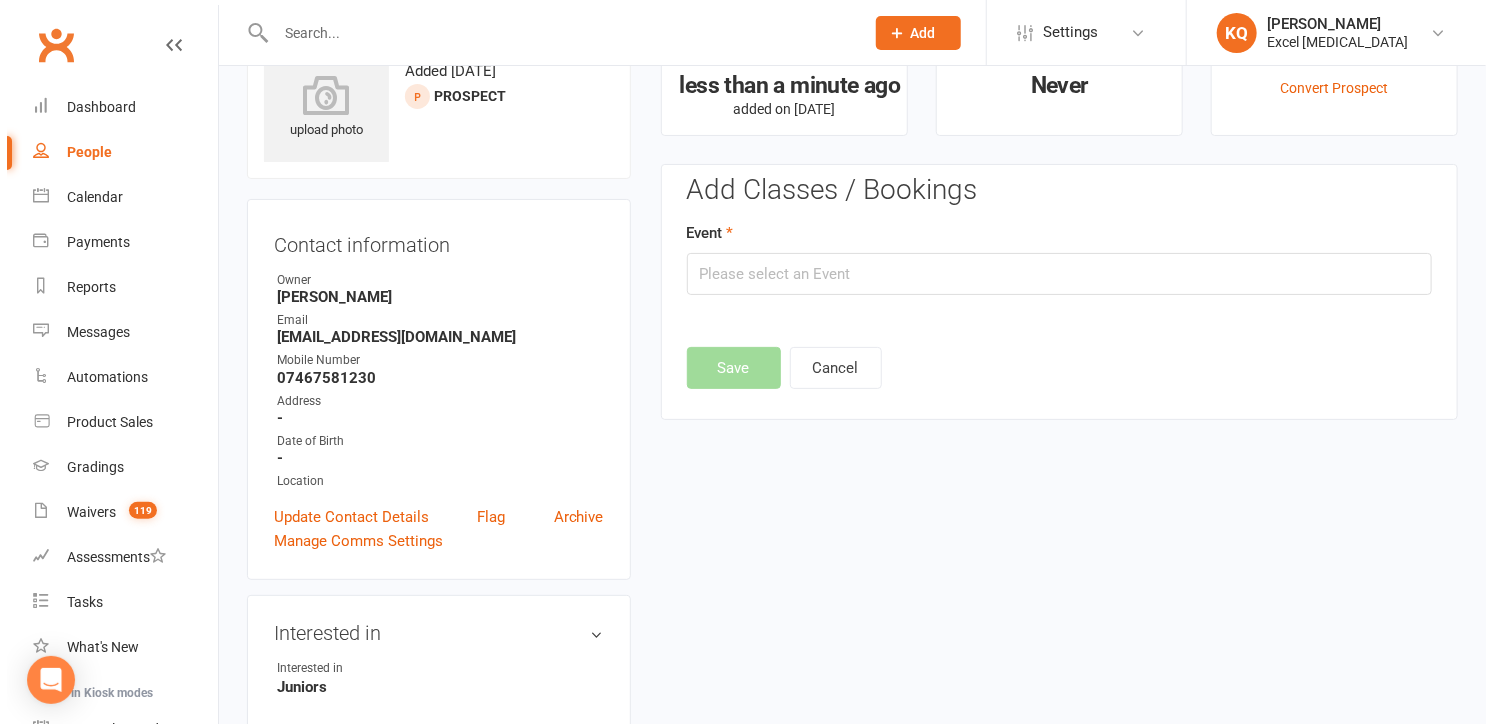 scroll, scrollTop: 136, scrollLeft: 0, axis: vertical 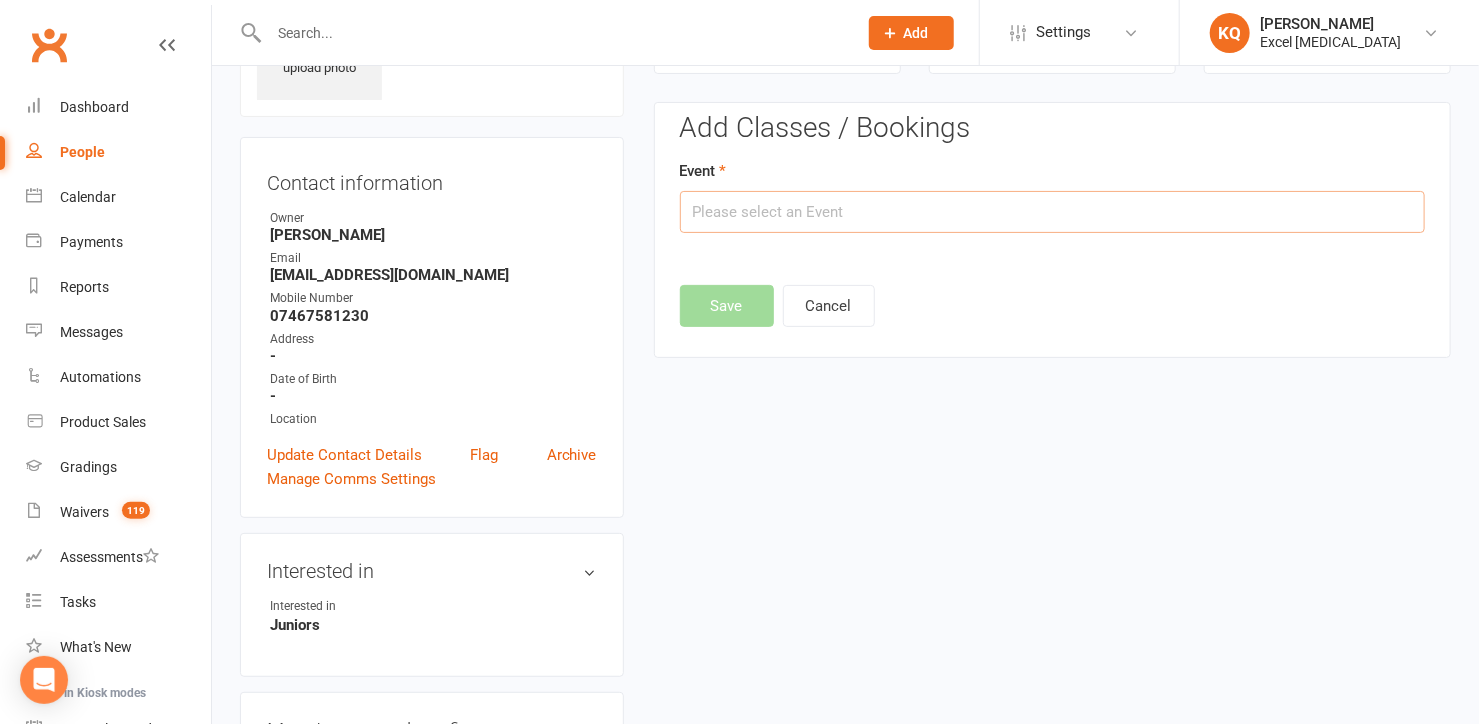 click at bounding box center [1052, 212] 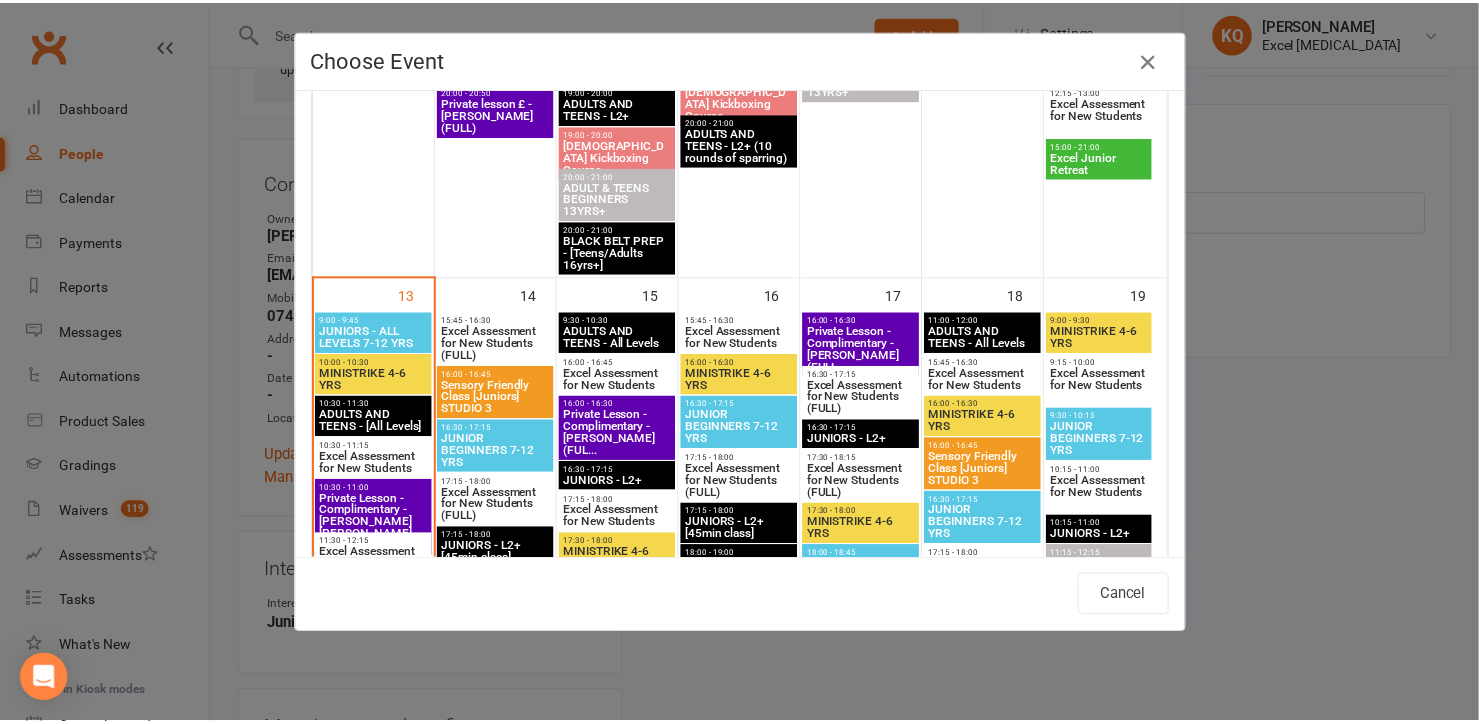 scroll, scrollTop: 1181, scrollLeft: 0, axis: vertical 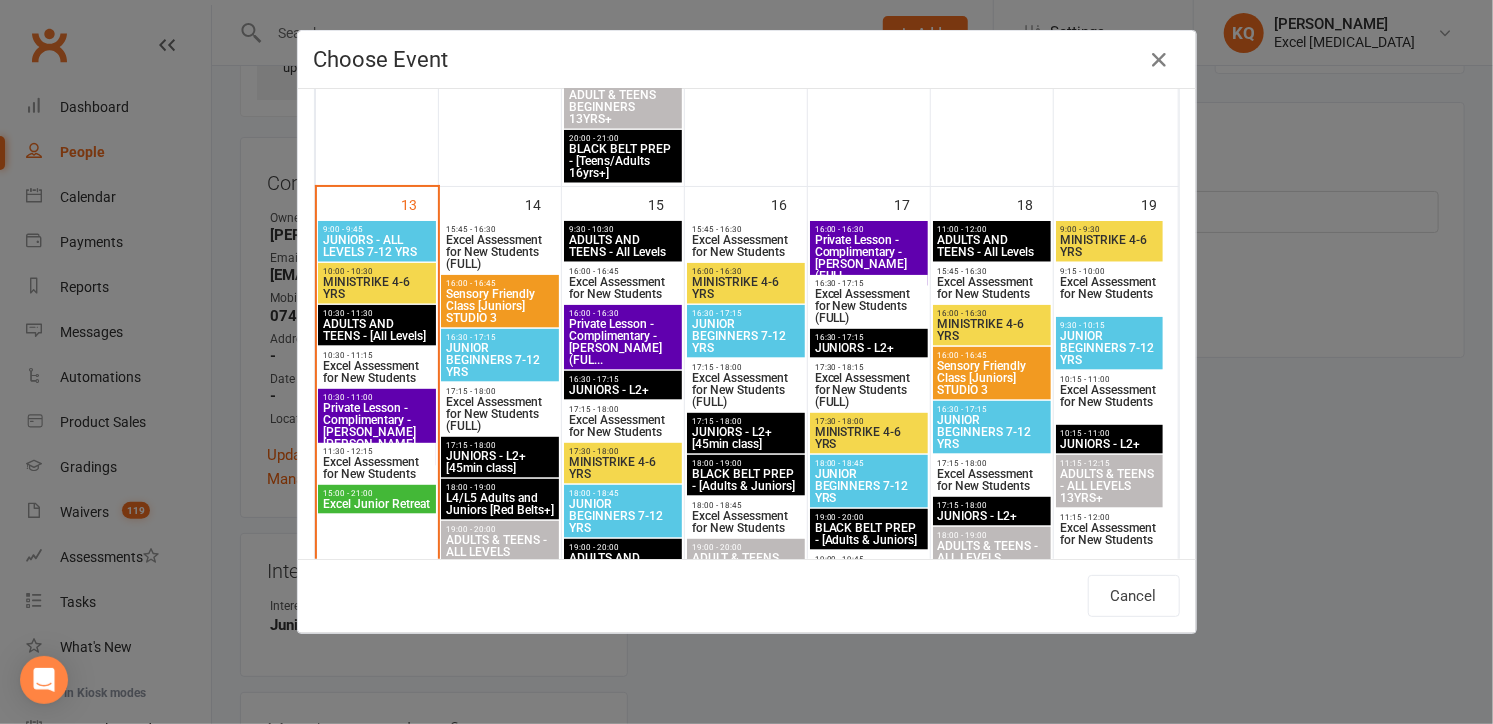 click on "Excel Assessment for New Students" at bounding box center (623, 288) 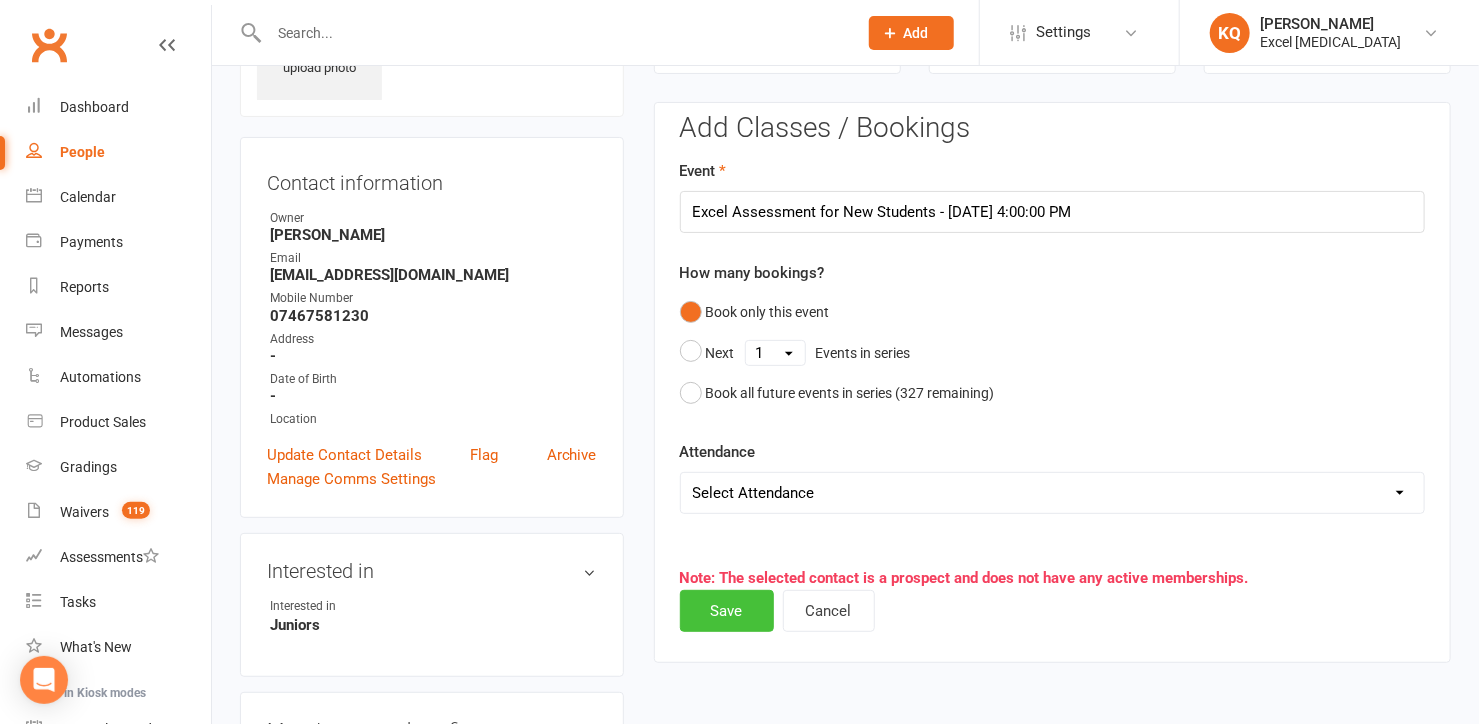 click on "Save" at bounding box center (727, 611) 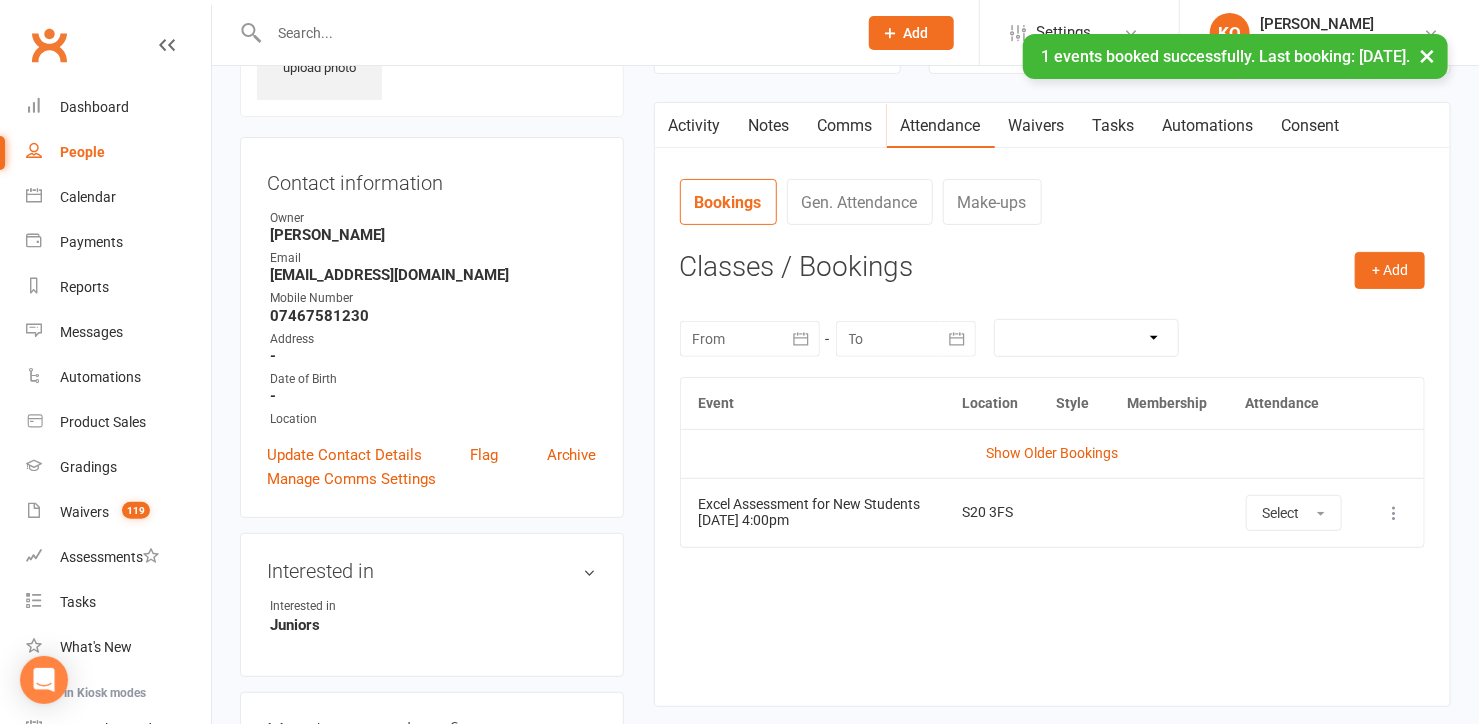 click on "×" at bounding box center [1427, 55] 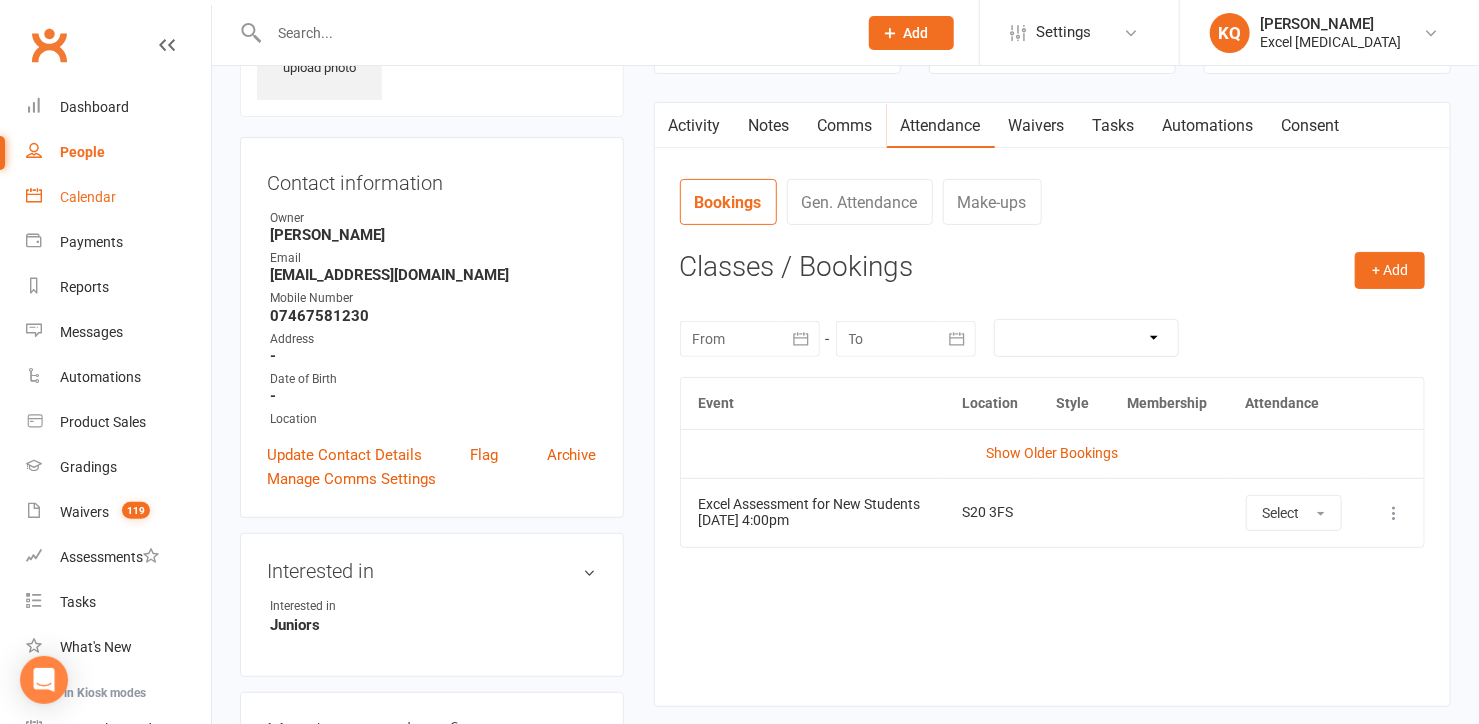 click on "Calendar" at bounding box center (118, 197) 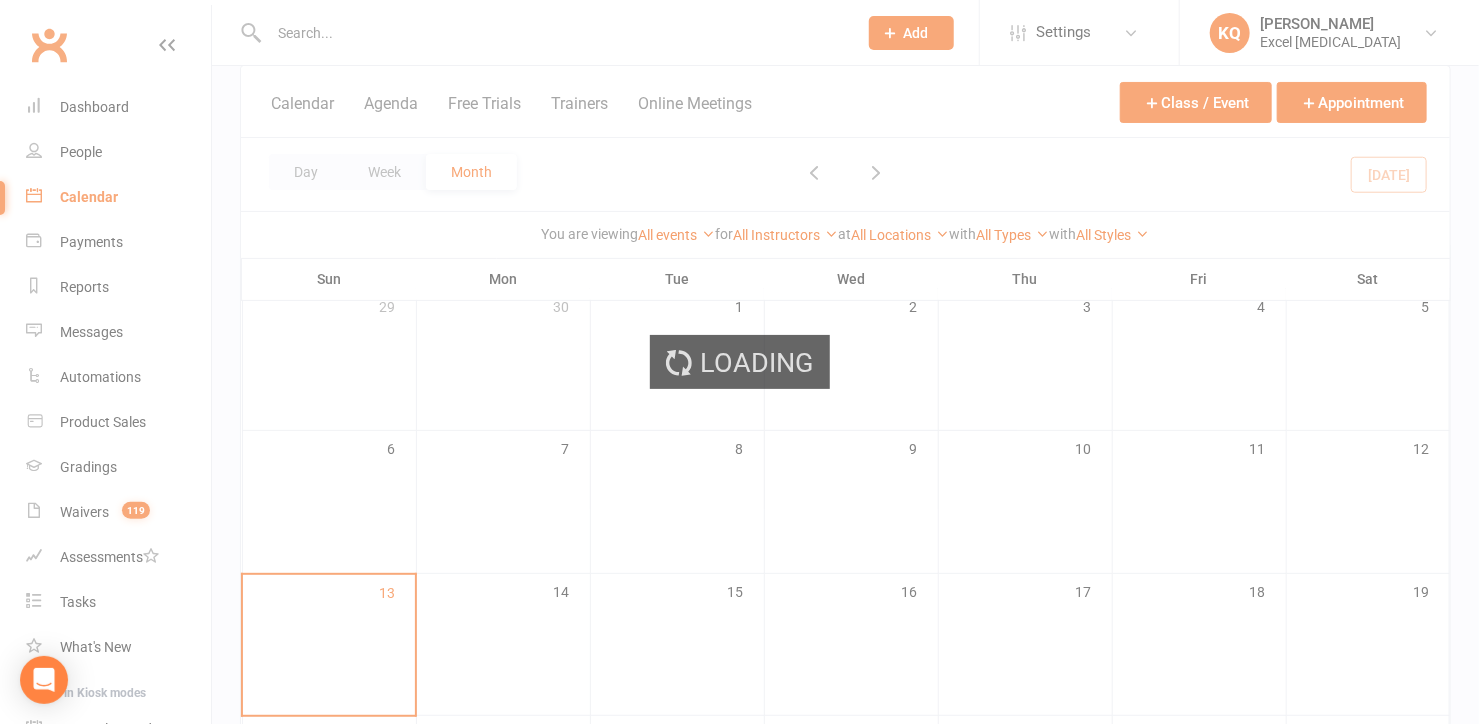 scroll, scrollTop: 0, scrollLeft: 0, axis: both 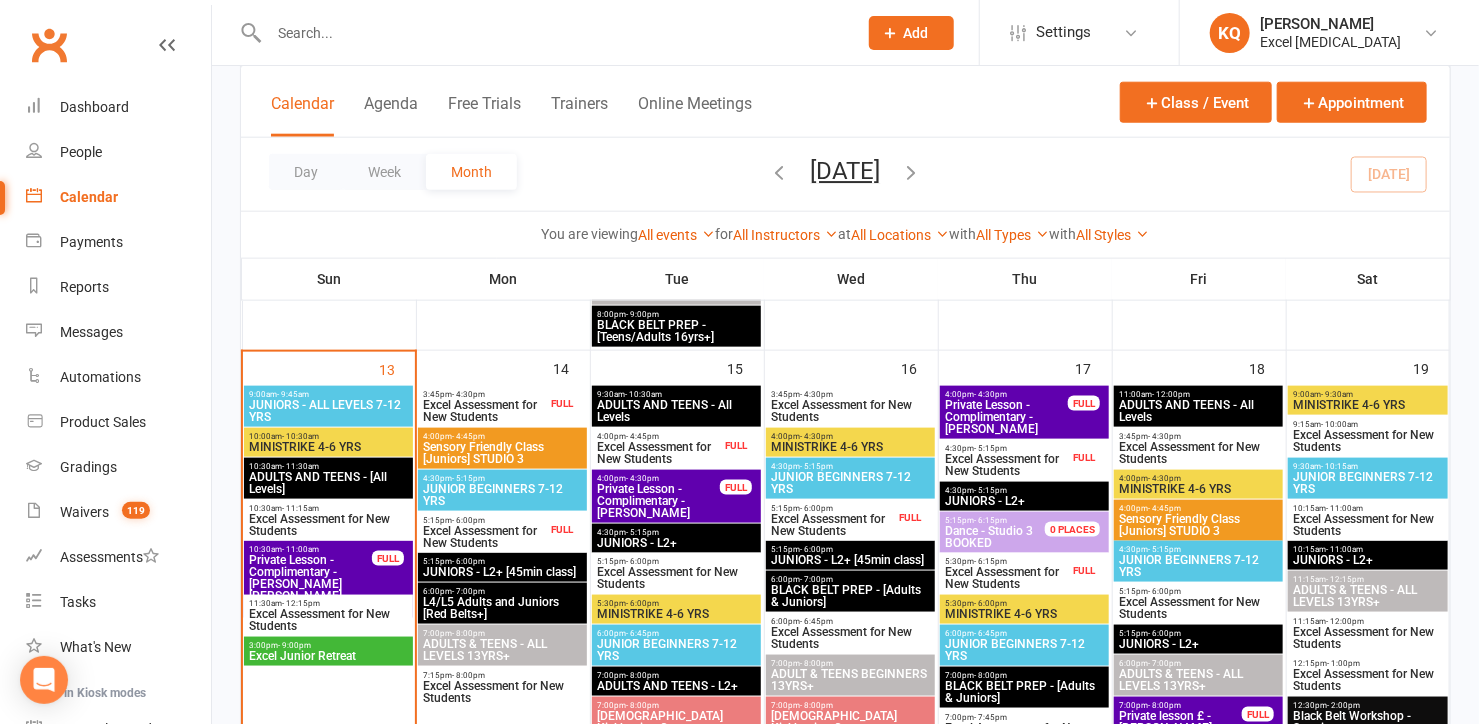 click on "Excel Assessment for New Students" at bounding box center [832, 525] 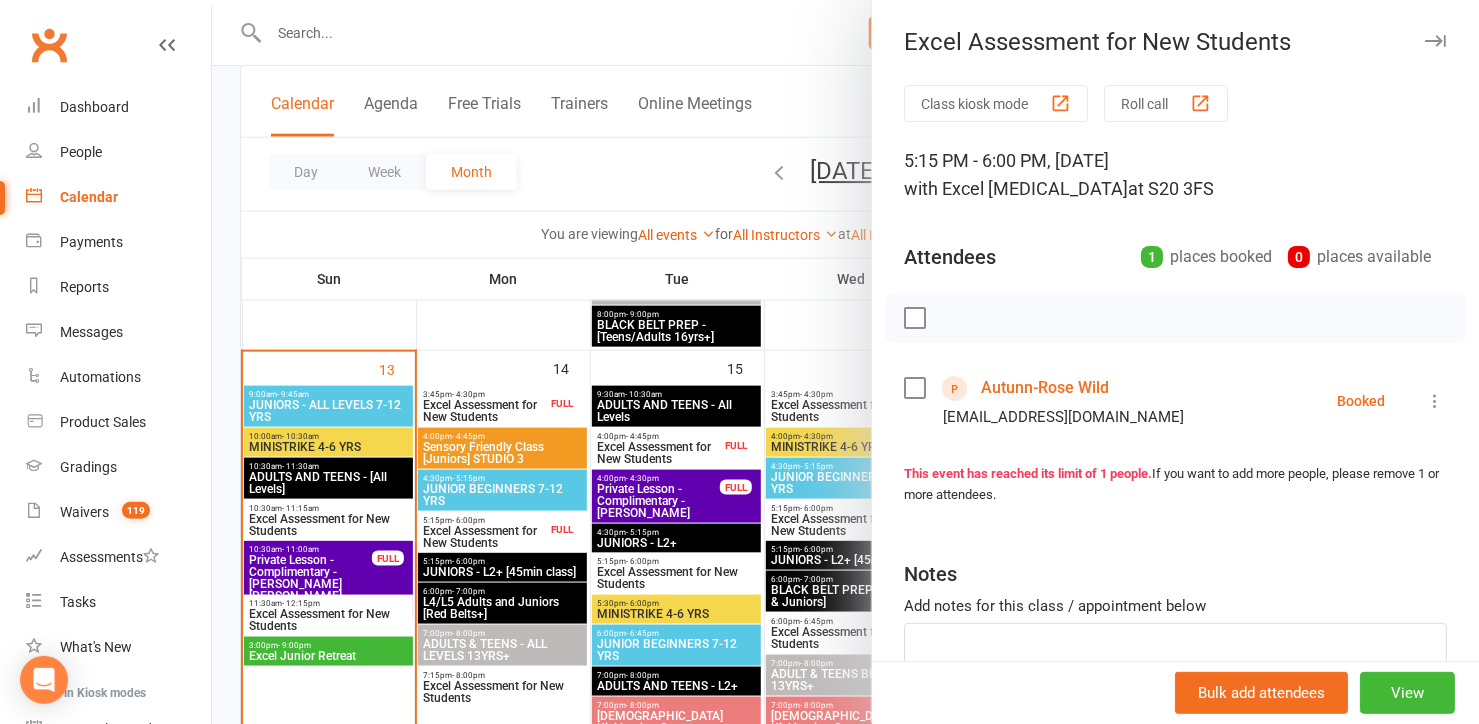 click at bounding box center (845, 362) 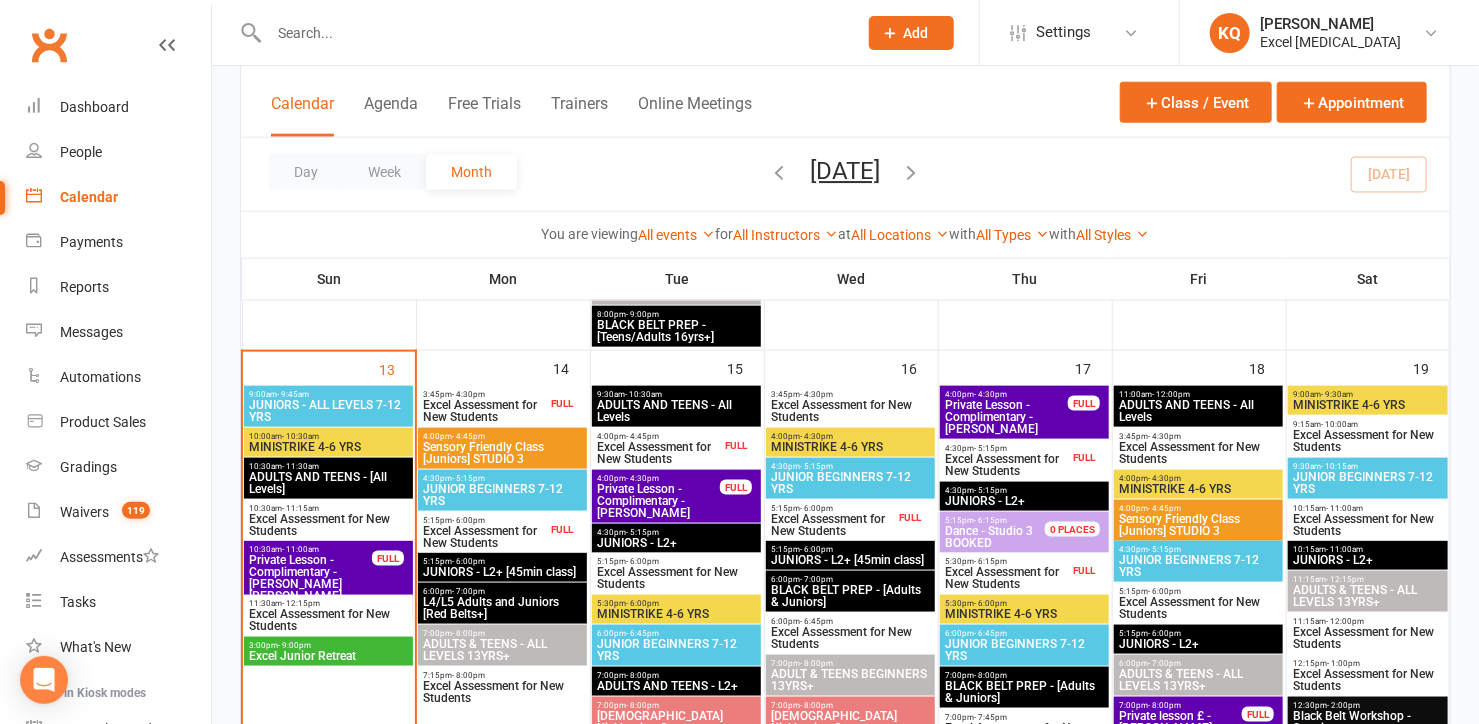 click on "Excel Assessment for New Students" at bounding box center (850, 411) 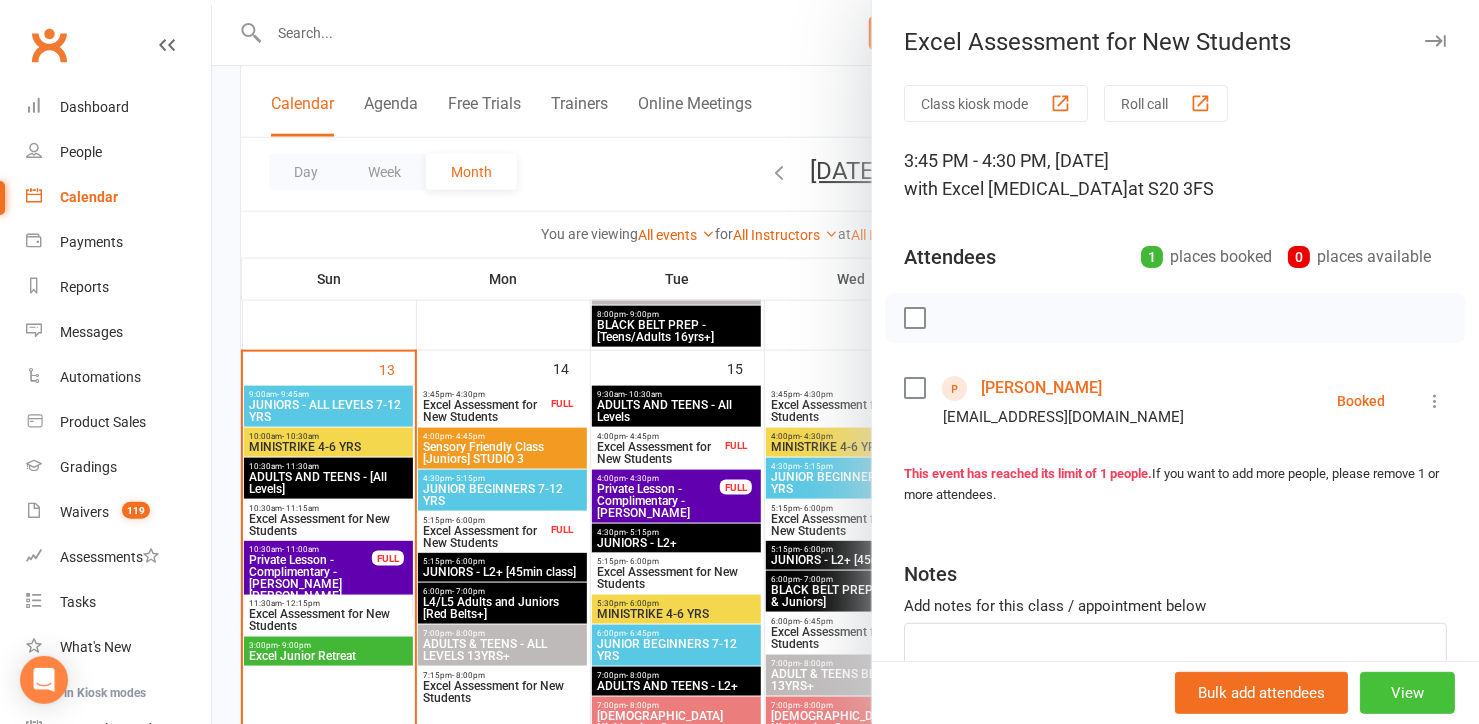 click on "View" at bounding box center [1407, 693] 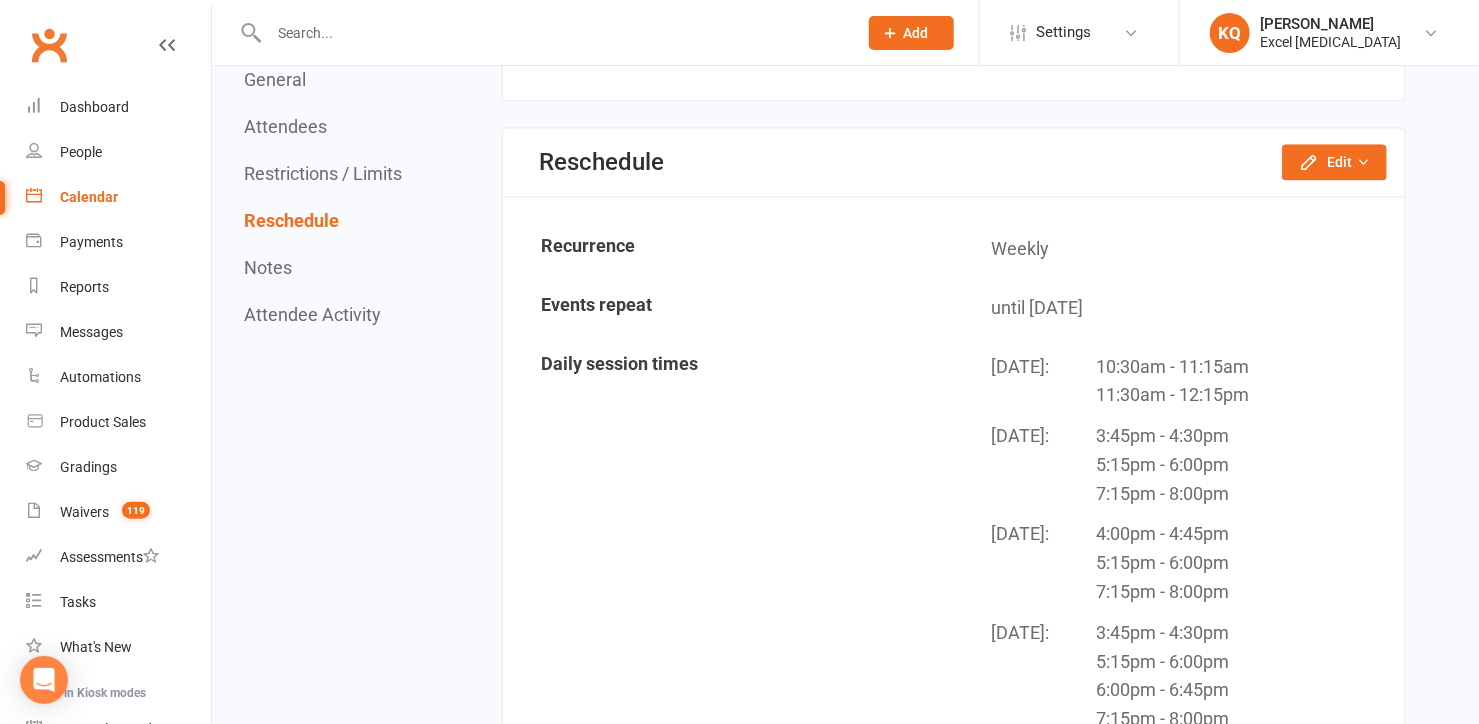 scroll, scrollTop: 1727, scrollLeft: 0, axis: vertical 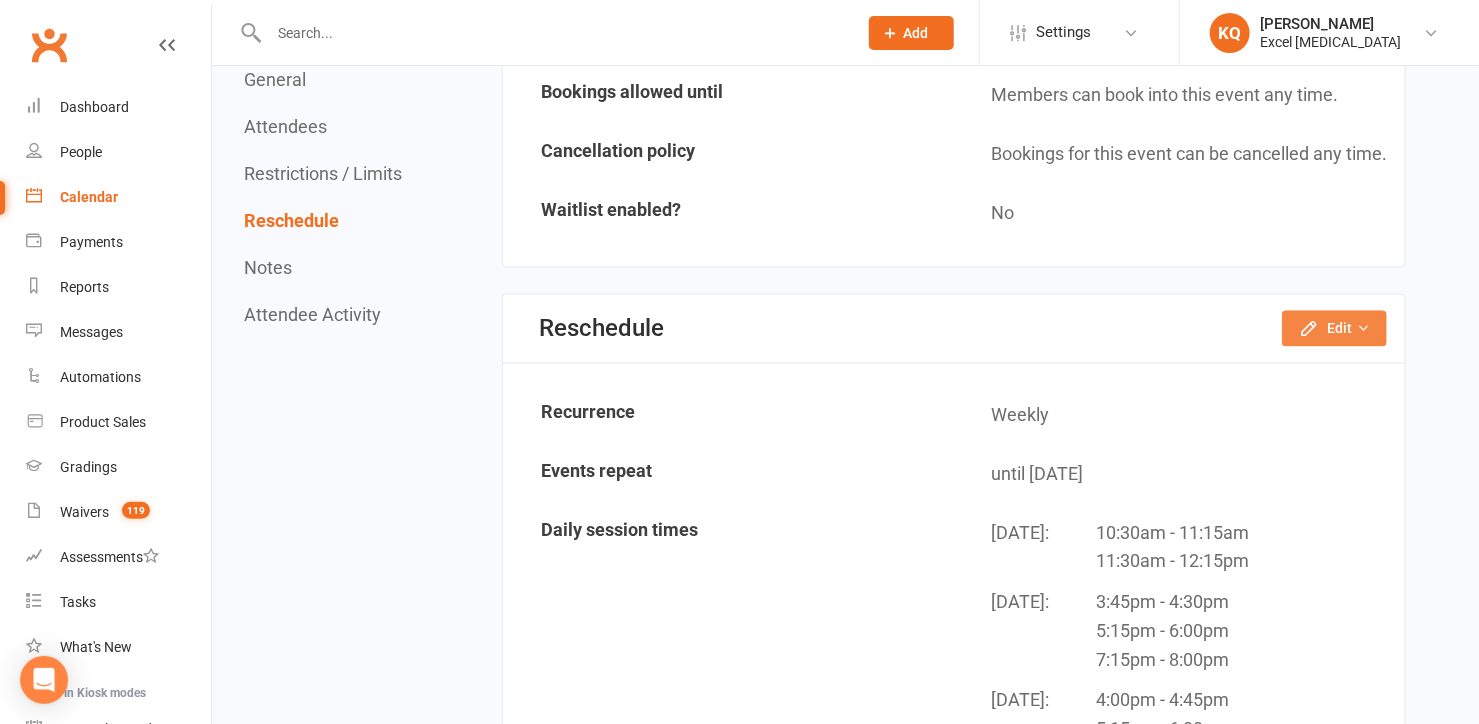 click on "Edit" 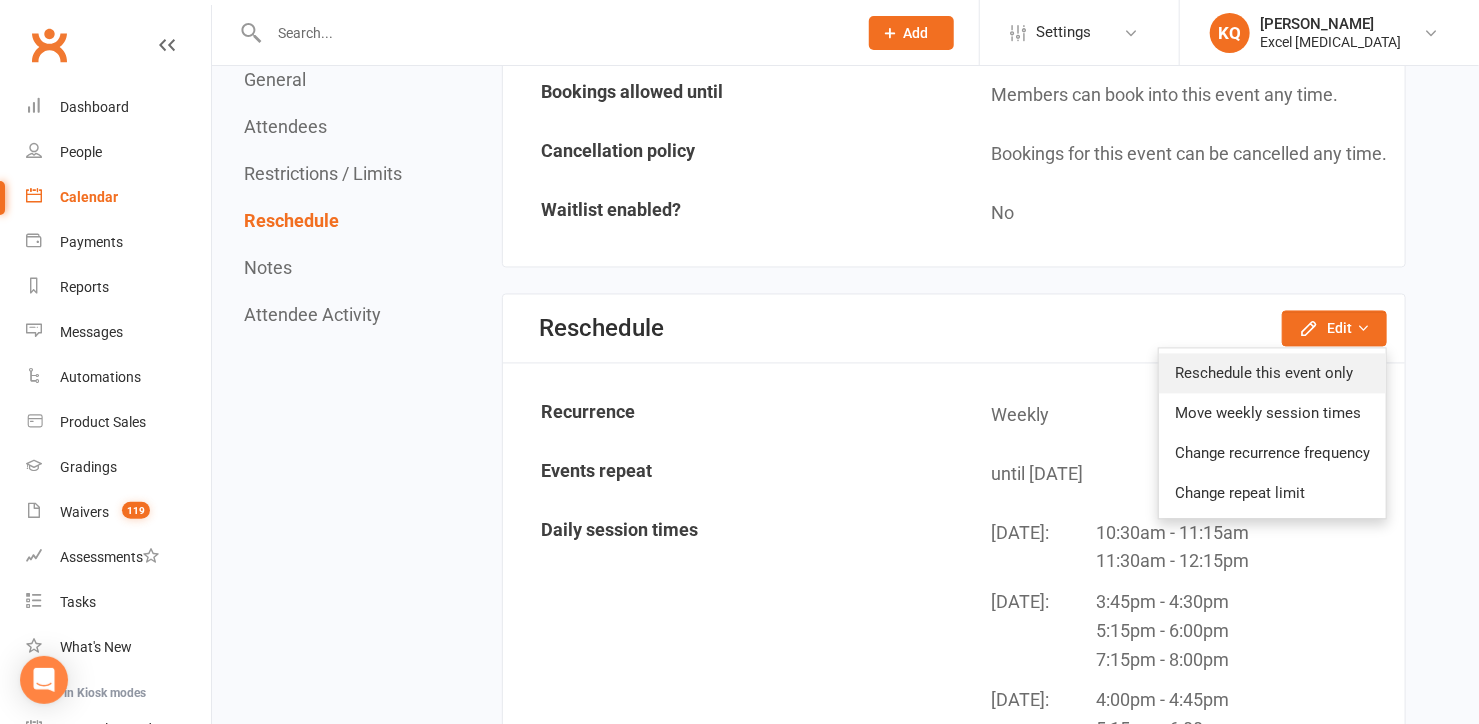 click on "Reschedule this event only" 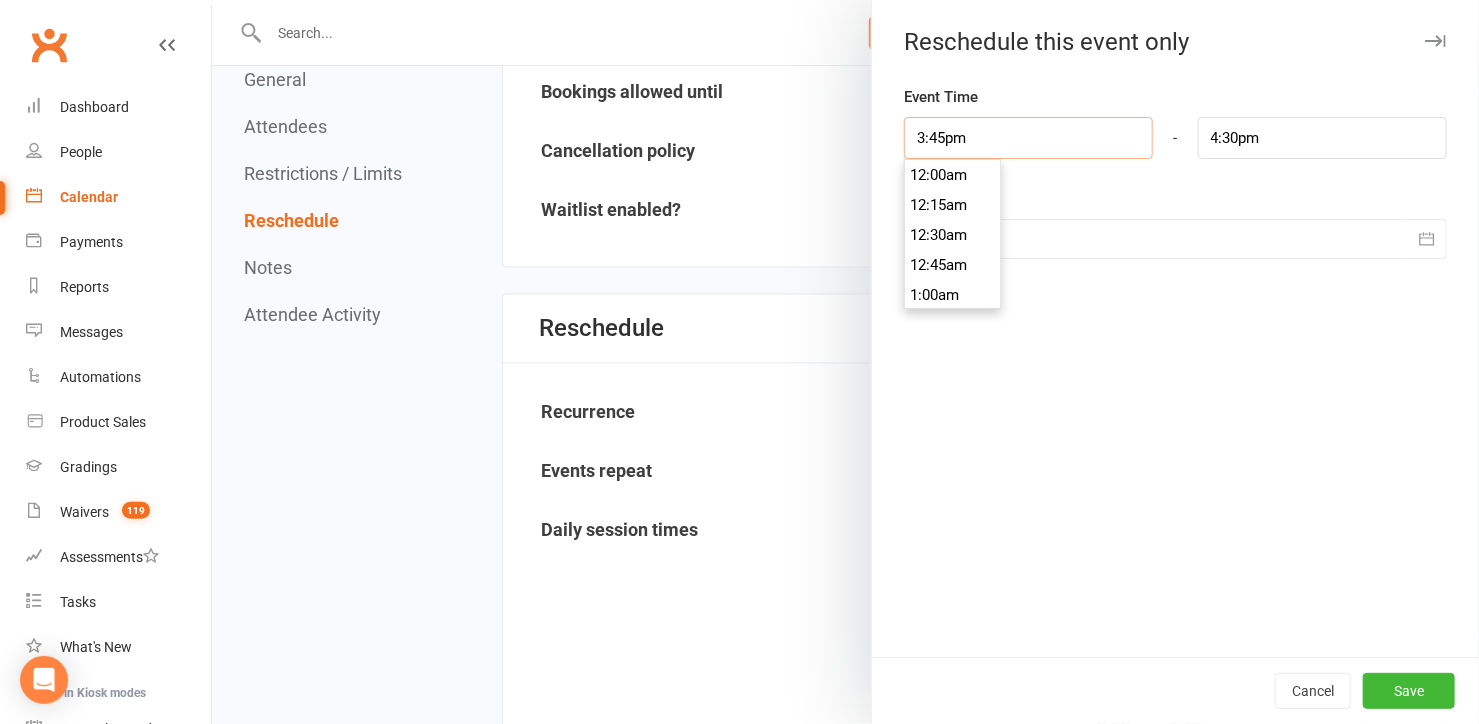 click on "3:45pm" at bounding box center [1028, 138] 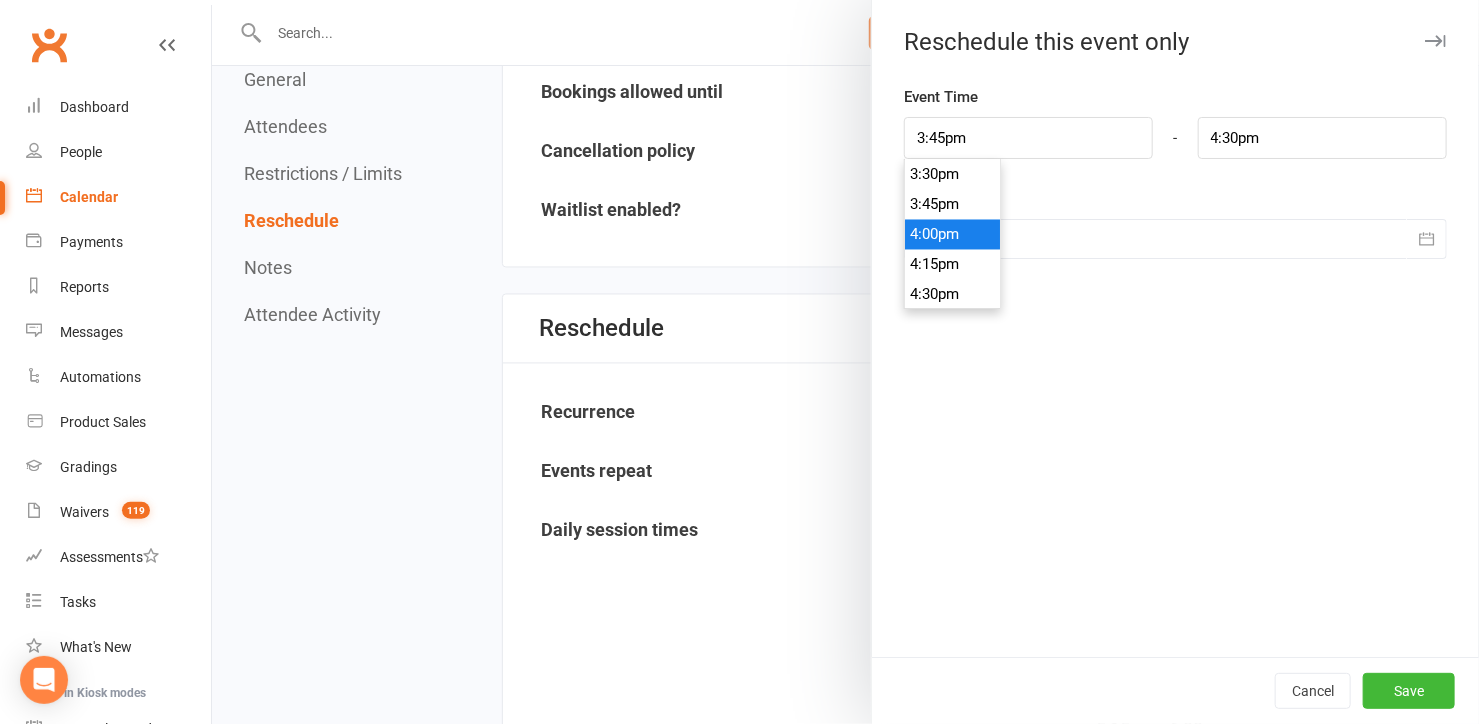 type on "4:00pm" 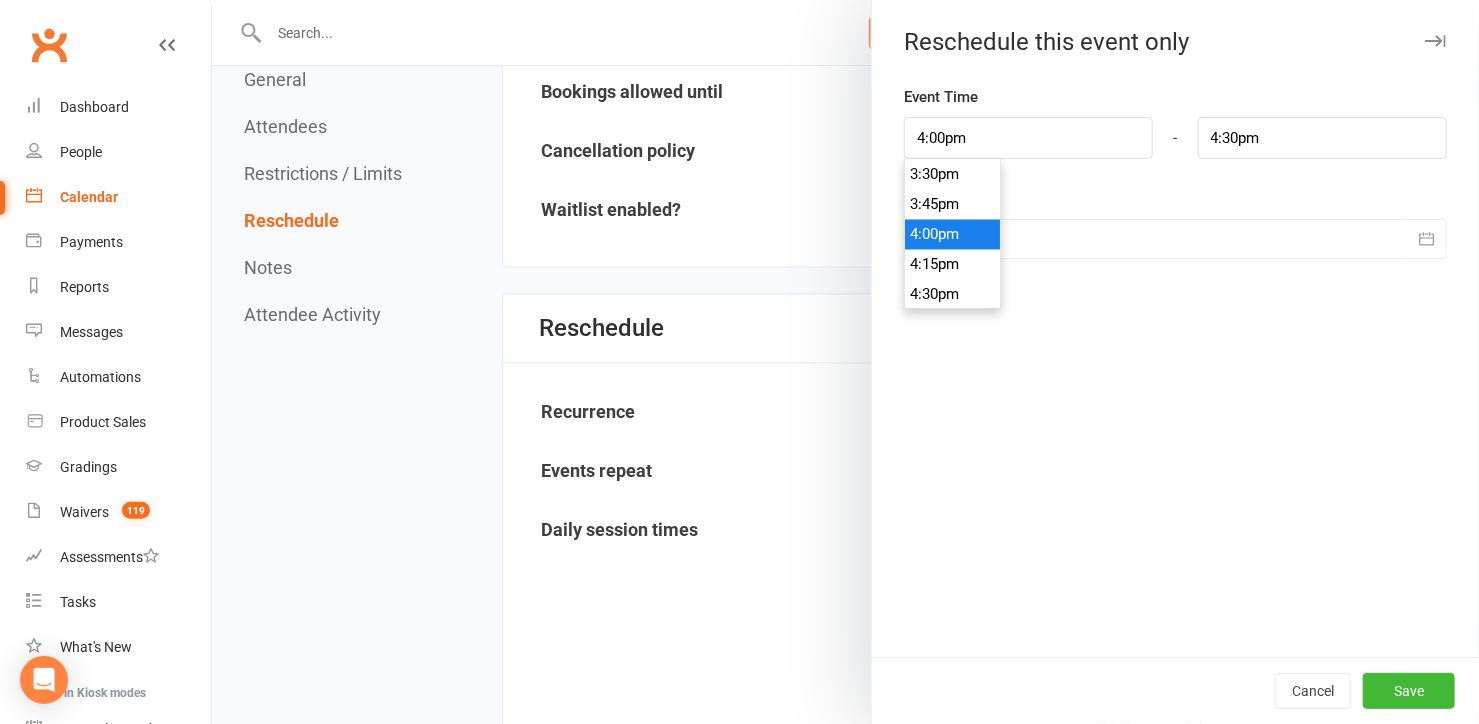 type on "4:45pm" 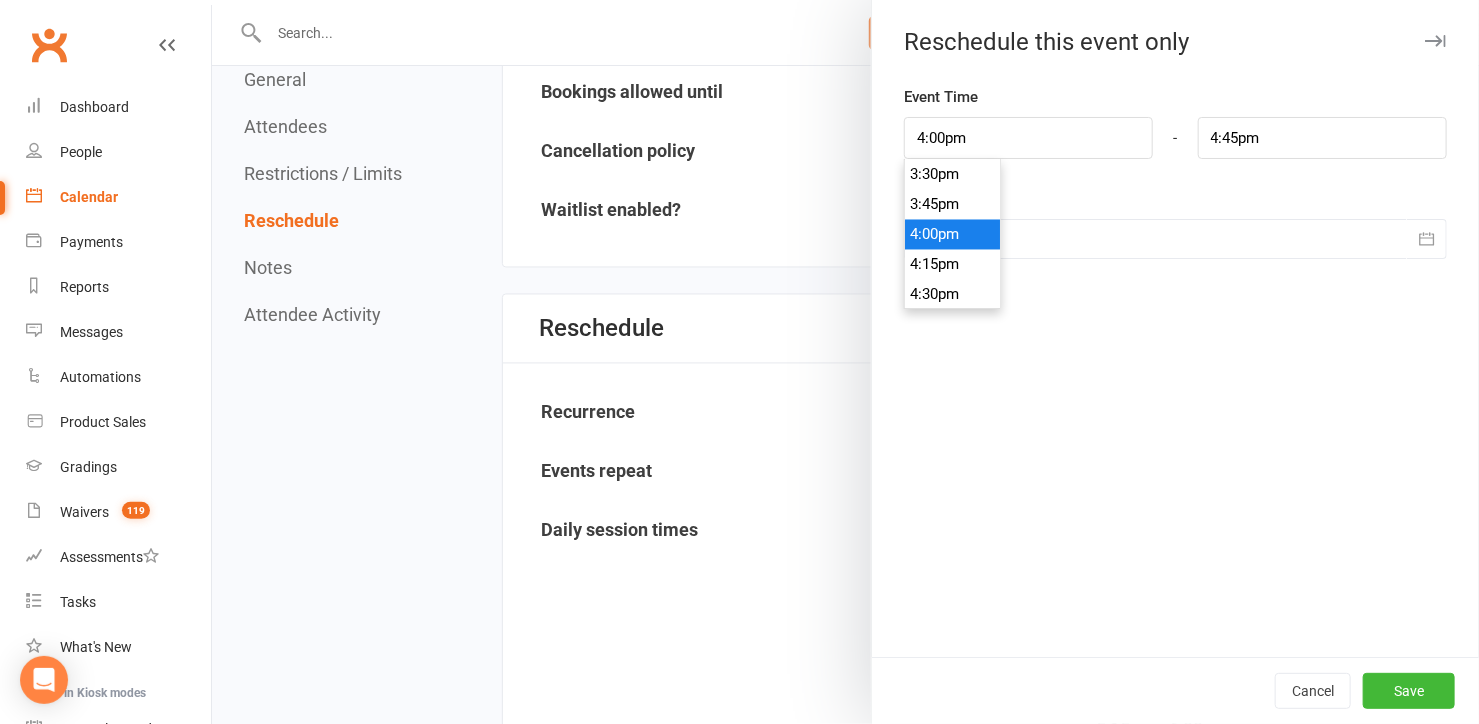 click on "4:00pm" at bounding box center [953, 235] 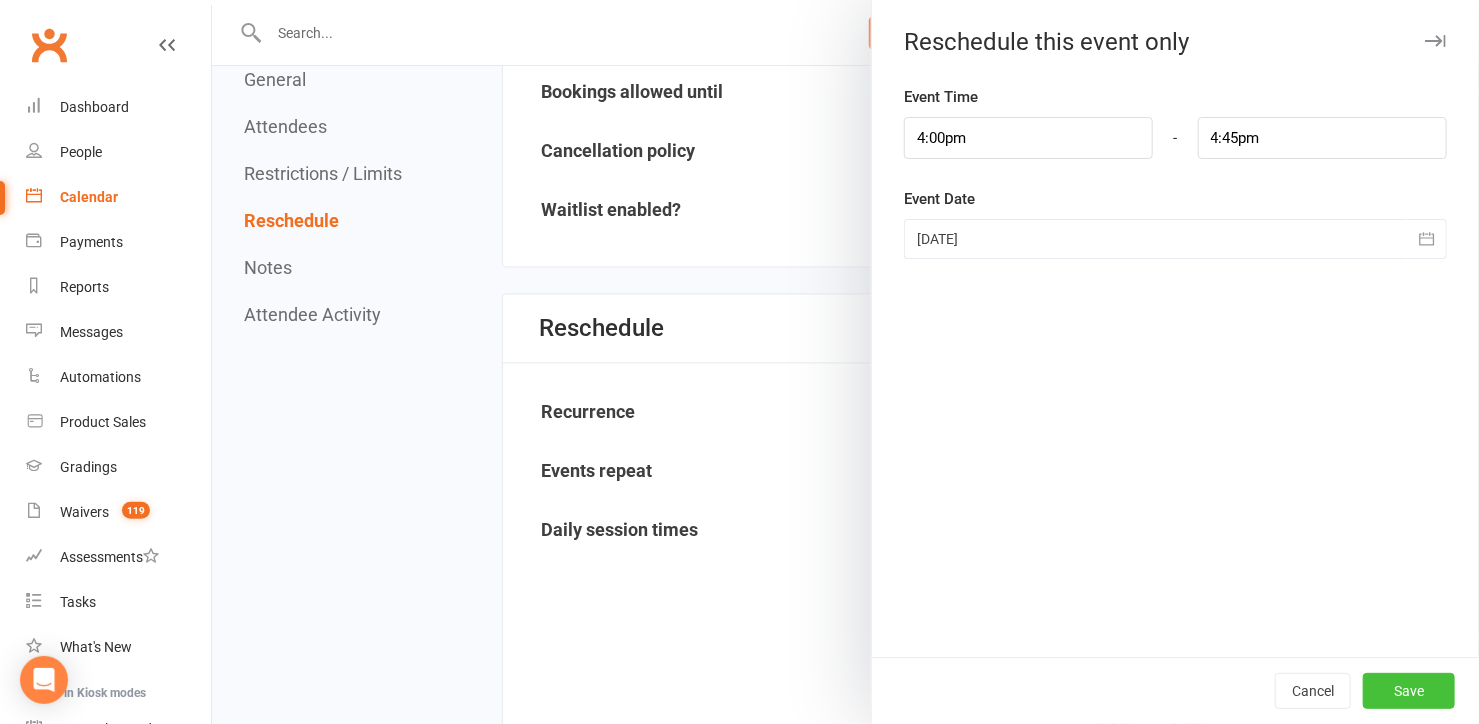 click on "Save" at bounding box center [1409, 691] 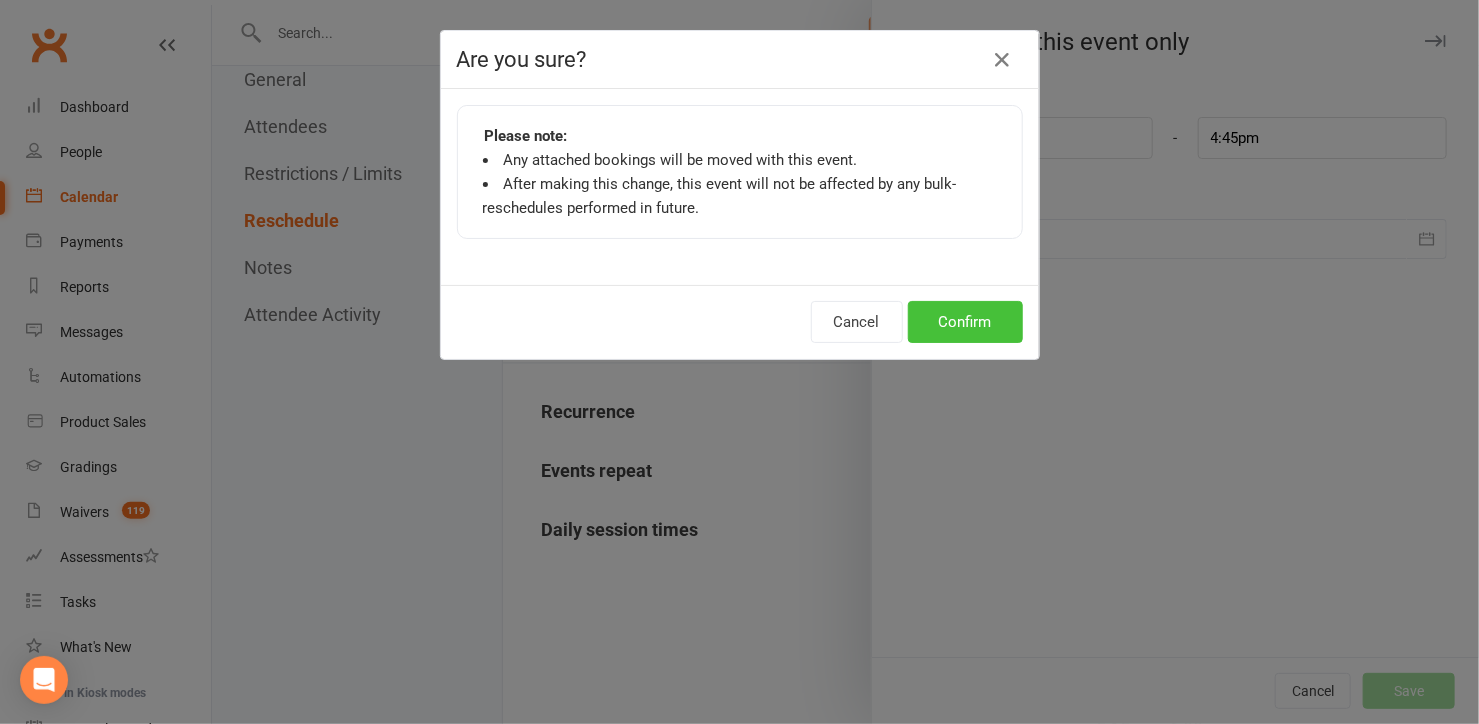 click on "Confirm" at bounding box center (965, 322) 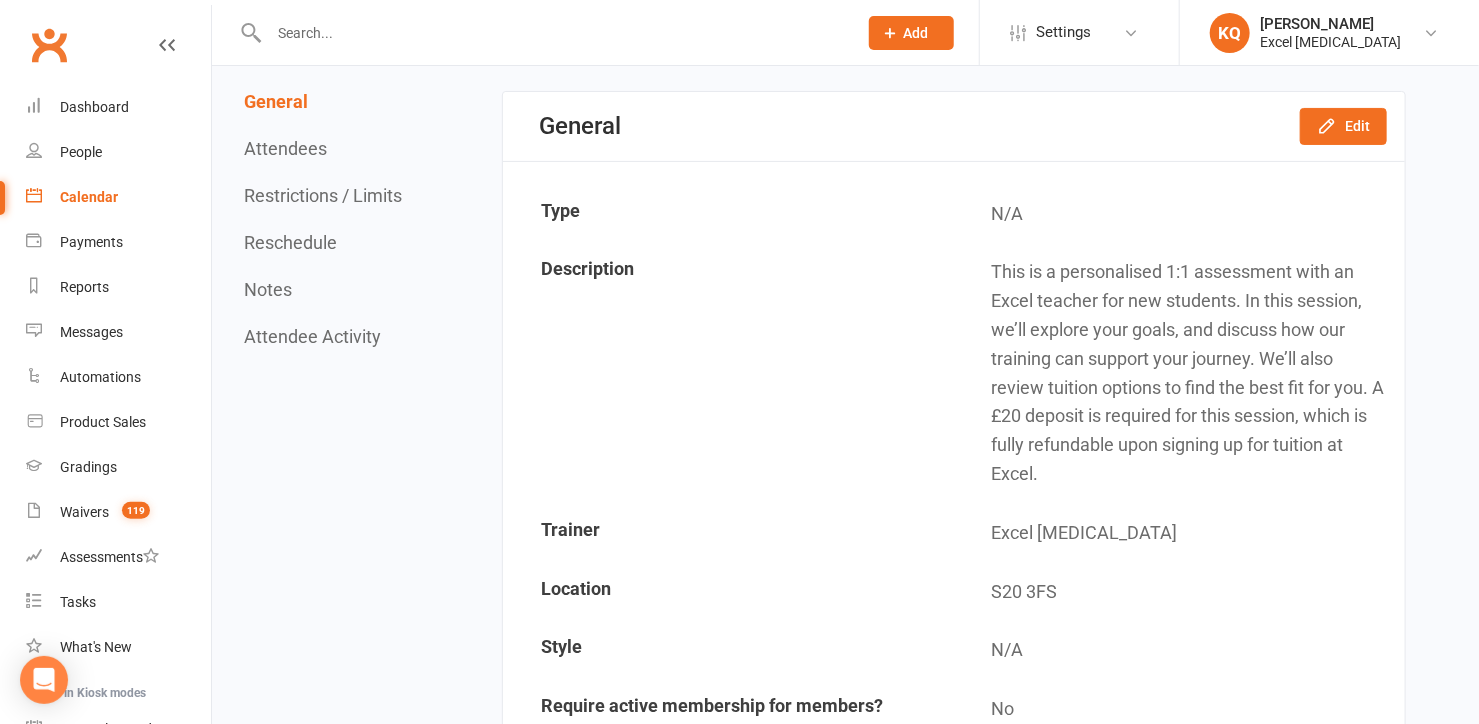 scroll, scrollTop: 0, scrollLeft: 0, axis: both 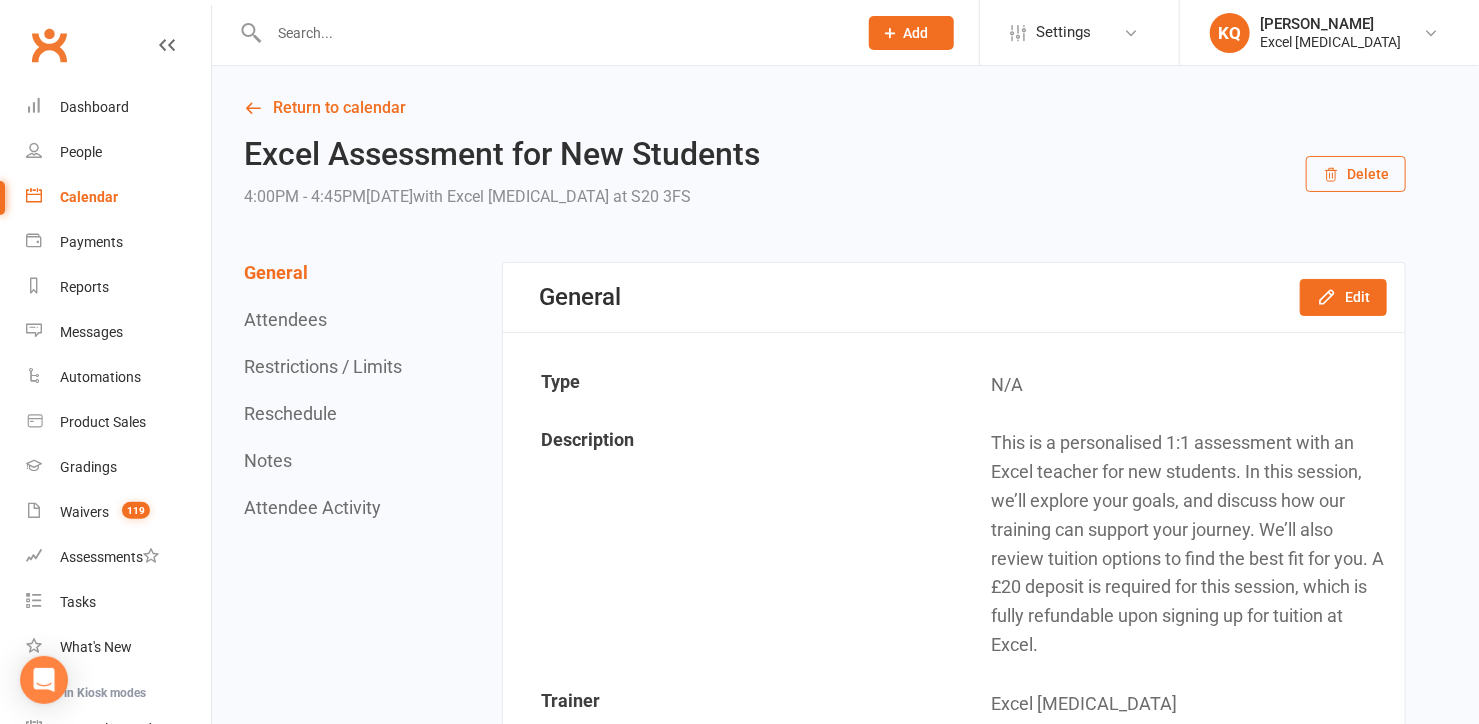 click on "Calendar" at bounding box center (89, 197) 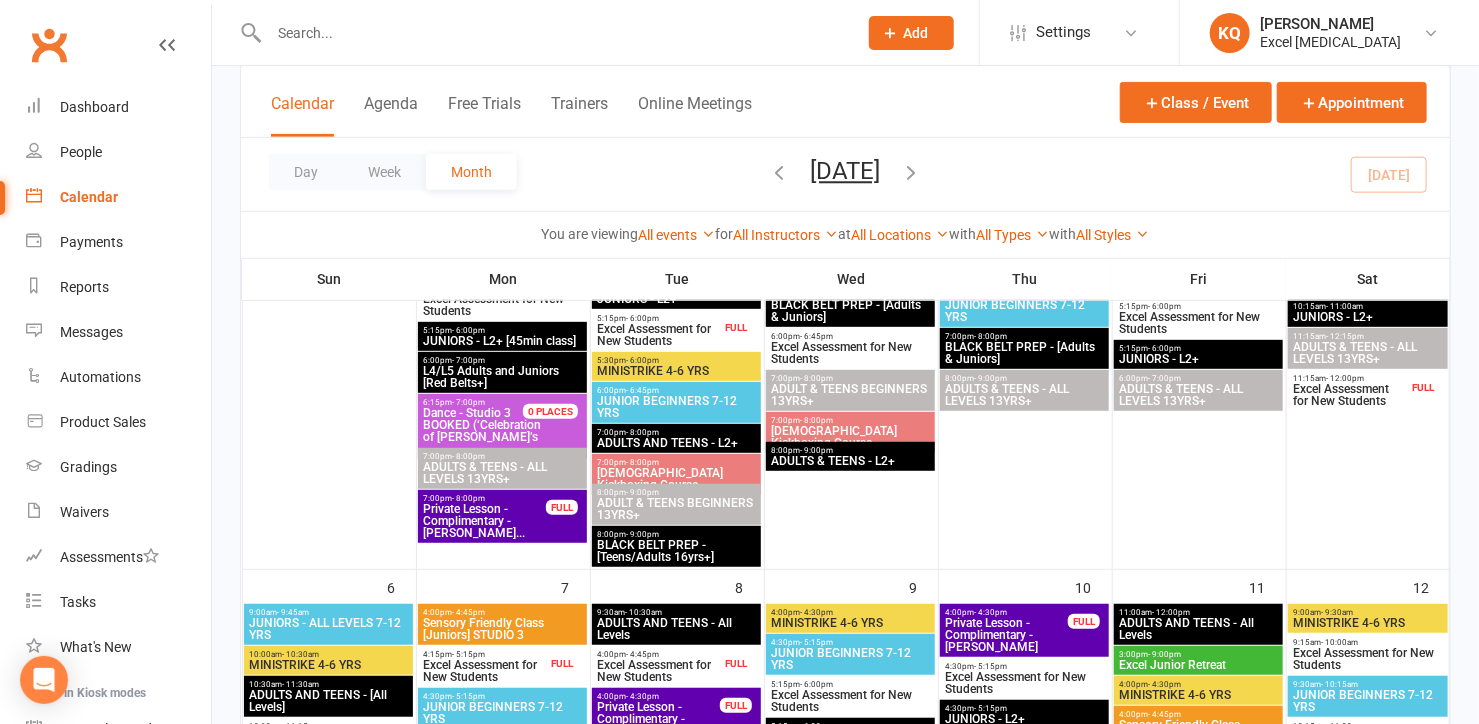 scroll, scrollTop: 363, scrollLeft: 0, axis: vertical 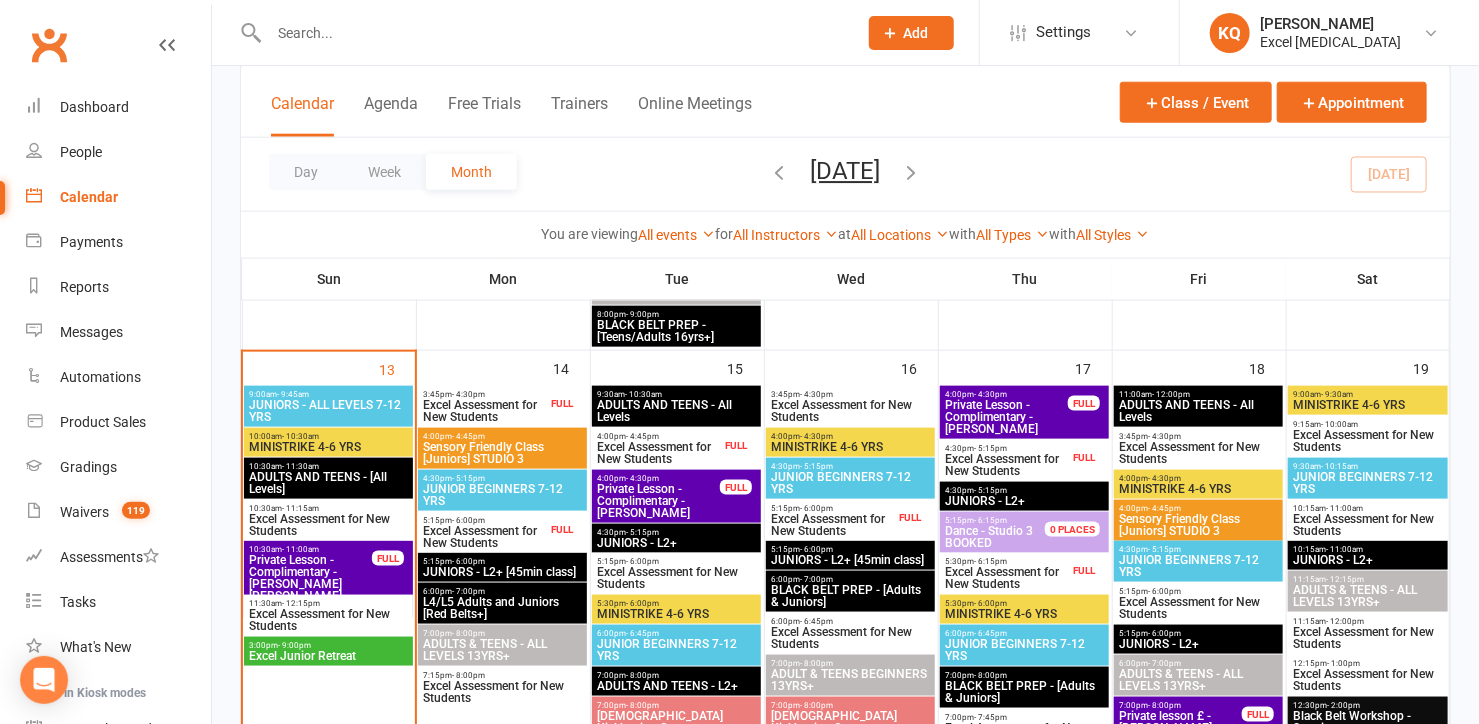 click on "Excel Assessment for New Students" at bounding box center (658, 453) 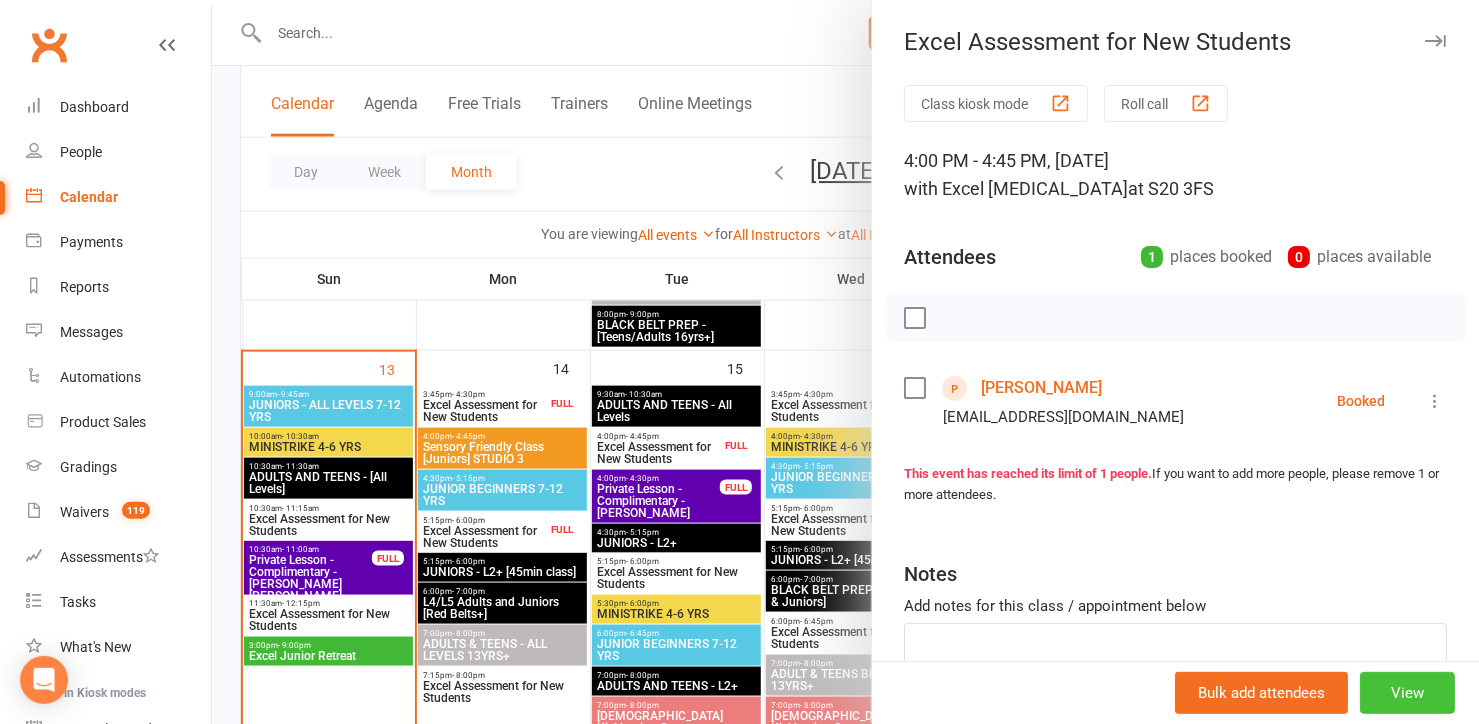 click on "View" at bounding box center [1407, 693] 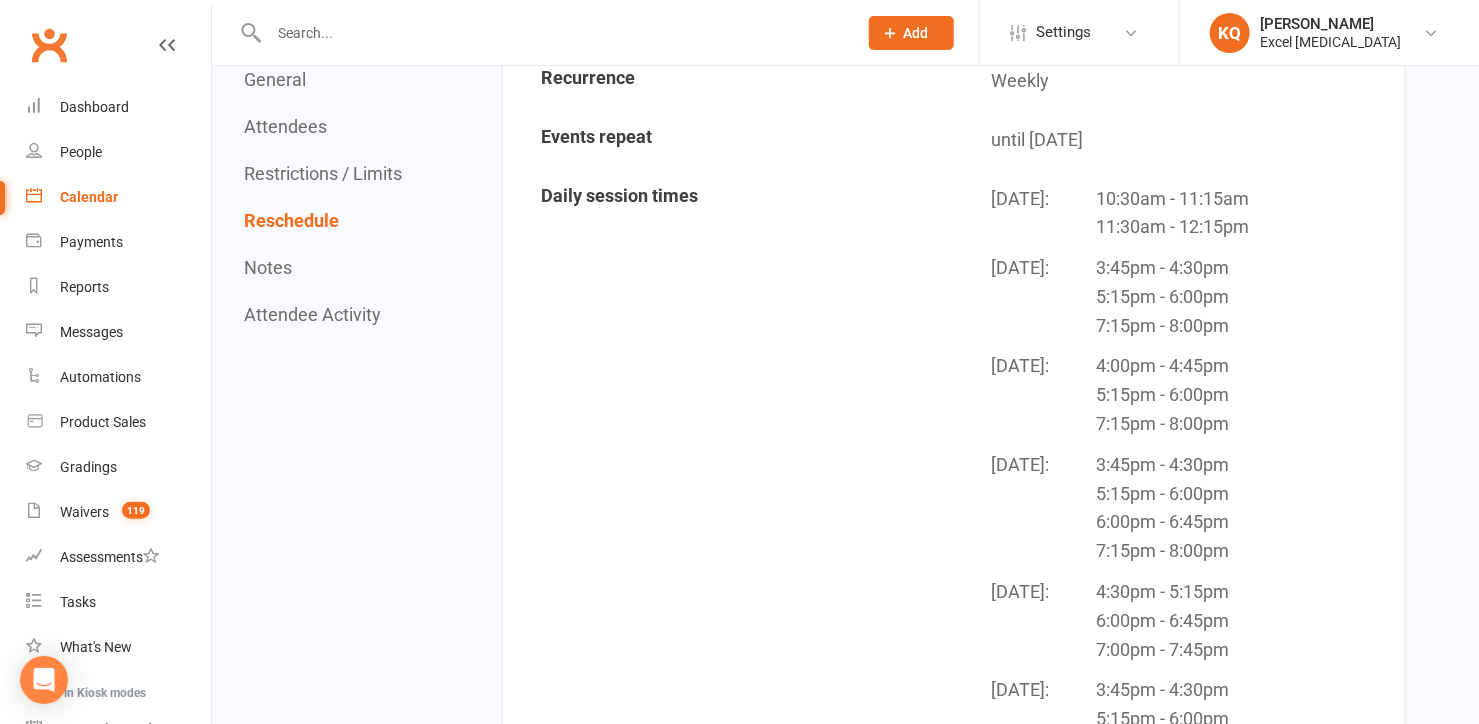 scroll, scrollTop: 1927, scrollLeft: 0, axis: vertical 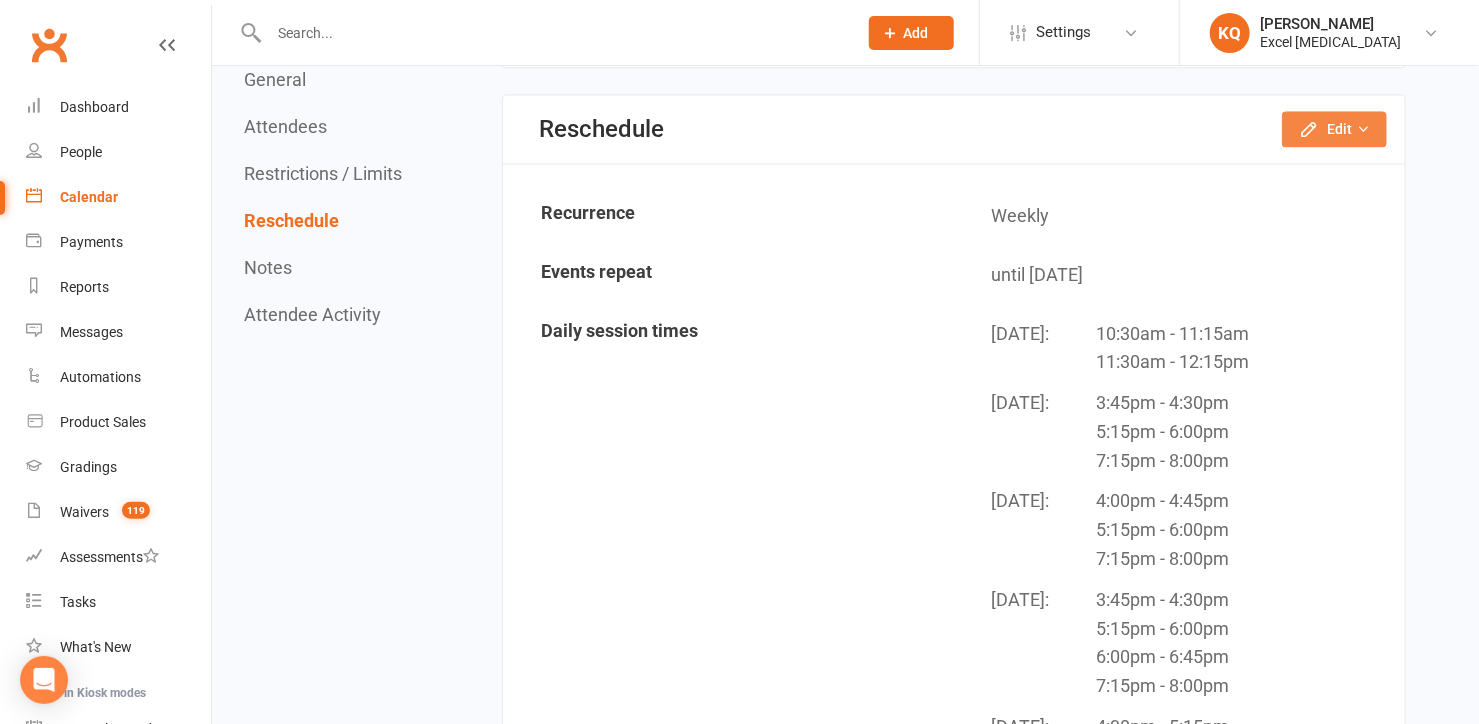 click on "Edit" 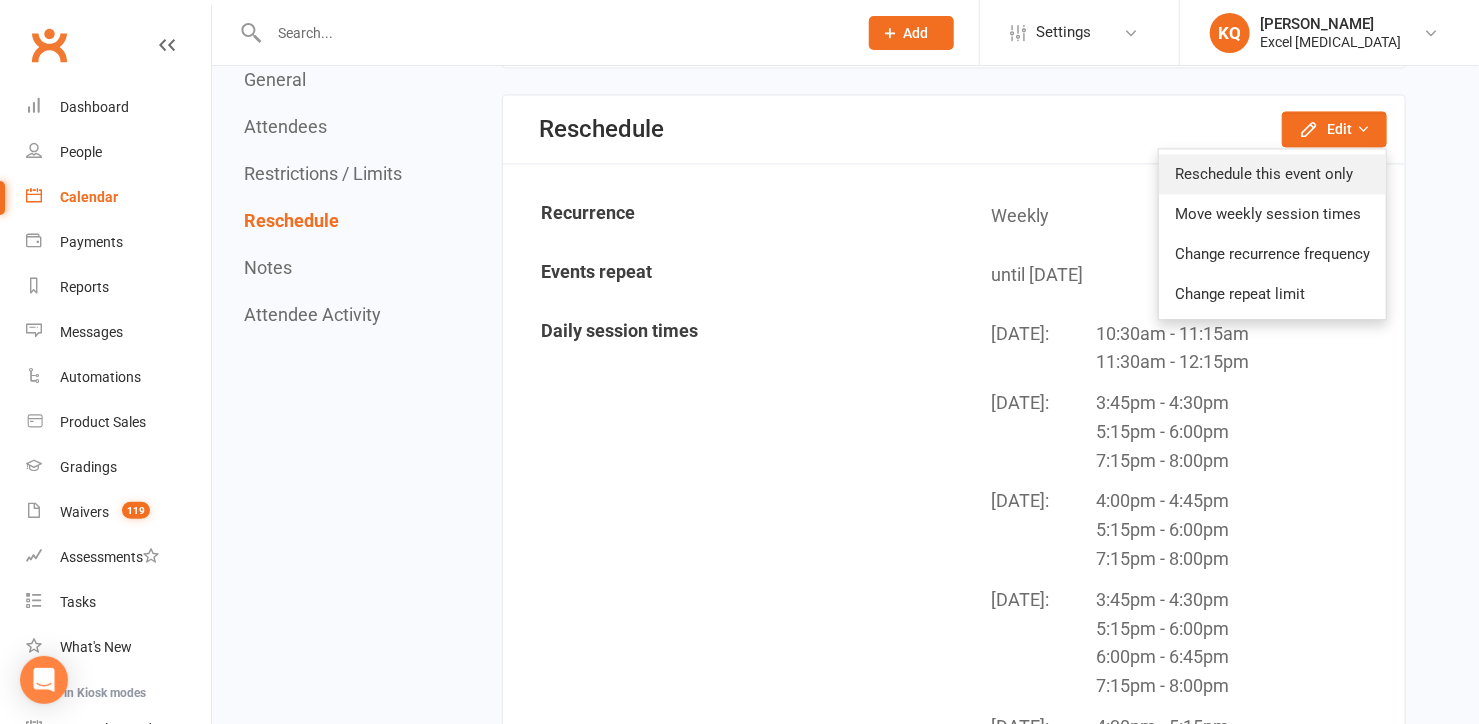 click on "Reschedule this event only" 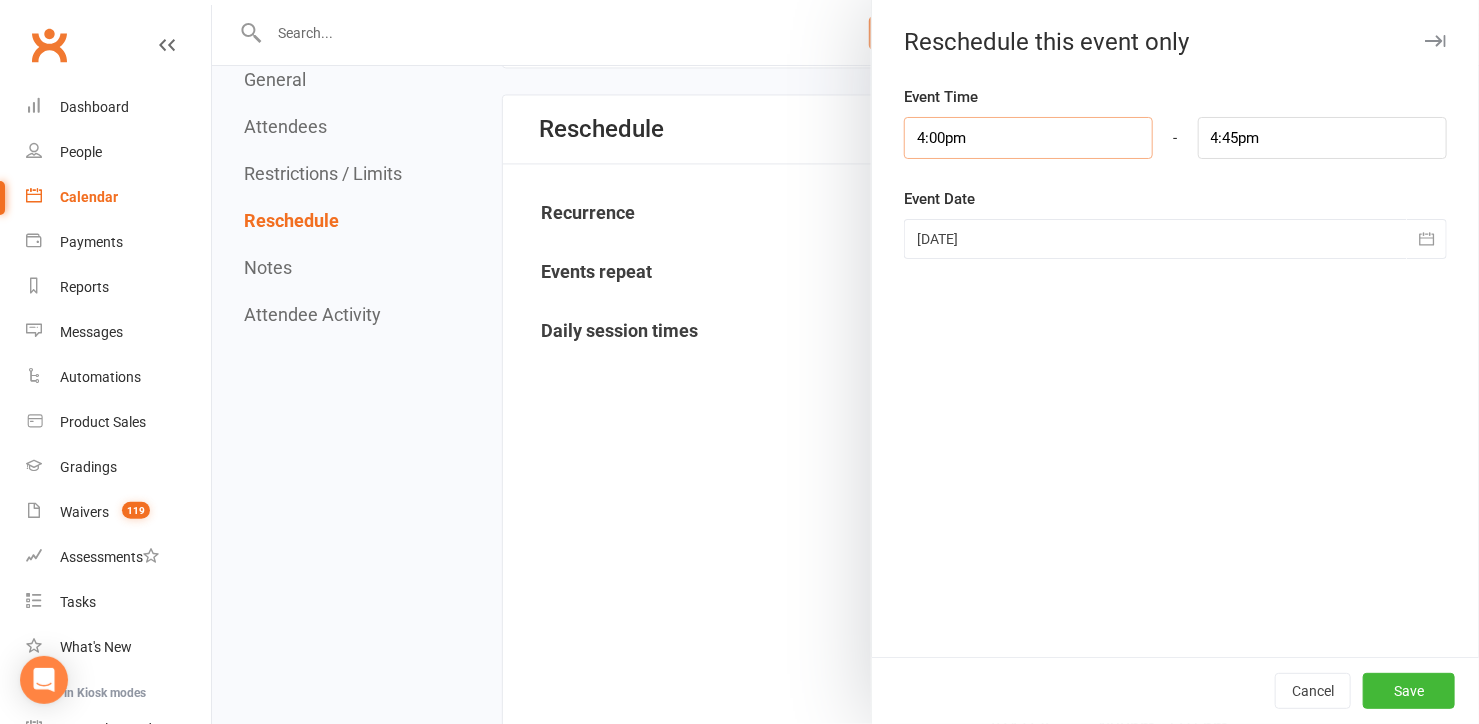 click on "4:00pm" at bounding box center (1028, 138) 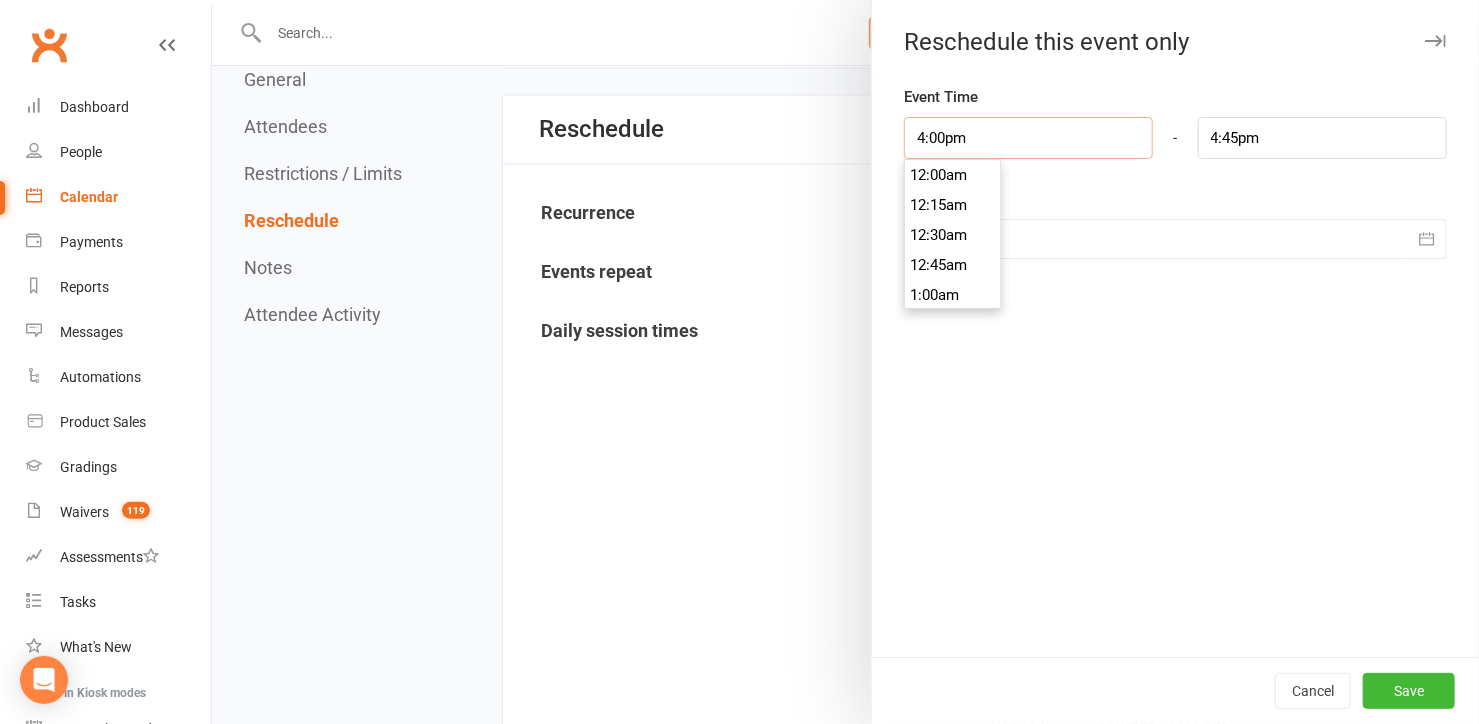 scroll, scrollTop: 1889, scrollLeft: 0, axis: vertical 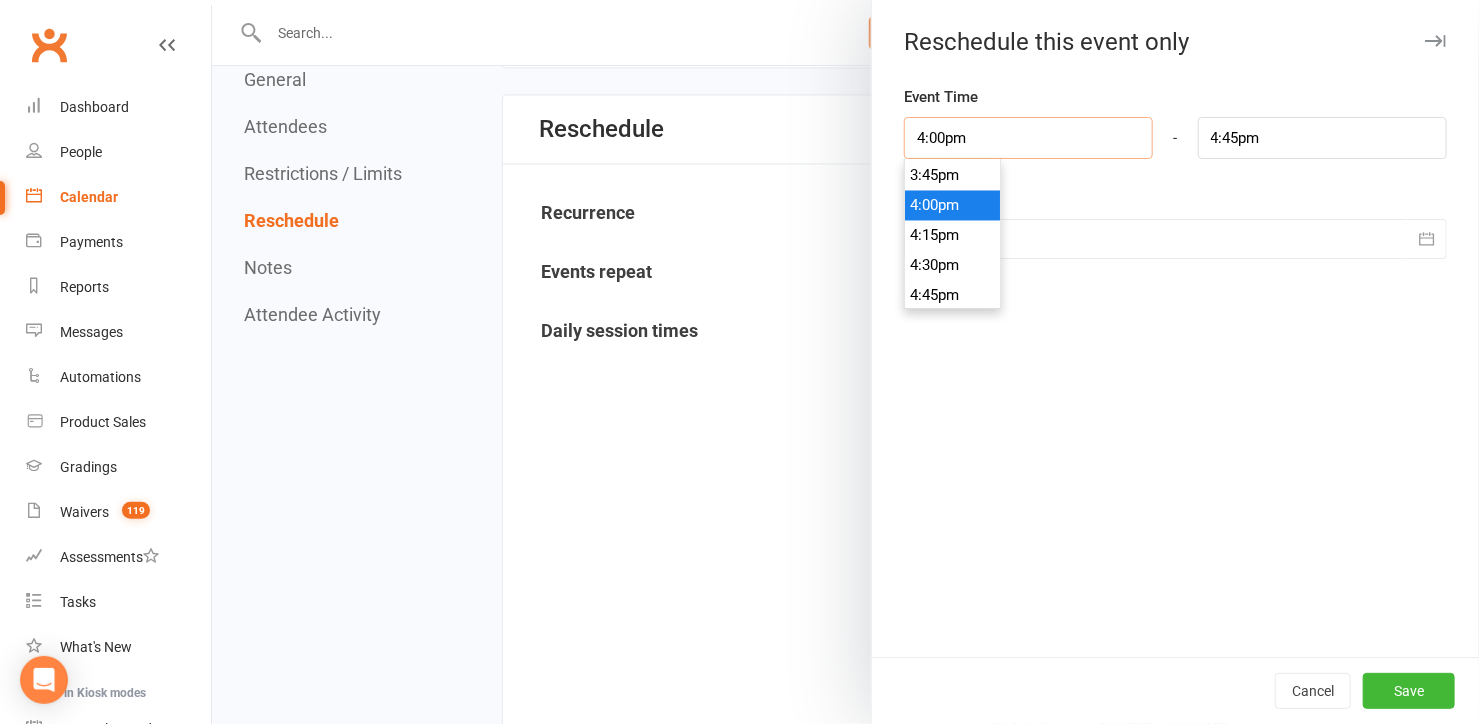 type on "4:0pm" 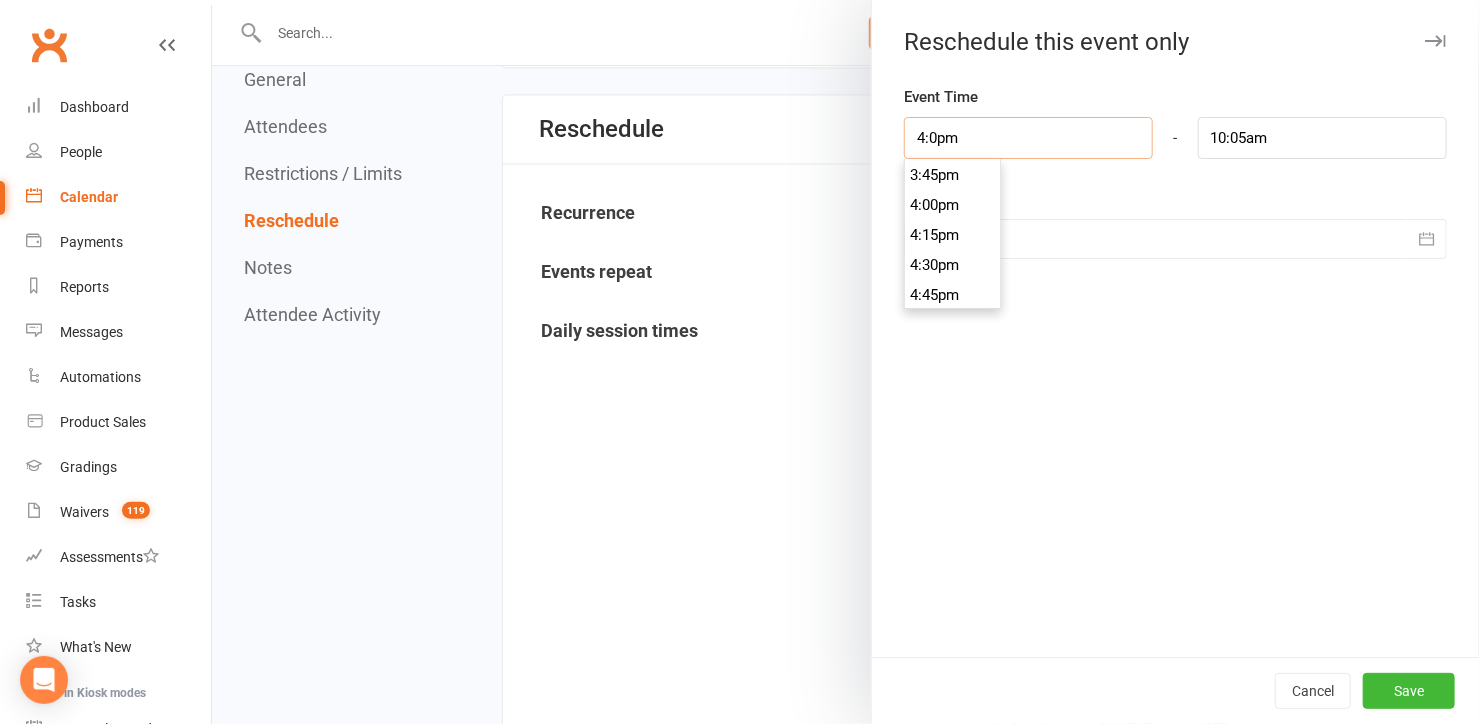 type on "4:pm" 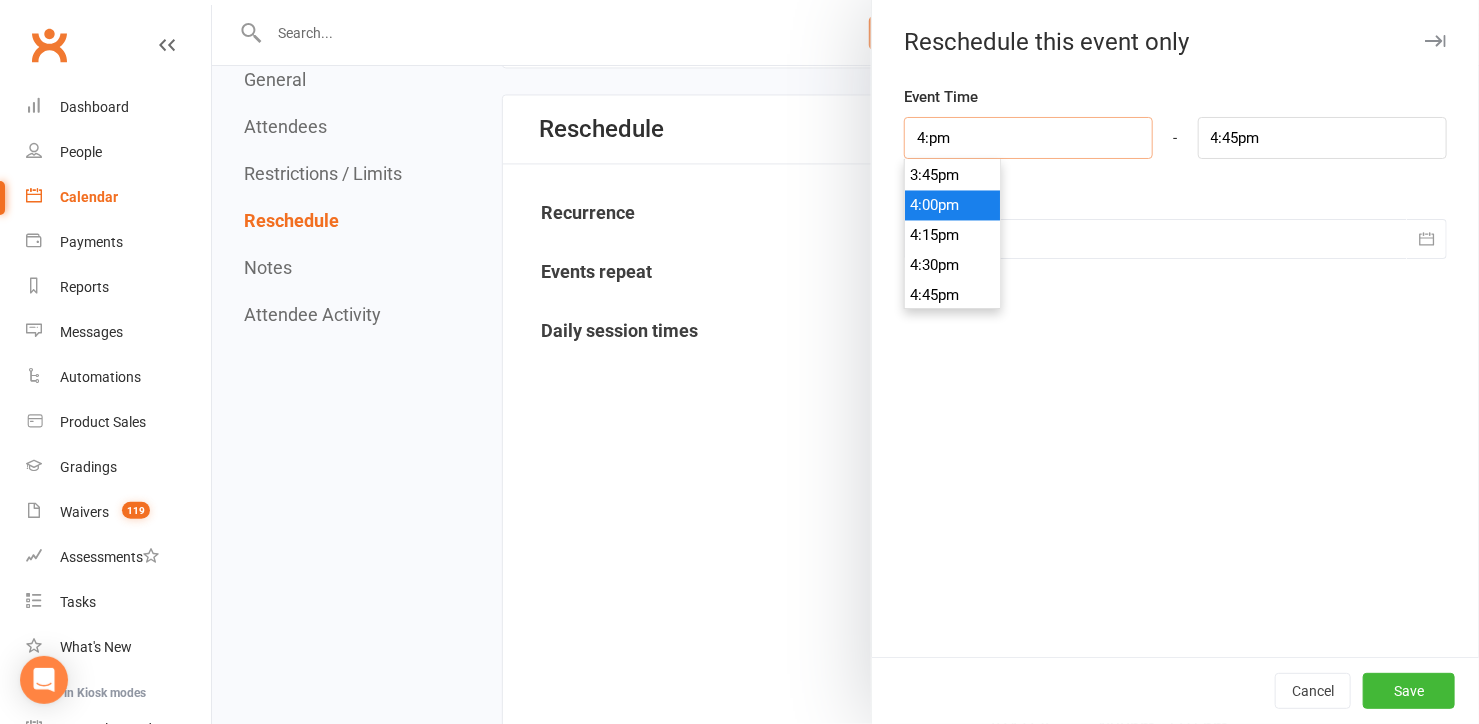 type on "4:1pm" 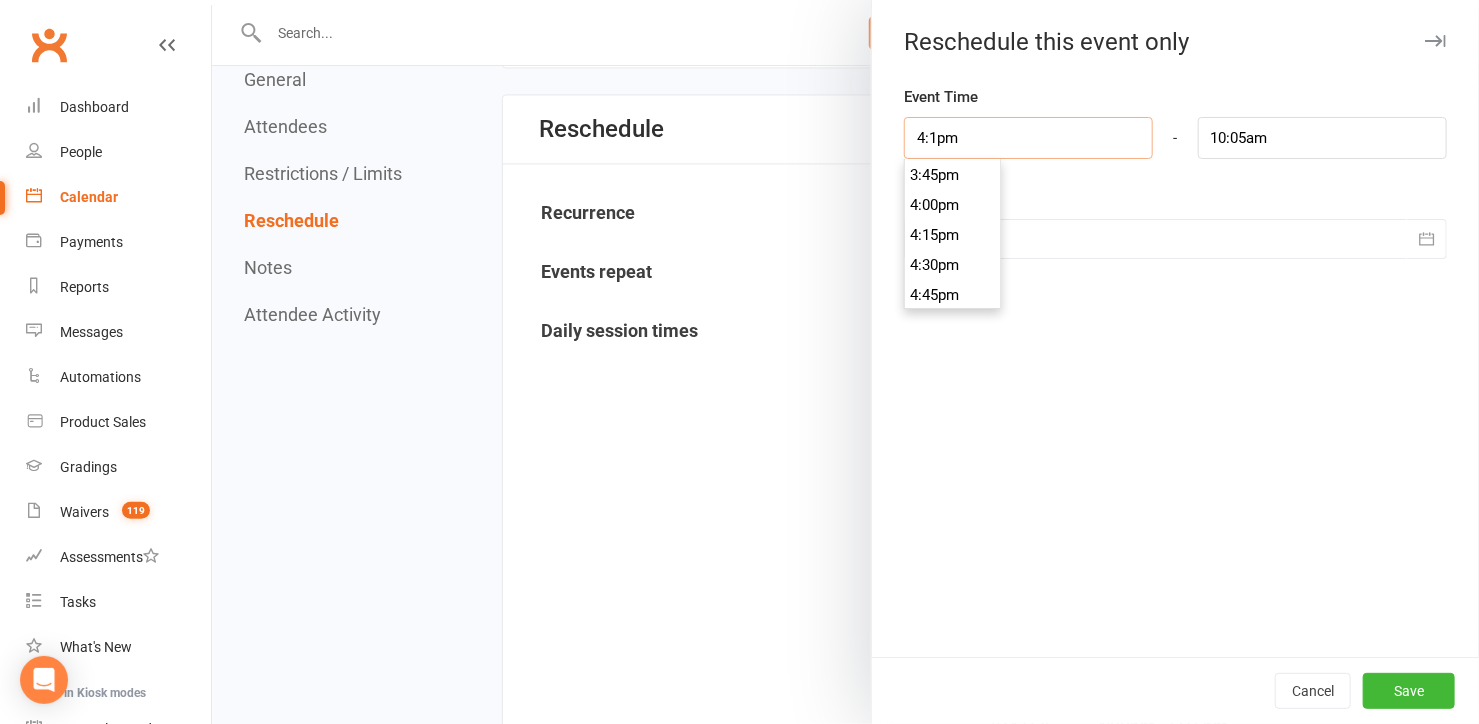 type on "4:15pm" 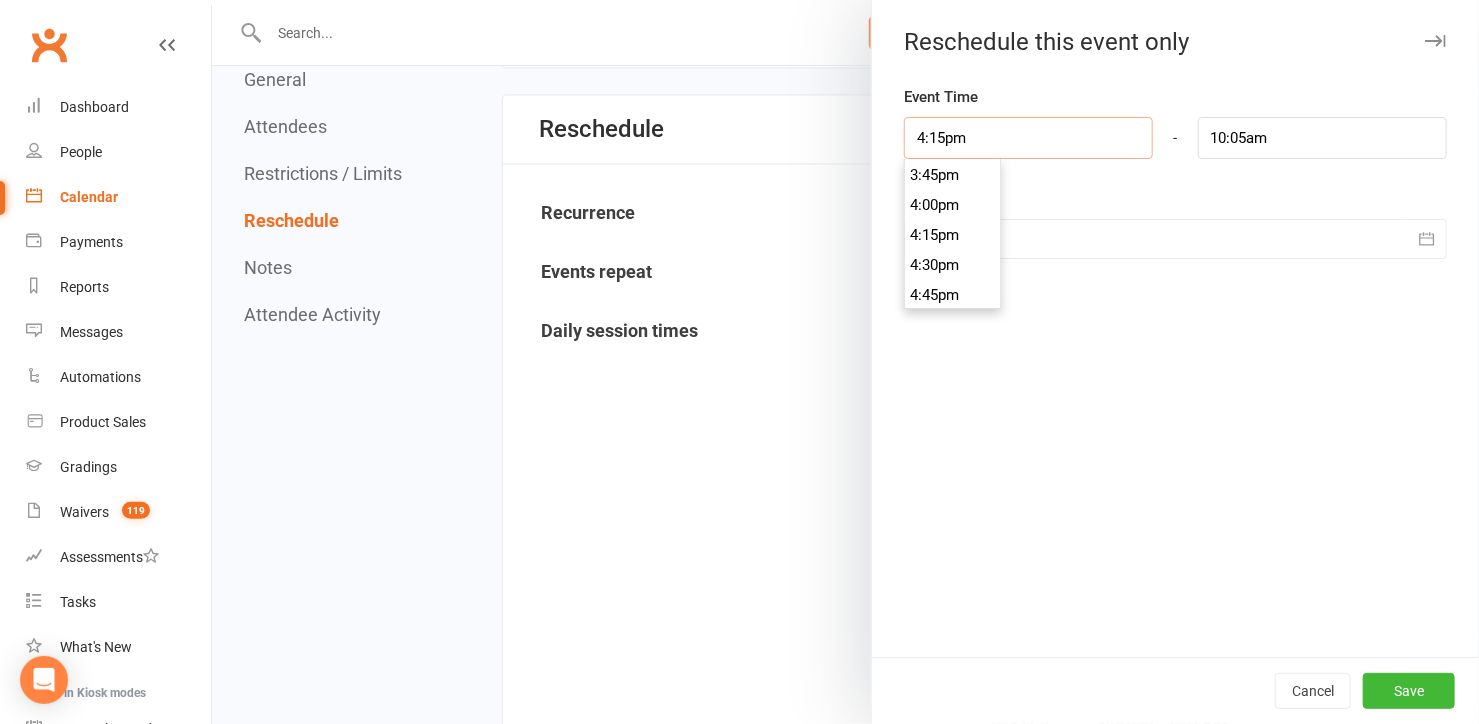 type on "5:00pm" 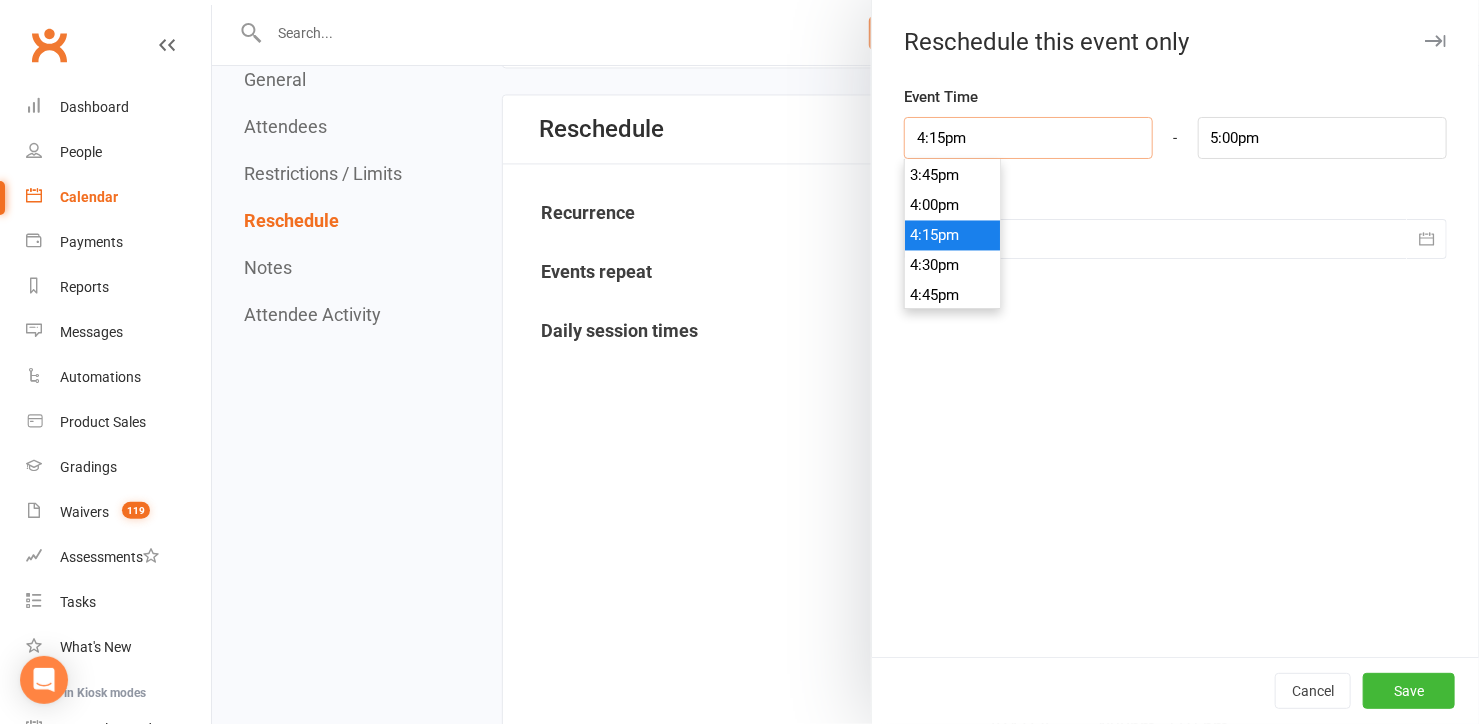 type on "4:15pm" 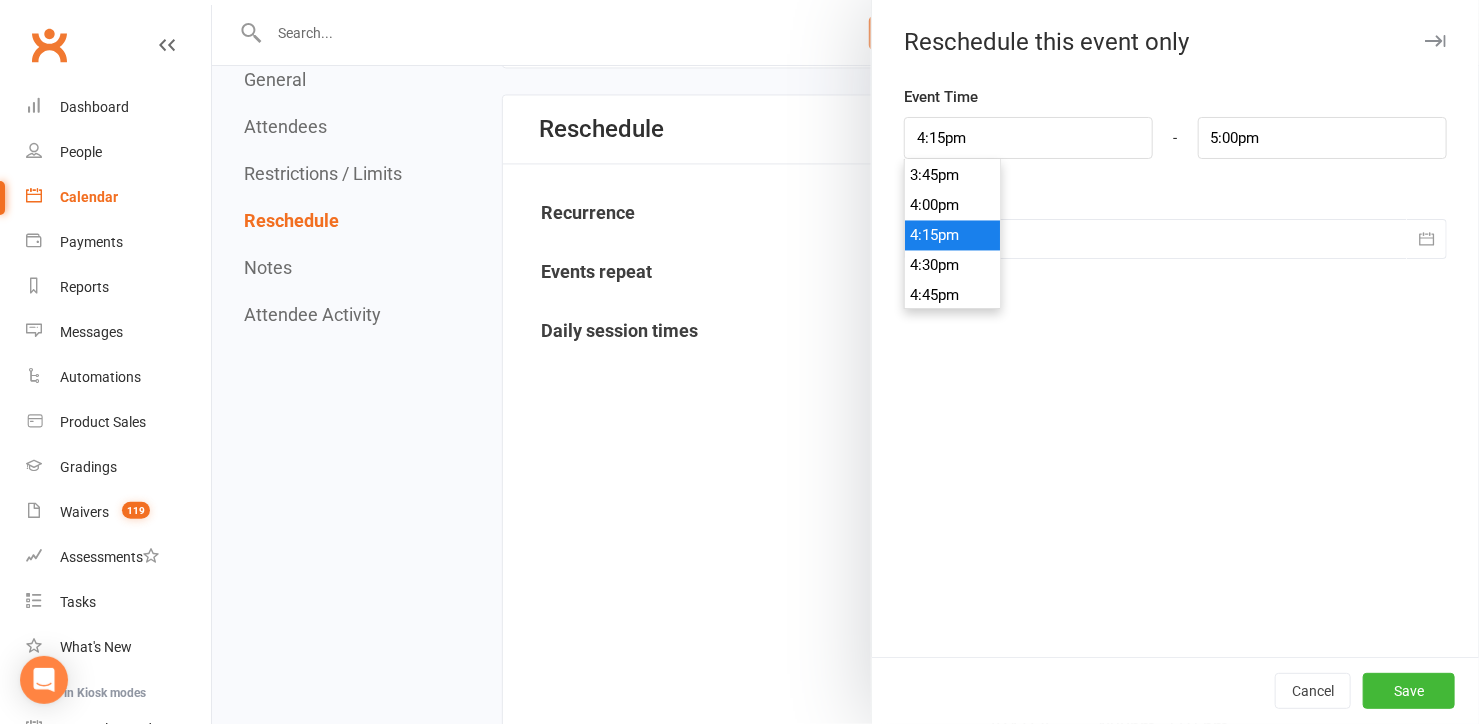 click on "4:15pm" at bounding box center [953, 236] 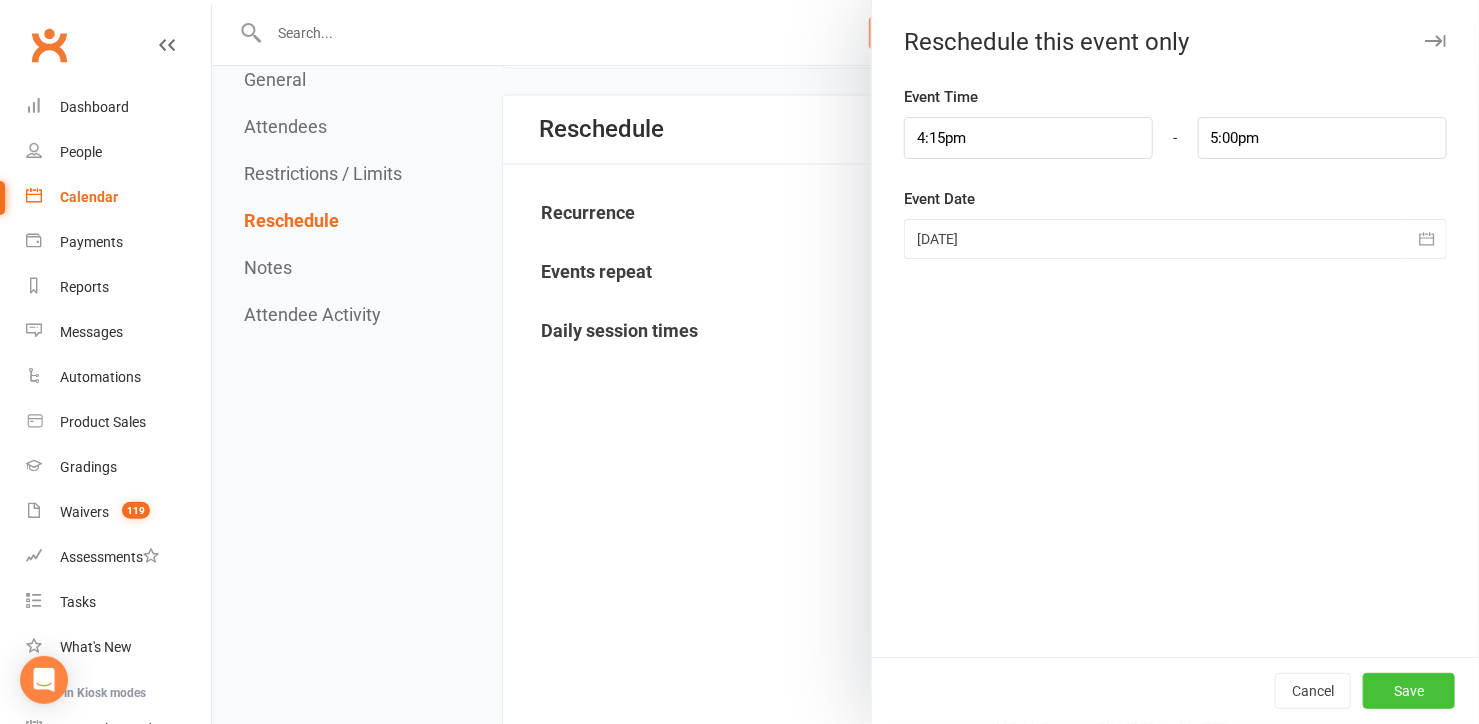 click on "Save" at bounding box center (1409, 691) 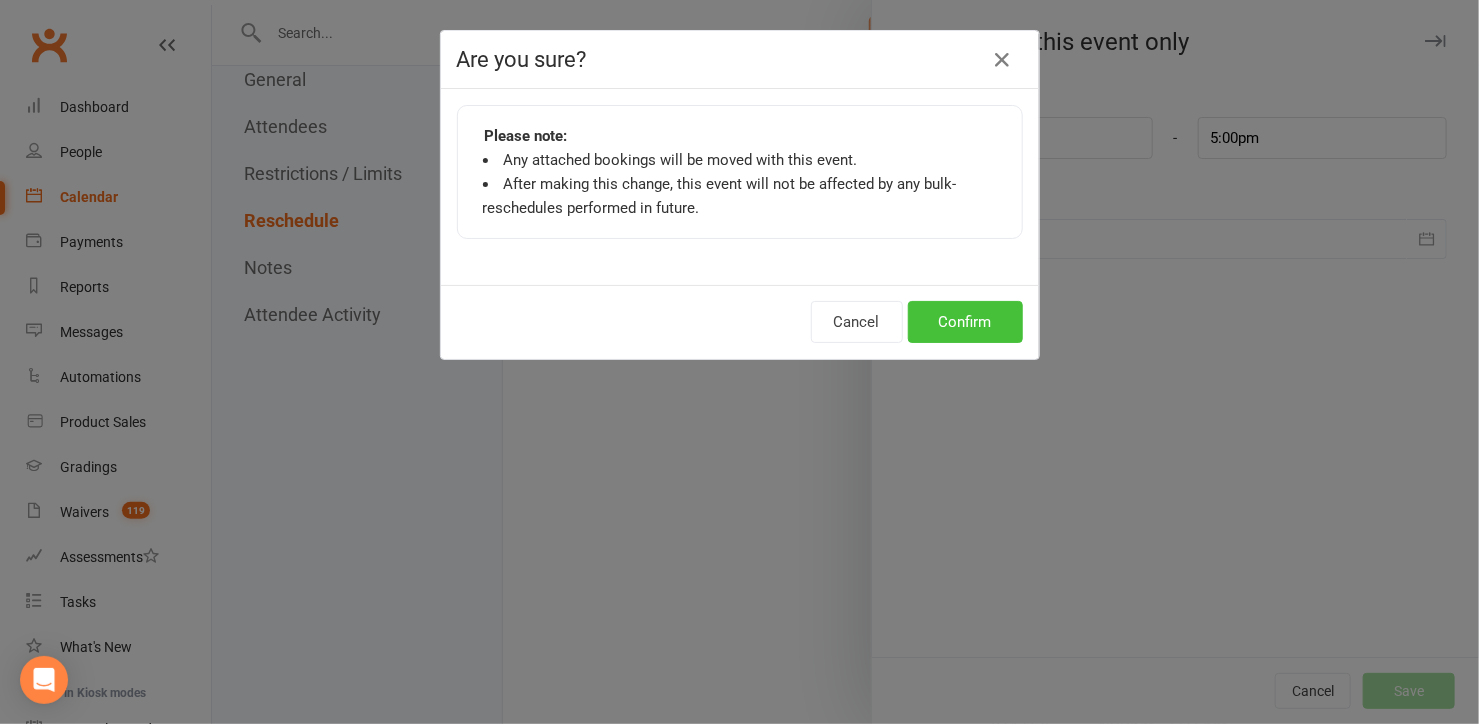 click on "Confirm" at bounding box center [965, 322] 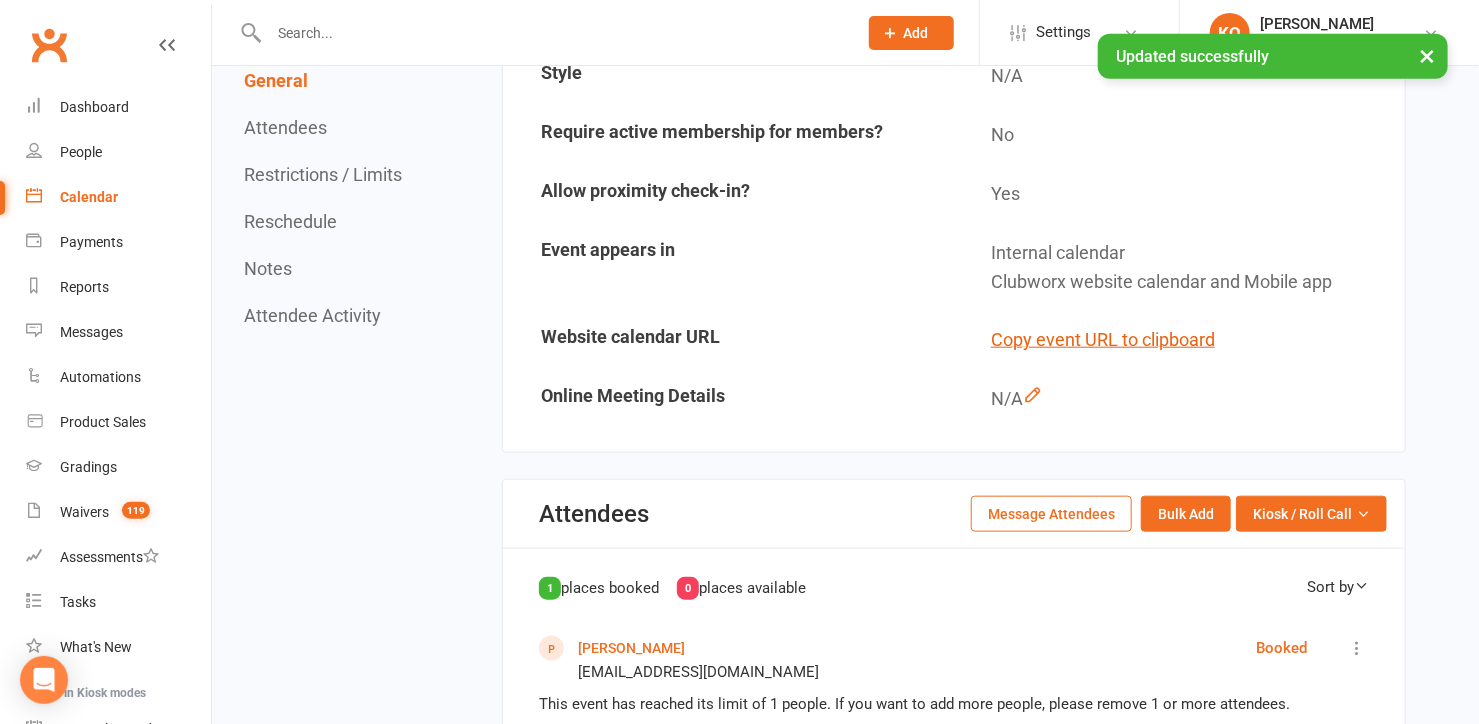 scroll, scrollTop: 200, scrollLeft: 0, axis: vertical 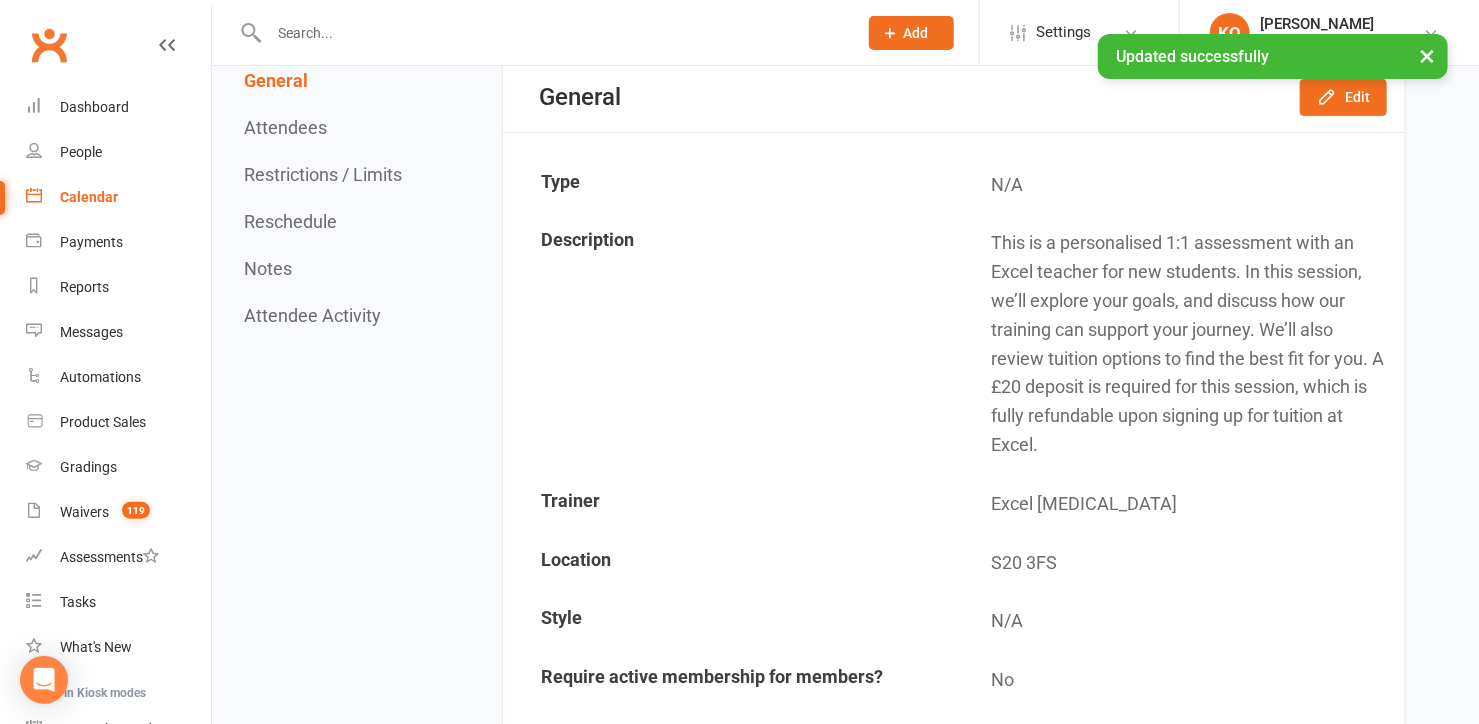 click on "Calendar" at bounding box center (89, 197) 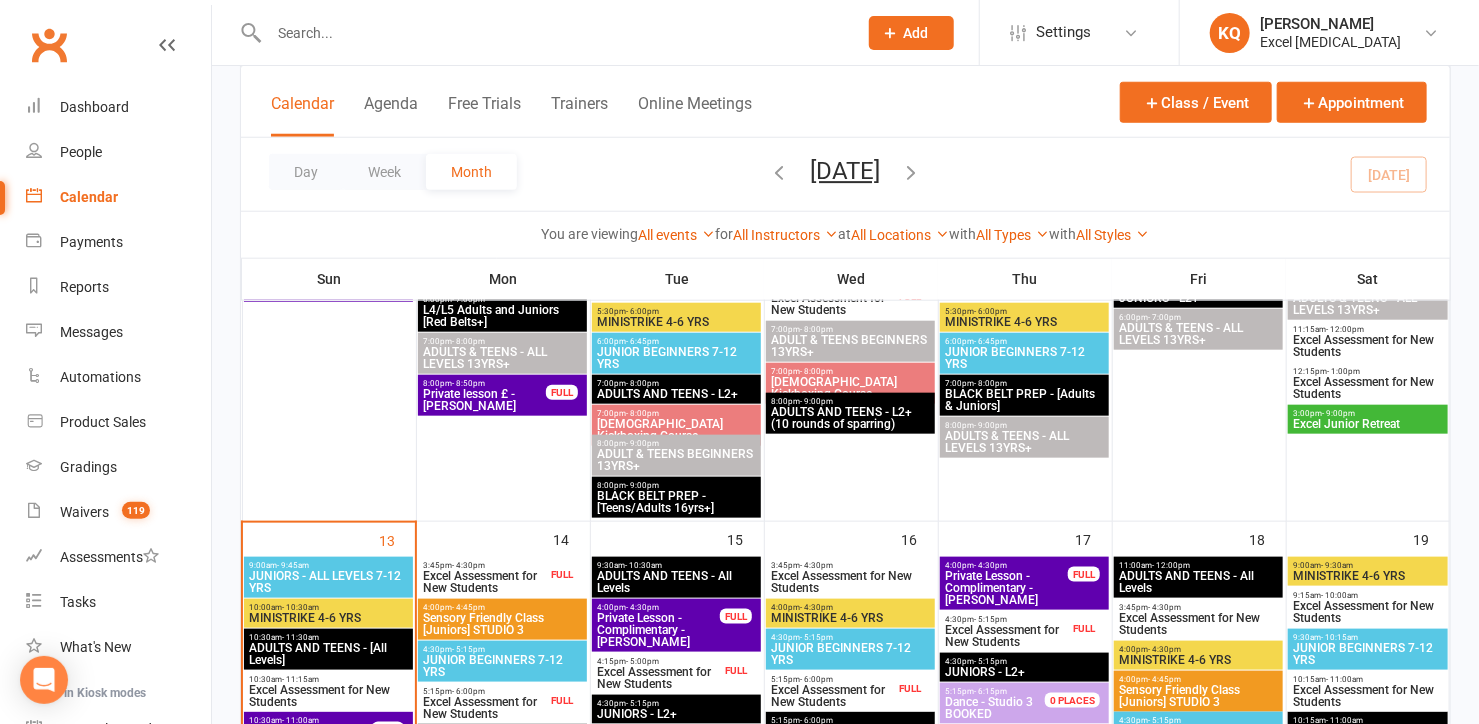 scroll, scrollTop: 1090, scrollLeft: 0, axis: vertical 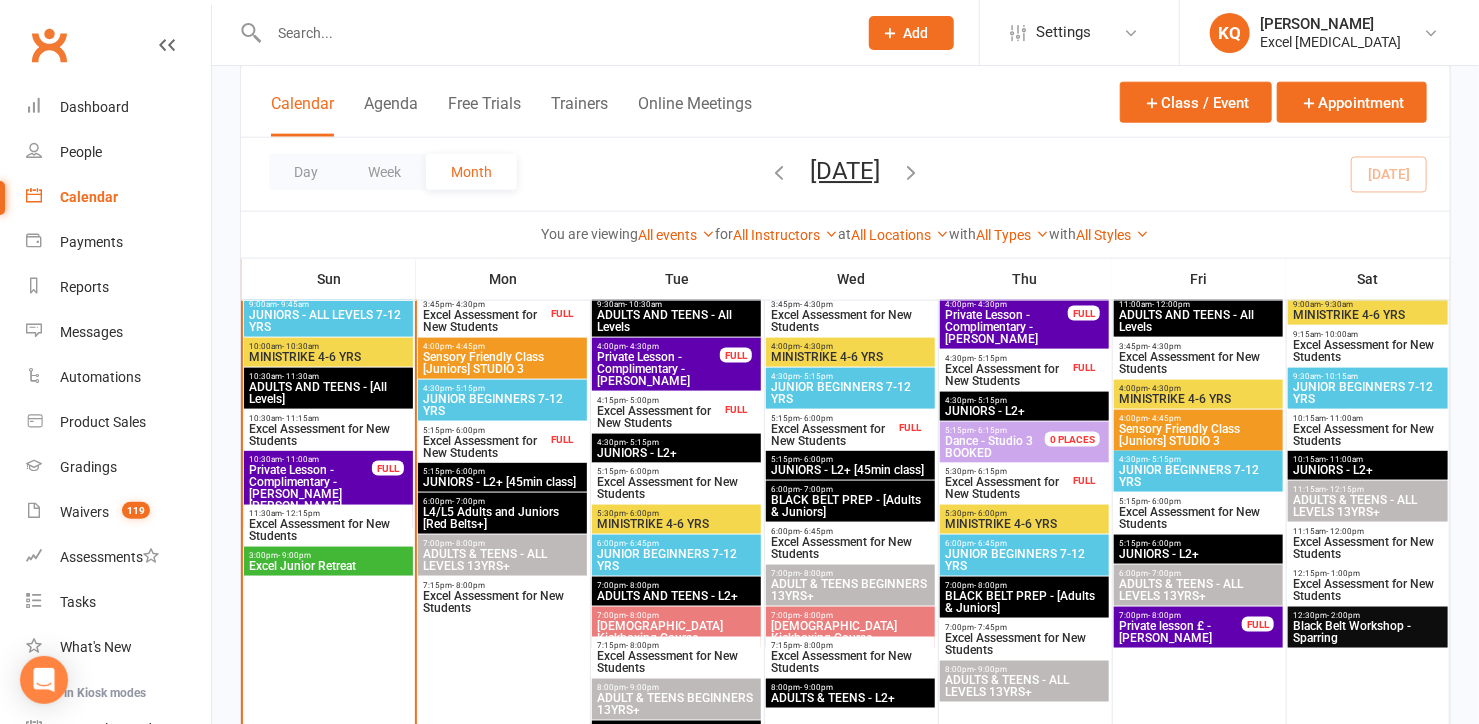 click on "Add" 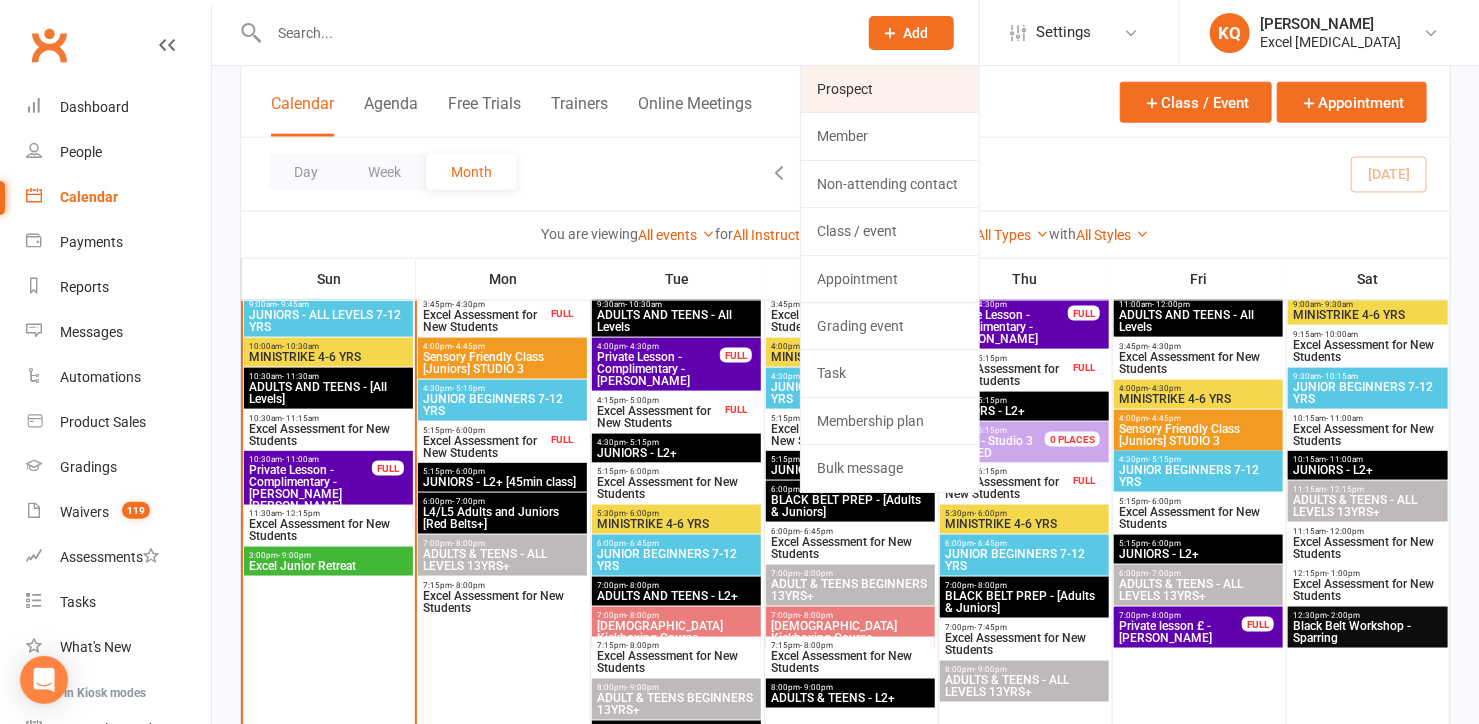 click on "Prospect" 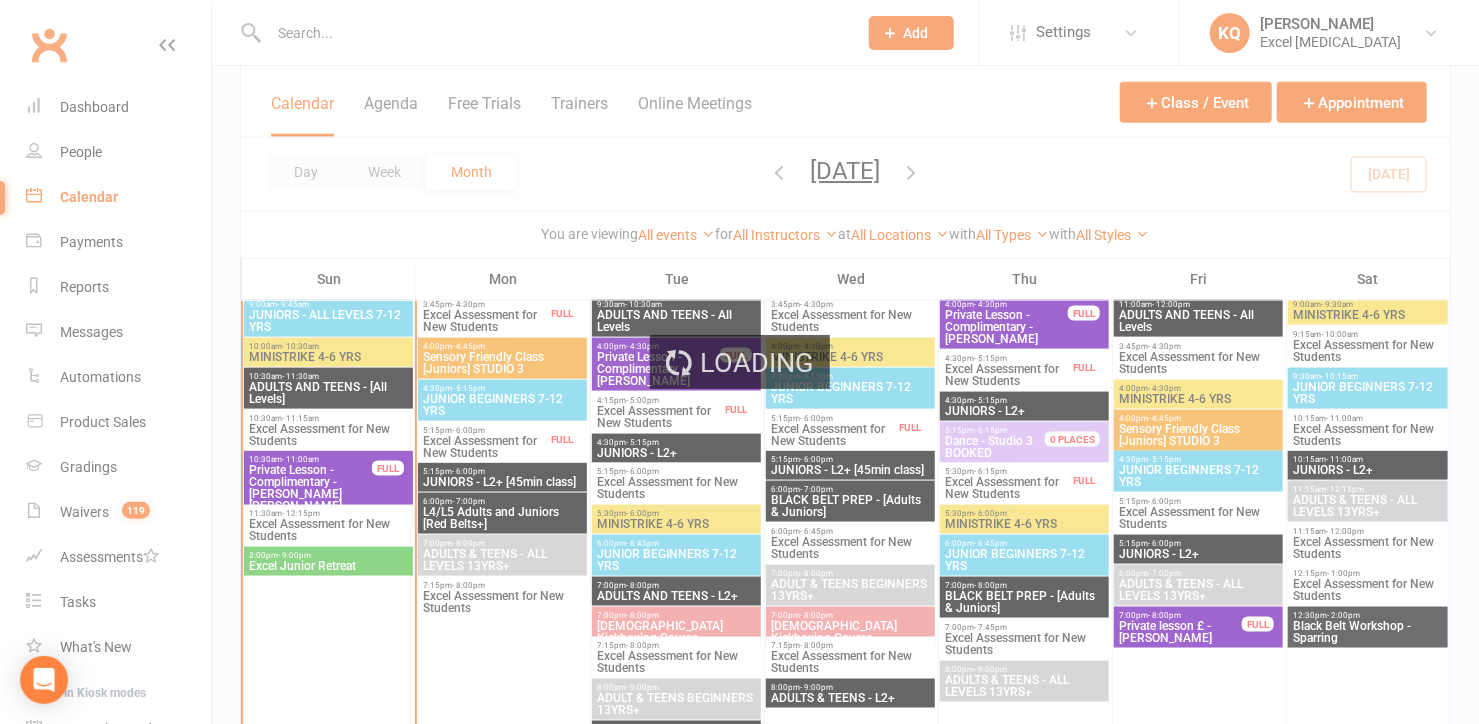 scroll, scrollTop: 0, scrollLeft: 0, axis: both 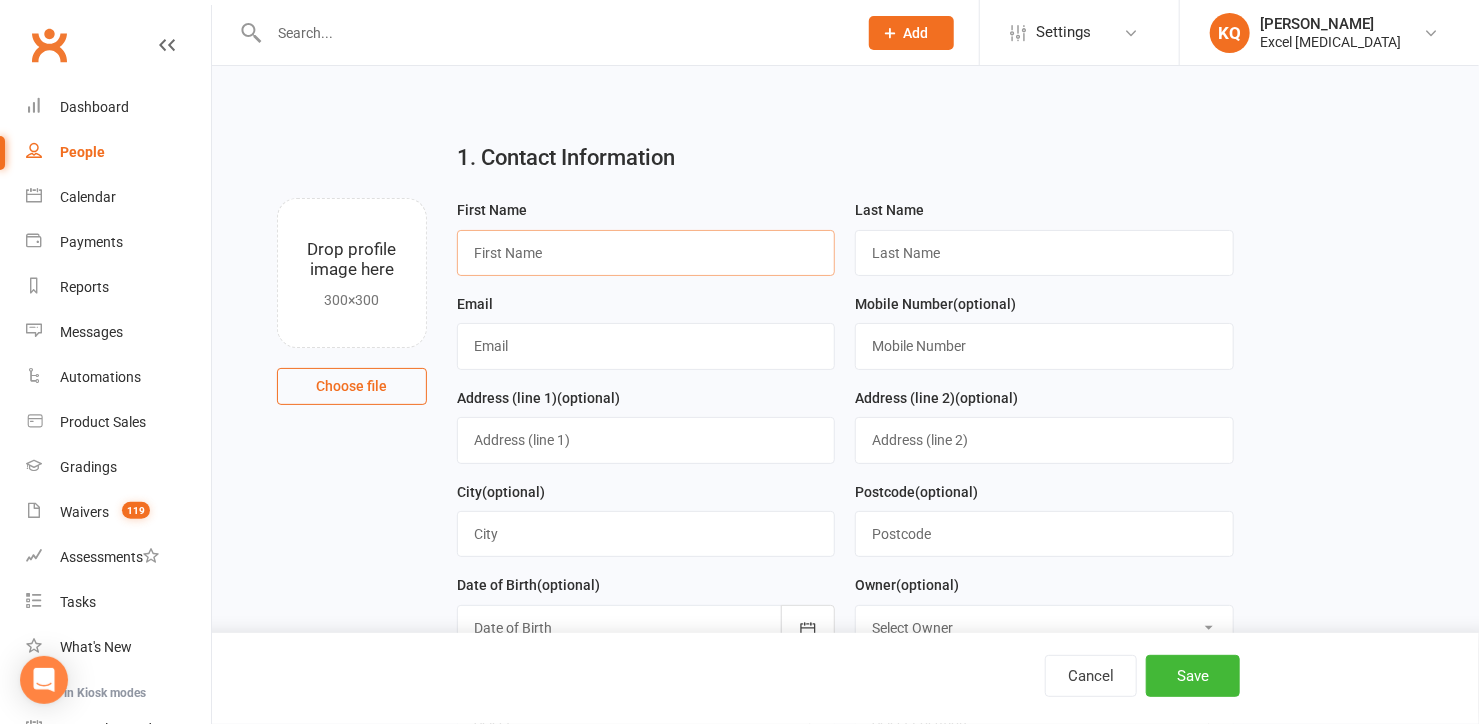 click at bounding box center [646, 253] 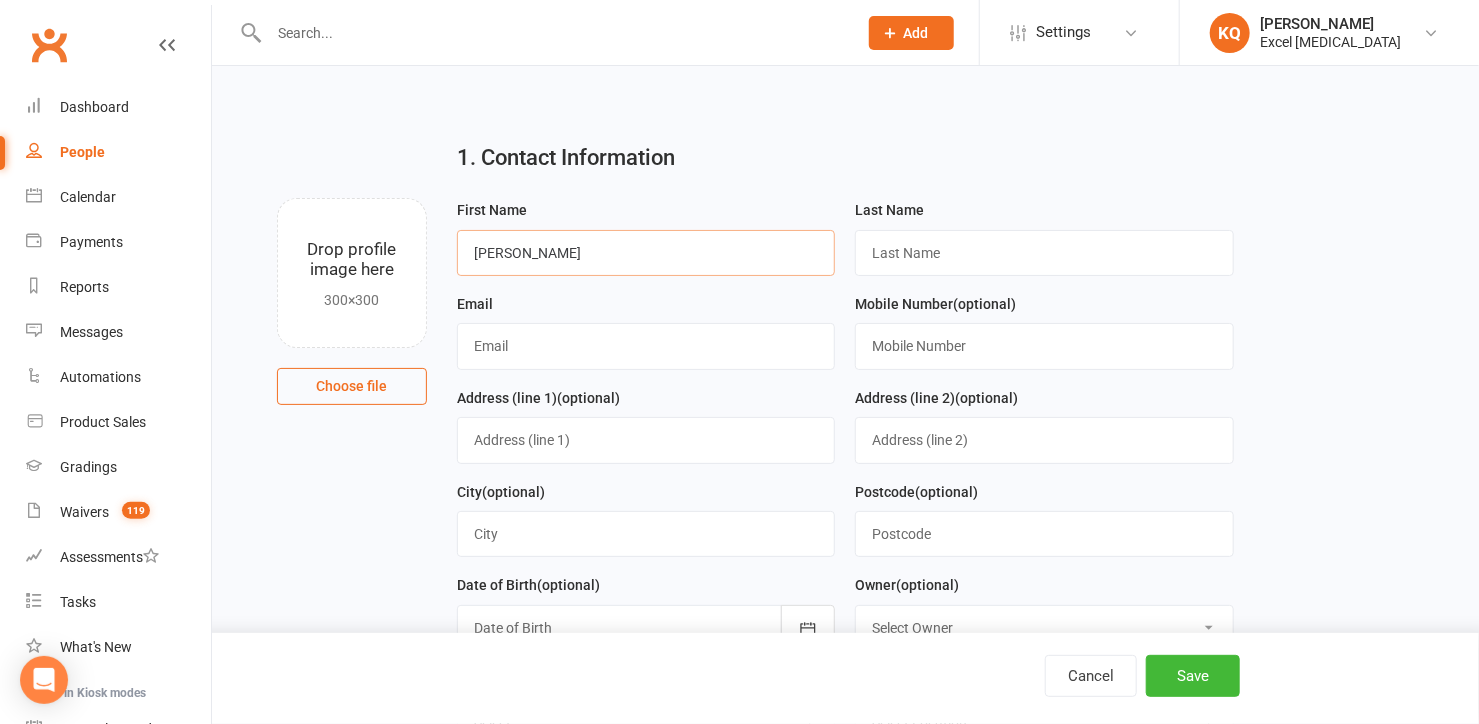 type on "[PERSON_NAME]" 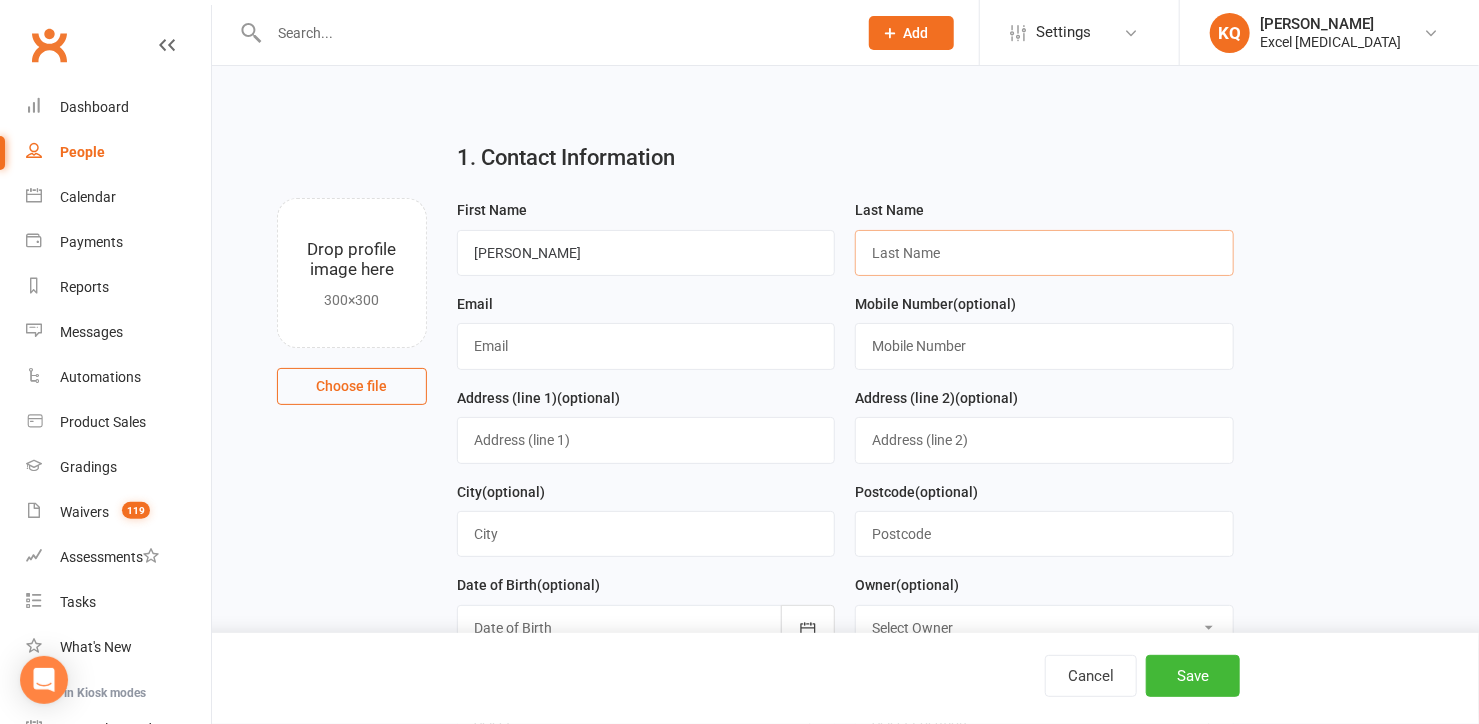 click at bounding box center [1044, 253] 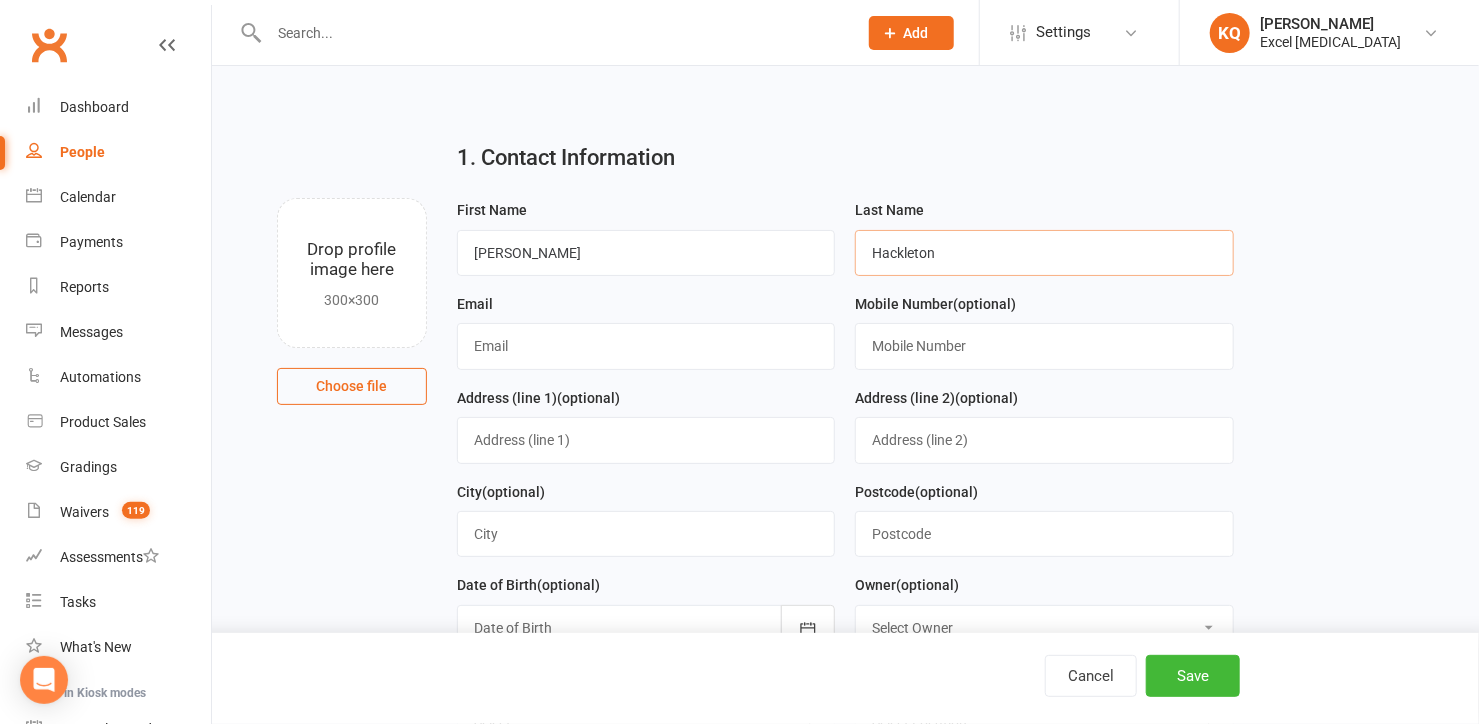 type on "Hackleton" 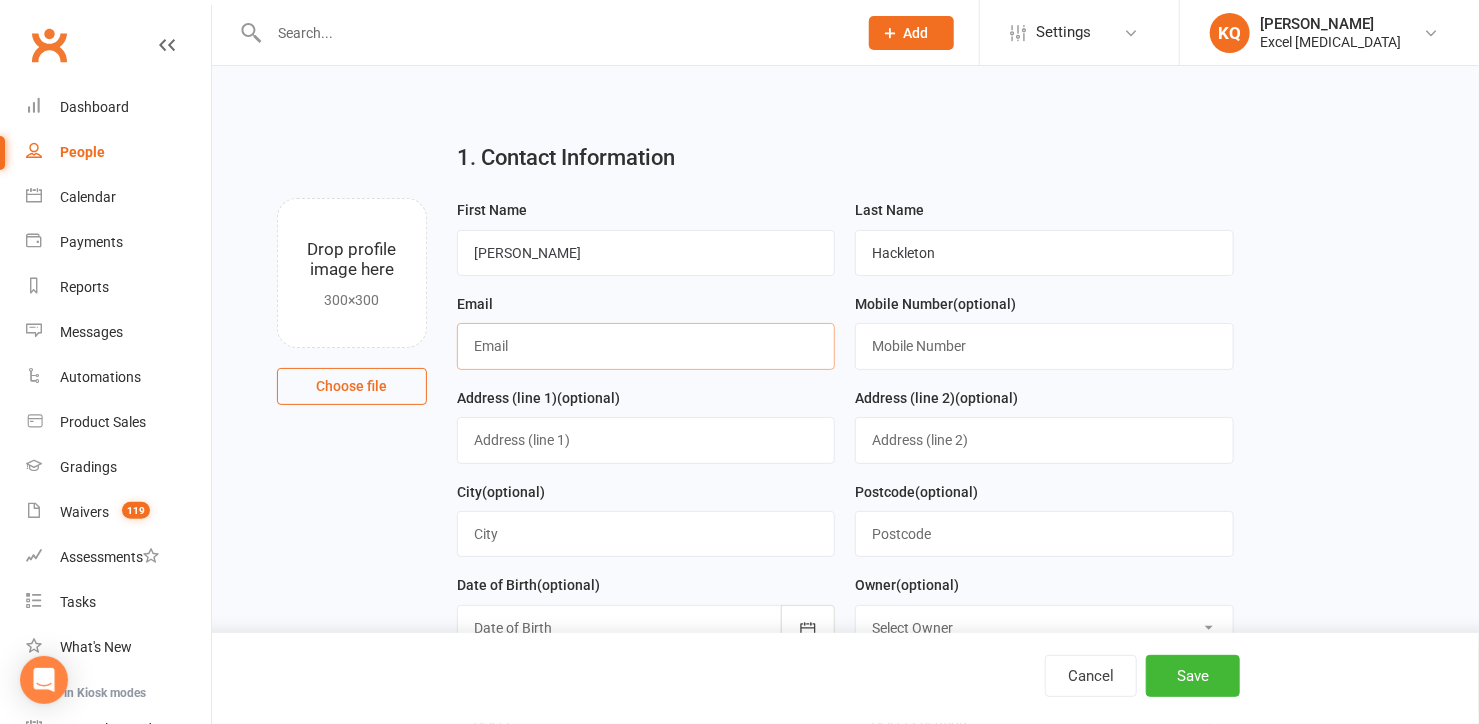 click at bounding box center [646, 346] 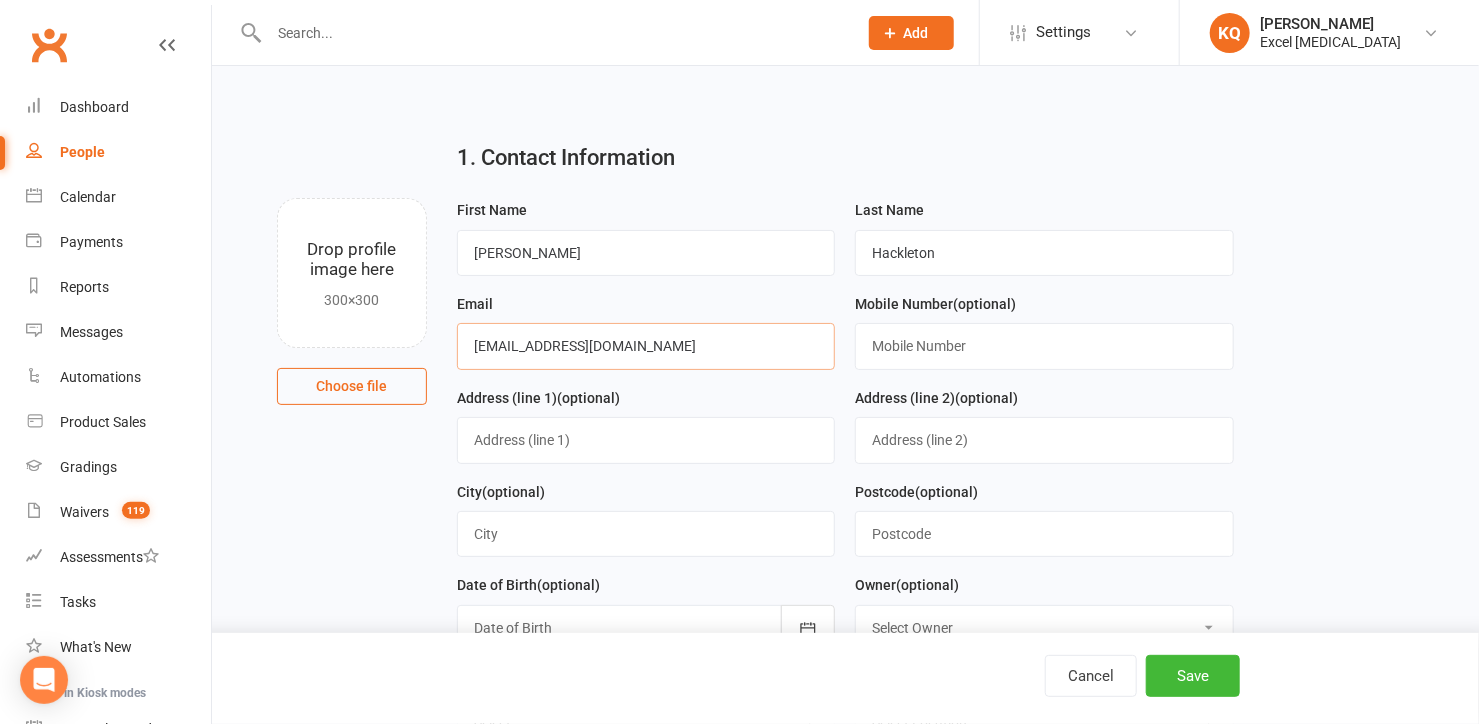 type on "[EMAIL_ADDRESS][DOMAIN_NAME]" 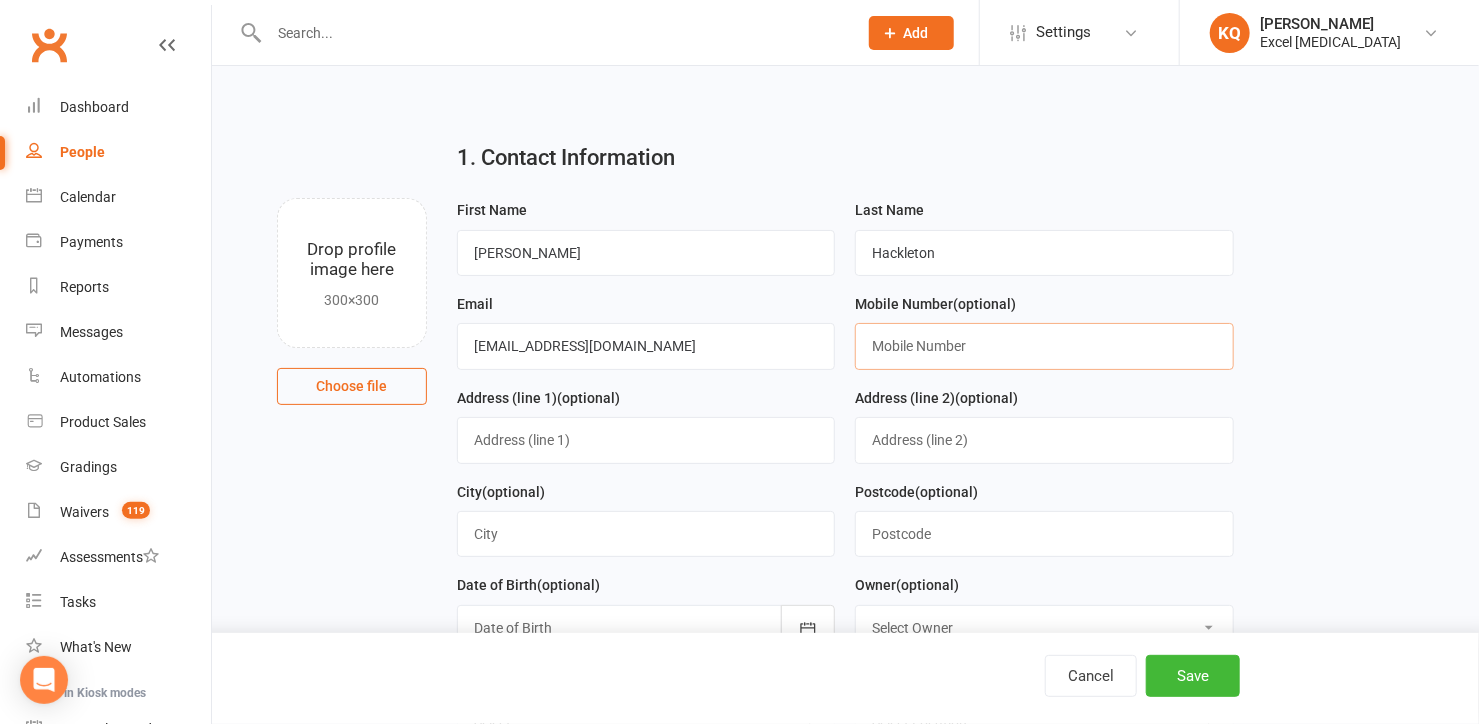 click at bounding box center (1044, 346) 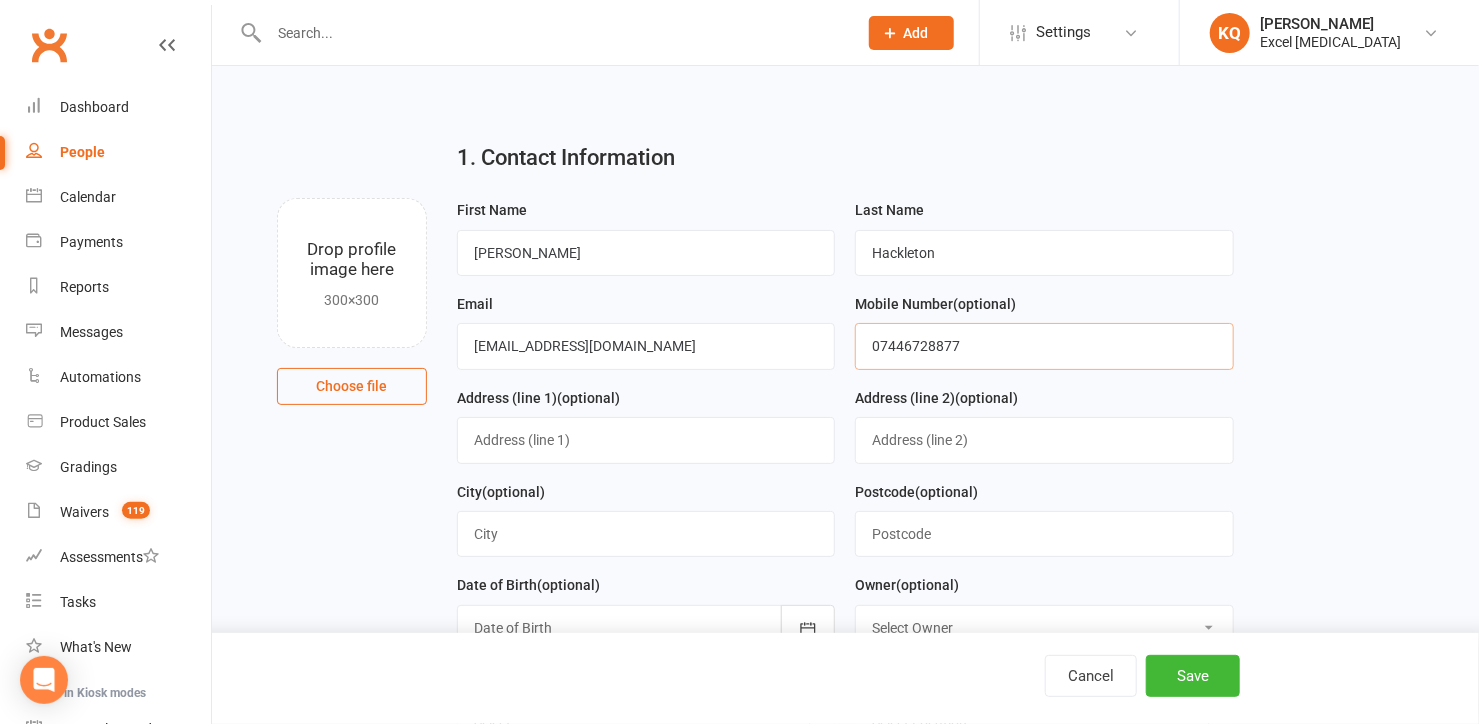 type on "07446728877" 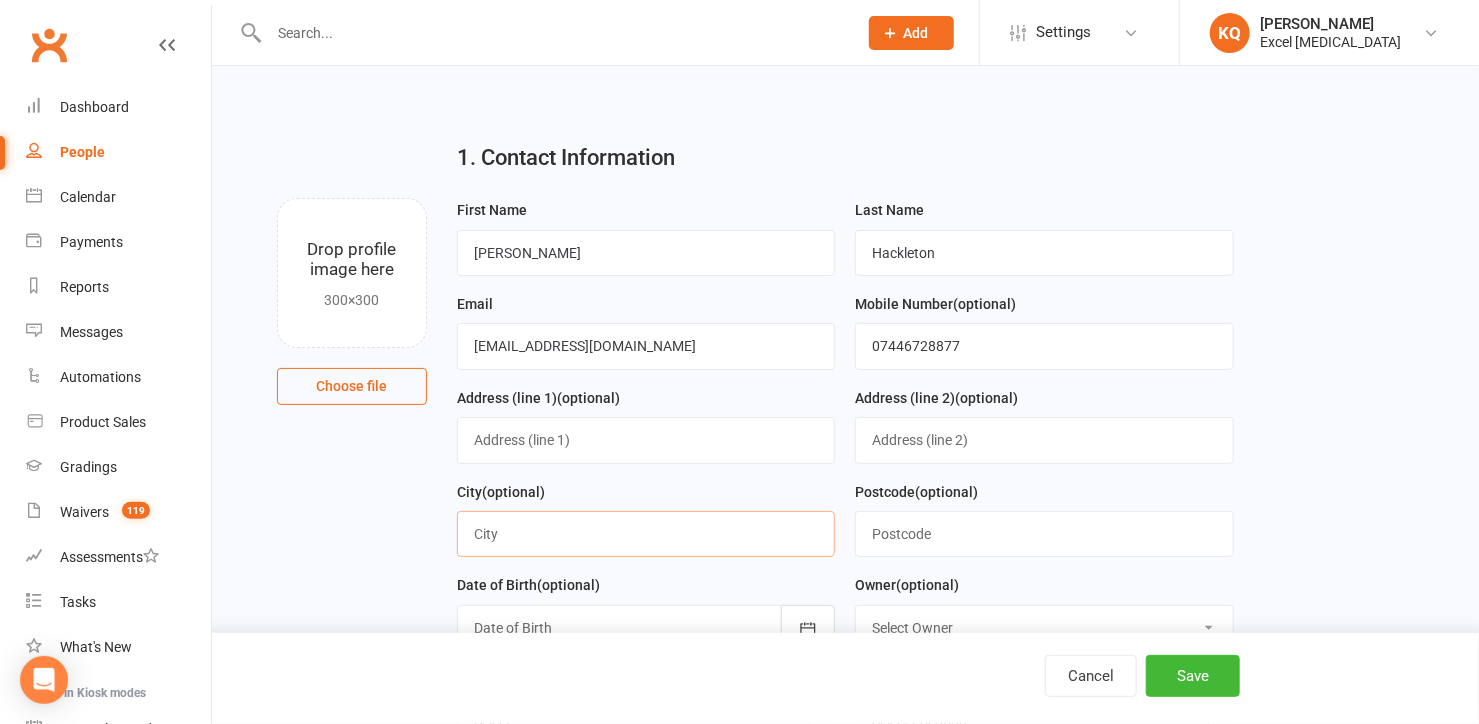 click at bounding box center [646, 534] 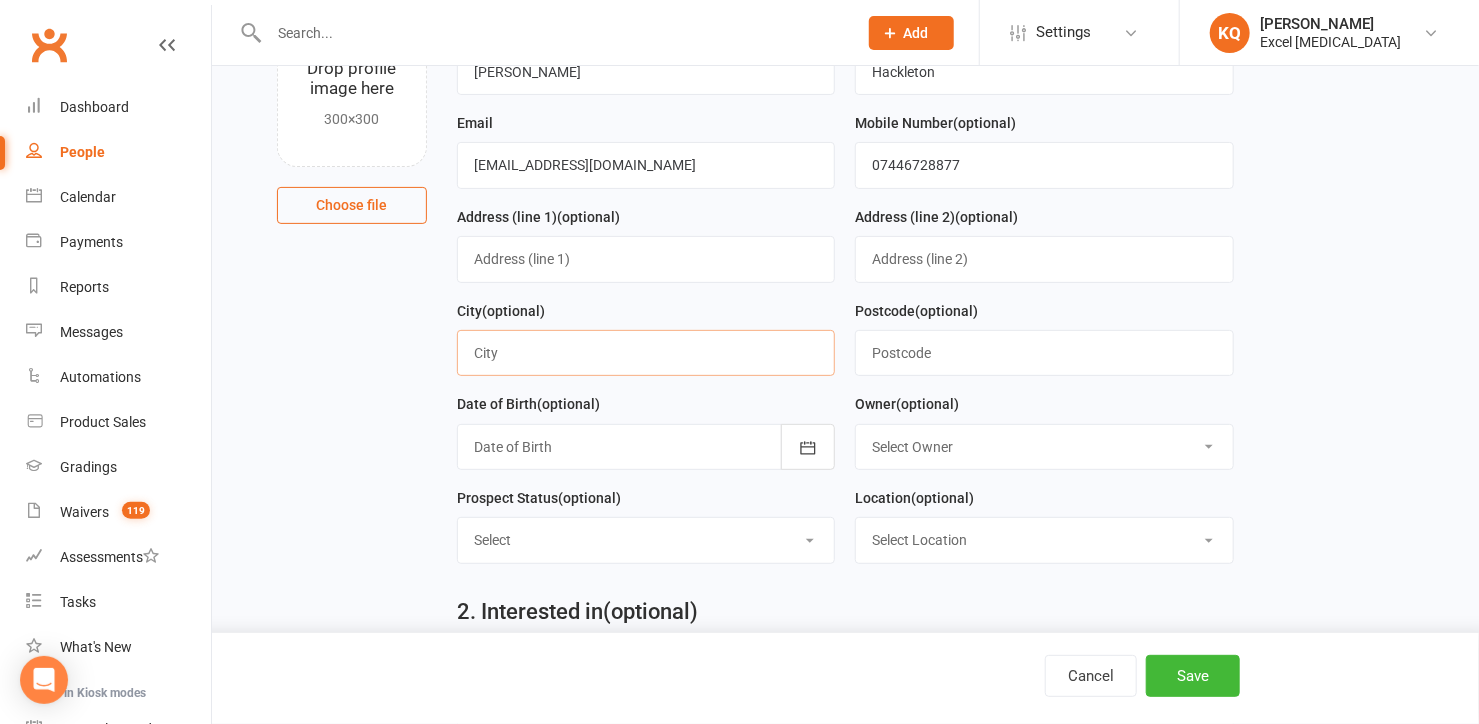 scroll, scrollTop: 181, scrollLeft: 0, axis: vertical 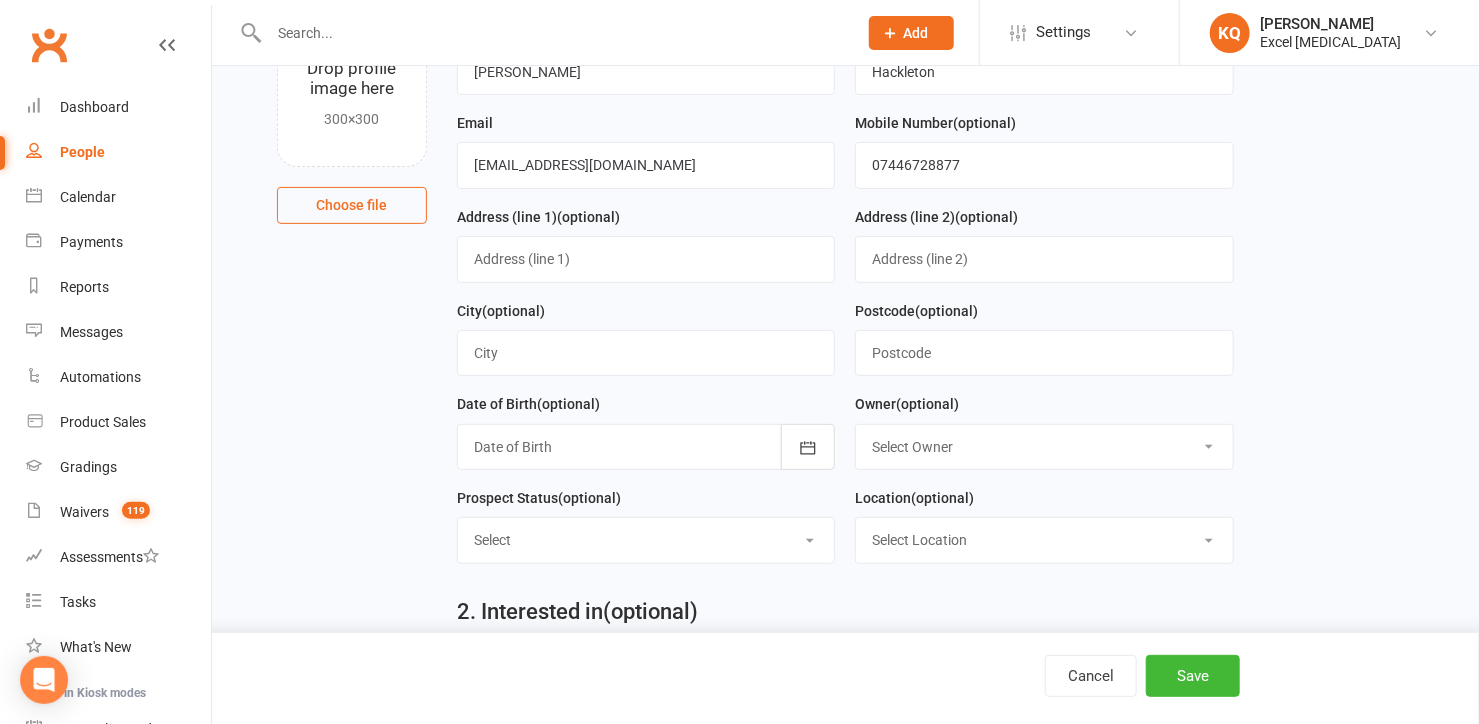 click on "Select Owner Excel [MEDICAL_DATA] [PERSON_NAME] [PERSON_NAME] [PERSON_NAME] [PERSON_NAME] [PERSON_NAME] [PERSON_NAME] [PERSON_NAME] [PERSON_NAME] [PERSON_NAME] [PERSON_NAME] [PERSON_NAME] Guest [PERSON_NAME] [PERSON_NAME]" at bounding box center [1044, 447] 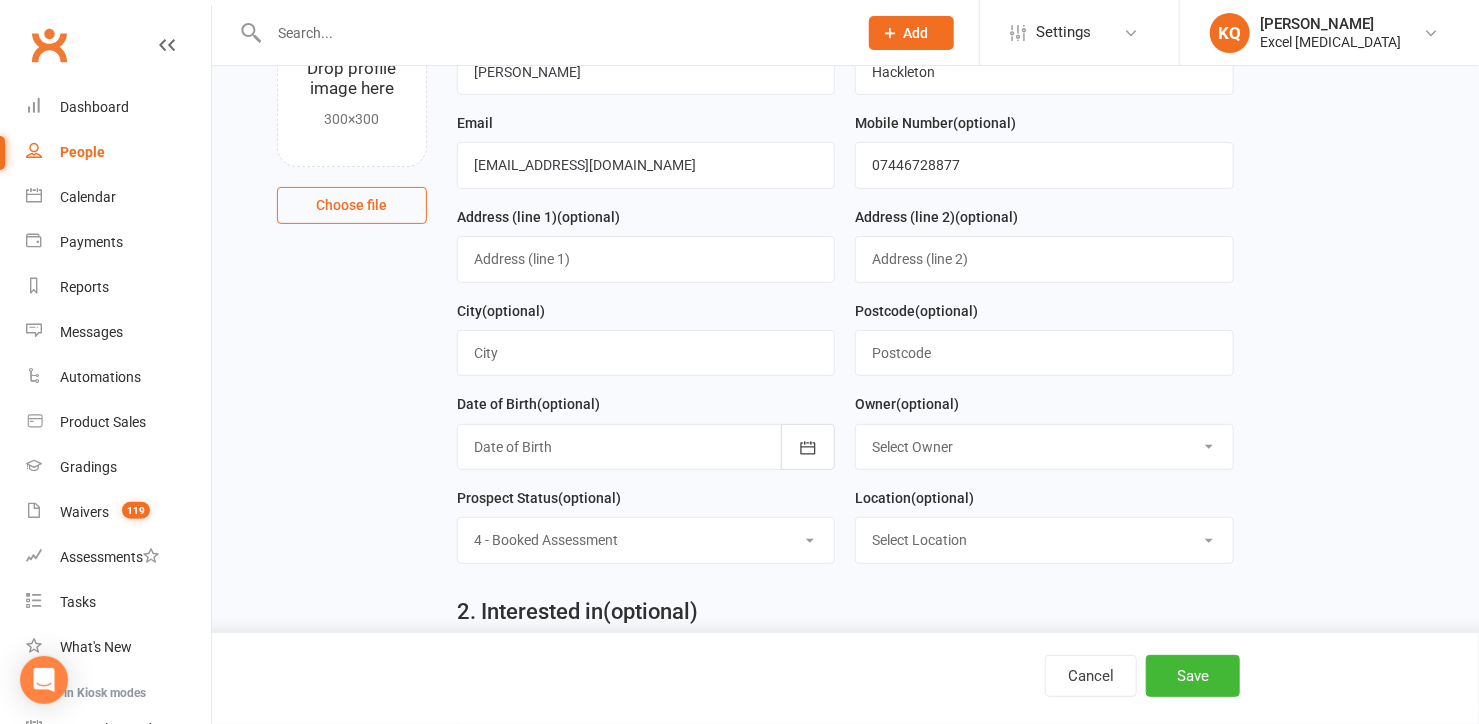click on "Select 1 - Enquiry Received 1a-  Event Enquiry Received 2 - Contact Attempted 3 - Meaningful Contact 4 - Booked Assessment 5 - Had Assessment No Tuition Taken 6 - No Show/Cancelled Assessment 7 - No longer interested 7a - Contact attempted 7+ times [nurture] 8-  BOOKED ONTO OPEN DAY 9-  Booked Party (non-student) 10 - Attended Party/ Workshop 11 - Party Attendee No Longer Interested 12 - Bring A Friend No Longer Interested 13 - Attended an event - No Longer Interested" at bounding box center [646, 540] 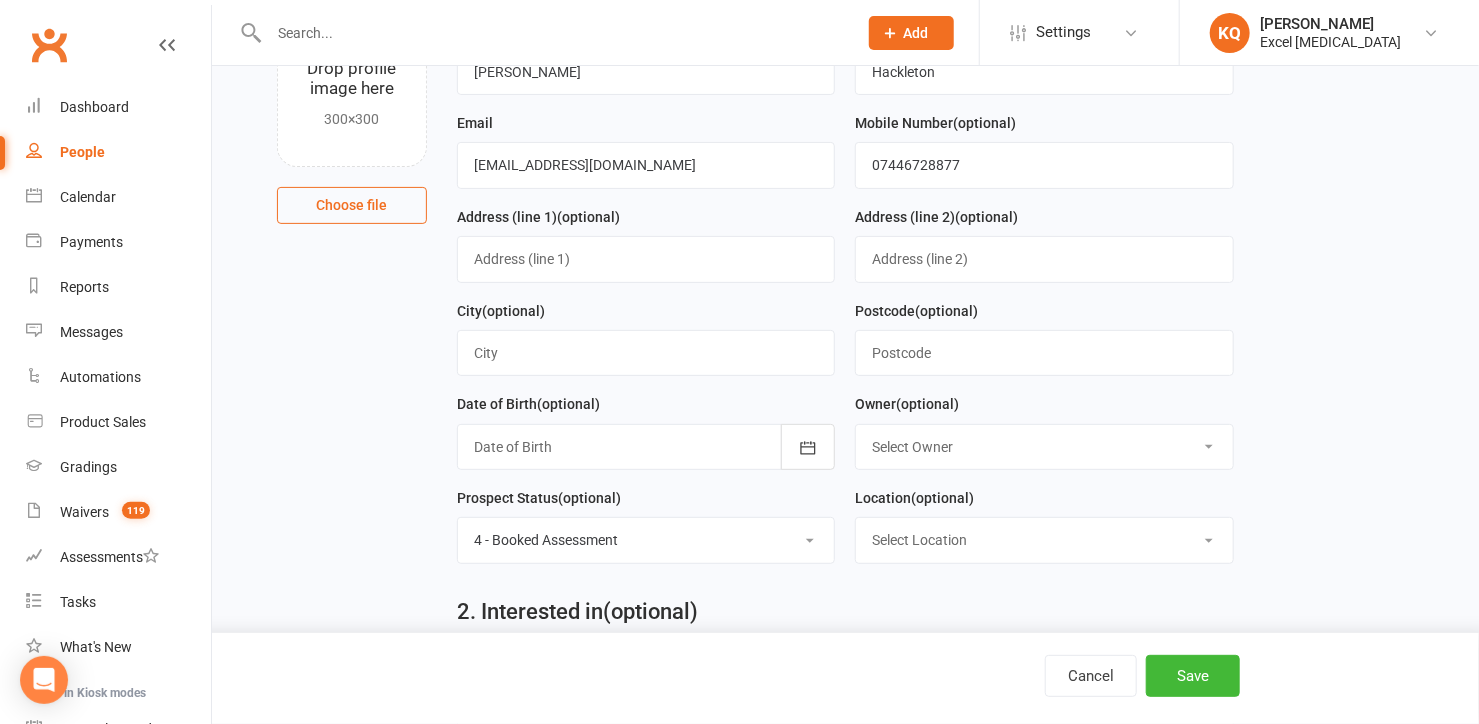 click on "Select Location Phone call Phone call Rothervalley S20 3FS" at bounding box center [1044, 540] 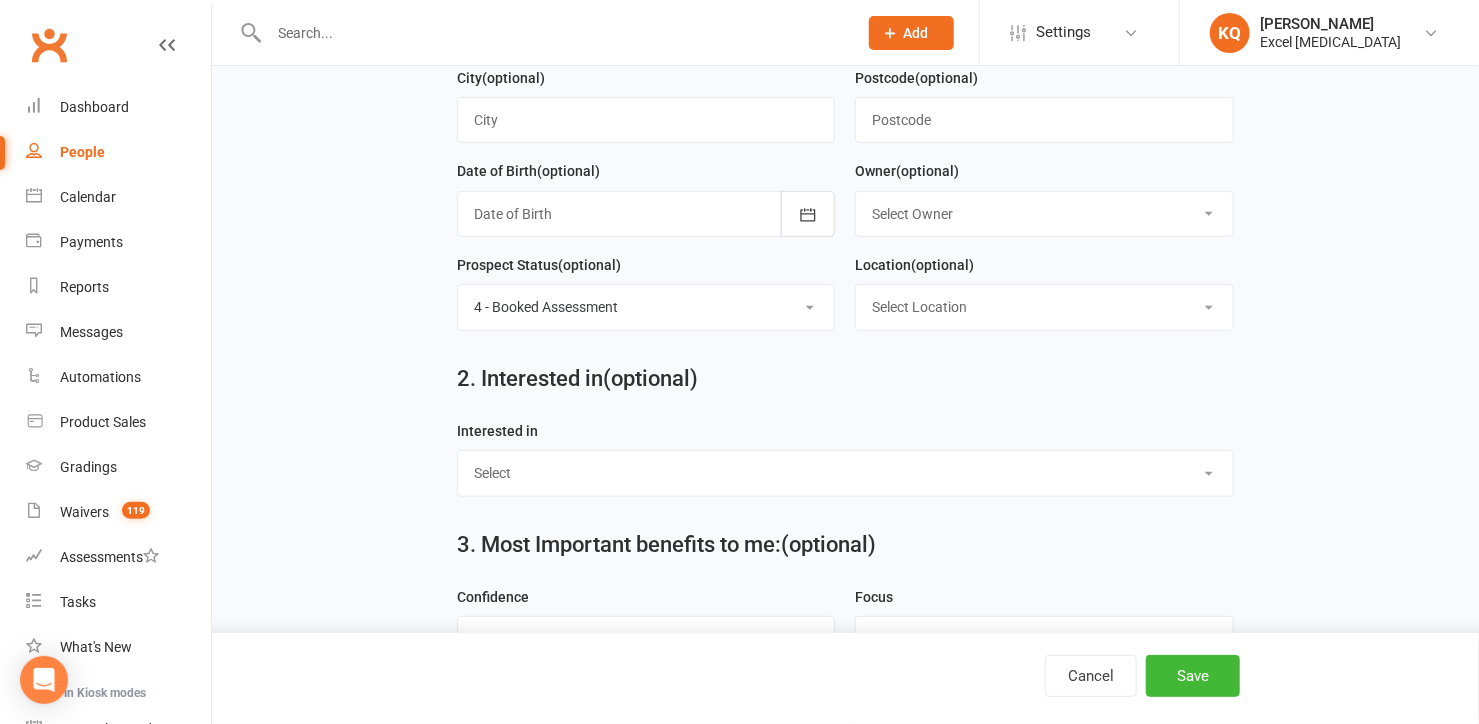 scroll, scrollTop: 454, scrollLeft: 0, axis: vertical 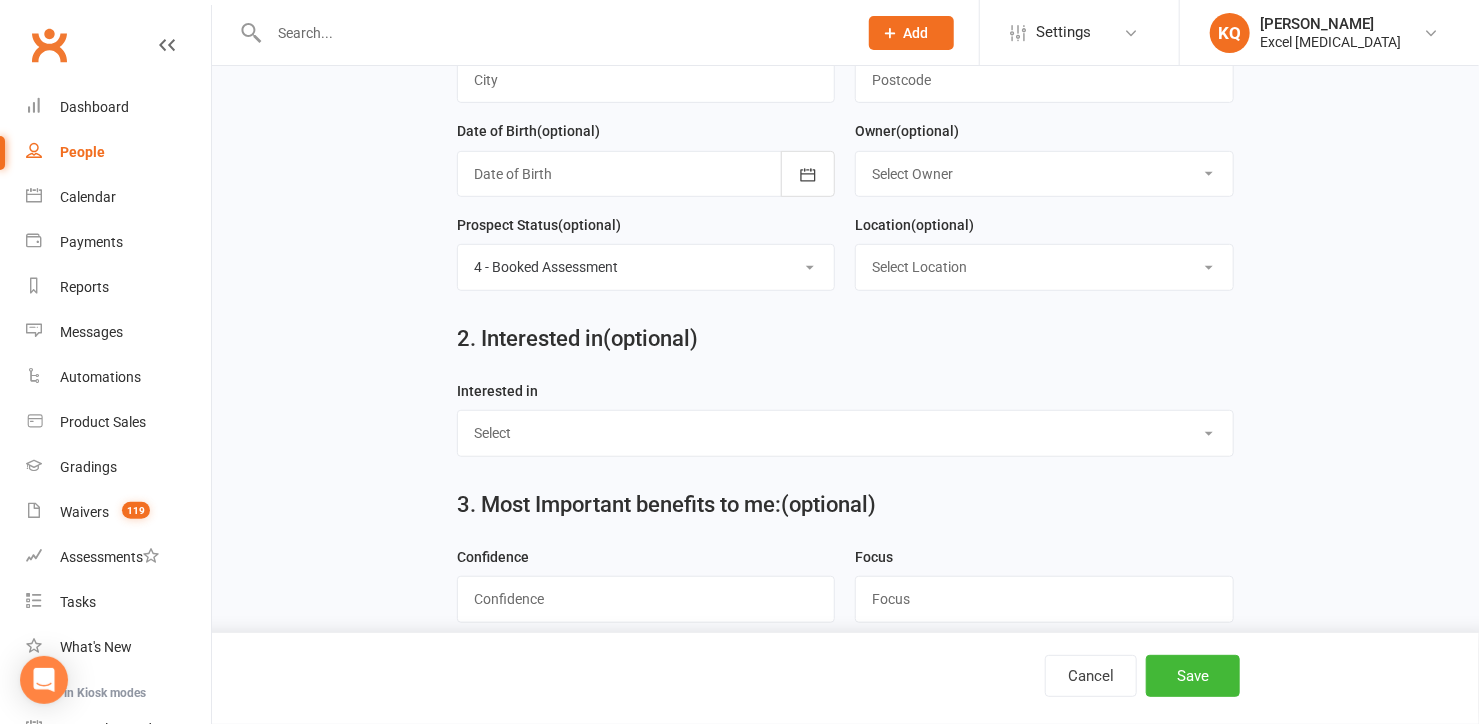 click on "Select Ministrike Juniors Adults/Teens Yoga Birthday Parties" at bounding box center (845, 433) 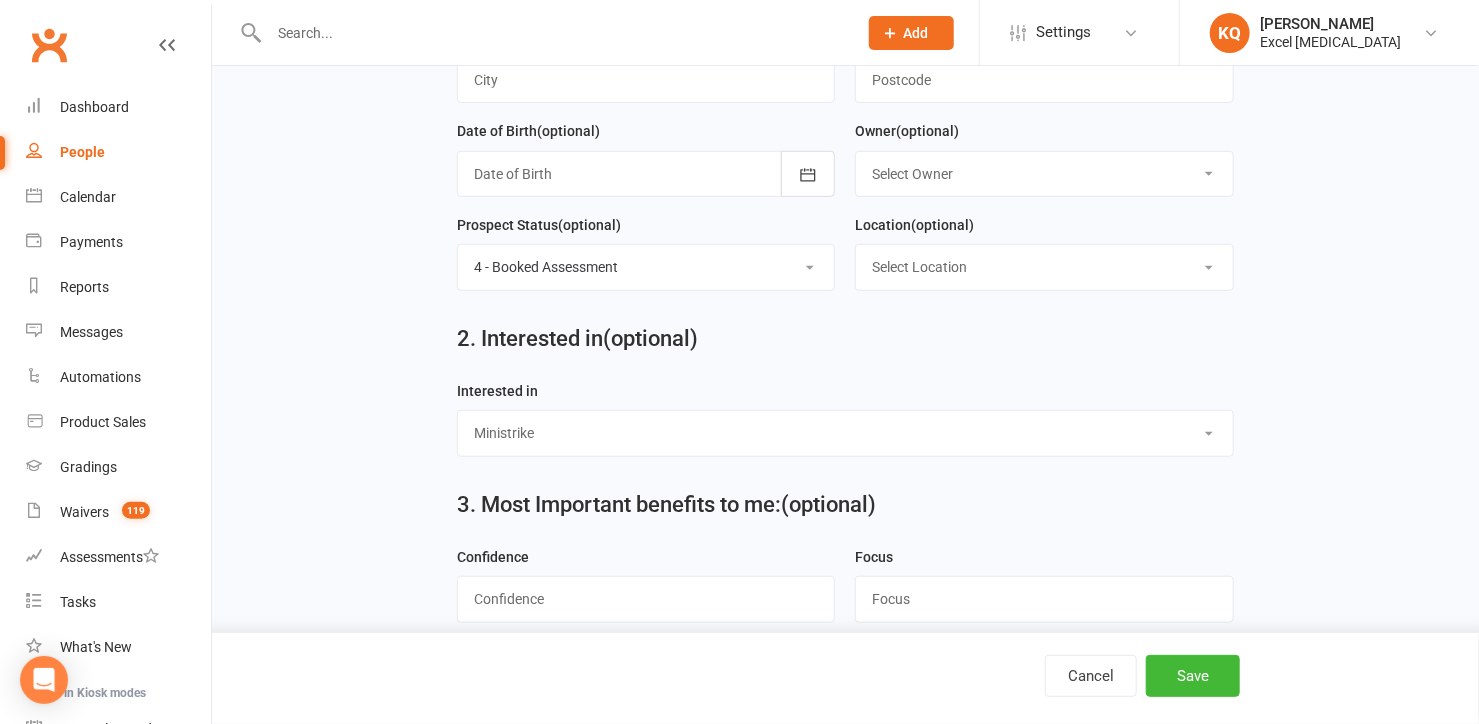 click on "Select Ministrike Juniors Adults/Teens Yoga Birthday Parties" at bounding box center [845, 433] 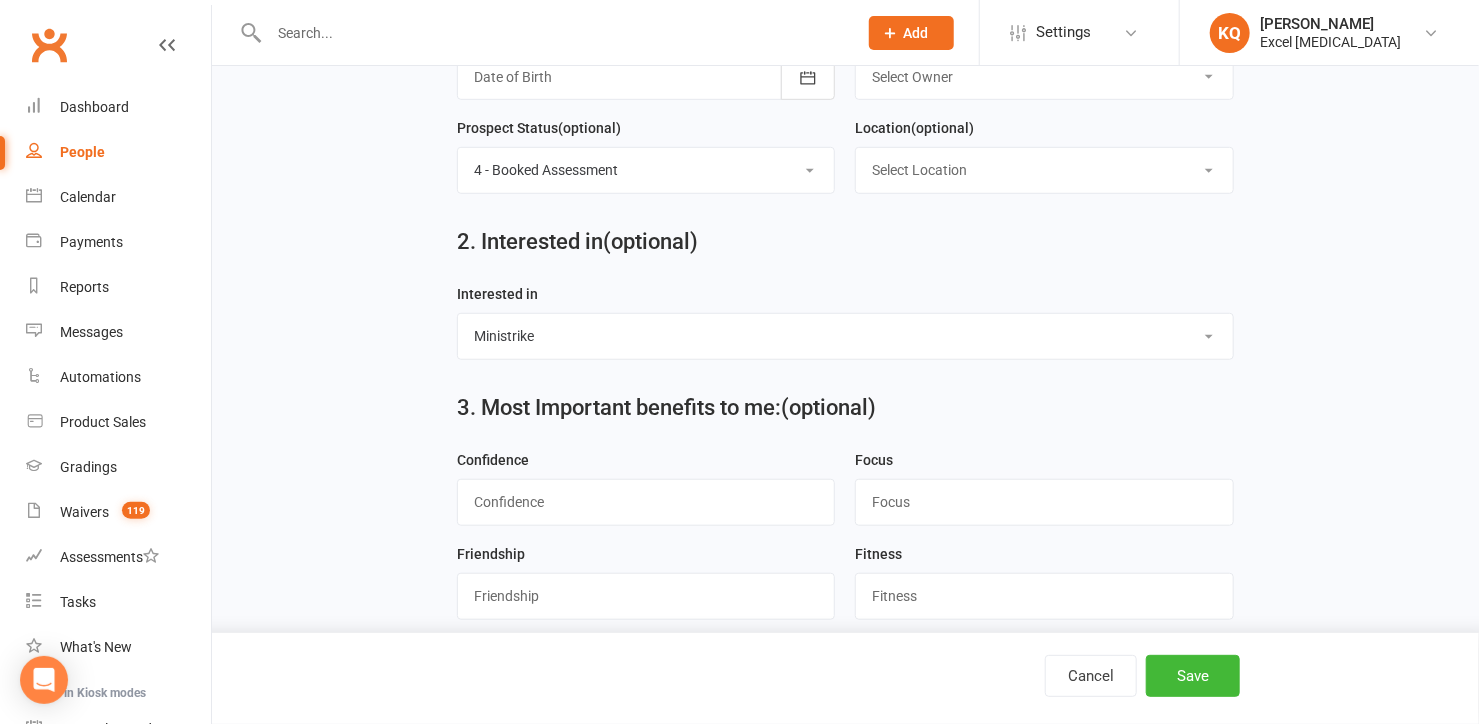 scroll, scrollTop: 727, scrollLeft: 0, axis: vertical 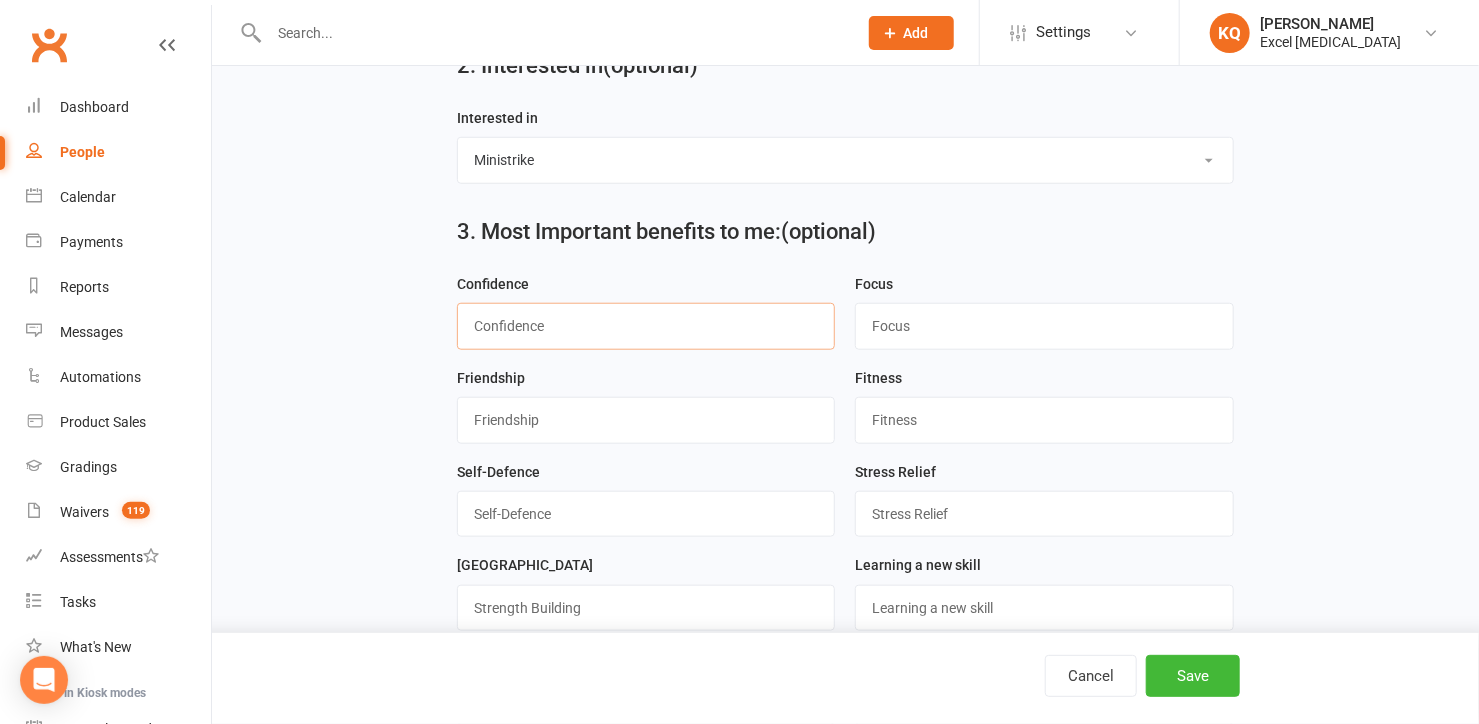click at bounding box center [646, 326] 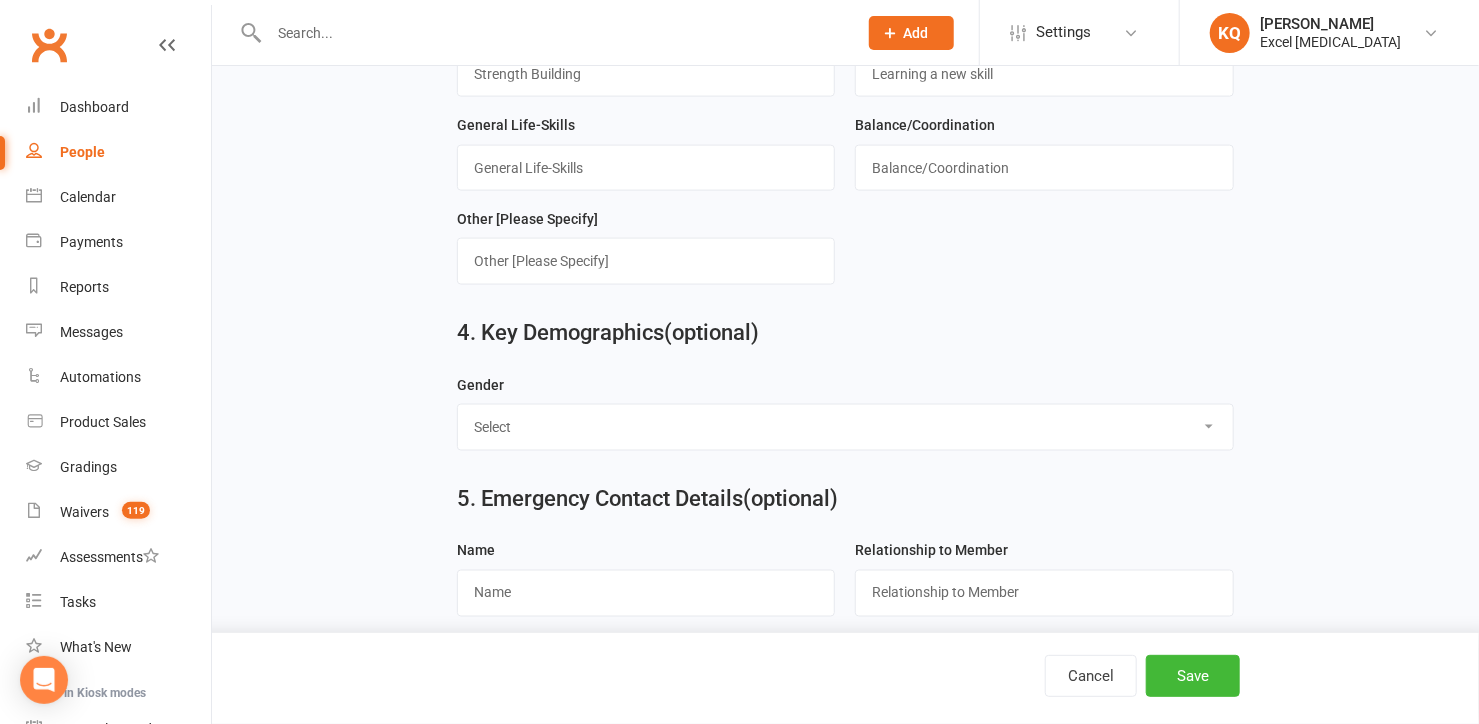 scroll, scrollTop: 1272, scrollLeft: 0, axis: vertical 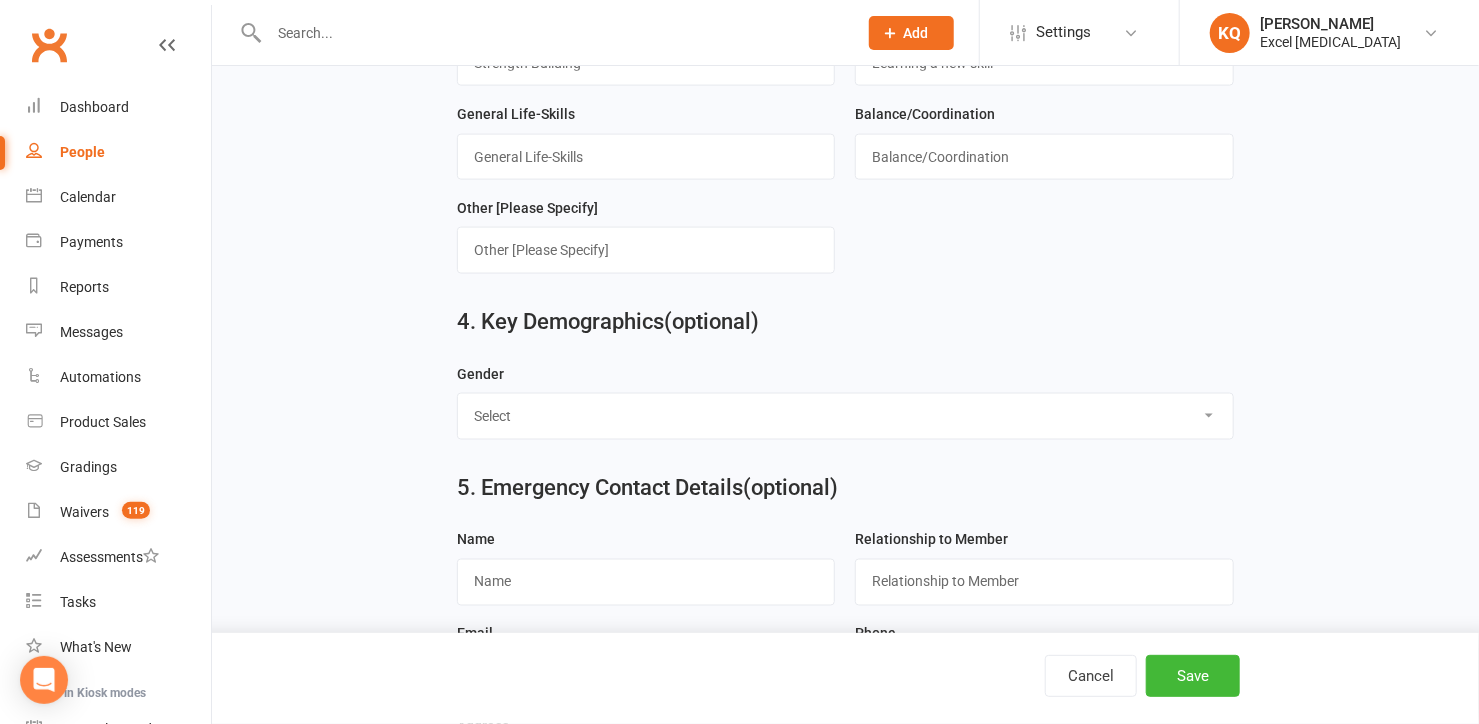 type on "1" 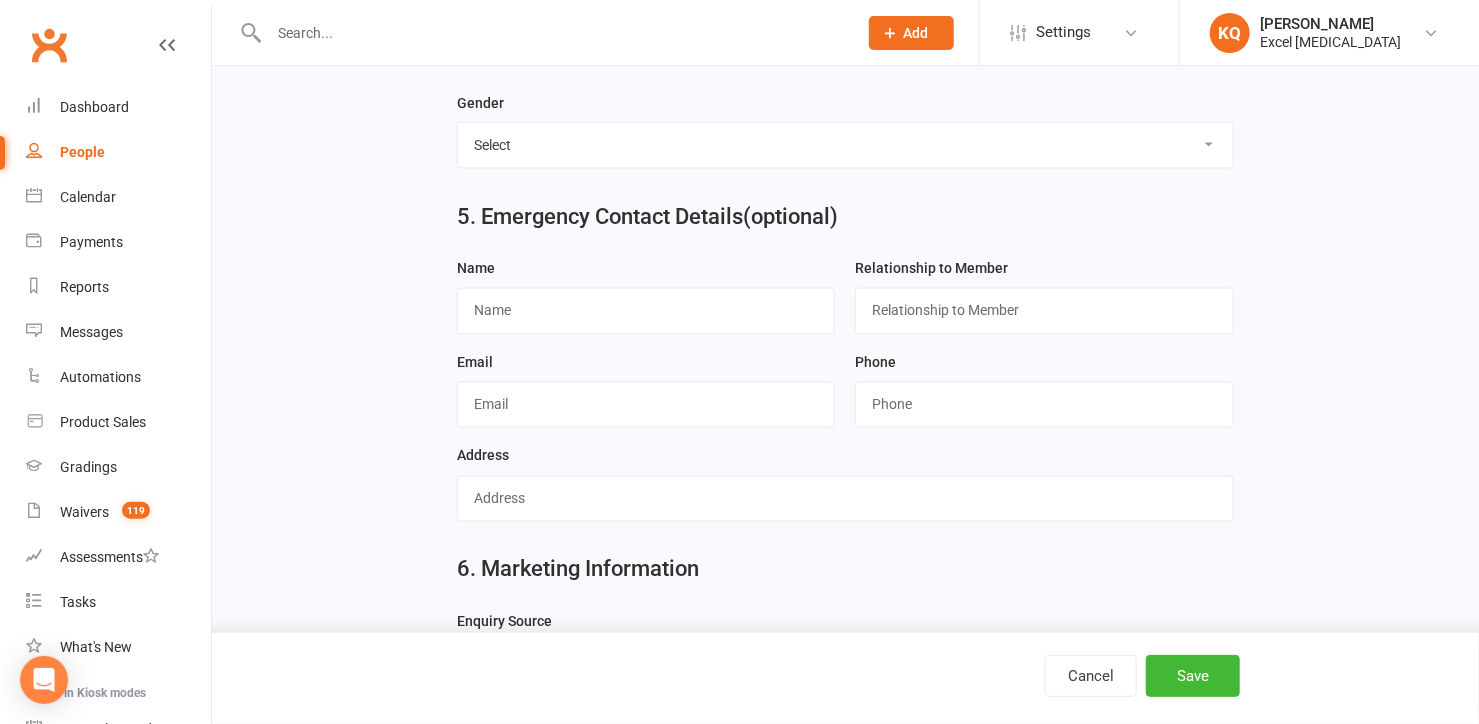 scroll, scrollTop: 1545, scrollLeft: 0, axis: vertical 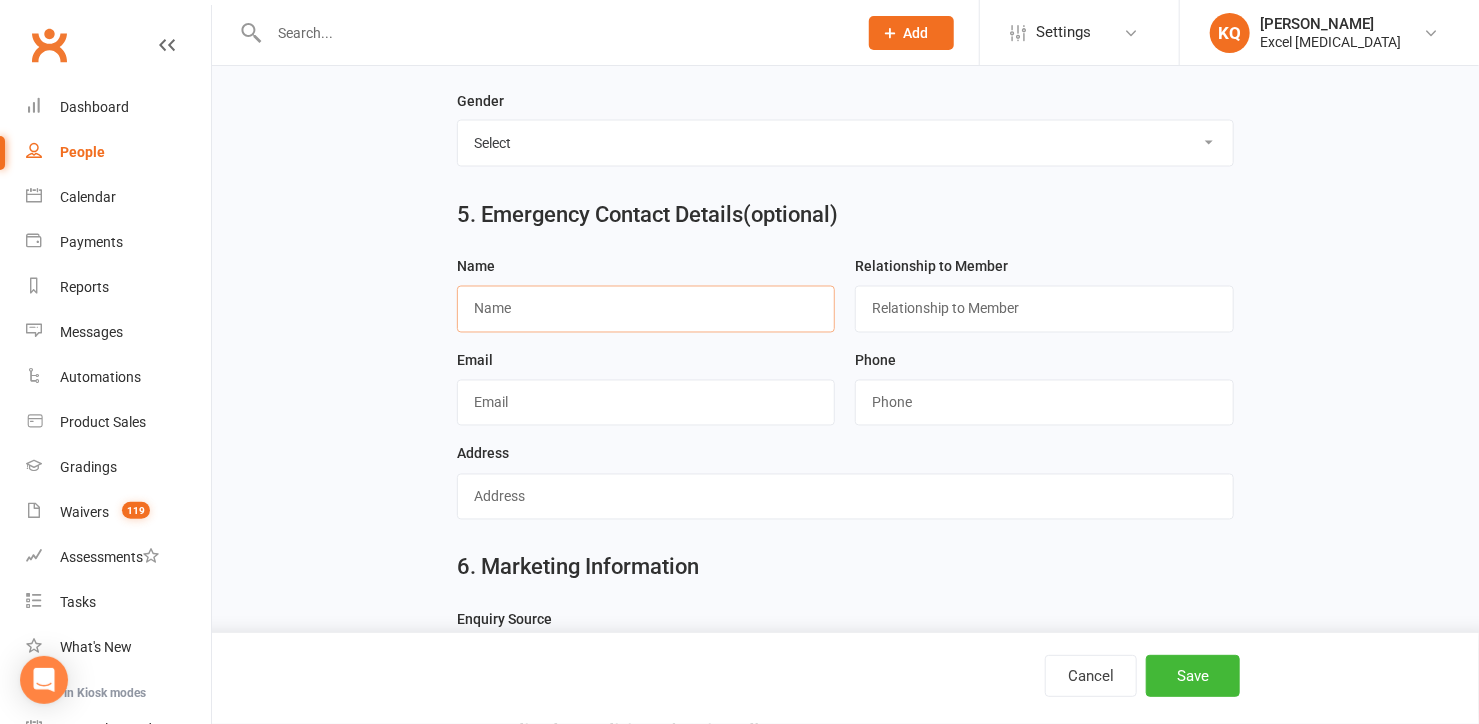 click at bounding box center [646, 309] 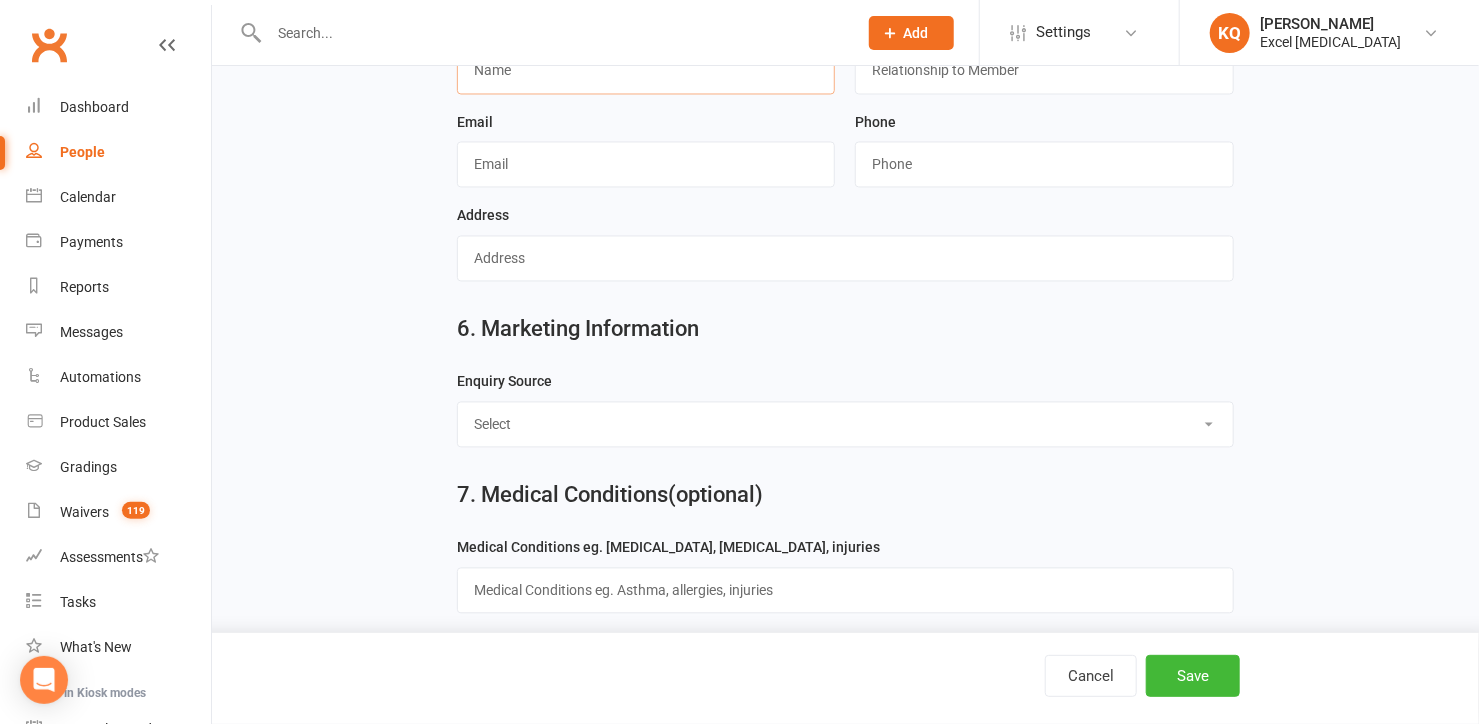 scroll, scrollTop: 1909, scrollLeft: 0, axis: vertical 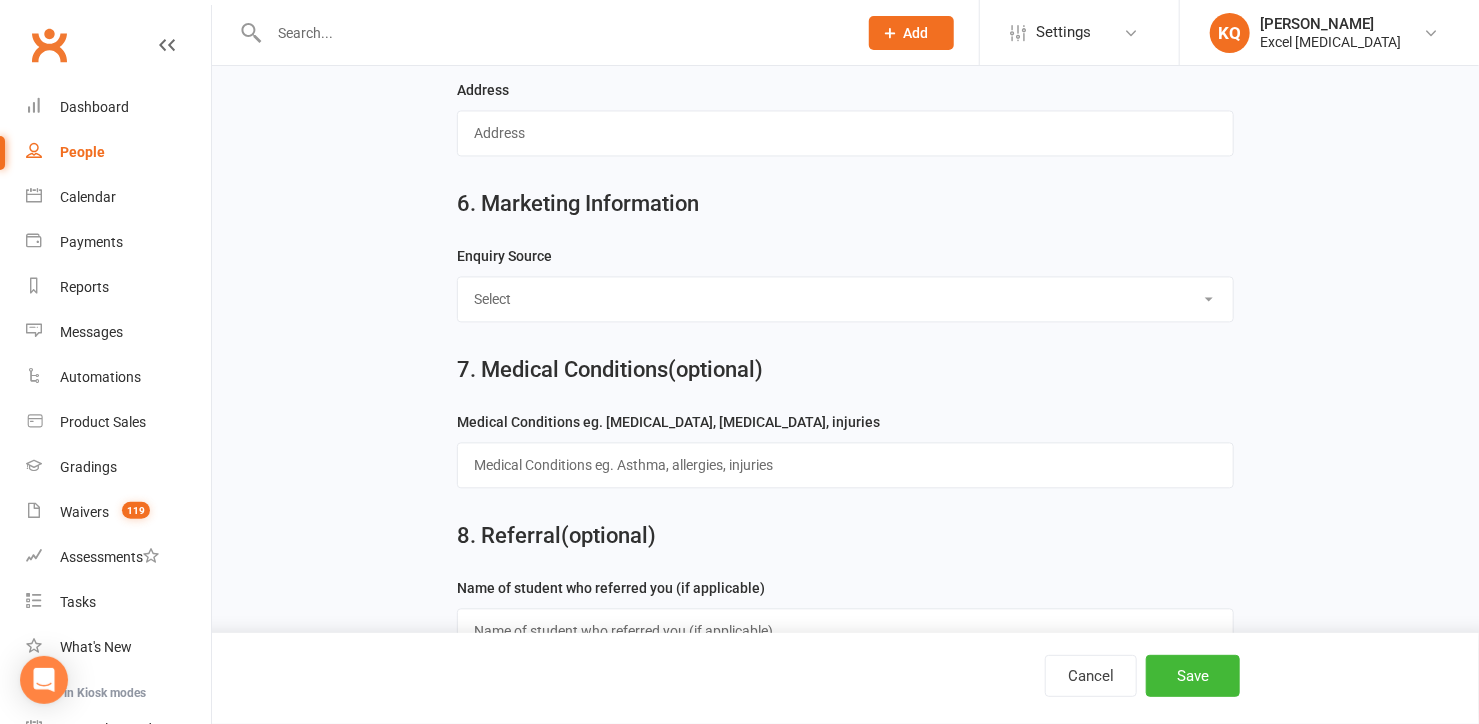 click on "Select Birthday Party Coach/Staff Referral Dance Driven by/Walk In Event [Community] Excel Open Day -drop in Friend Family Member Facebook [General] Facebook [Advert] Flyer Google/Google Review HAF [Half Term Club] Internet Search Instagram School Signage Workshop/Course [Community] Workshop/Course [Academy] Website Other/Unknown" at bounding box center [845, 299] 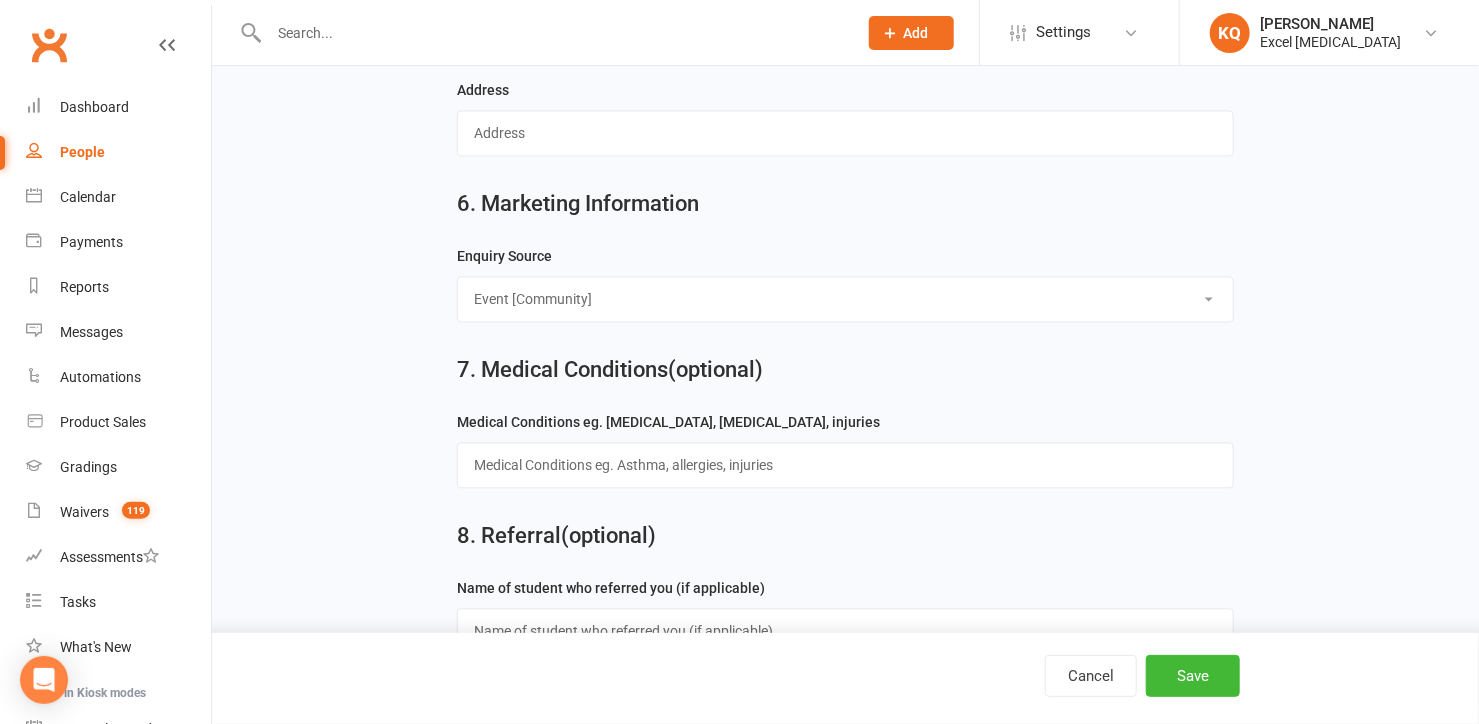 click on "Select Birthday Party Coach/Staff Referral Dance Driven by/Walk In Event [Community] Excel Open Day -drop in Friend Family Member Facebook [General] Facebook [Advert] Flyer Google/Google Review HAF [Half Term Club] Internet Search Instagram School Signage Workshop/Course [Community] Workshop/Course [Academy] Website Other/Unknown" at bounding box center (845, 299) 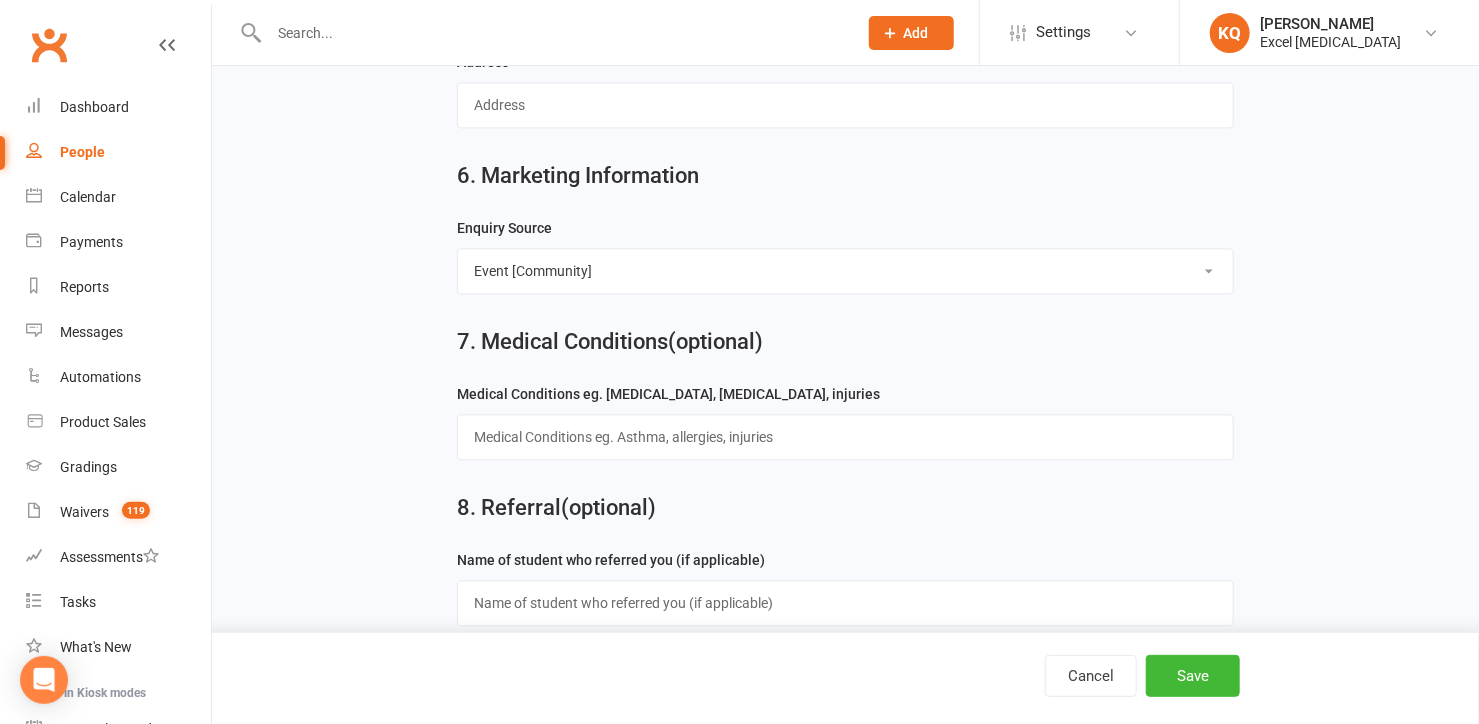scroll, scrollTop: 1951, scrollLeft: 0, axis: vertical 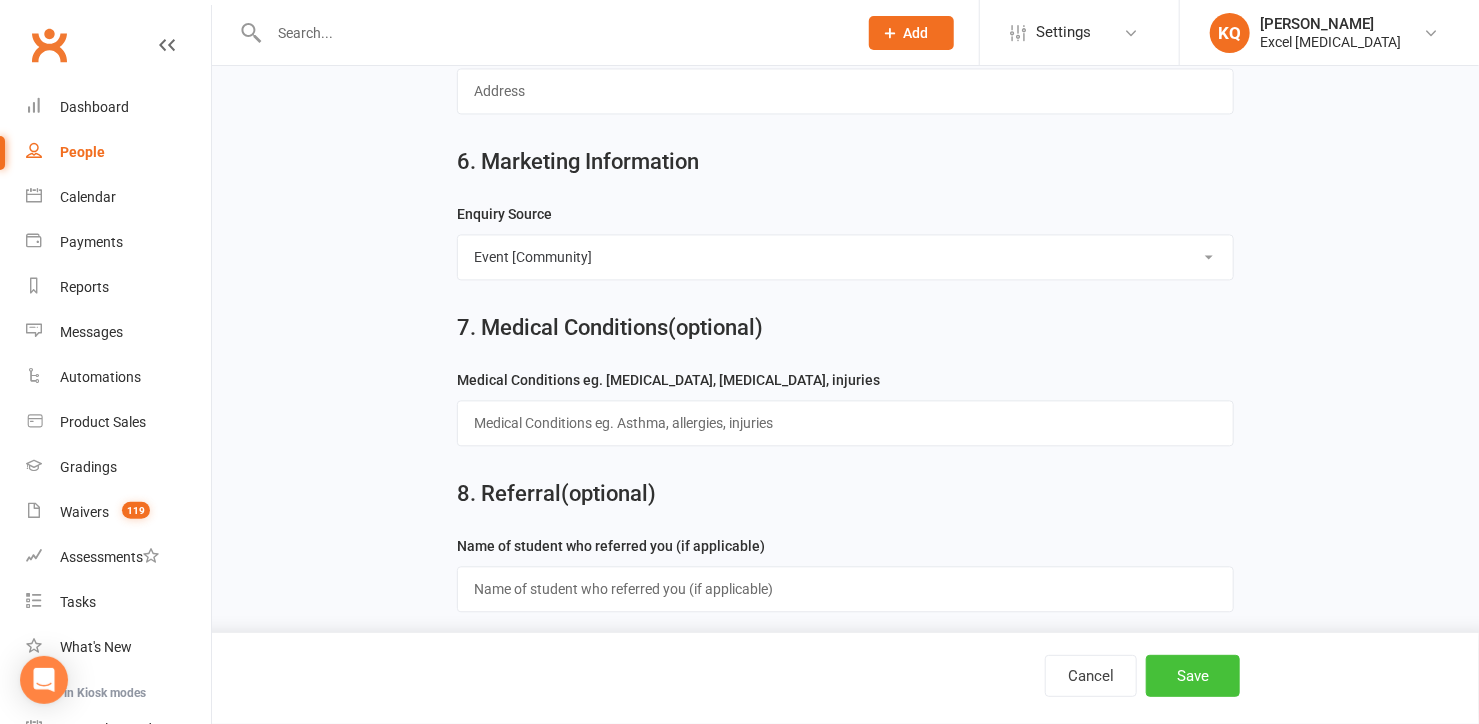 click on "Save" at bounding box center [1193, 676] 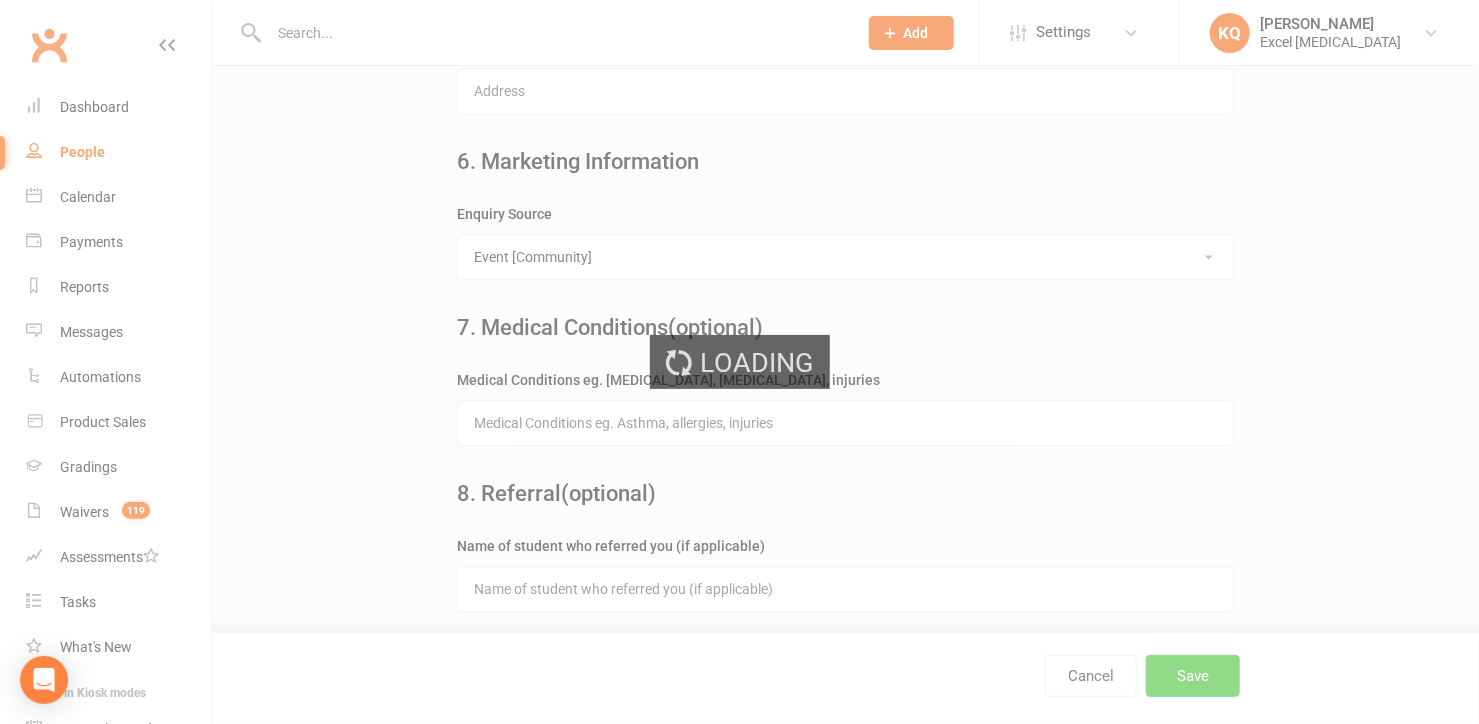 scroll, scrollTop: 0, scrollLeft: 0, axis: both 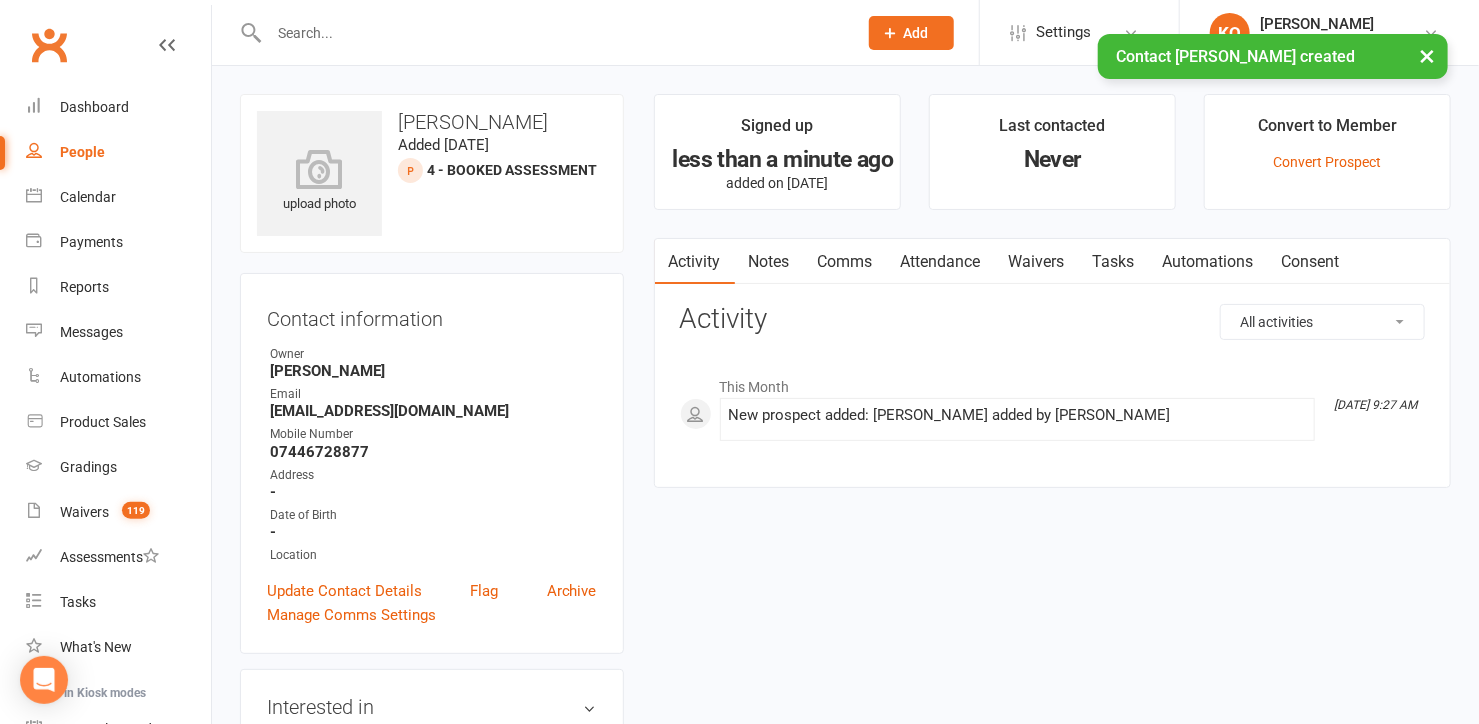 click on "Notes" at bounding box center [769, 262] 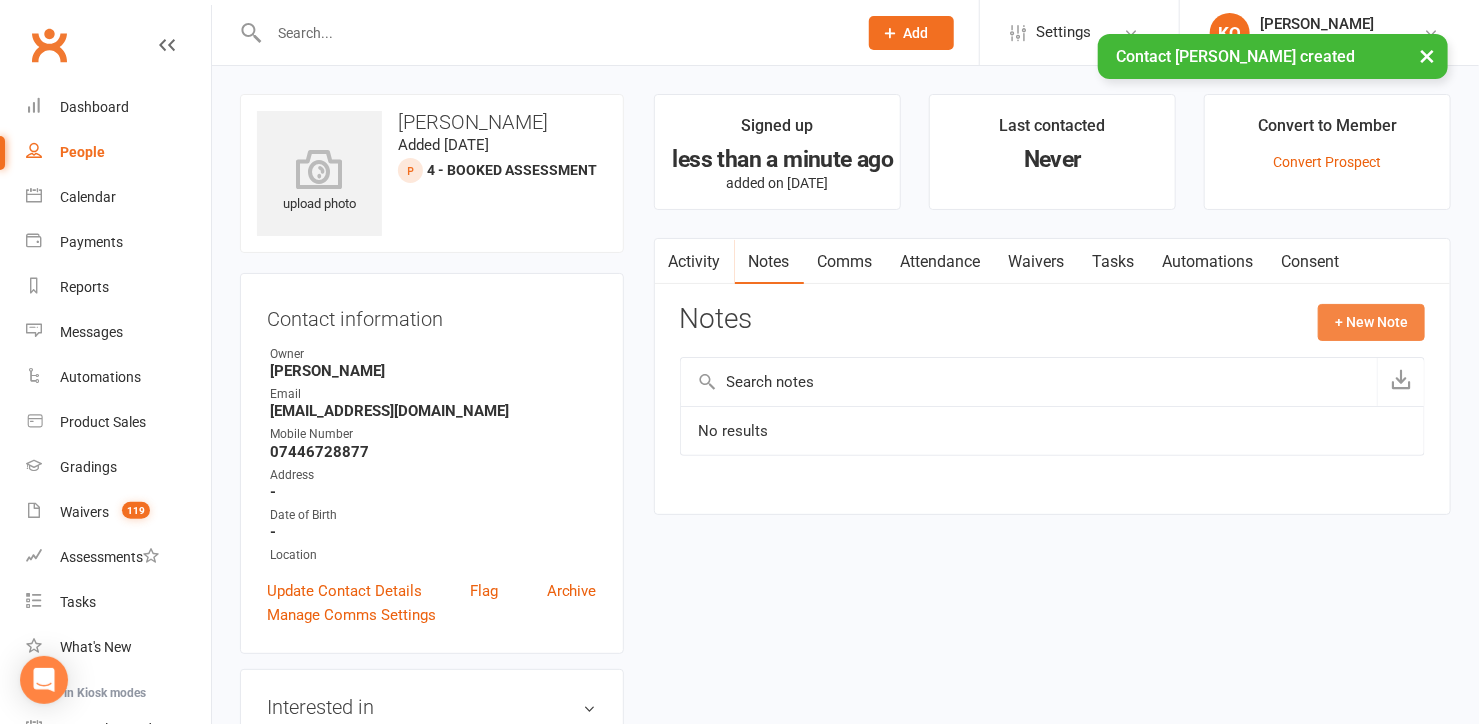 click on "+ New Note" at bounding box center [1371, 322] 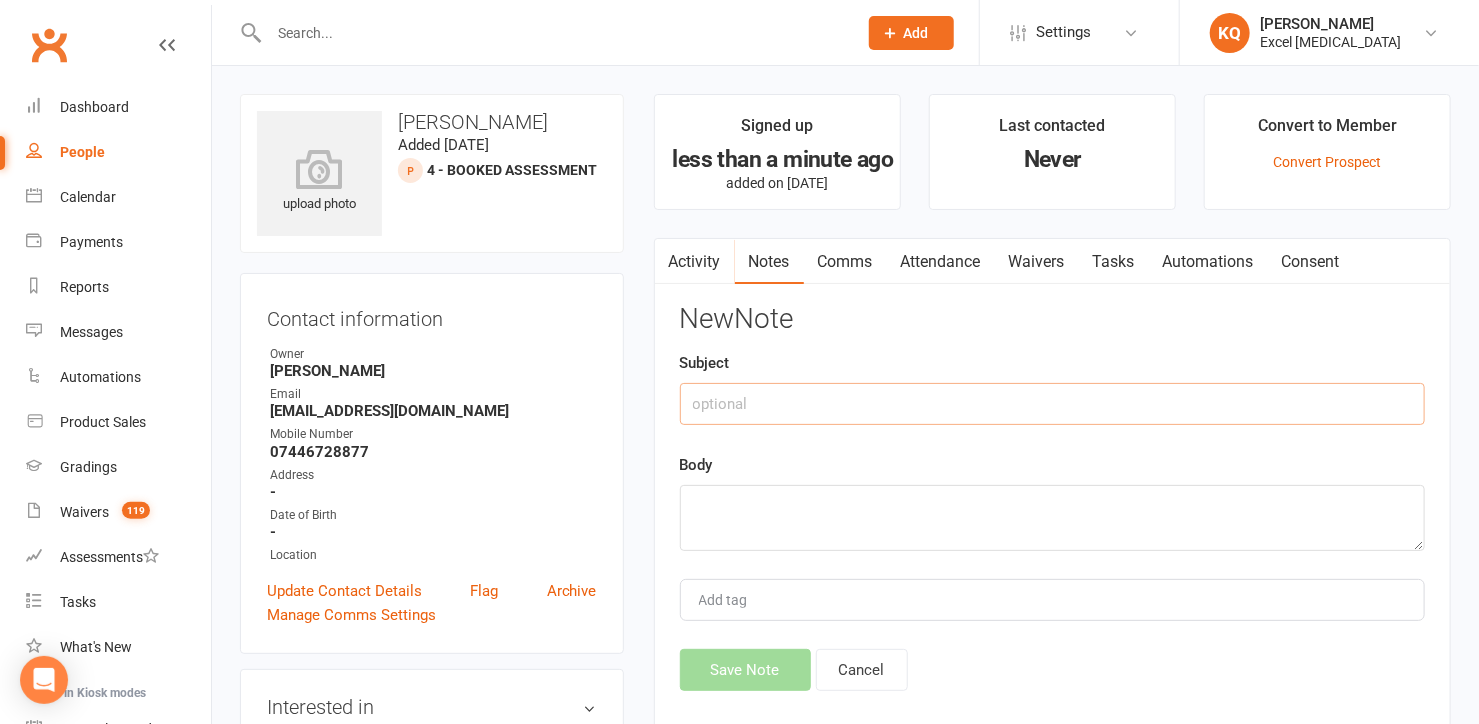click at bounding box center [1052, 404] 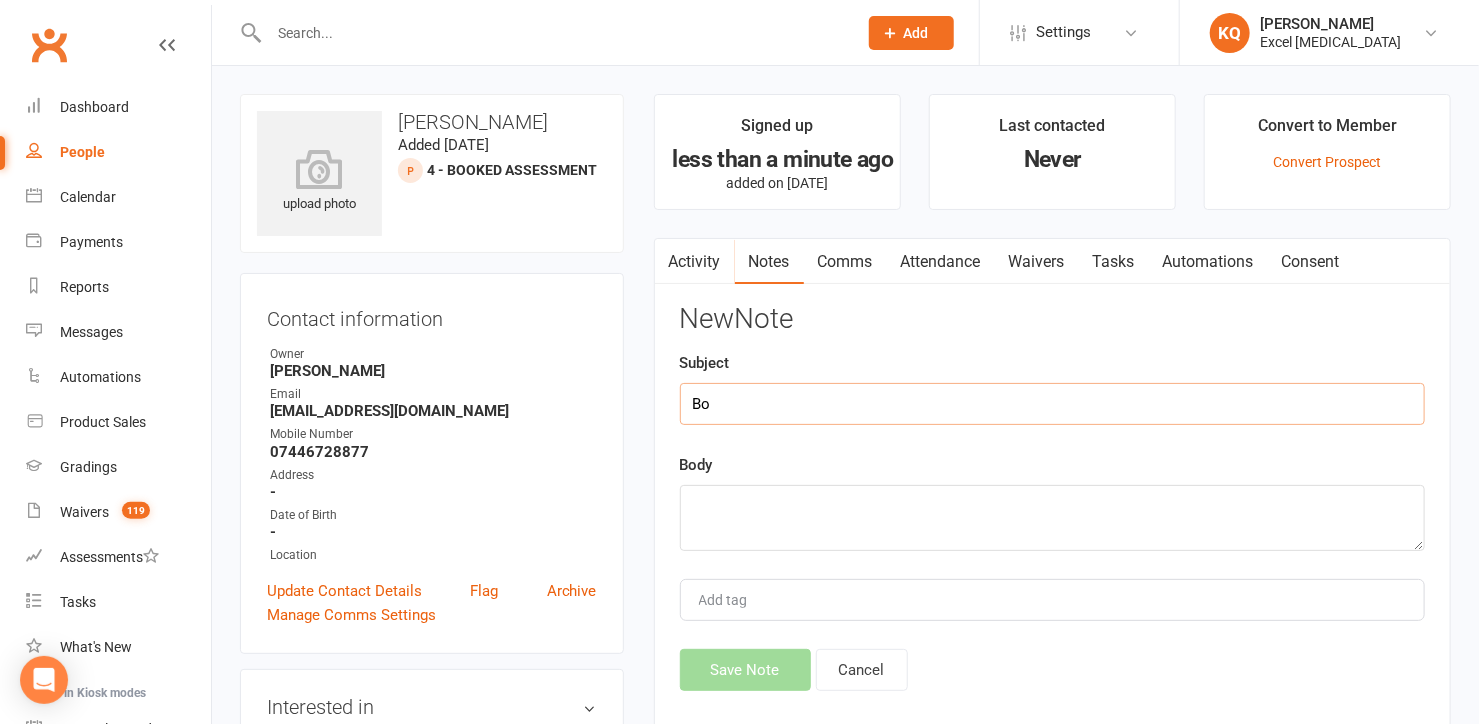 type on "B" 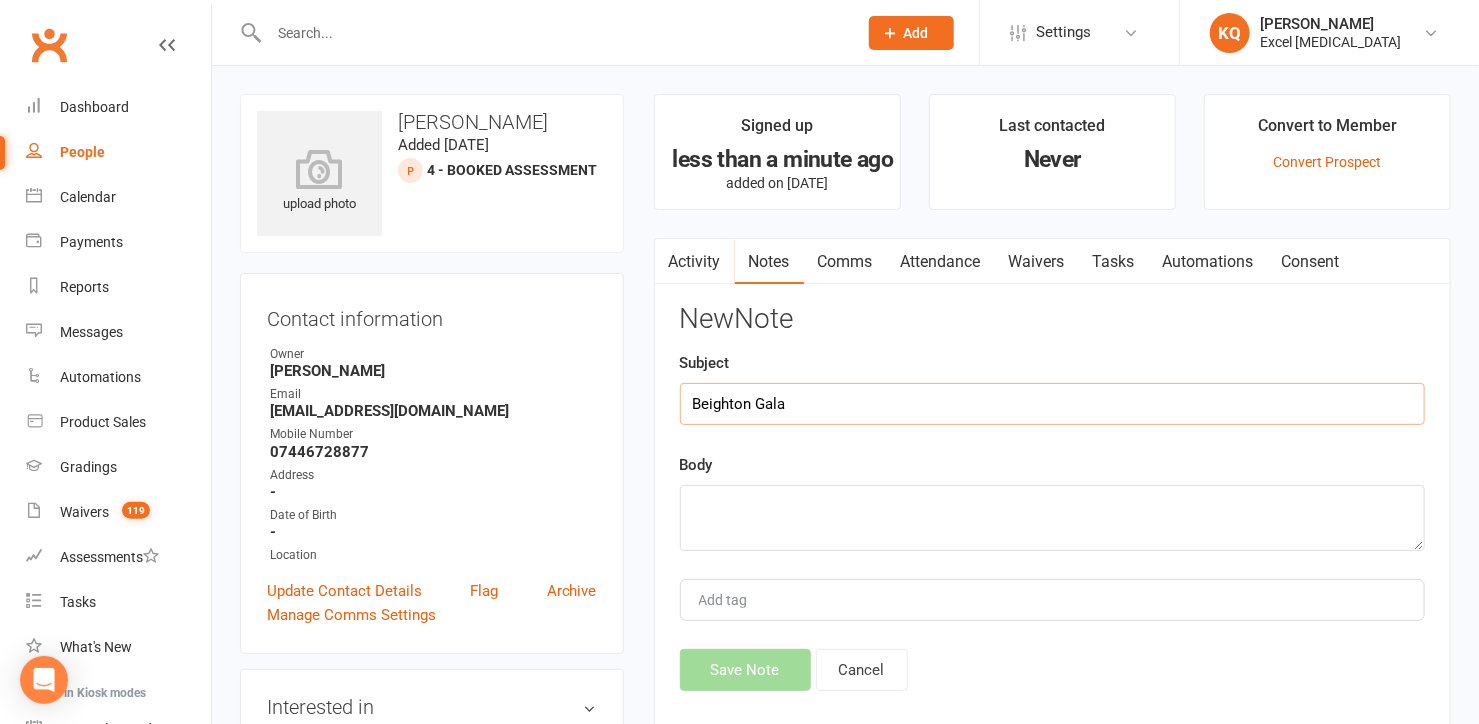 type on "Beighton Gala" 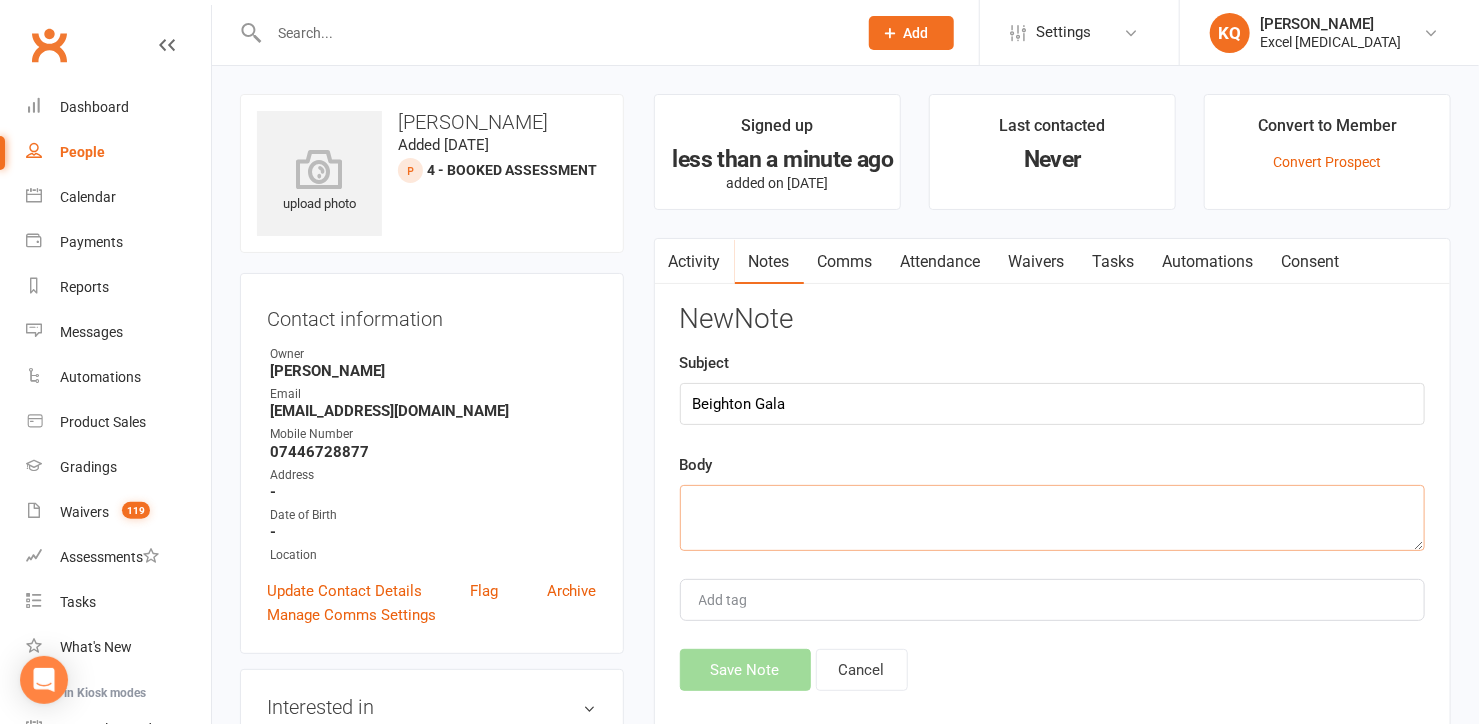 click at bounding box center [1052, 518] 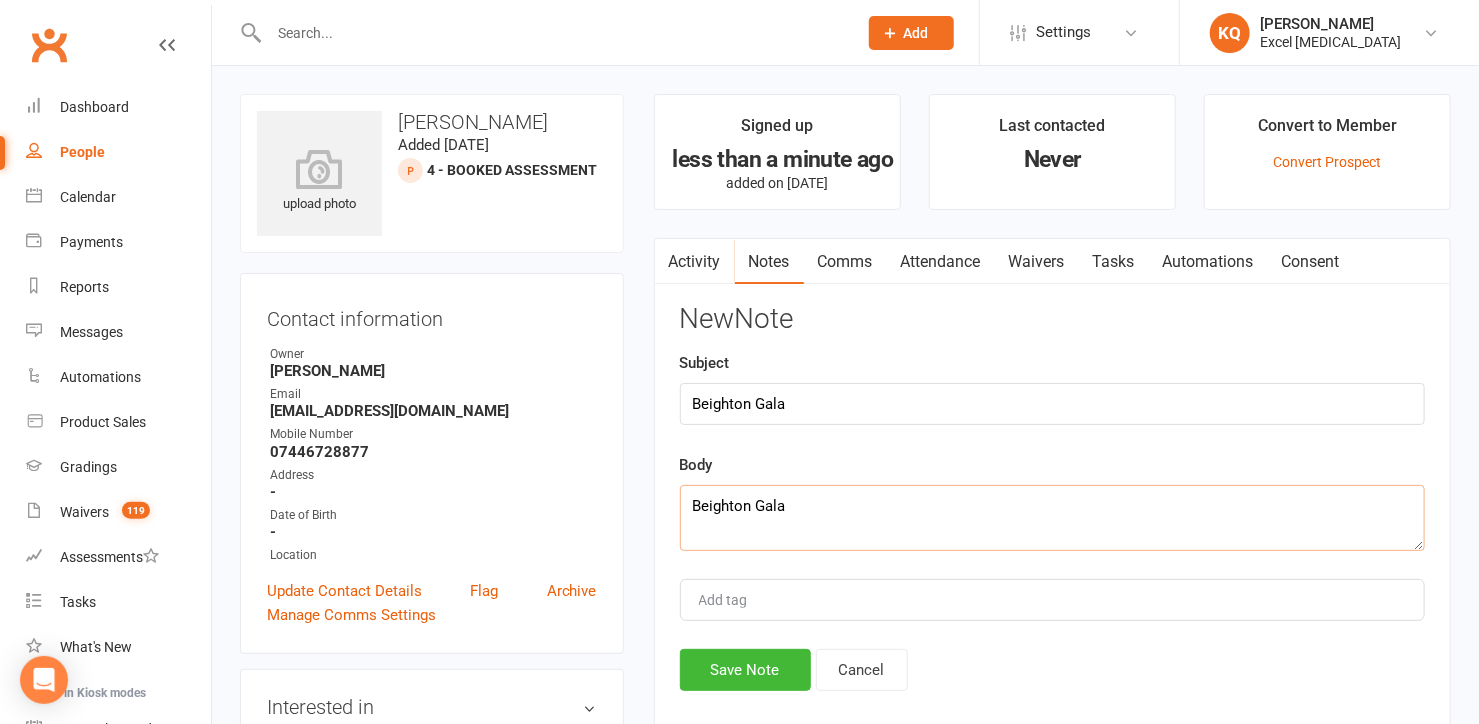 click on "Beighton Gala" at bounding box center (1052, 518) 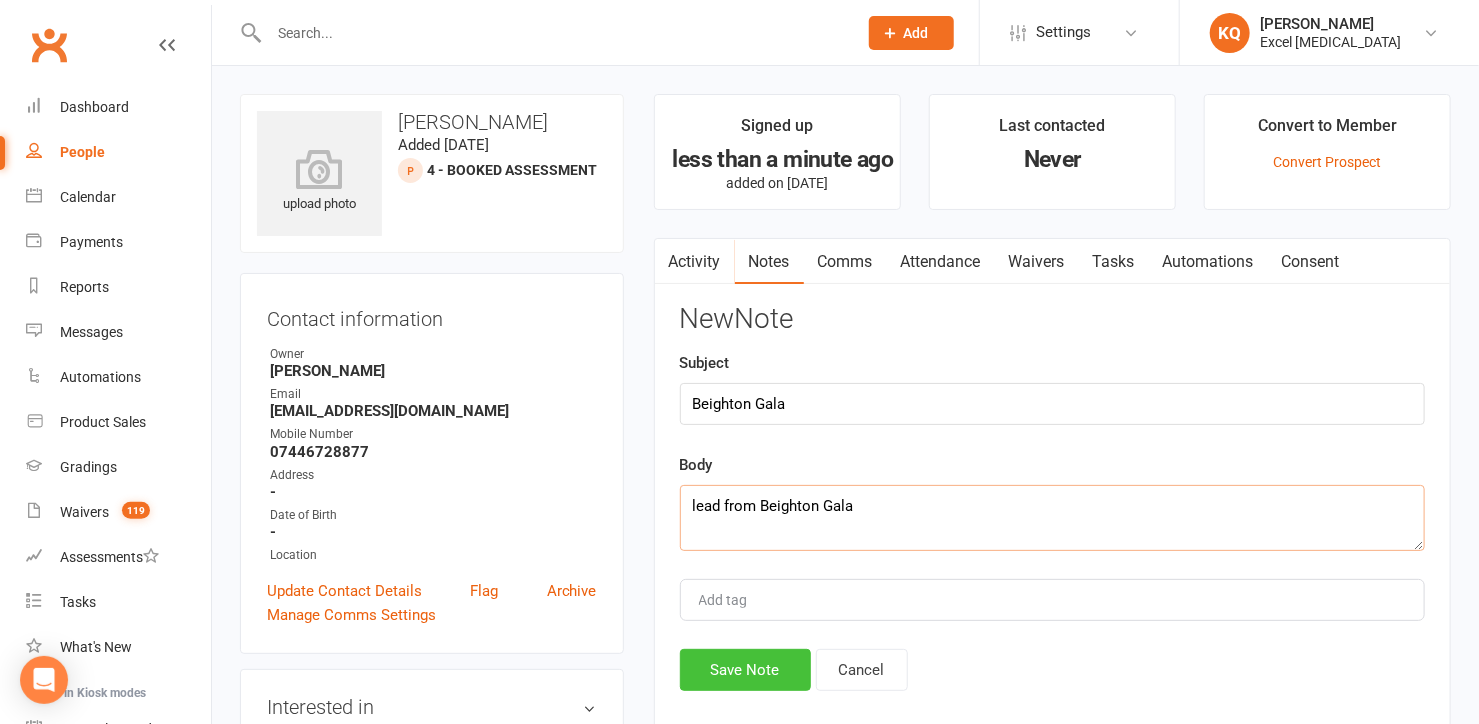type on "lead from Beighton Gala" 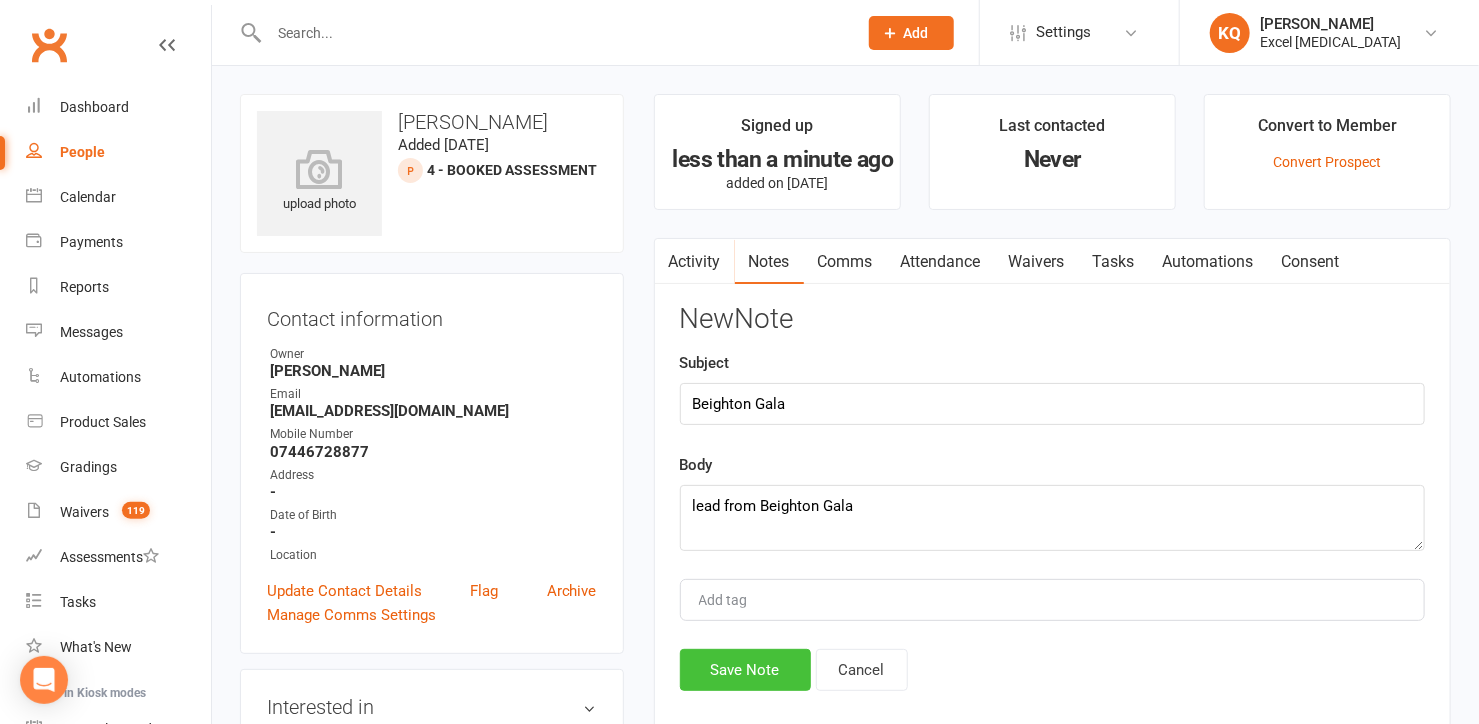 click on "Save Note" at bounding box center [745, 670] 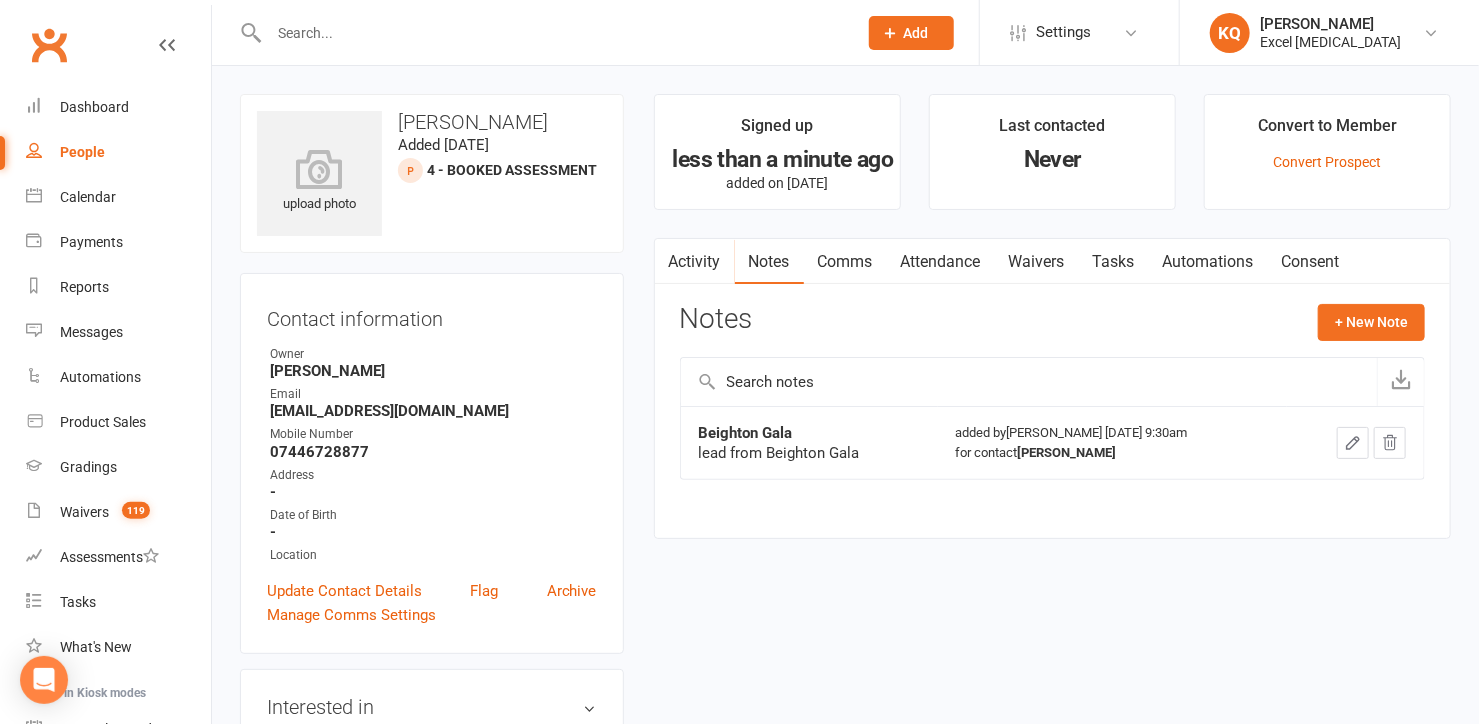 click on "Attendance" at bounding box center (941, 262) 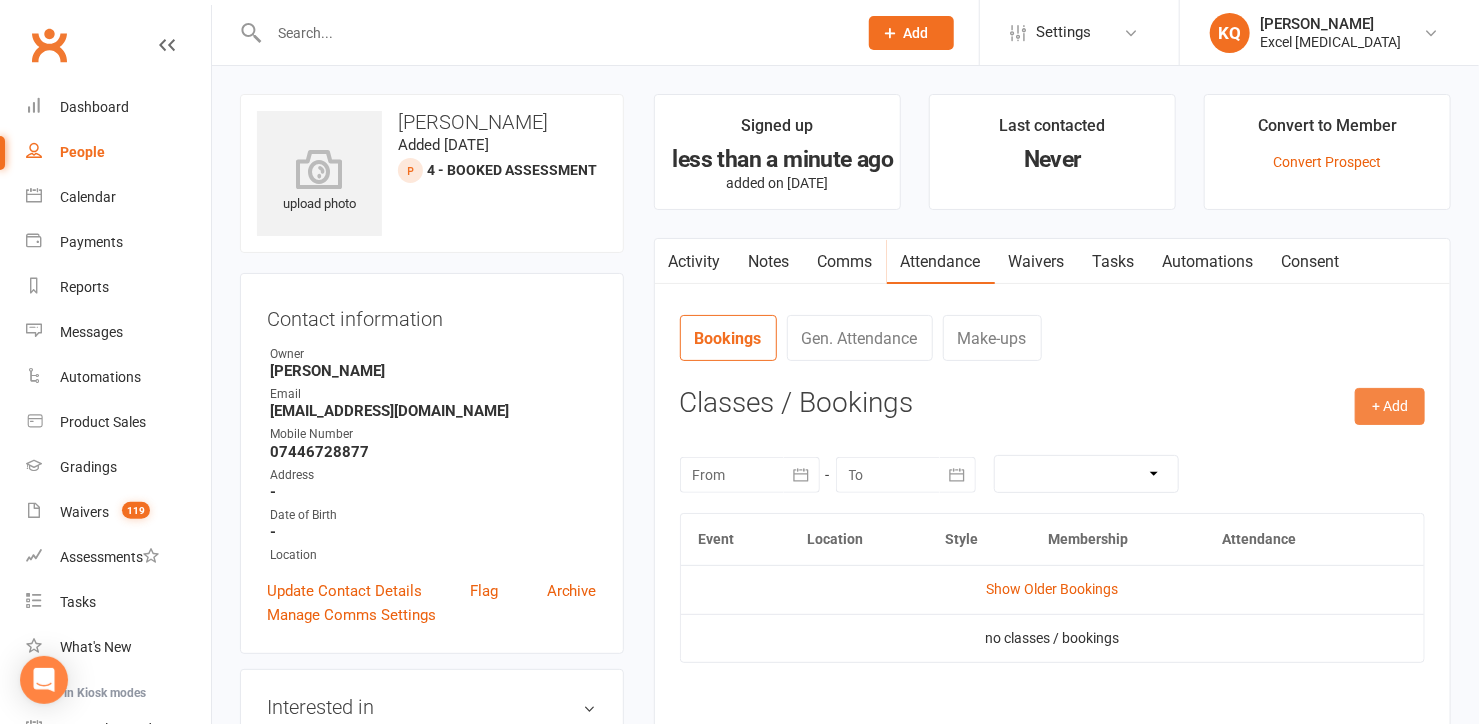 click on "+ Add" at bounding box center [1390, 406] 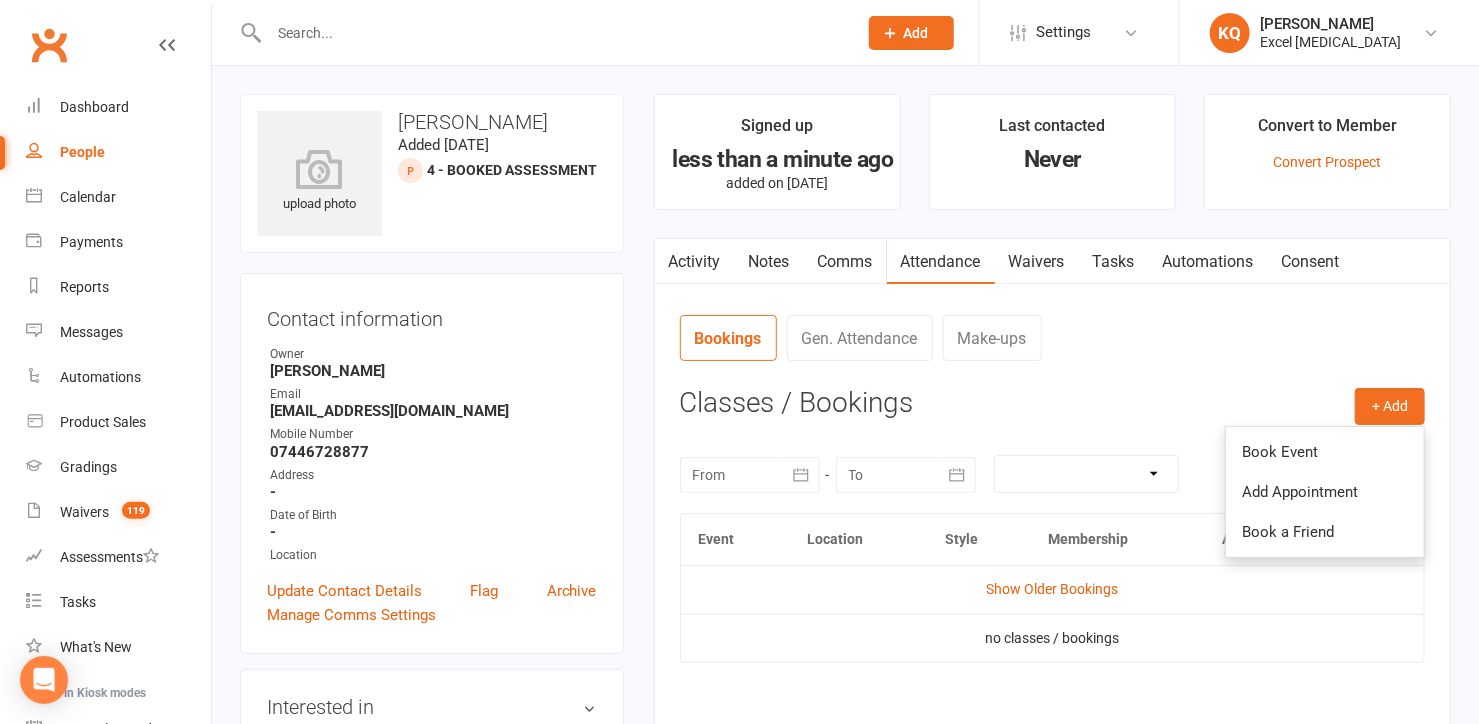 click on "Book Event" at bounding box center [1325, 452] 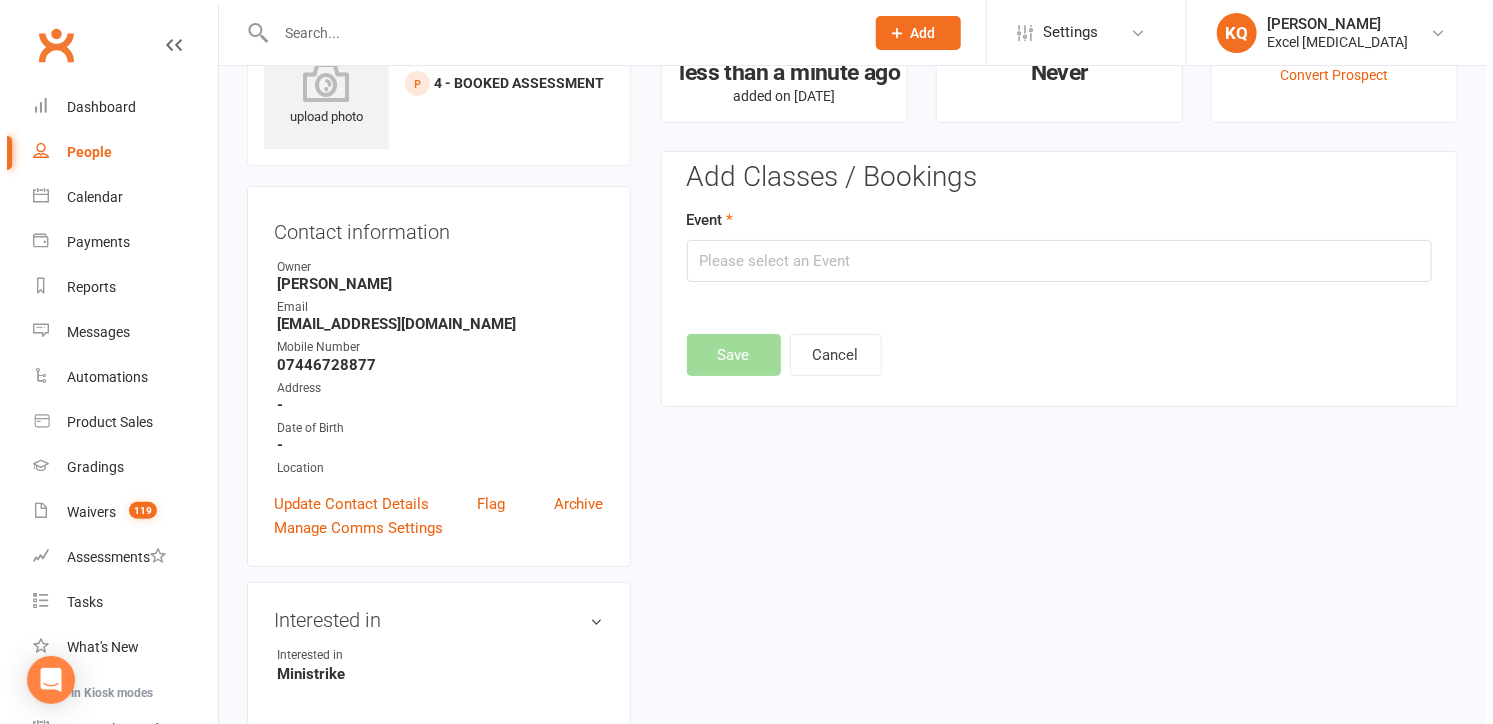 scroll, scrollTop: 136, scrollLeft: 0, axis: vertical 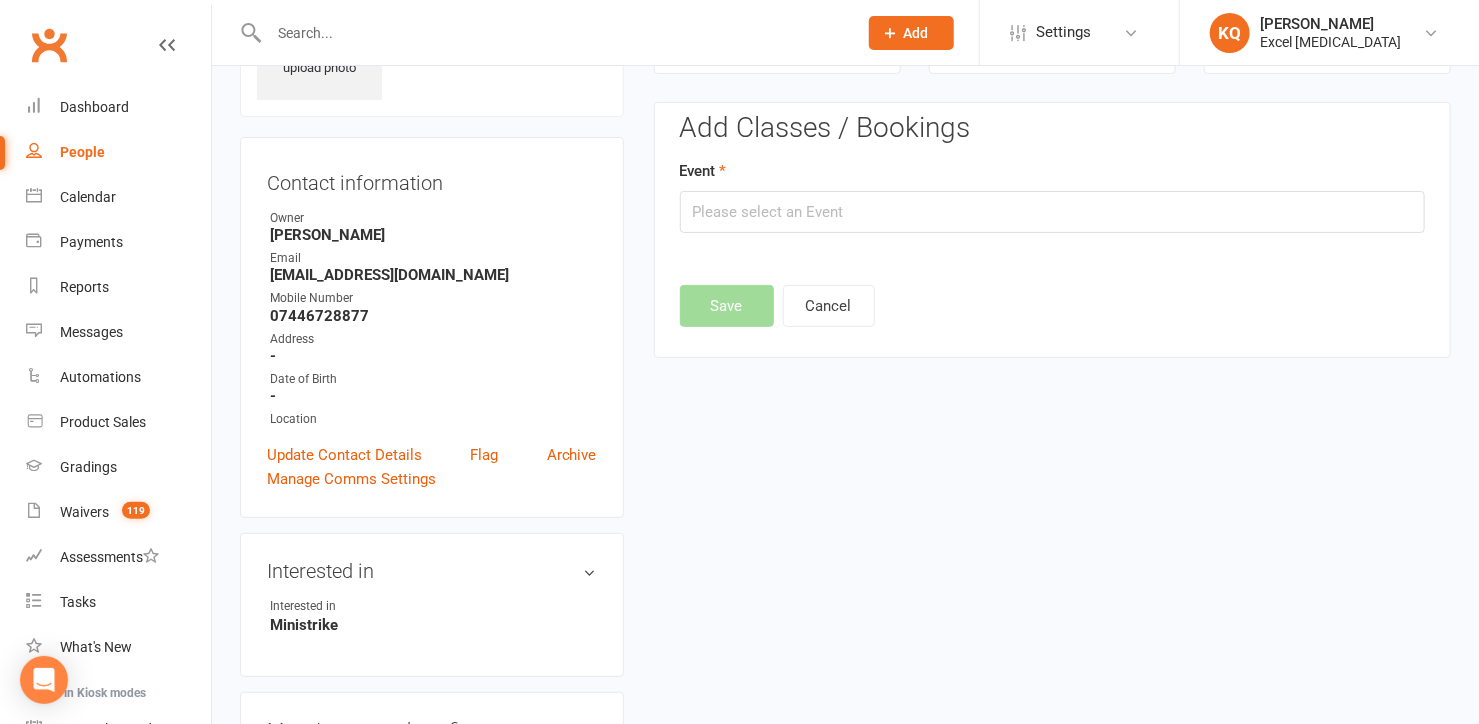click on "Add Classes / Bookings Event Save   Cancel" at bounding box center [1052, 214] 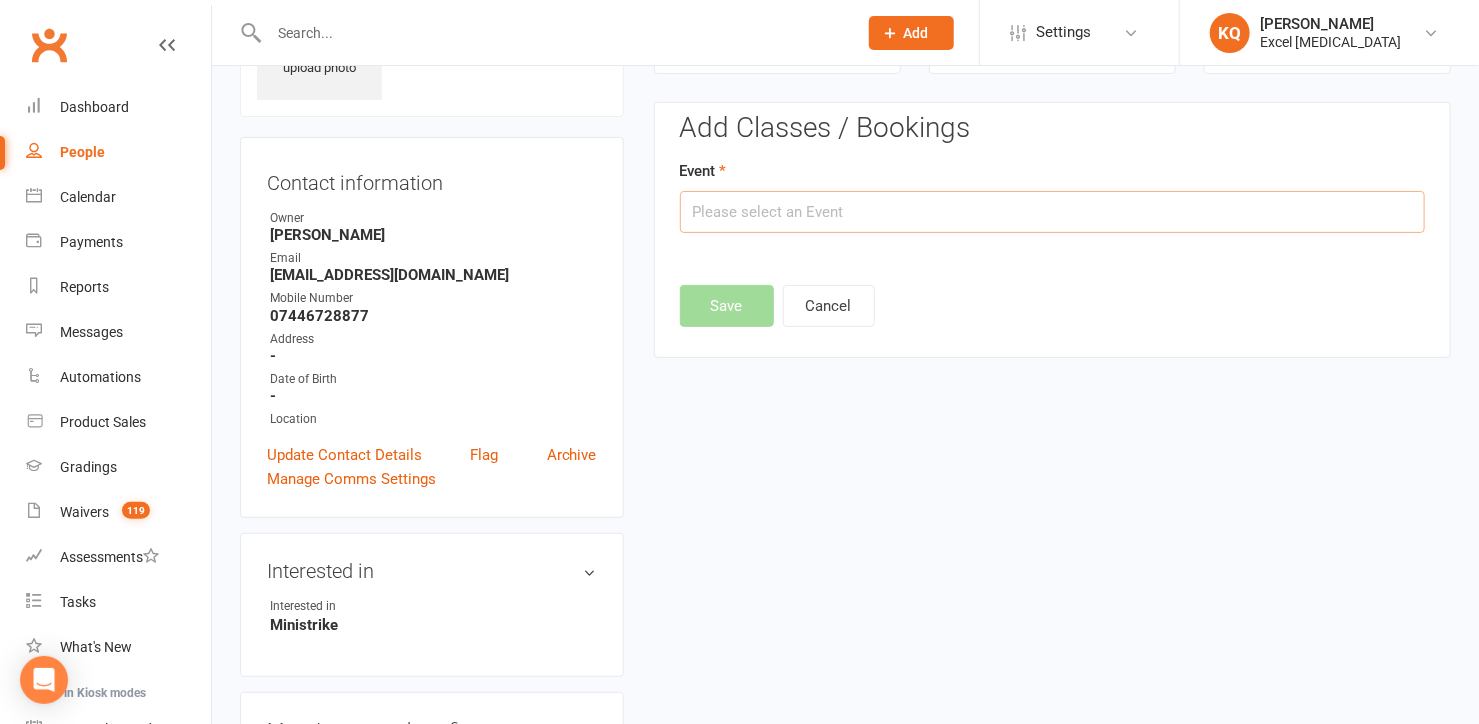 click at bounding box center [1052, 212] 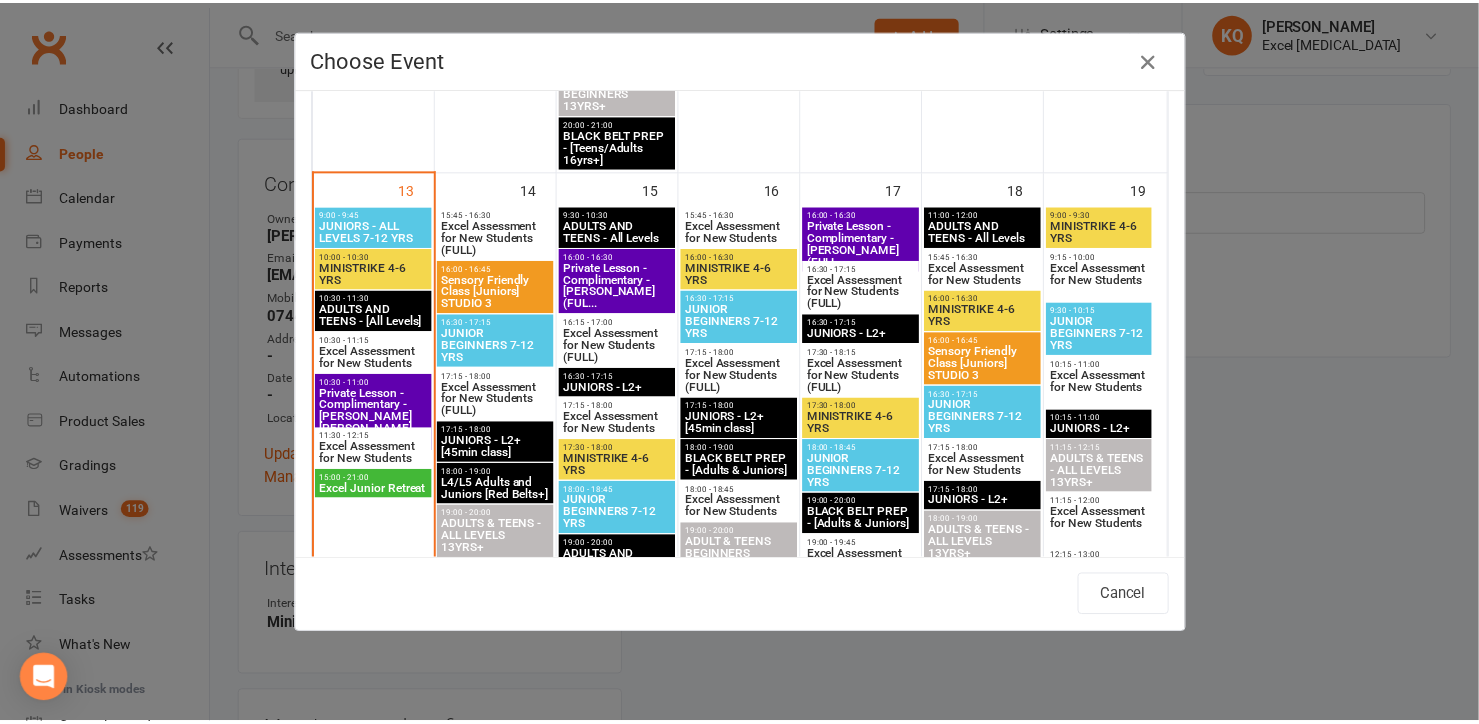 scroll, scrollTop: 1272, scrollLeft: 0, axis: vertical 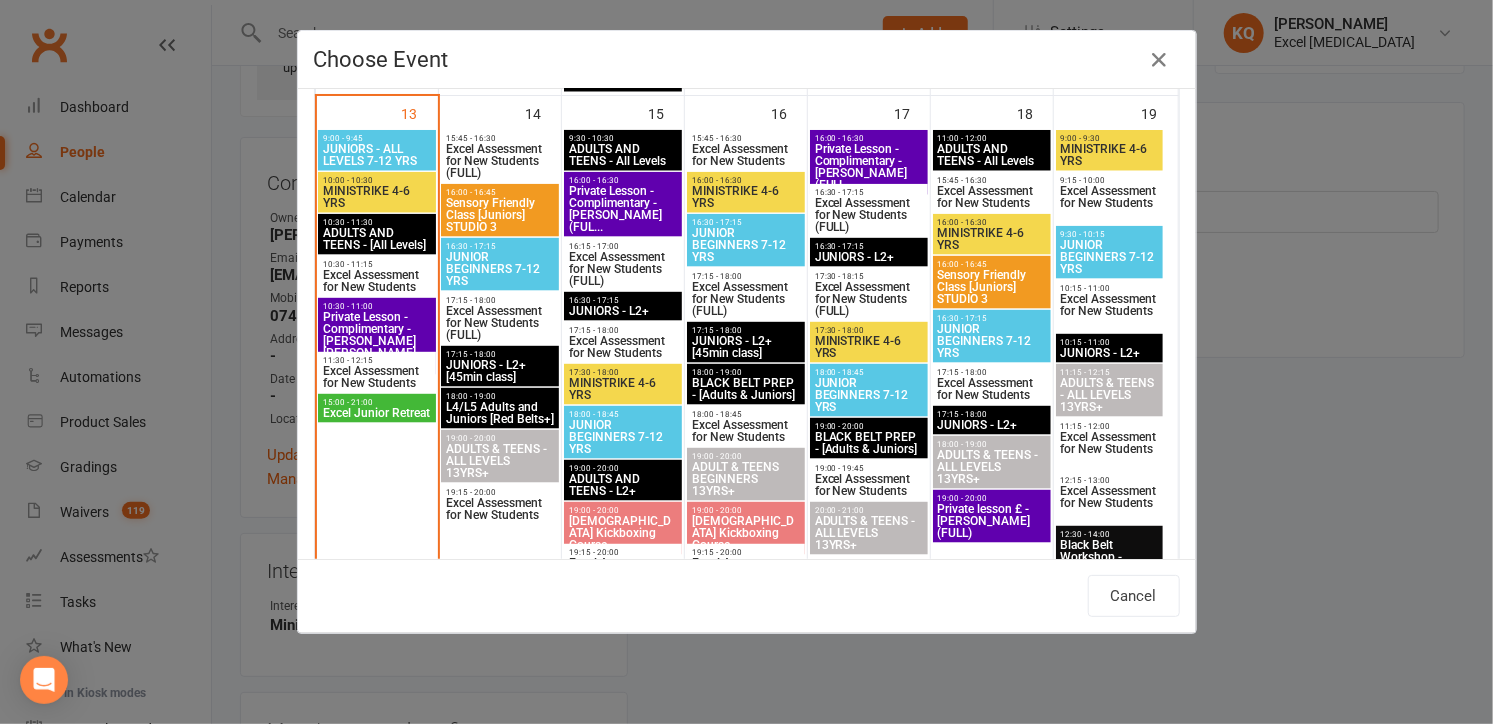 click on "Excel Assessment for New Students" at bounding box center (1109, 197) 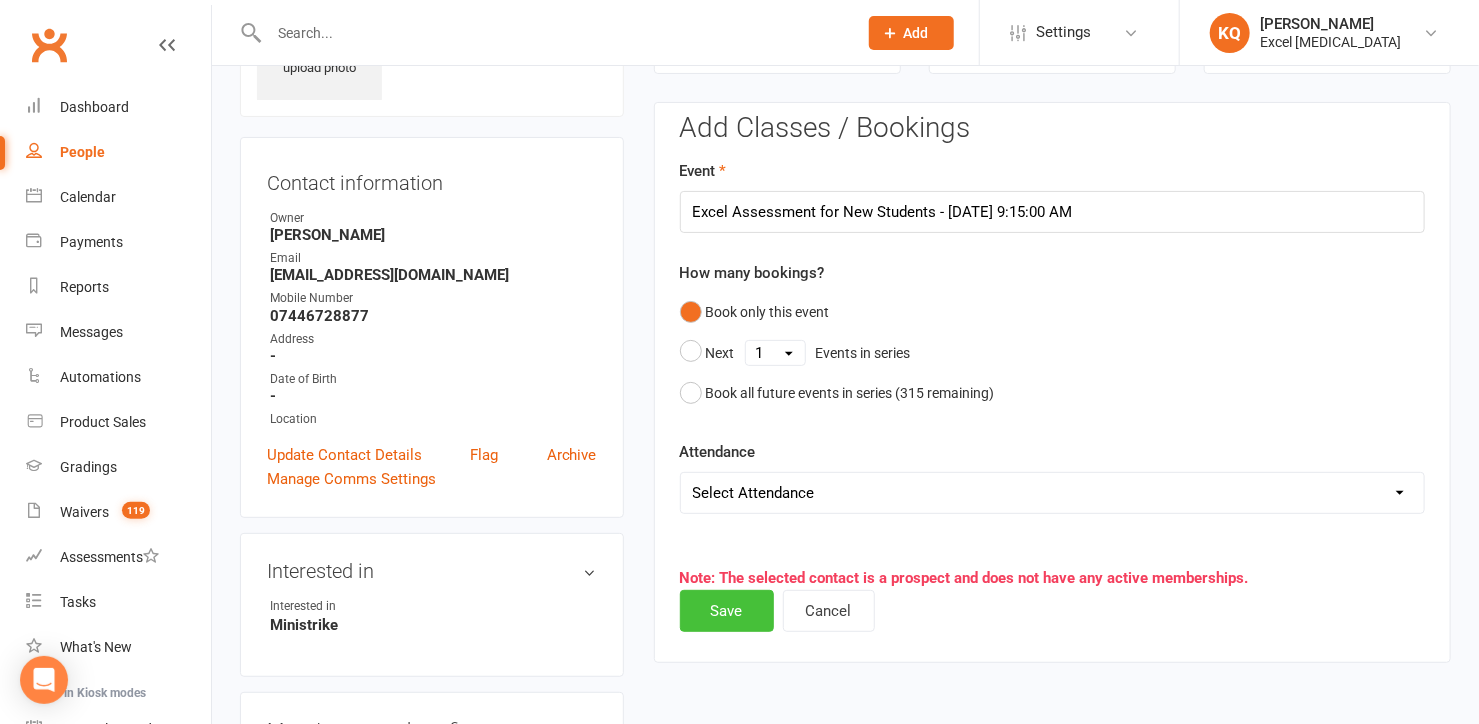click on "Save" at bounding box center (727, 611) 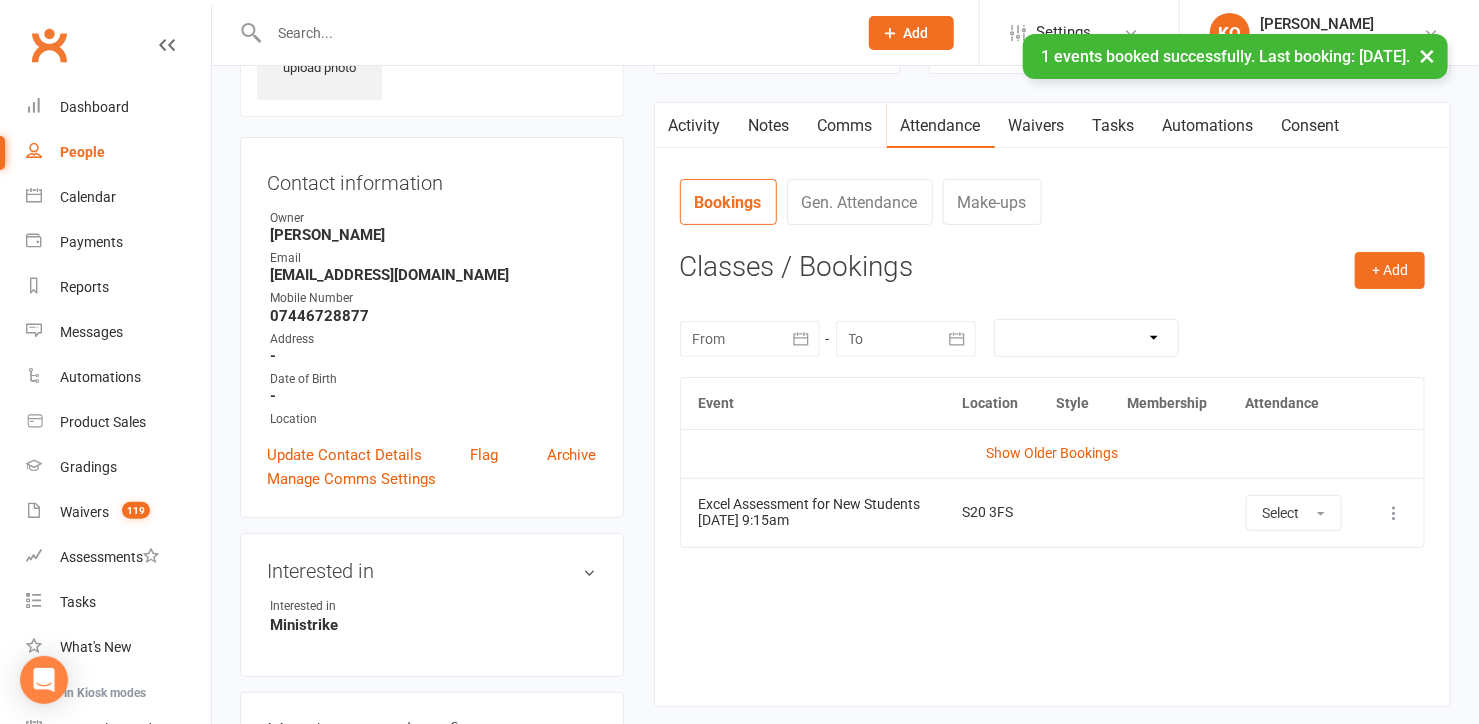 click on "Activity" at bounding box center (695, 126) 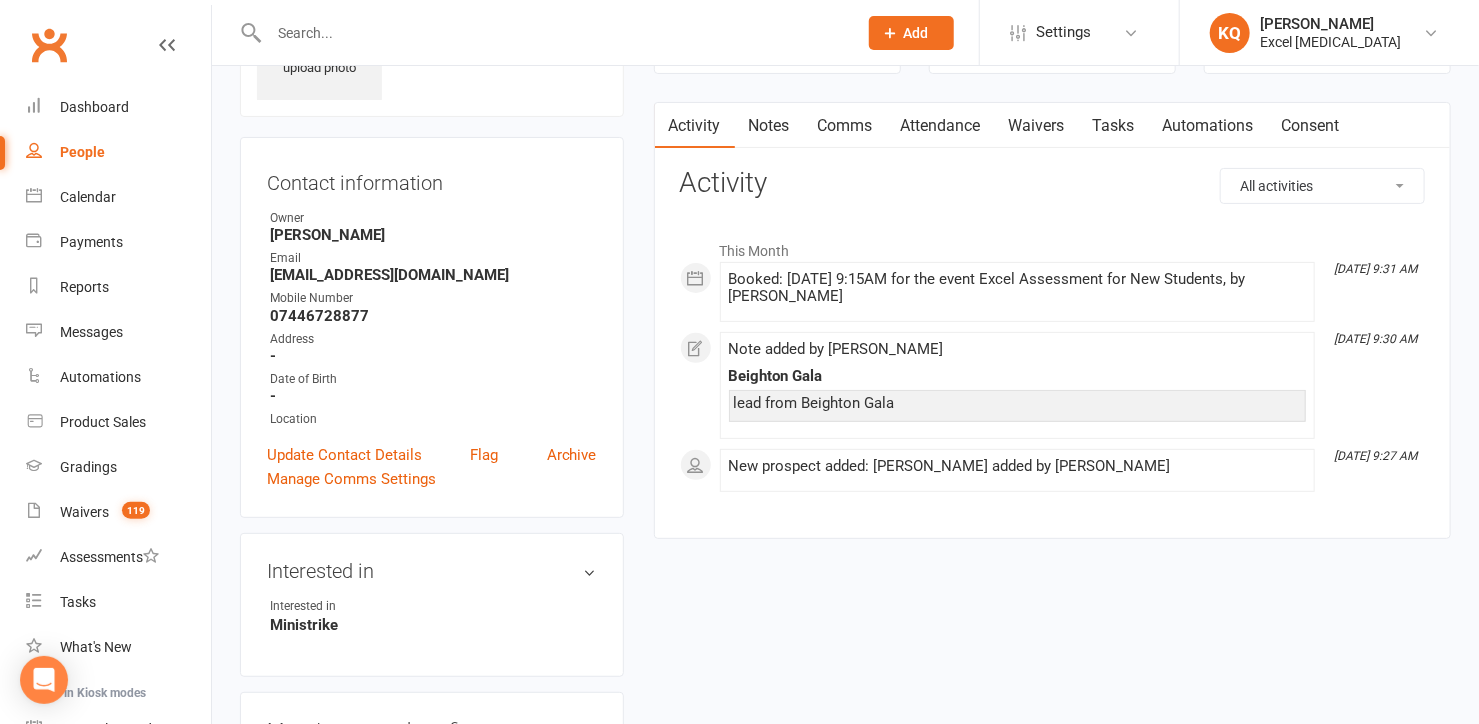 click on "Add" 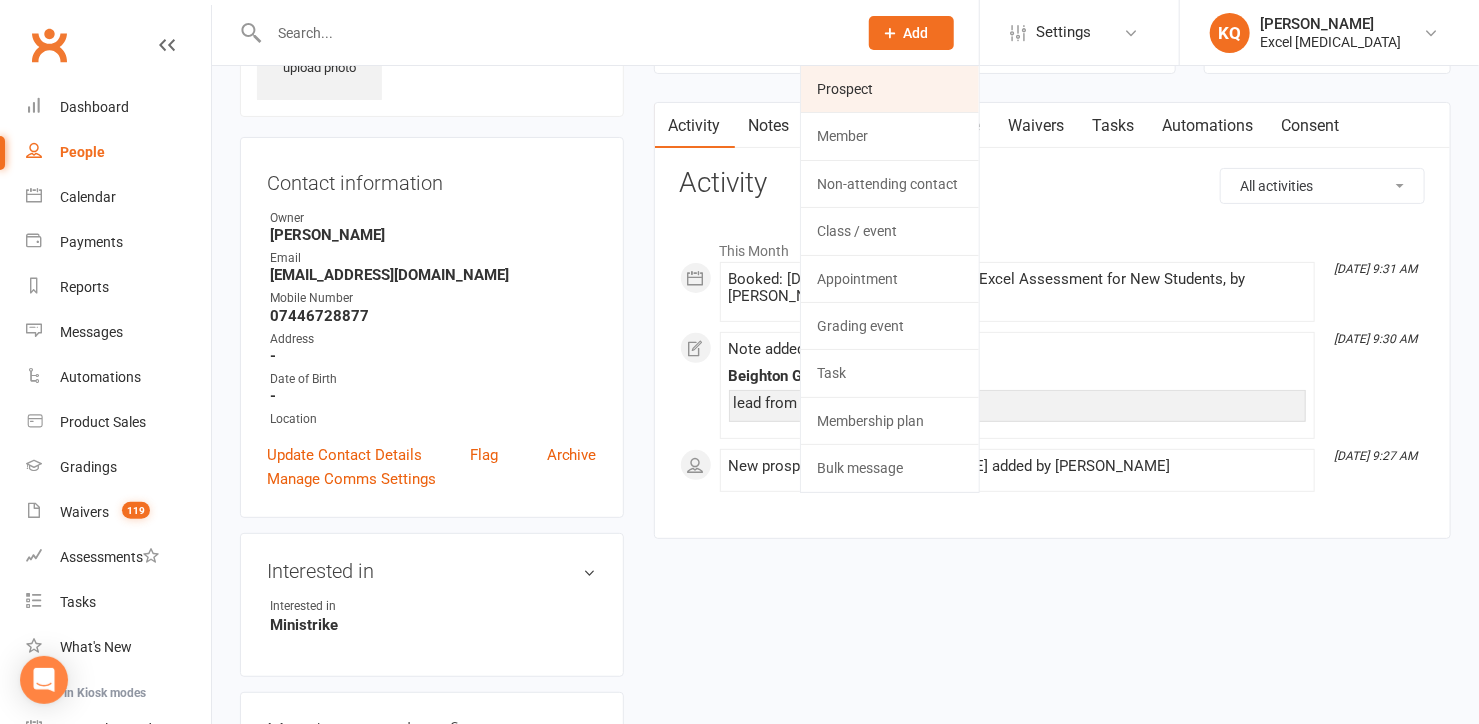 click on "Prospect" 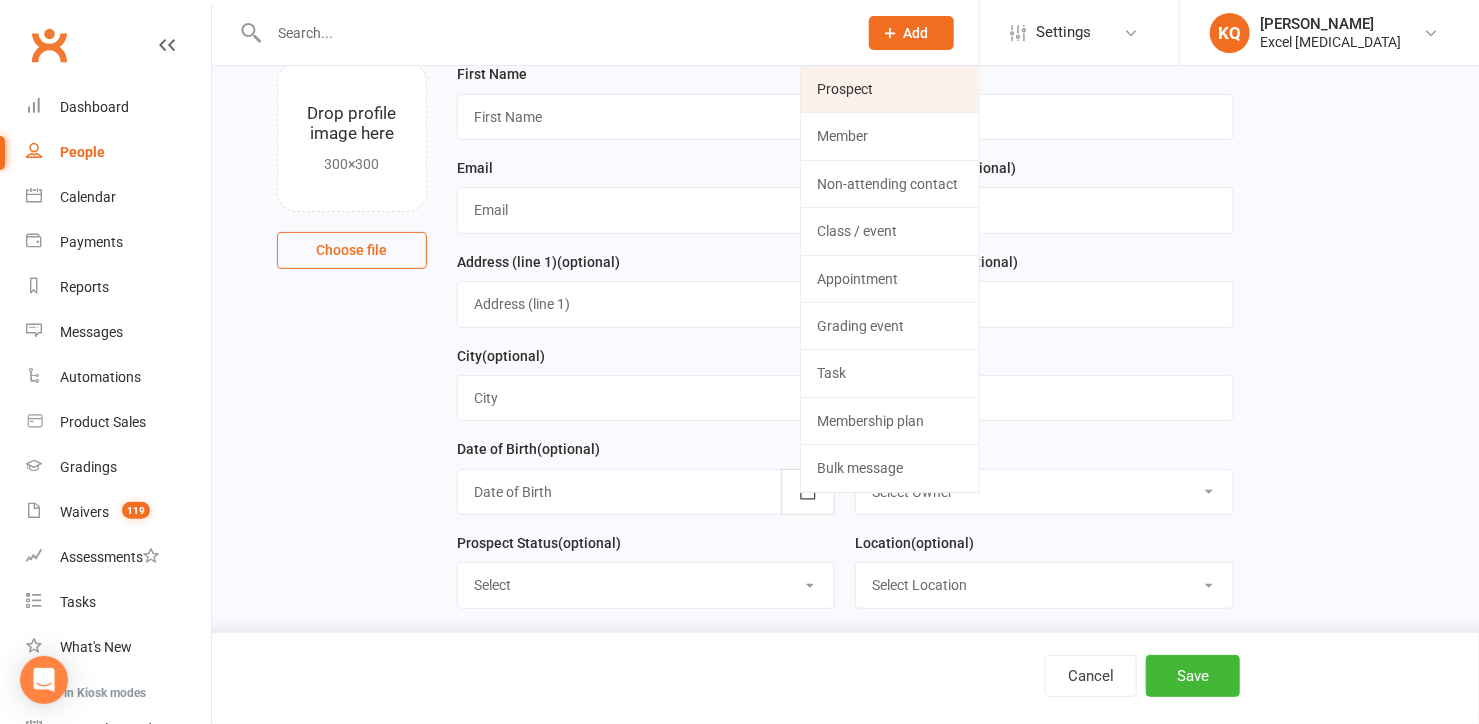 scroll, scrollTop: 0, scrollLeft: 0, axis: both 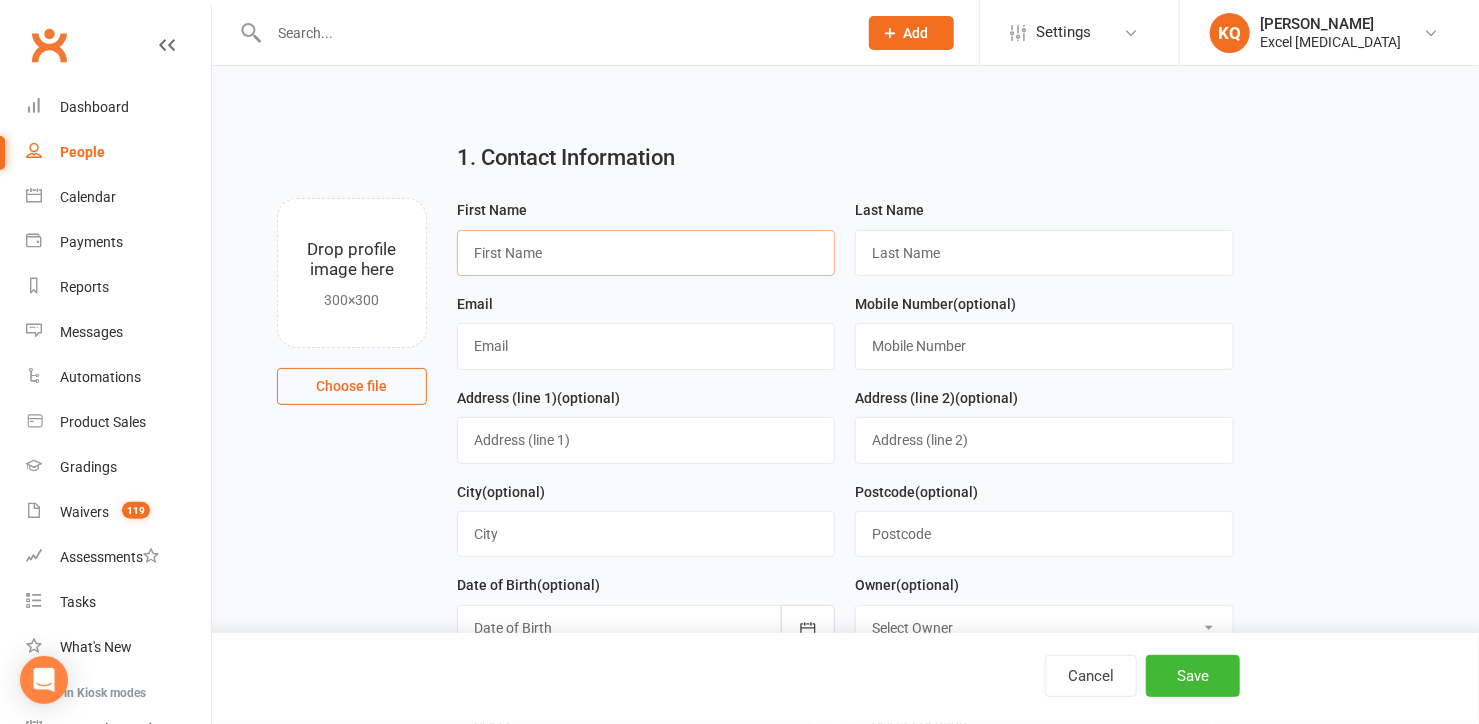 click at bounding box center (646, 253) 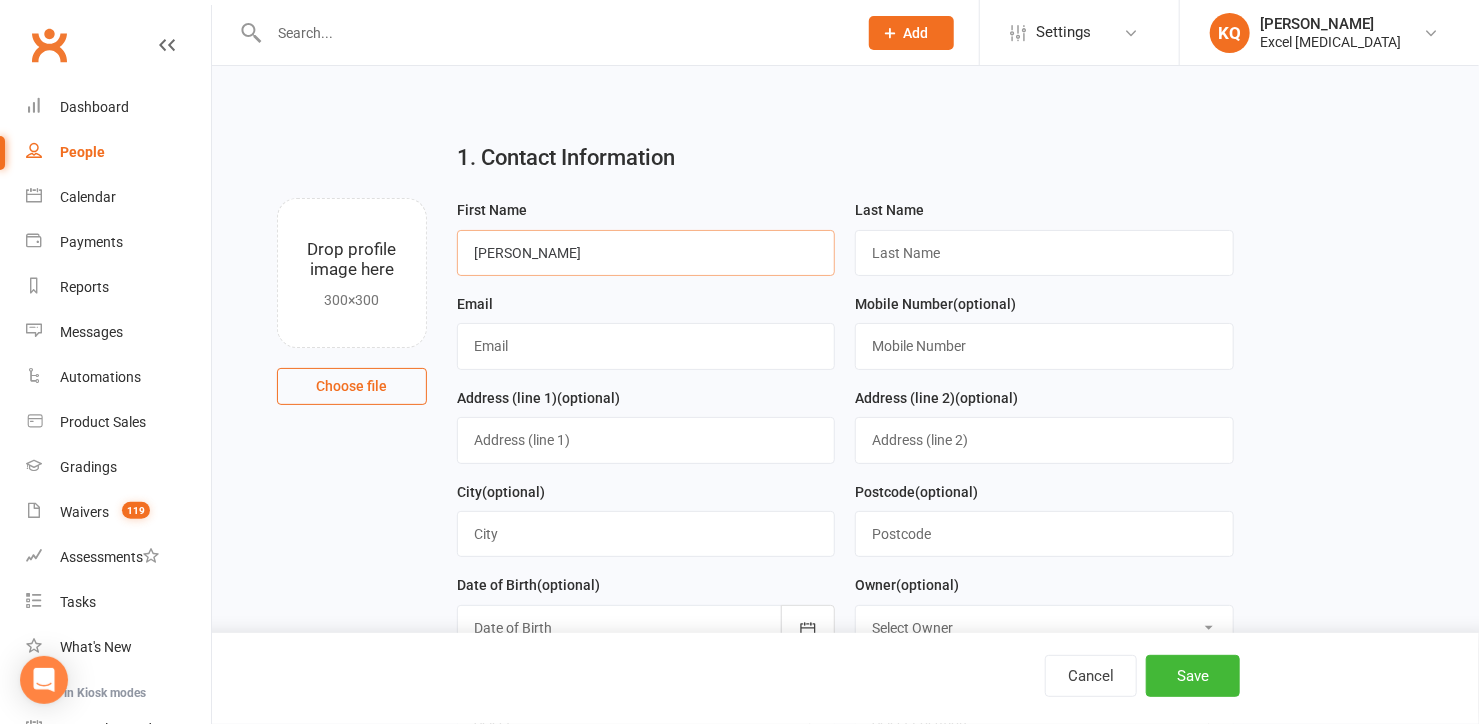 type on "[PERSON_NAME]" 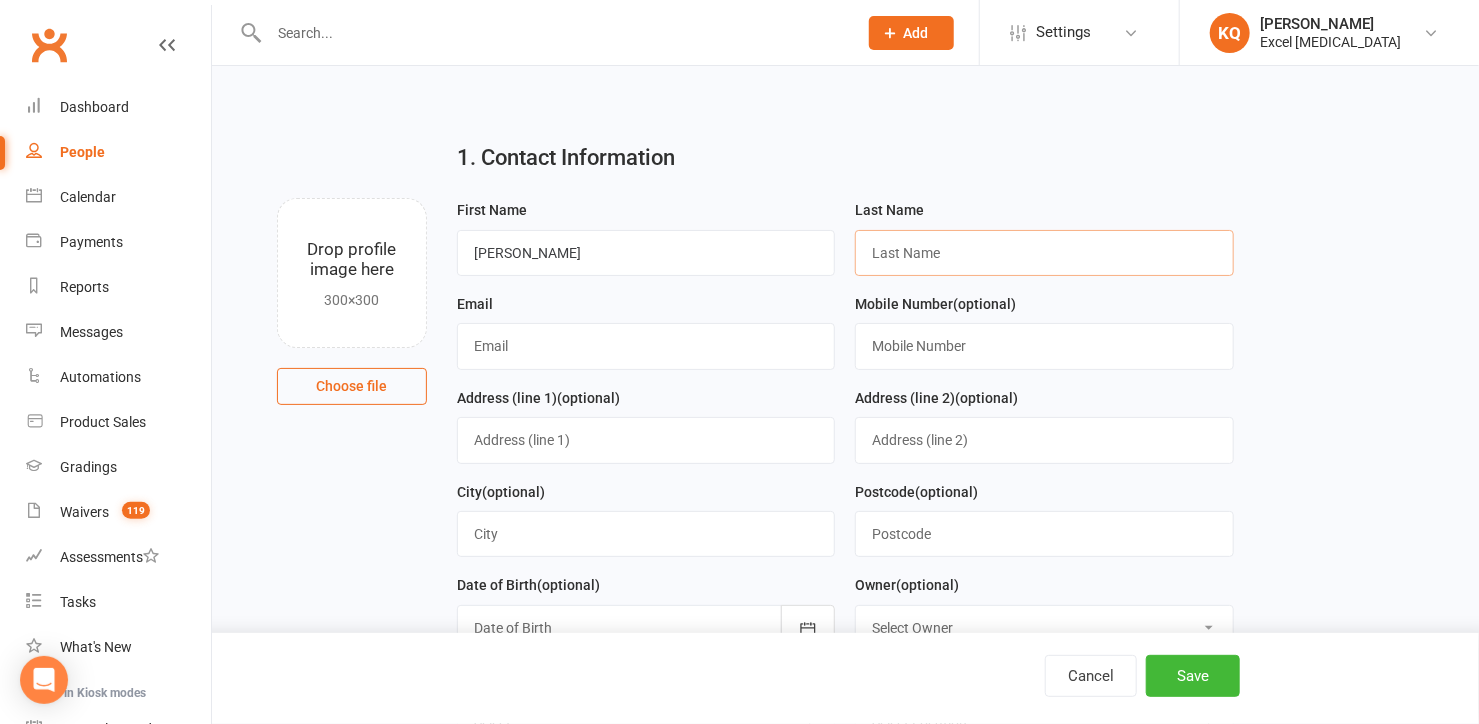 click at bounding box center (1044, 253) 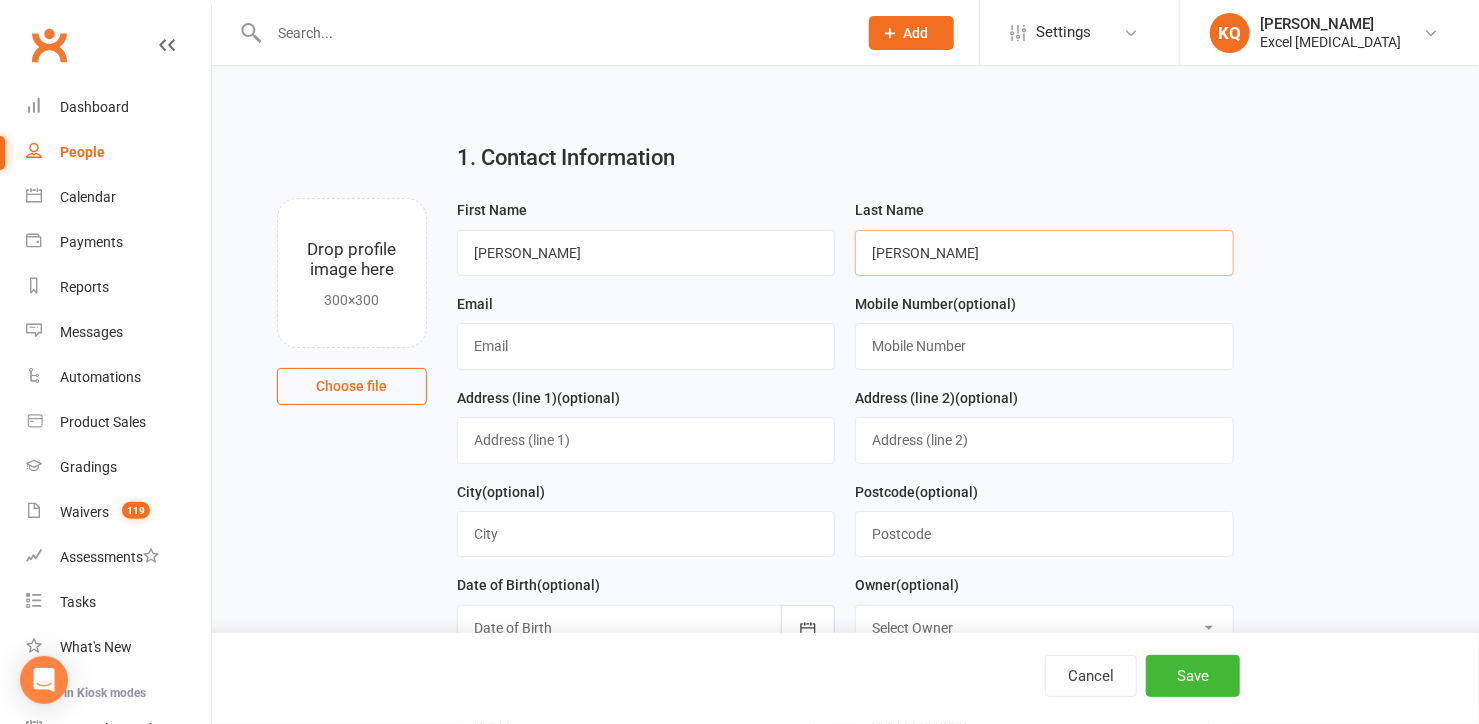 type on "[PERSON_NAME]" 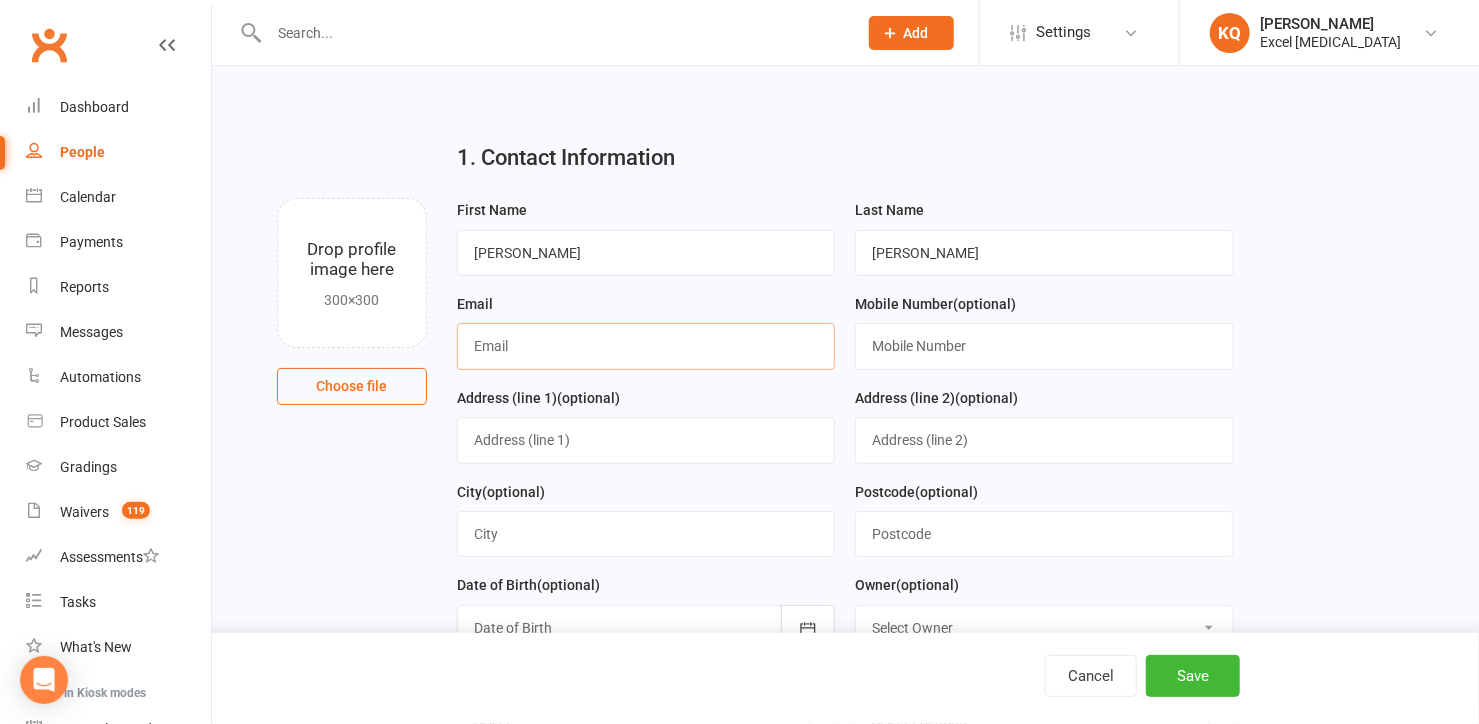 click at bounding box center [646, 346] 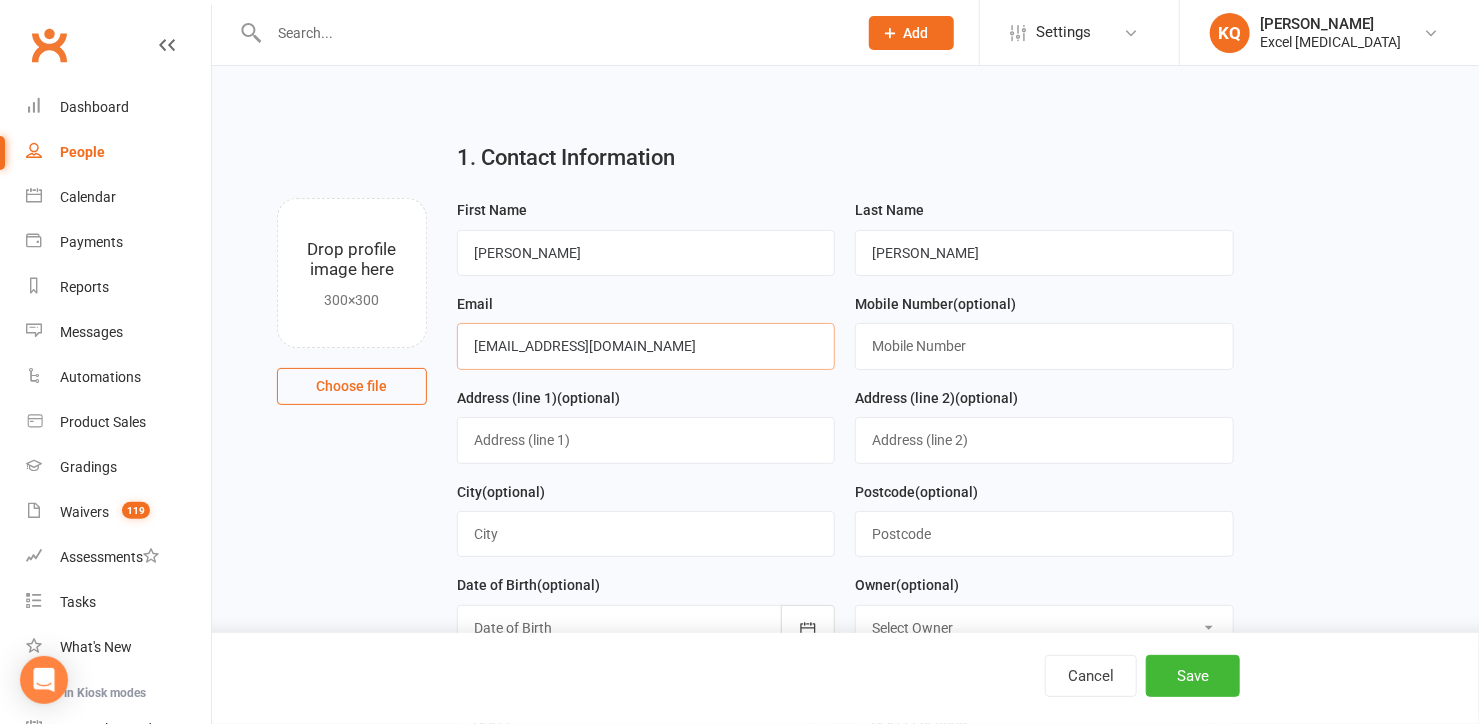 type on "[EMAIL_ADDRESS][DOMAIN_NAME]" 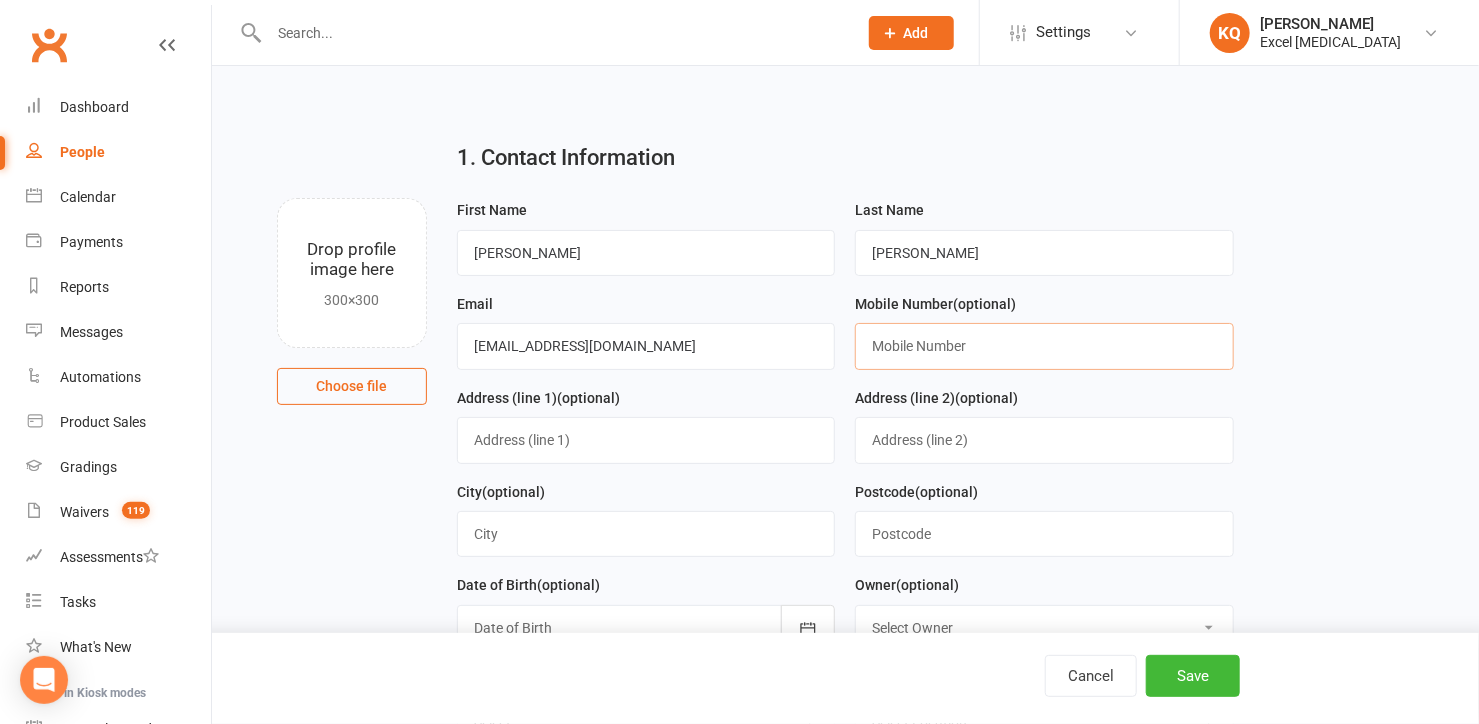 click at bounding box center [1044, 346] 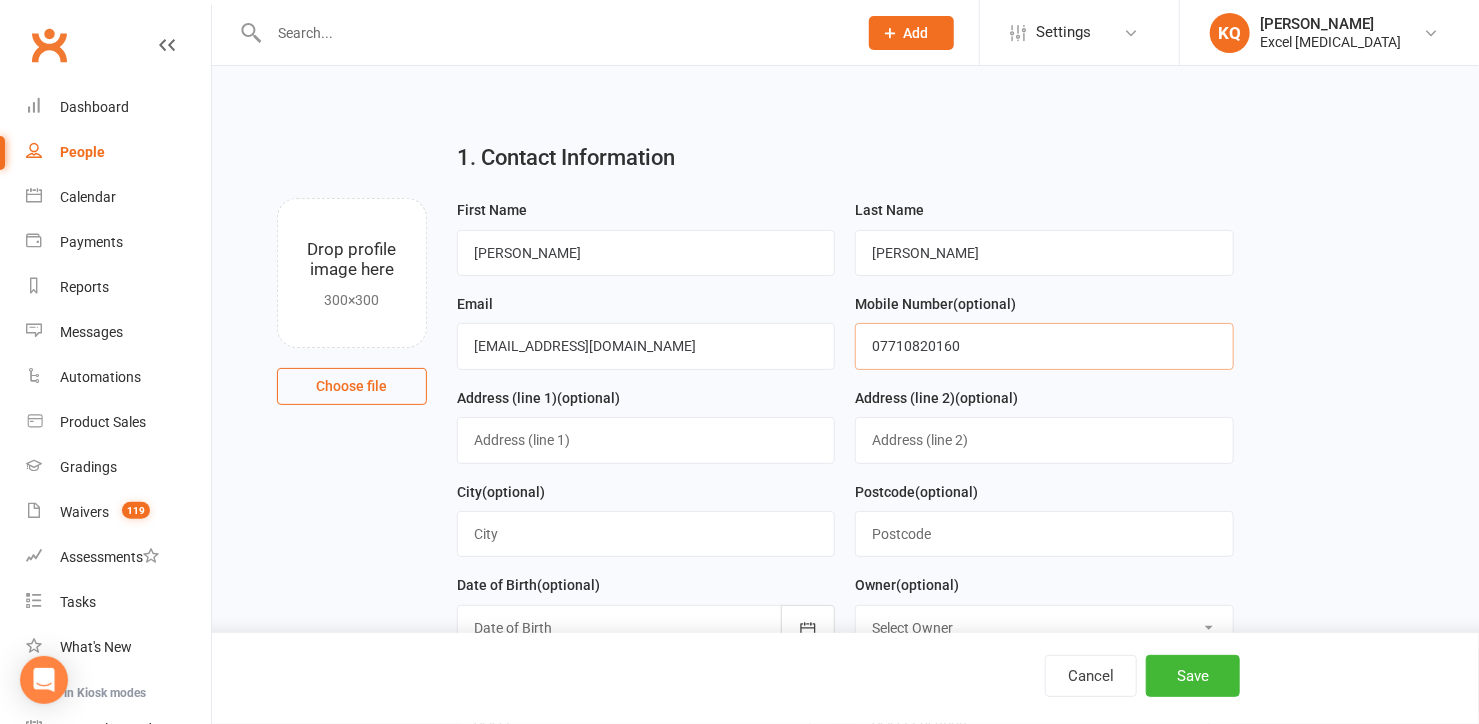 type on "07710820160" 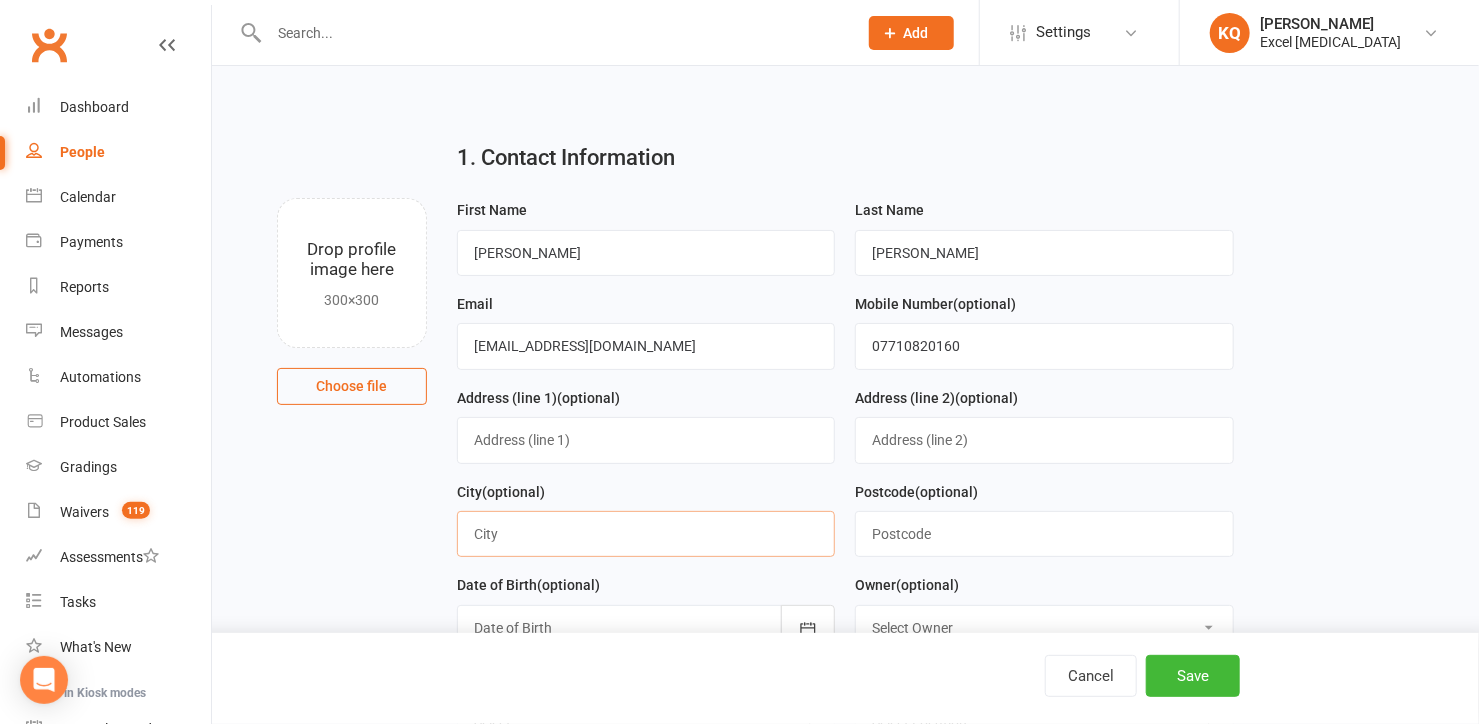 click at bounding box center (646, 534) 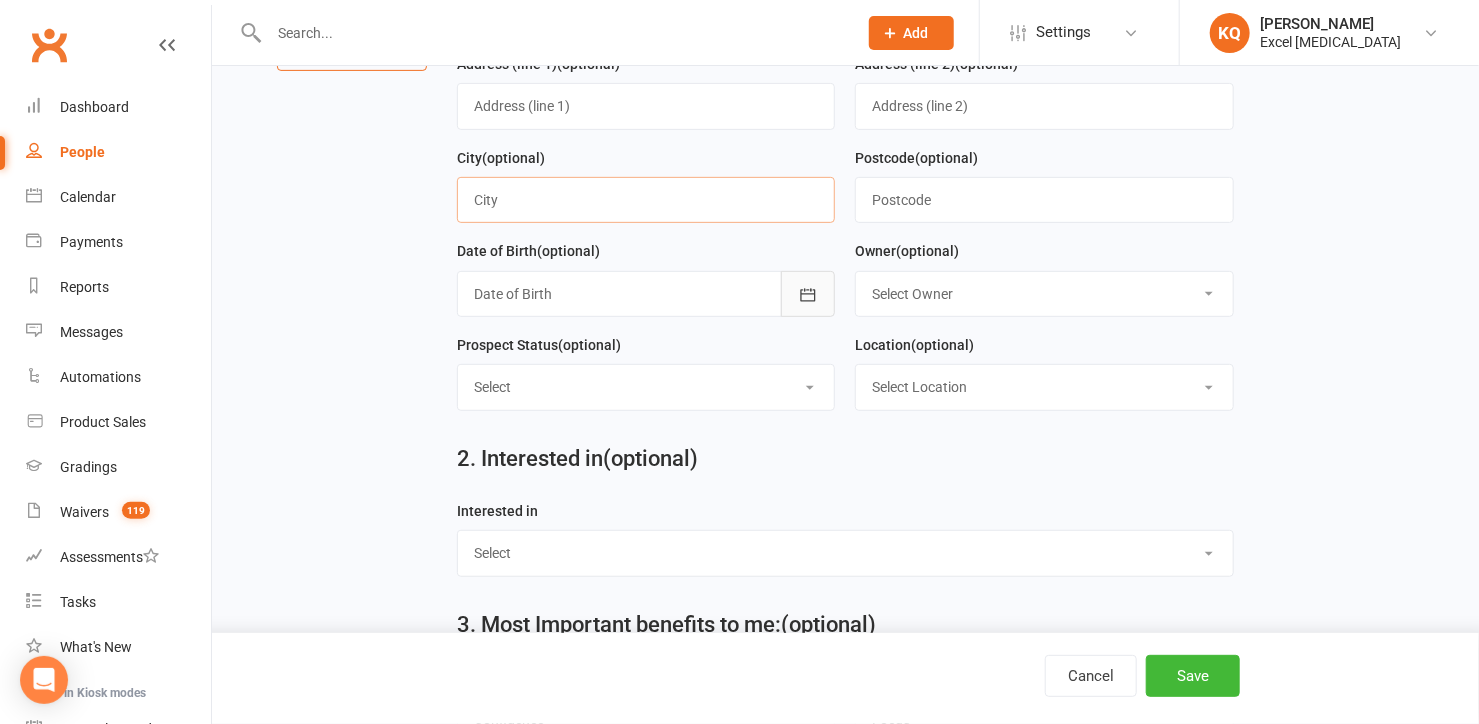 scroll, scrollTop: 363, scrollLeft: 0, axis: vertical 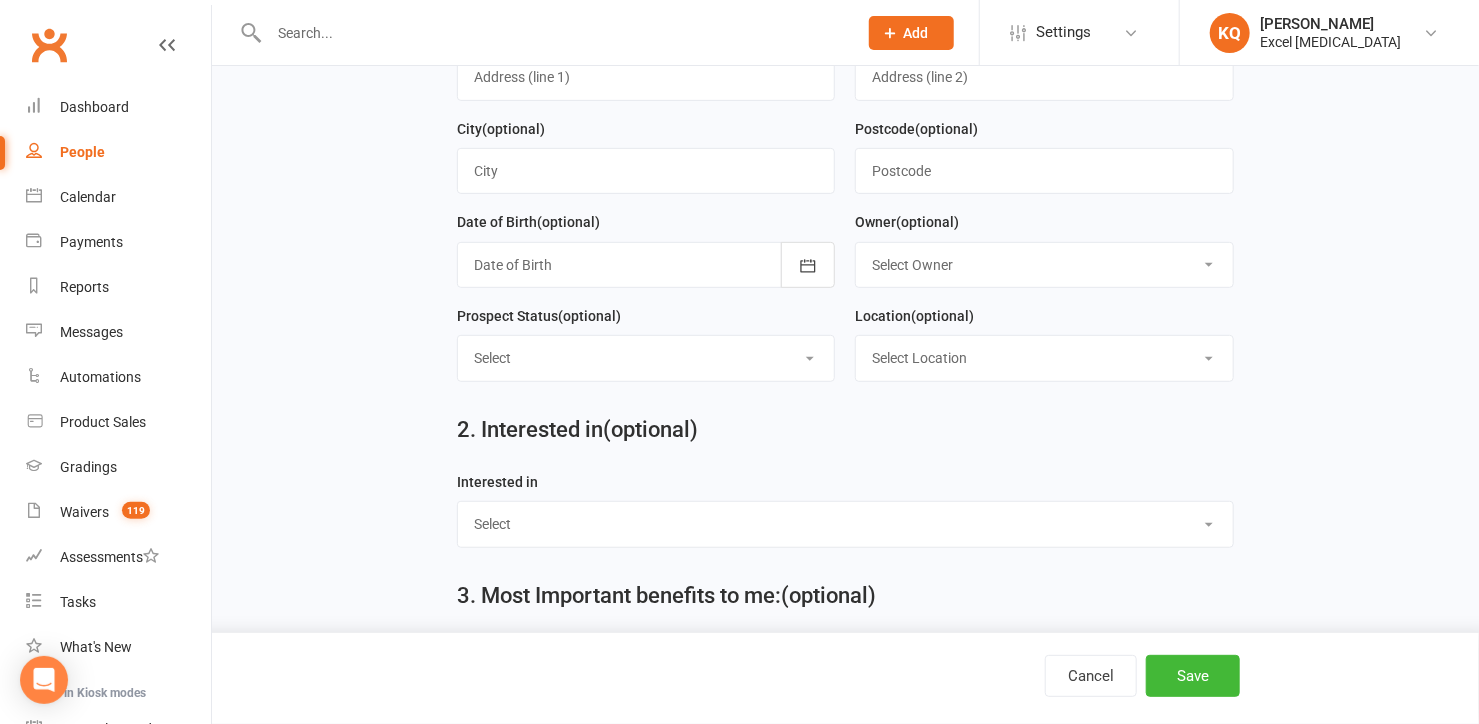 click on "Select 1 - Enquiry Received 1a-  Event Enquiry Received 2 - Contact Attempted 3 - Meaningful Contact 4 - Booked Assessment 5 - Had Assessment No Tuition Taken 6 - No Show/Cancelled Assessment 7 - No longer interested 7a - Contact attempted 7+ times [nurture] 8-  BOOKED ONTO OPEN DAY 9-  Booked Party (non-student) 10 - Attended Party/ Workshop 11 - Party Attendee No Longer Interested 12 - Bring A Friend No Longer Interested 13 - Attended an event - No Longer Interested" at bounding box center [646, 358] 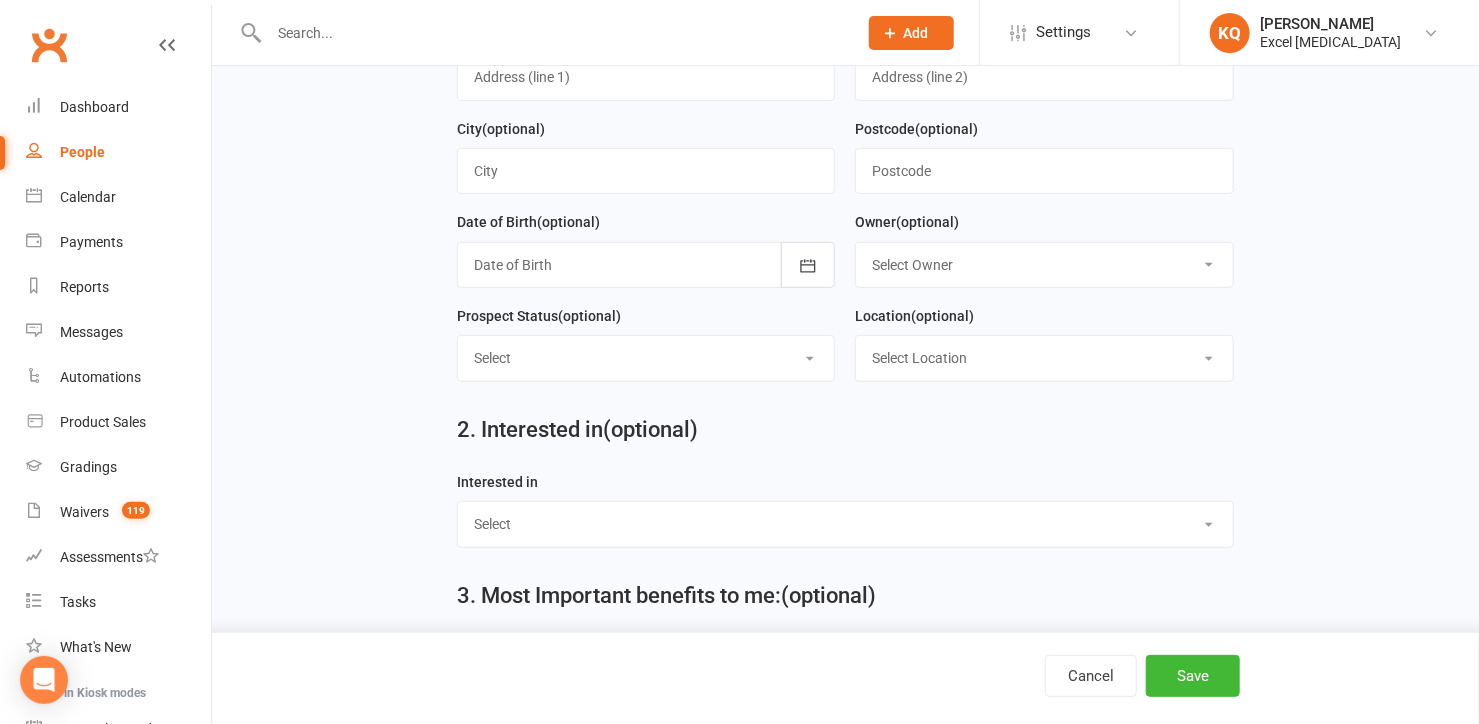 select on "4 - Booked Assessment" 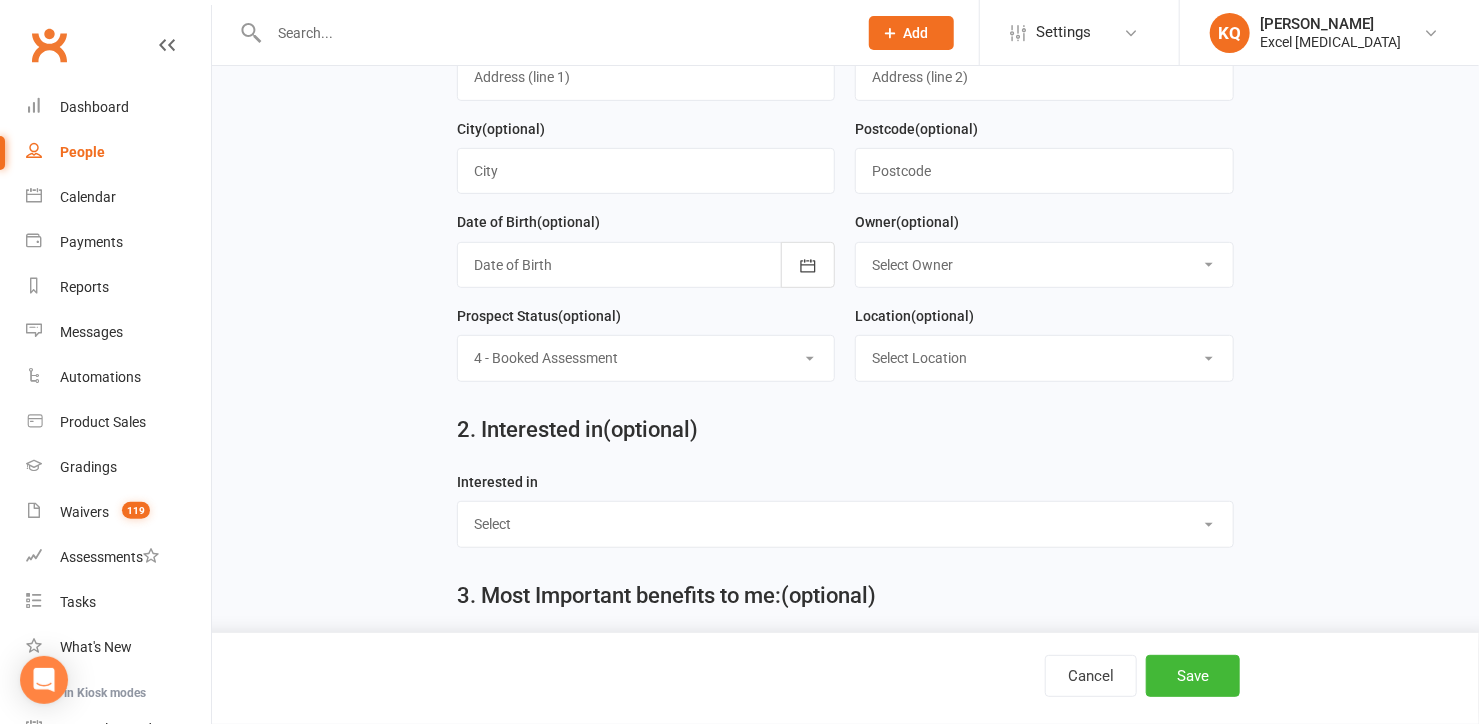 click on "Select 1 - Enquiry Received 1a-  Event Enquiry Received 2 - Contact Attempted 3 - Meaningful Contact 4 - Booked Assessment 5 - Had Assessment No Tuition Taken 6 - No Show/Cancelled Assessment 7 - No longer interested 7a - Contact attempted 7+ times [nurture] 8-  BOOKED ONTO OPEN DAY 9-  Booked Party (non-student) 10 - Attended Party/ Workshop 11 - Party Attendee No Longer Interested 12 - Bring A Friend No Longer Interested 13 - Attended an event - No Longer Interested" at bounding box center (646, 358) 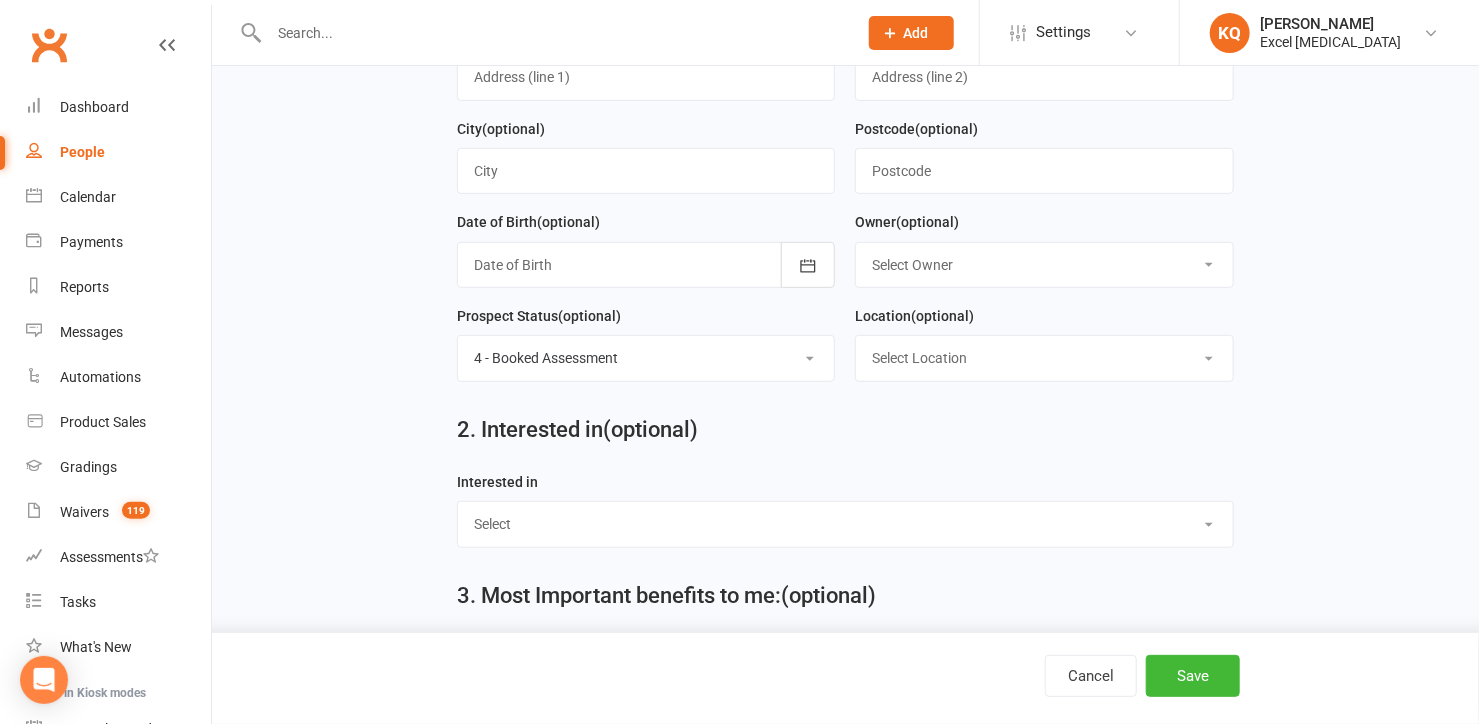 click on "Select Ministrike Juniors Adults/Teens Yoga Birthday Parties" at bounding box center (845, 524) 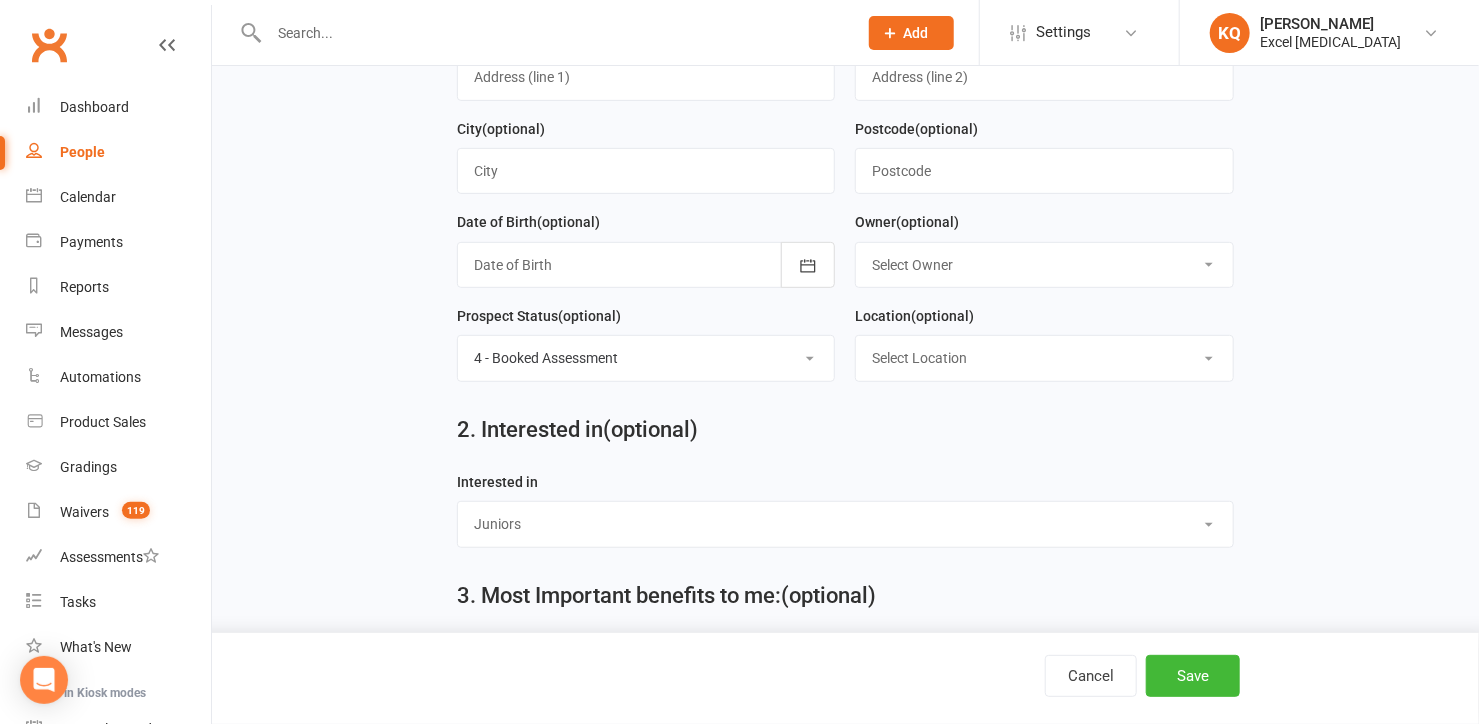 click on "Select Ministrike Juniors Adults/Teens Yoga Birthday Parties" at bounding box center [845, 524] 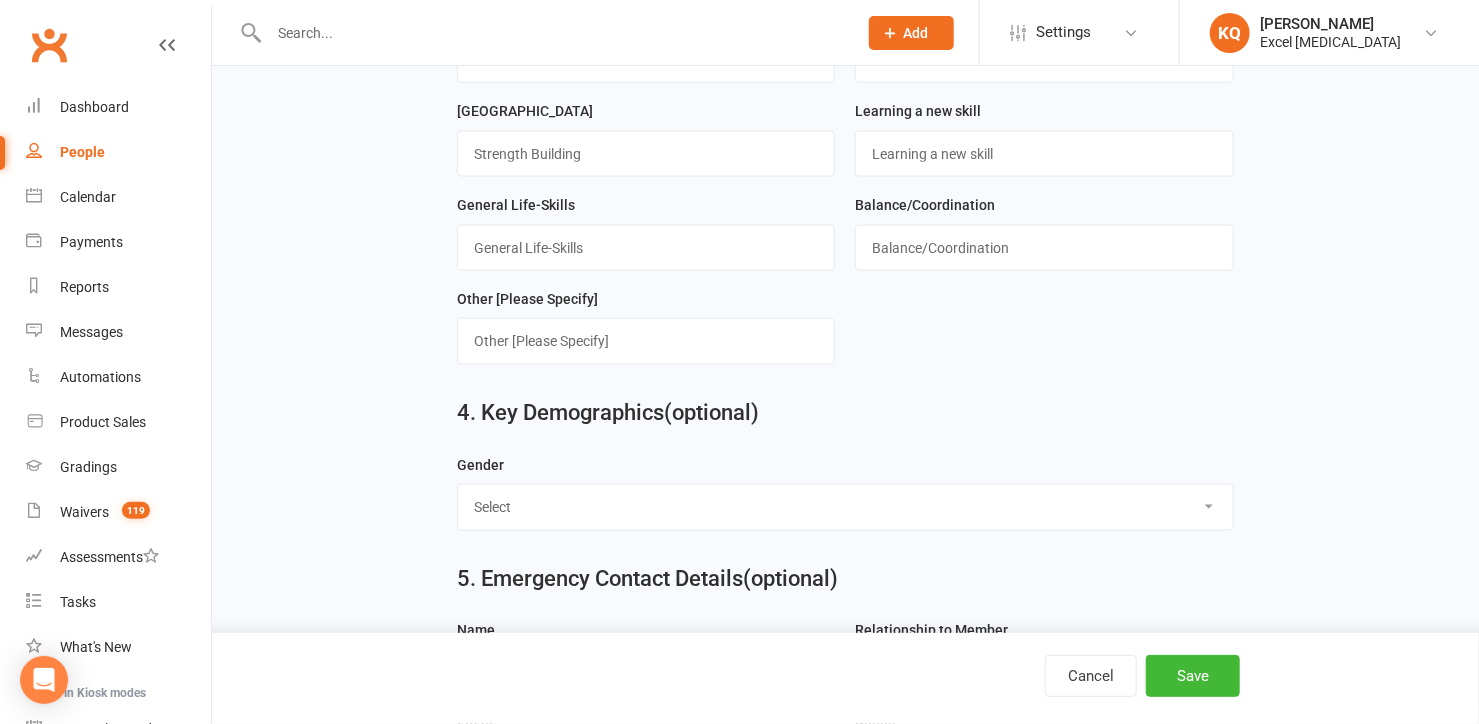 scroll, scrollTop: 1363, scrollLeft: 0, axis: vertical 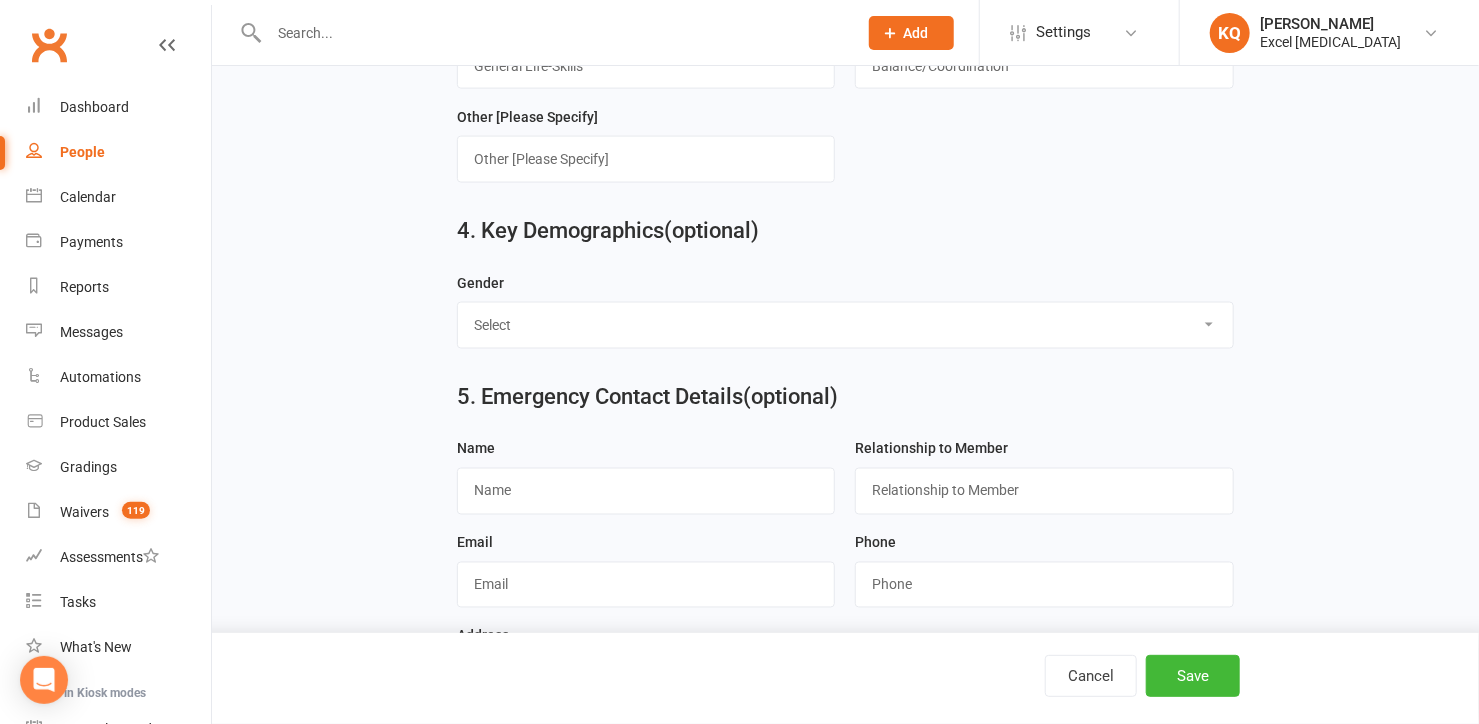 click on "Select [DEMOGRAPHIC_DATA] [DEMOGRAPHIC_DATA]" at bounding box center (845, 325) 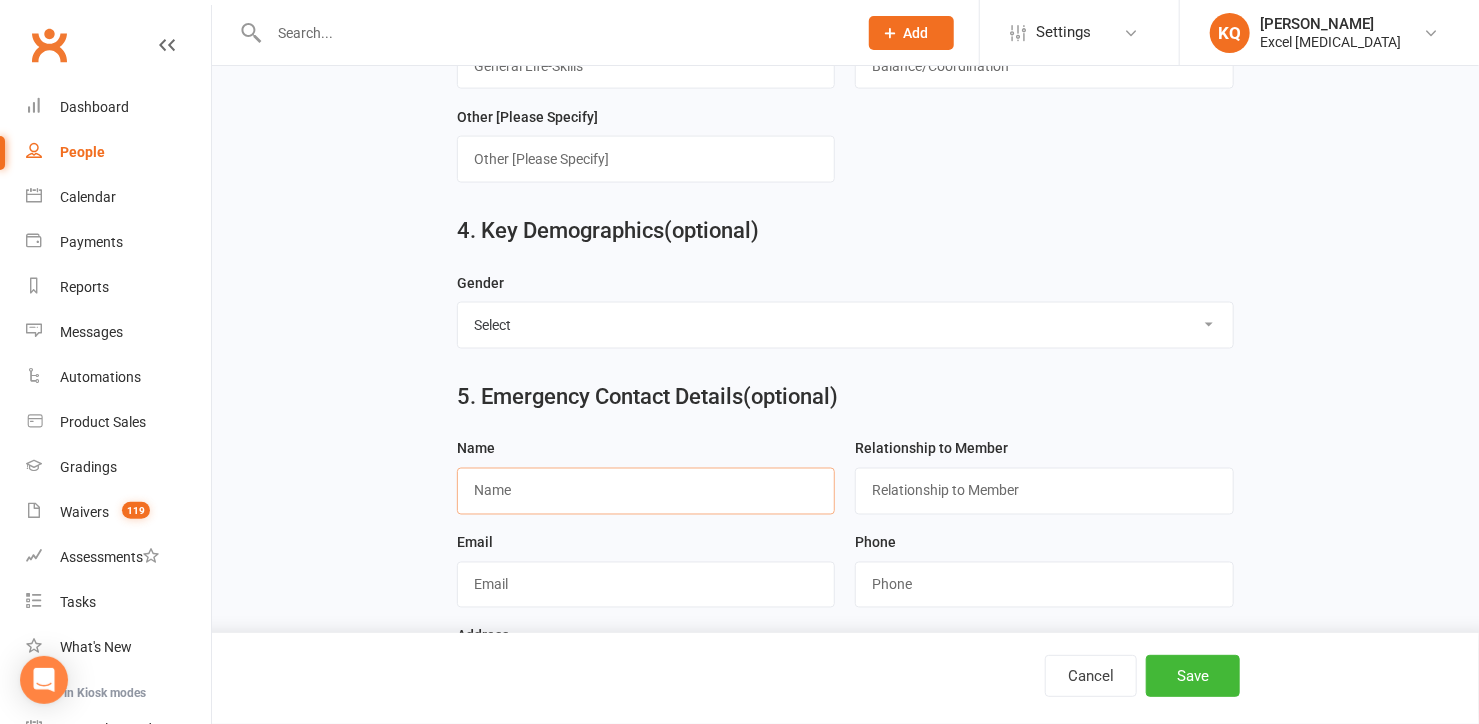 click at bounding box center [646, 491] 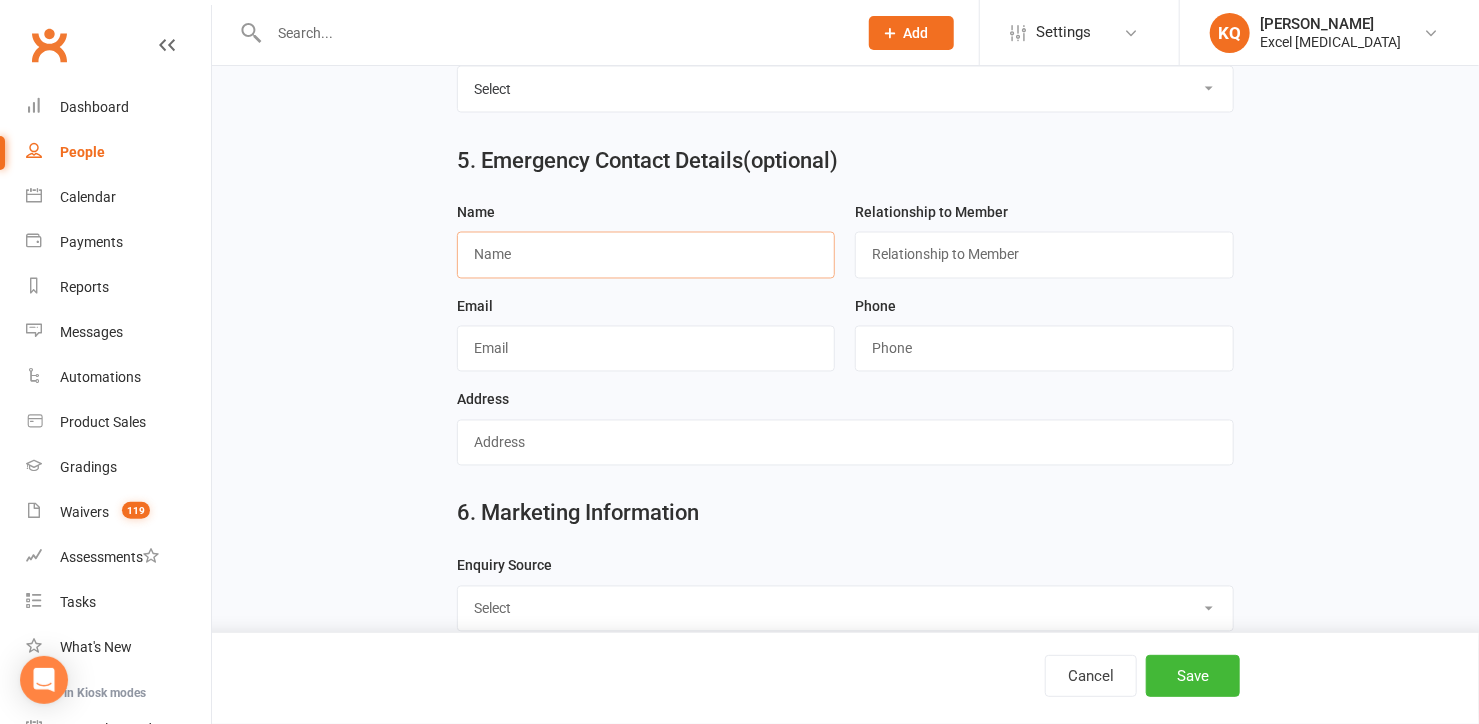 scroll, scrollTop: 1727, scrollLeft: 0, axis: vertical 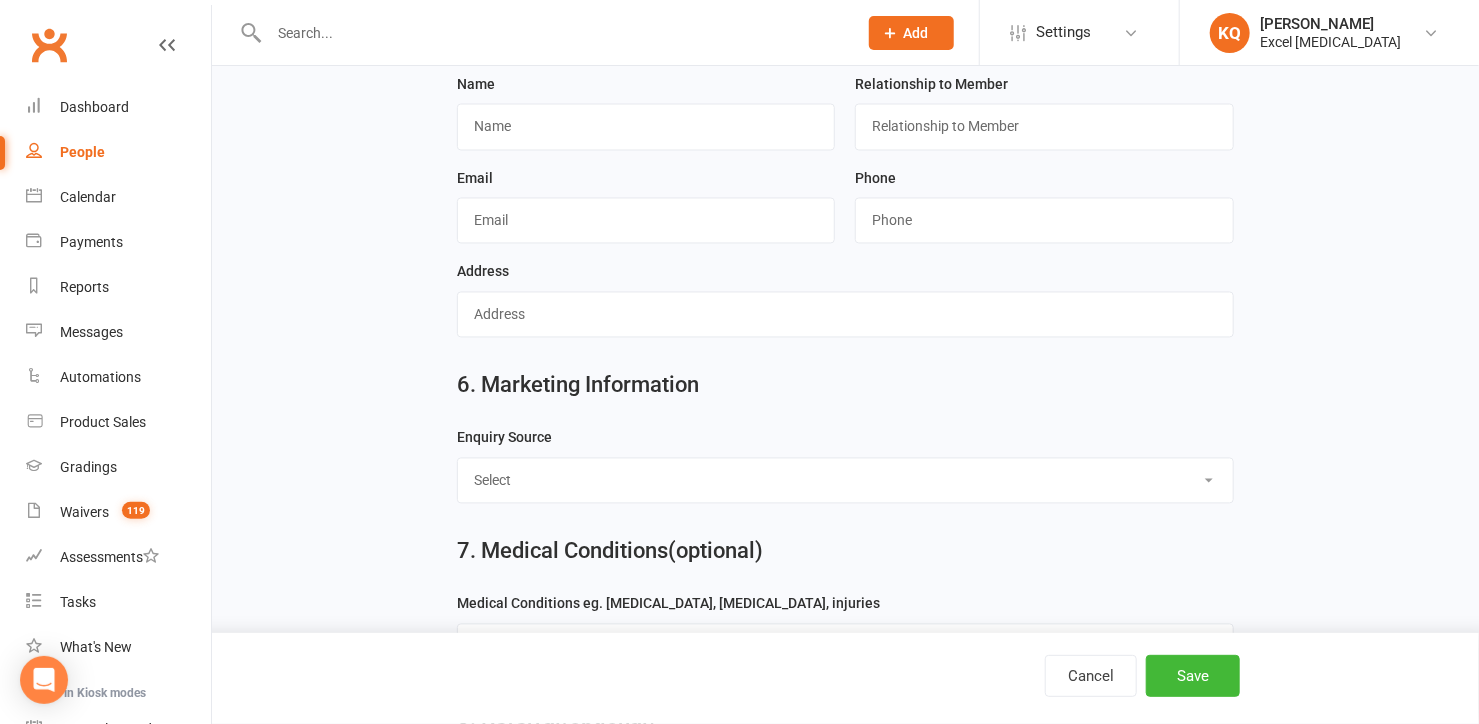 click on "Select Birthday Party Coach/Staff Referral Dance Driven by/Walk In Event [Community] Excel Open Day -drop in Friend Family Member Facebook [General] Facebook [Advert] Flyer Google/Google Review HAF [Half Term Club] Internet Search Instagram School Signage Workshop/Course [Community] Workshop/Course [Academy] Website Other/Unknown" at bounding box center [845, 481] 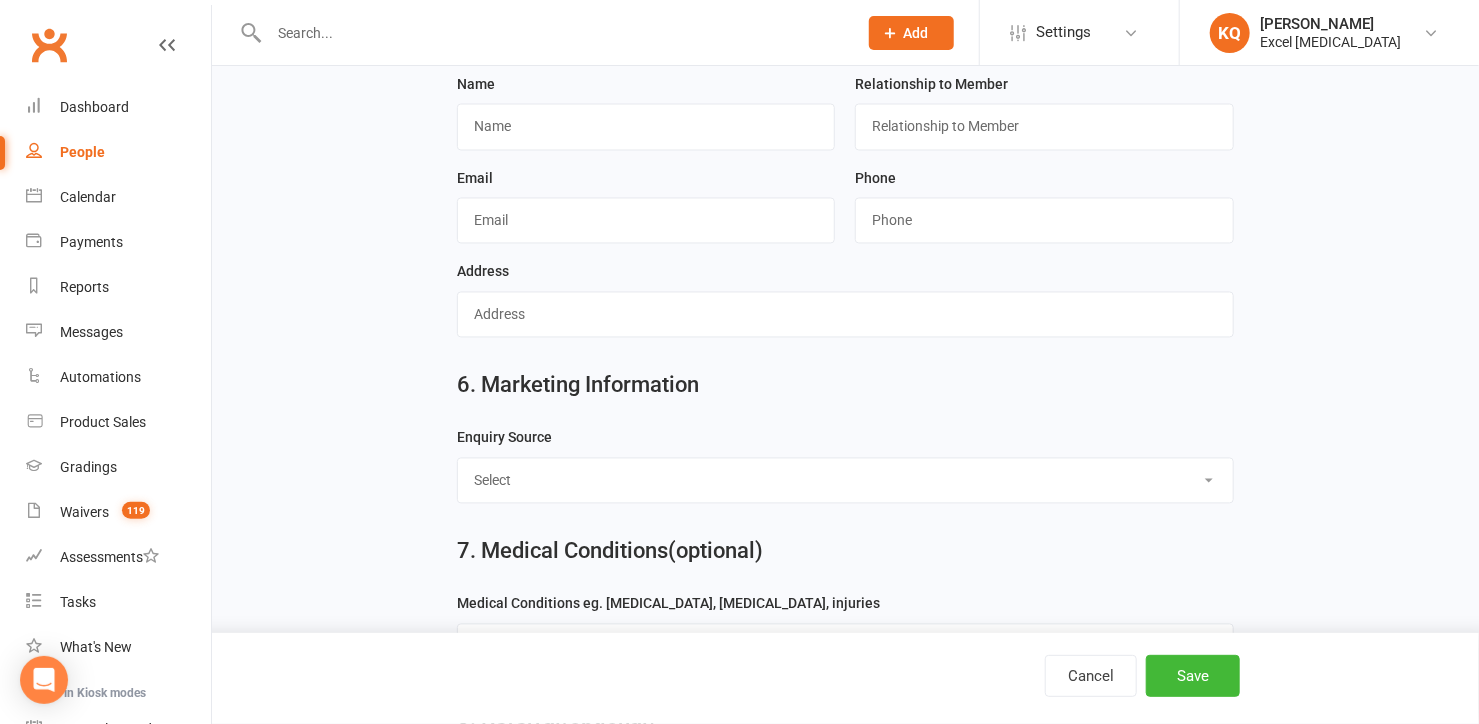 select on "Event [Community]" 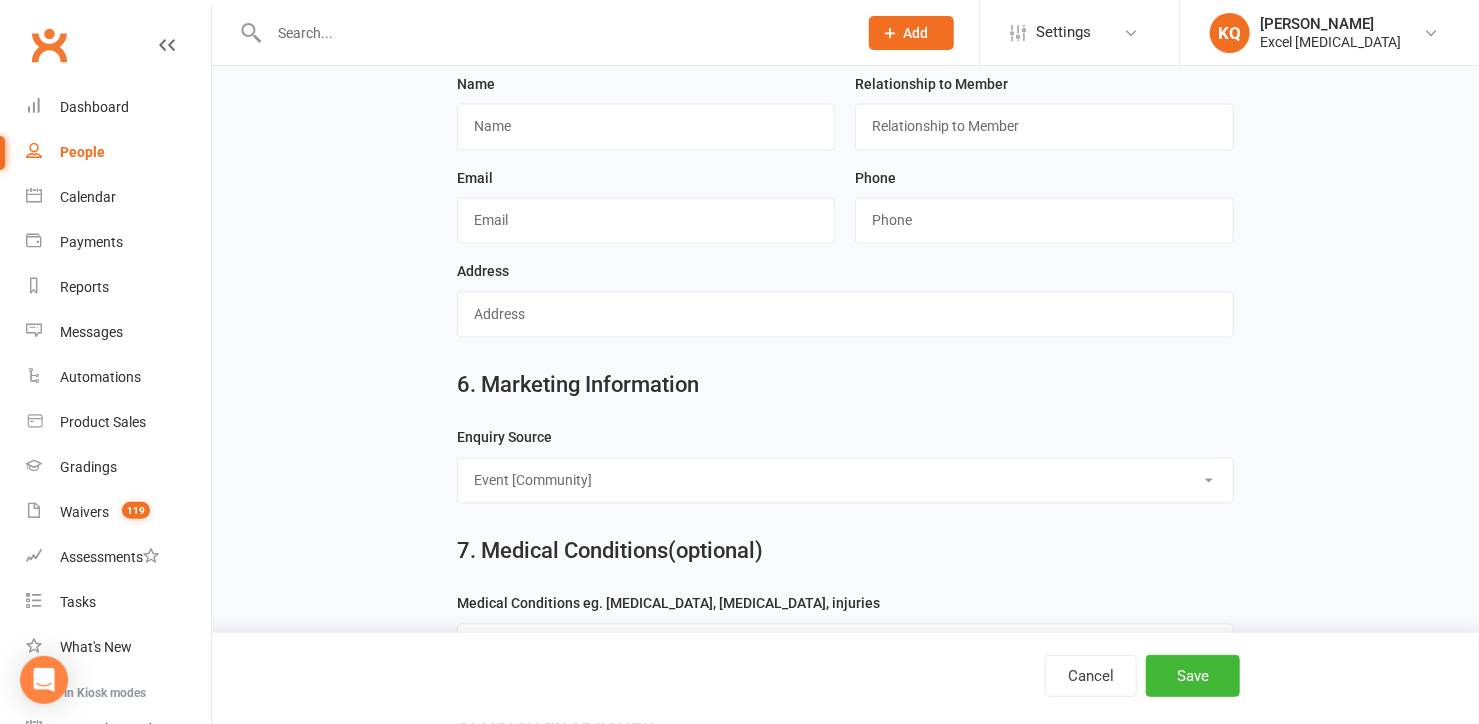 click on "Select Birthday Party Coach/Staff Referral Dance Driven by/Walk In Event [Community] Excel Open Day -drop in Friend Family Member Facebook [General] Facebook [Advert] Flyer Google/Google Review HAF [Half Term Club] Internet Search Instagram School Signage Workshop/Course [Community] Workshop/Course [Academy] Website Other/Unknown" at bounding box center (845, 481) 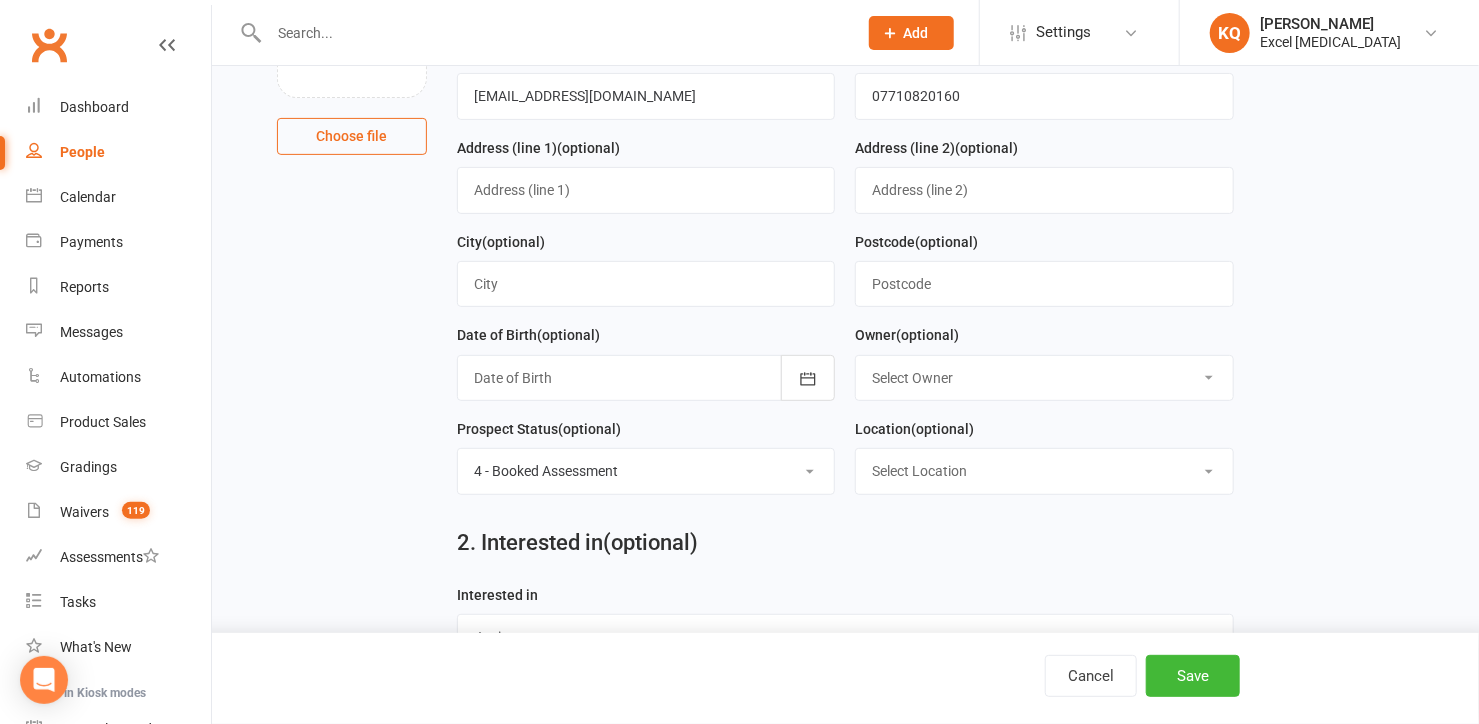 scroll, scrollTop: 133, scrollLeft: 0, axis: vertical 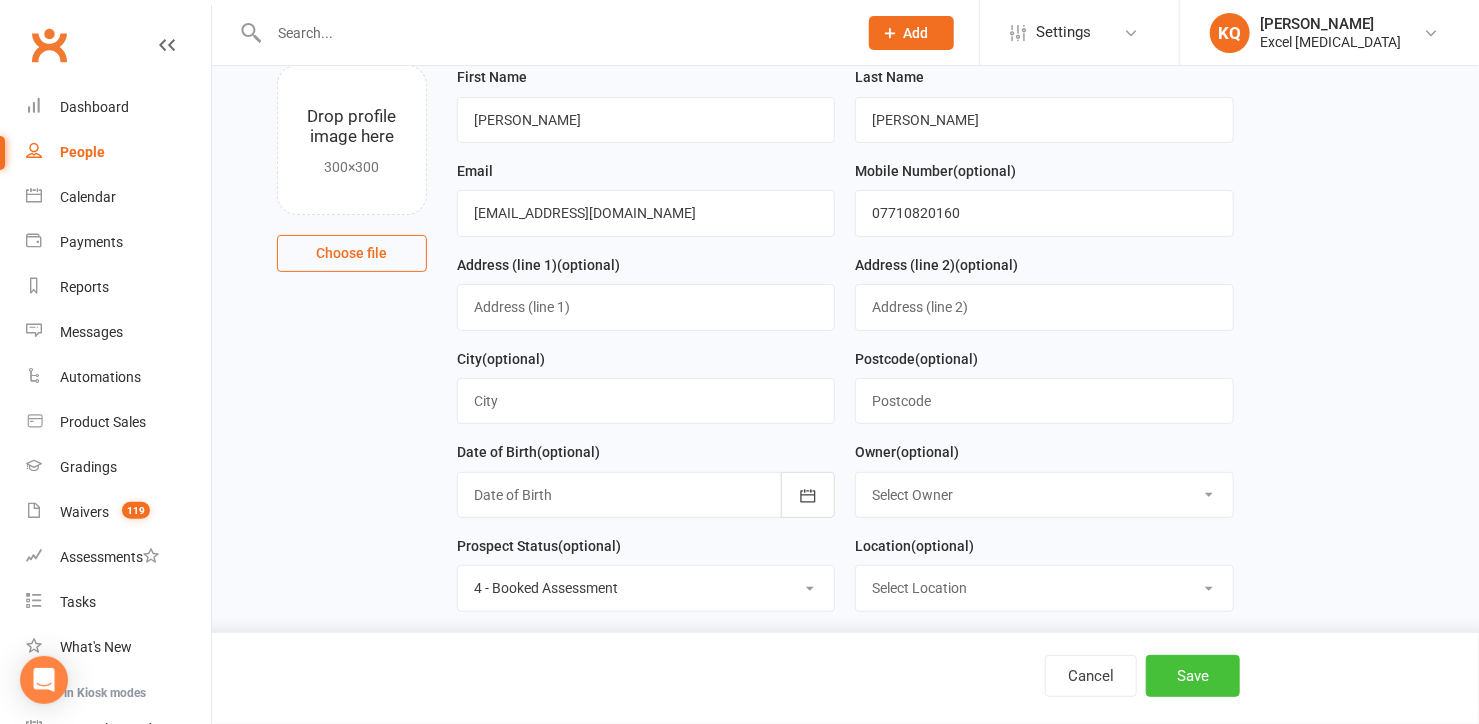 click on "Save" at bounding box center (1193, 676) 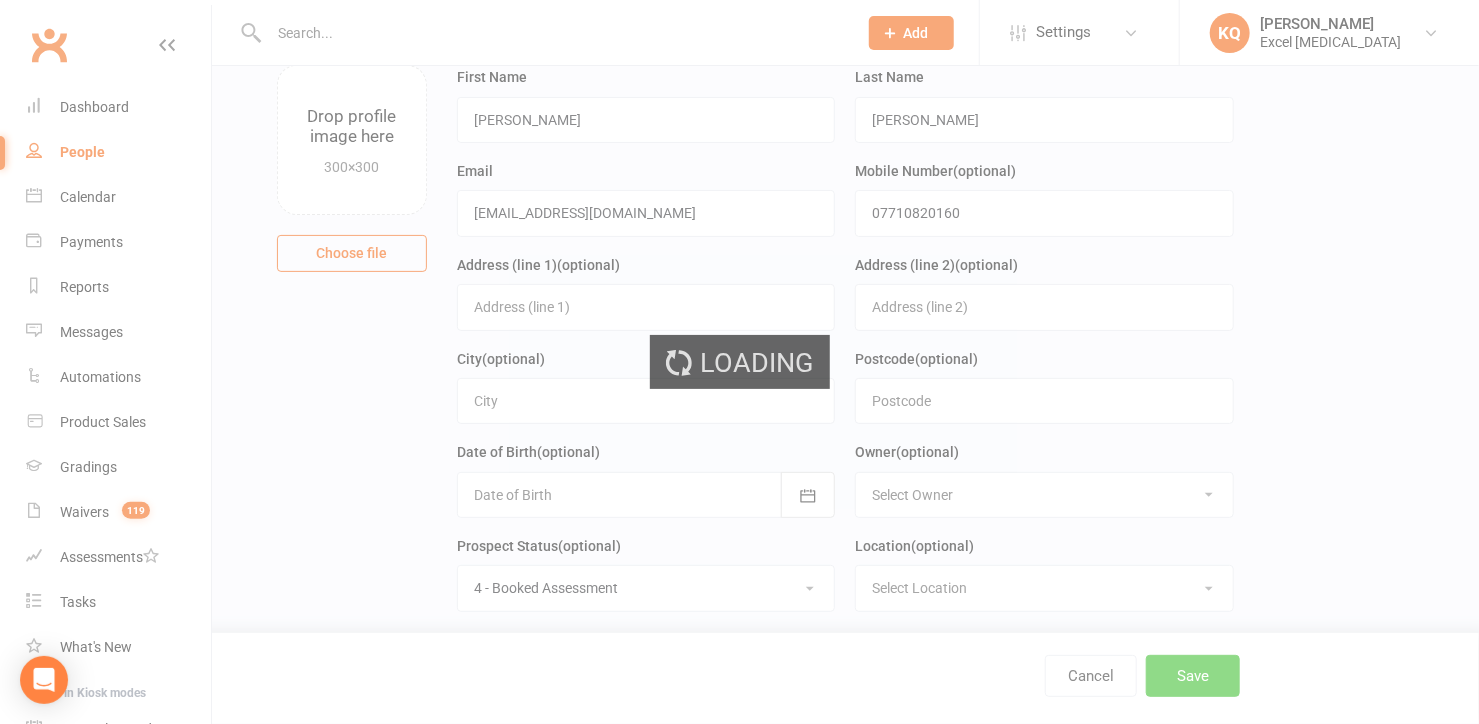 scroll, scrollTop: 0, scrollLeft: 0, axis: both 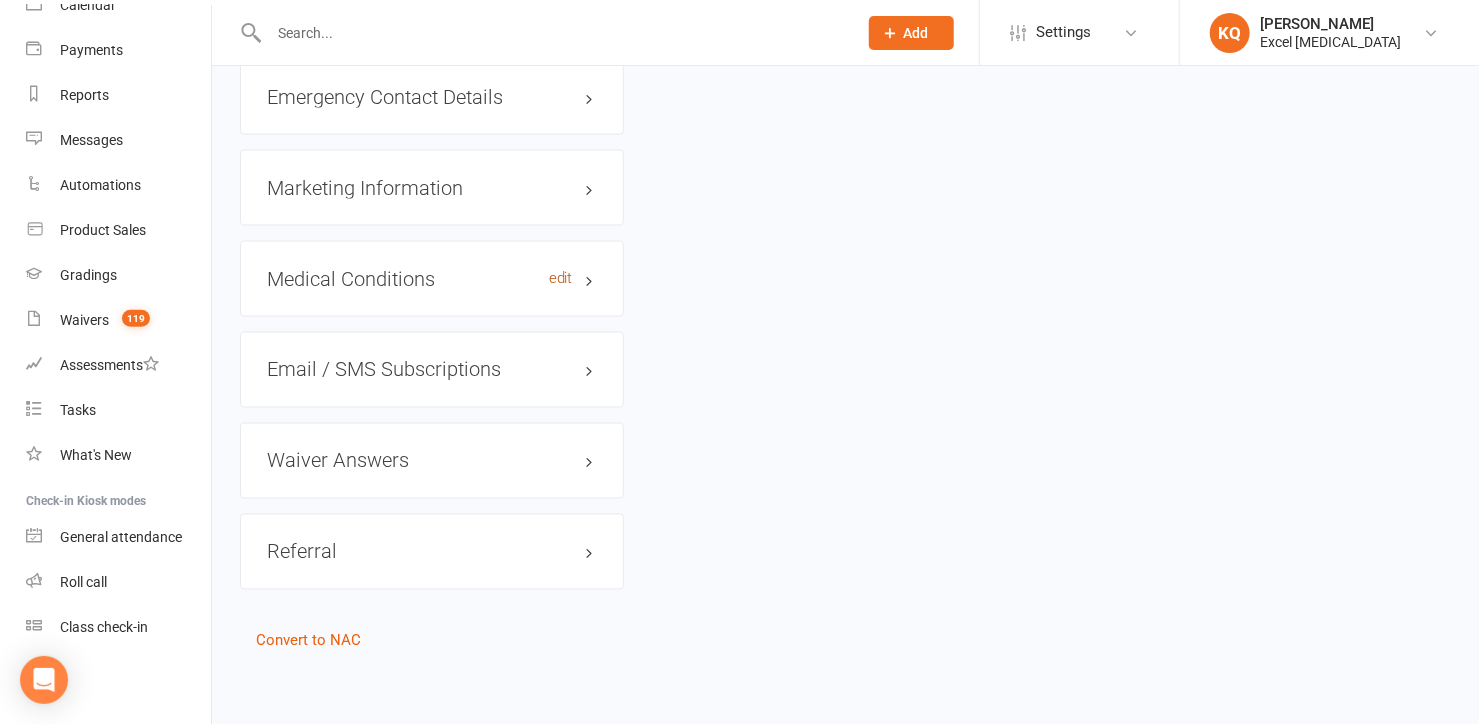 click on "edit" at bounding box center (561, 278) 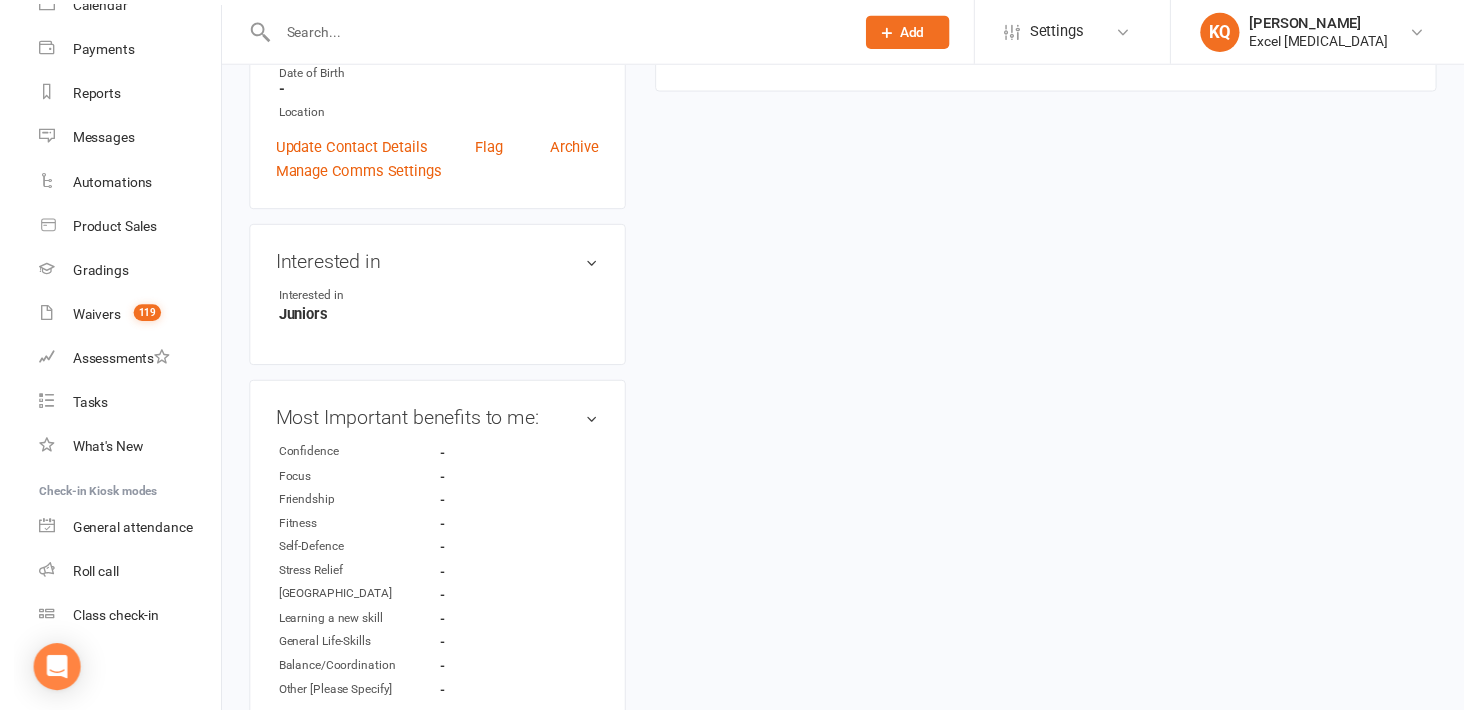 scroll, scrollTop: 136, scrollLeft: 0, axis: vertical 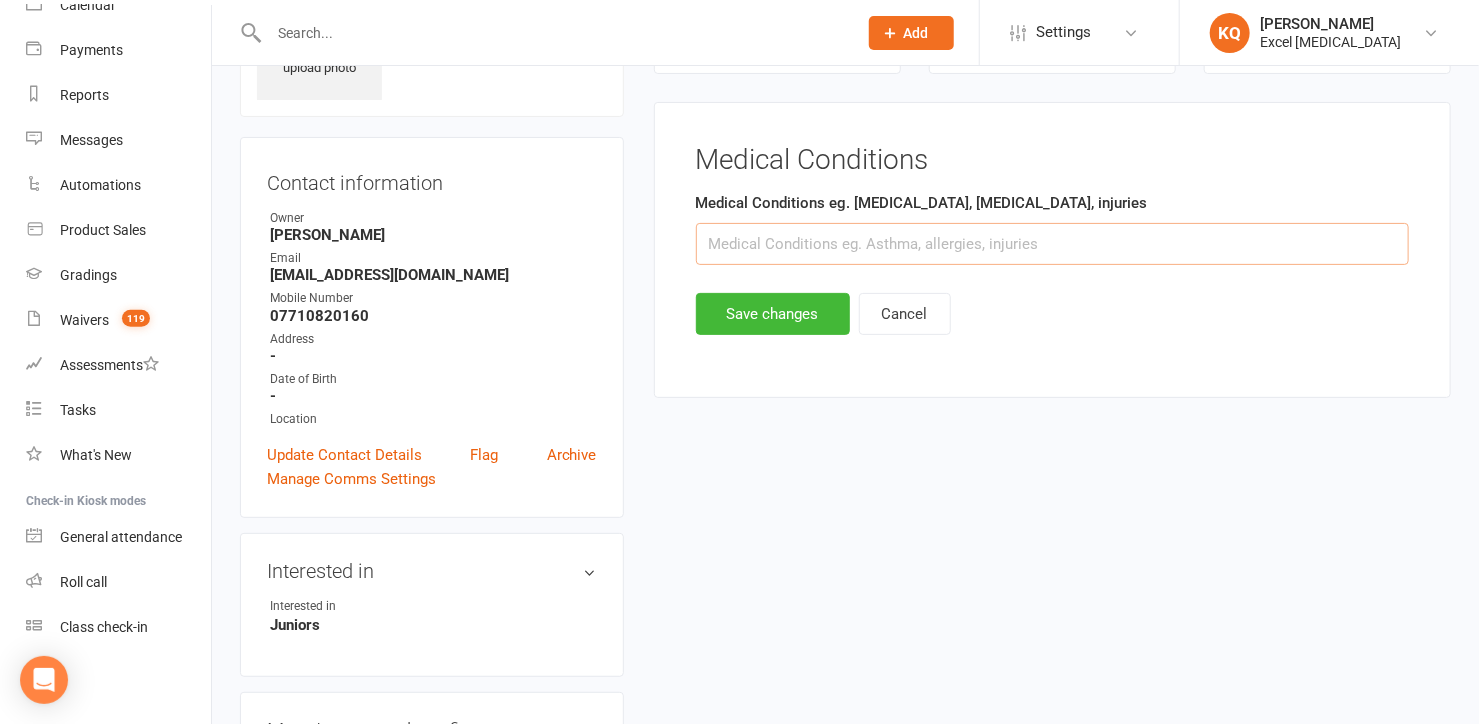 drag, startPoint x: 724, startPoint y: 231, endPoint x: 710, endPoint y: 223, distance: 16.124516 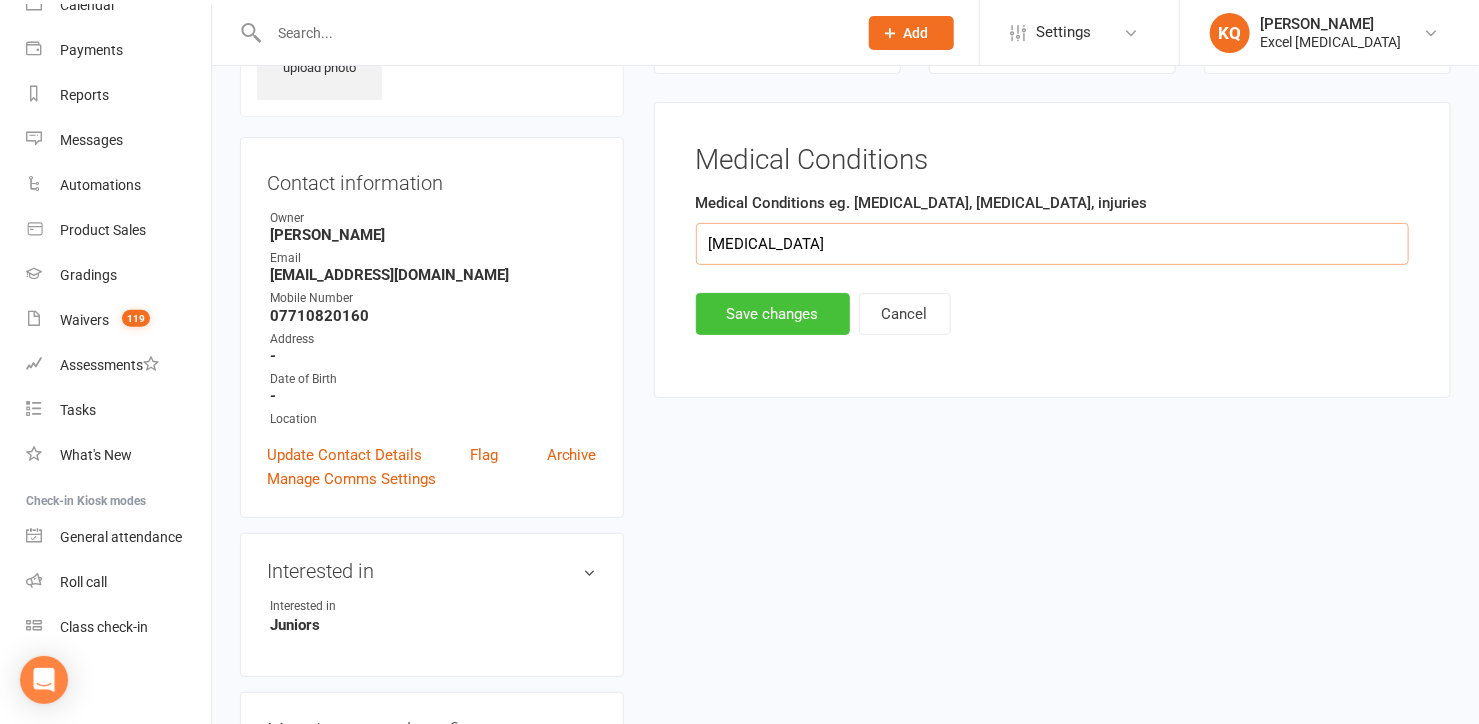 type on "[MEDICAL_DATA]" 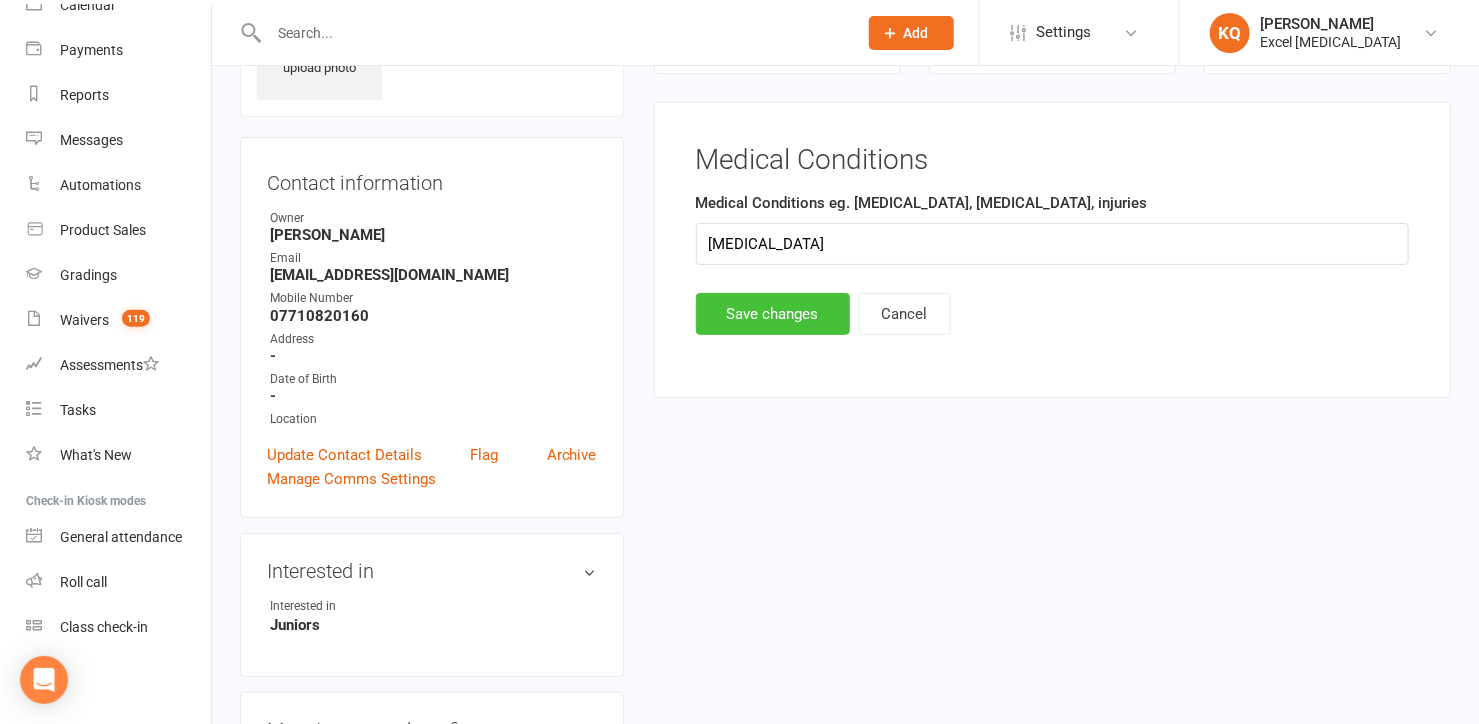 click on "Save changes" at bounding box center (773, 314) 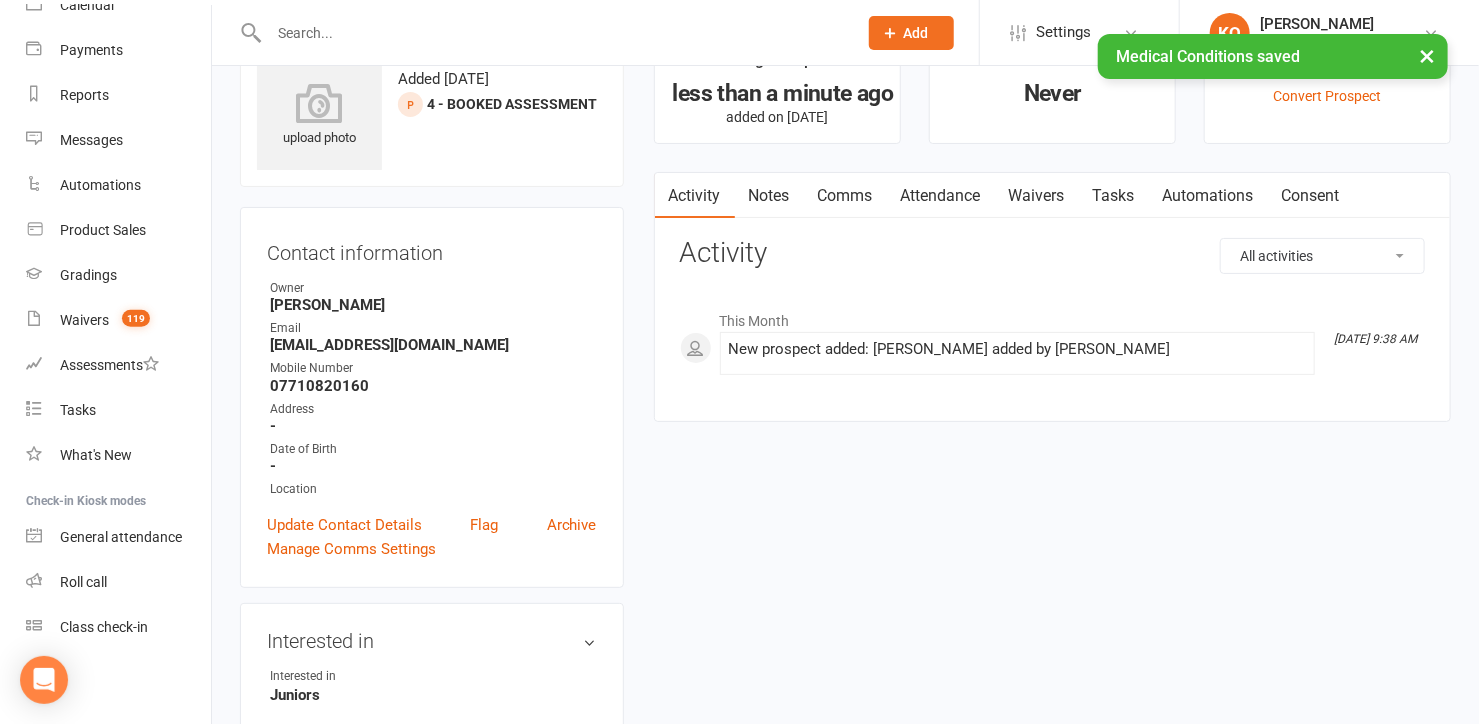 scroll, scrollTop: 0, scrollLeft: 0, axis: both 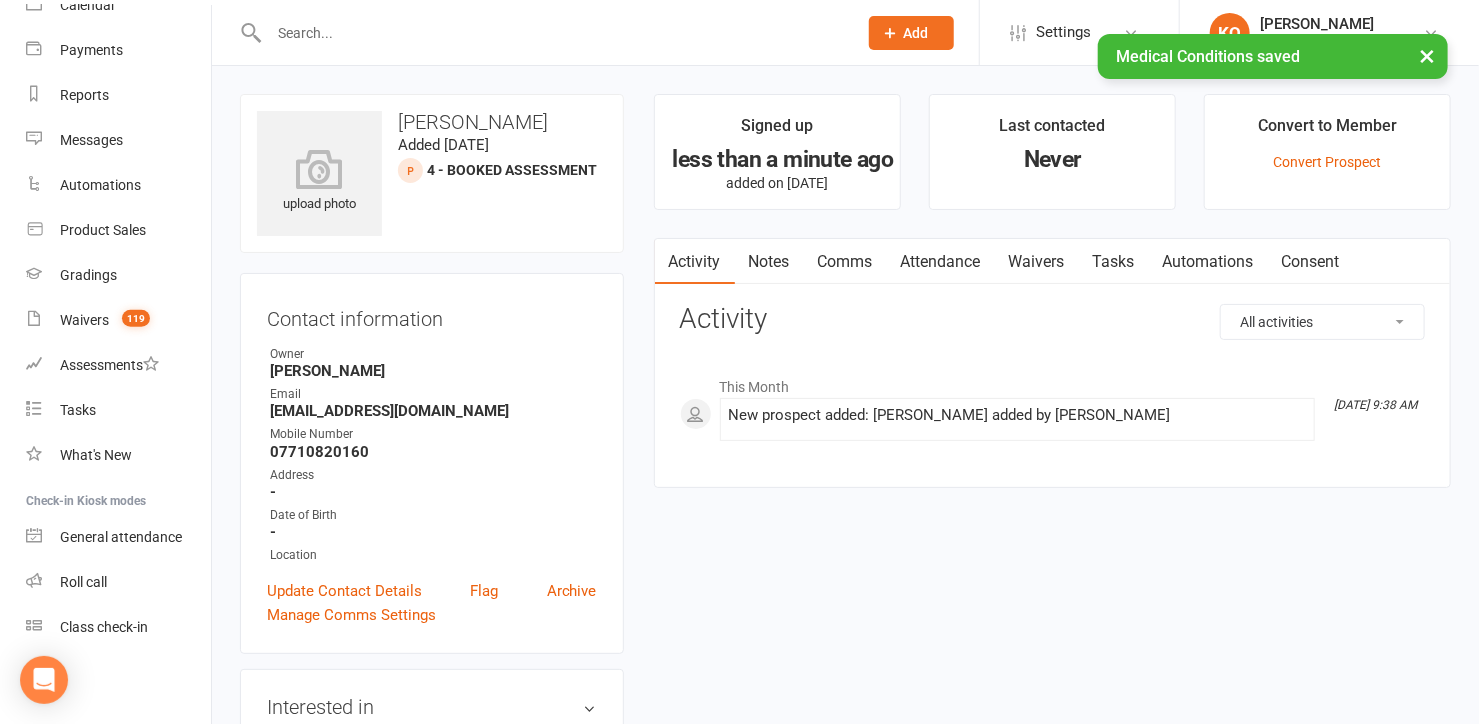 click on "Notes" at bounding box center [769, 262] 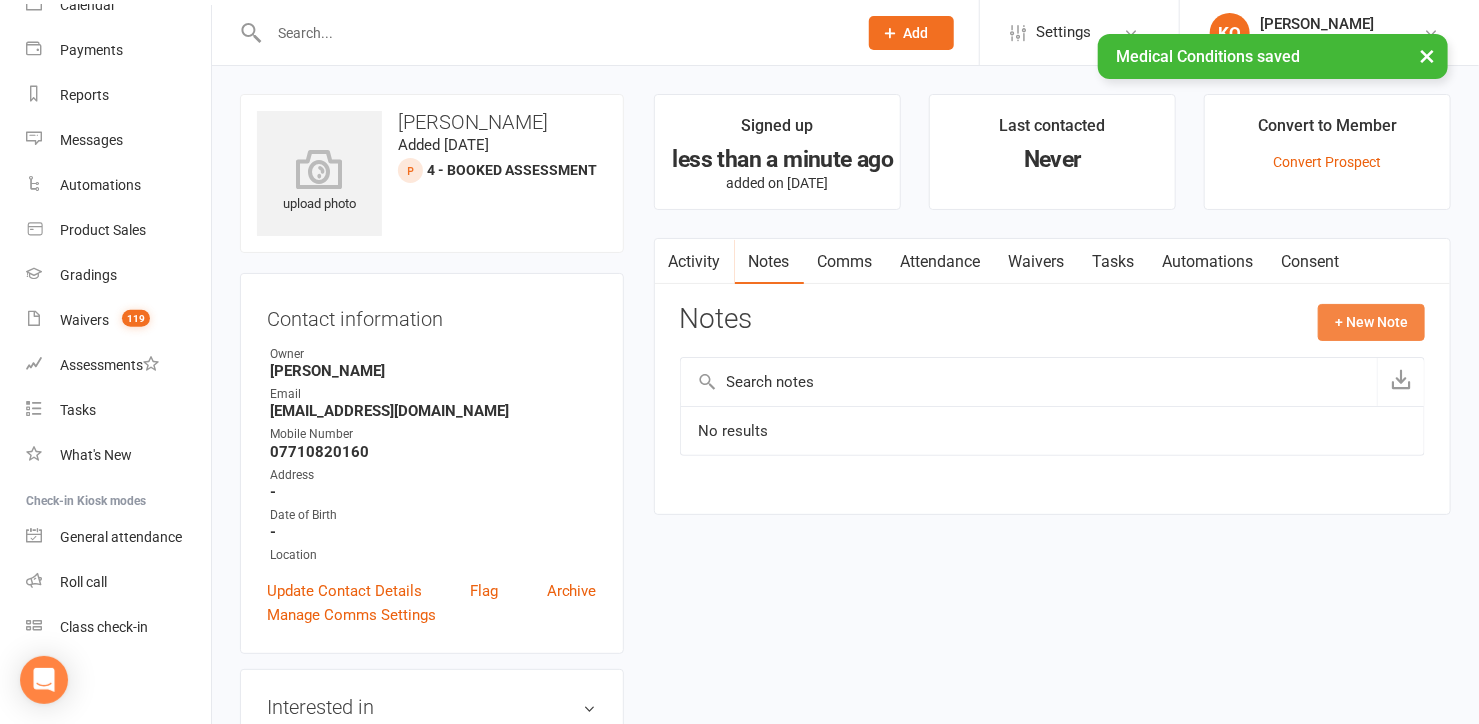 click on "+ New Note" at bounding box center (1371, 322) 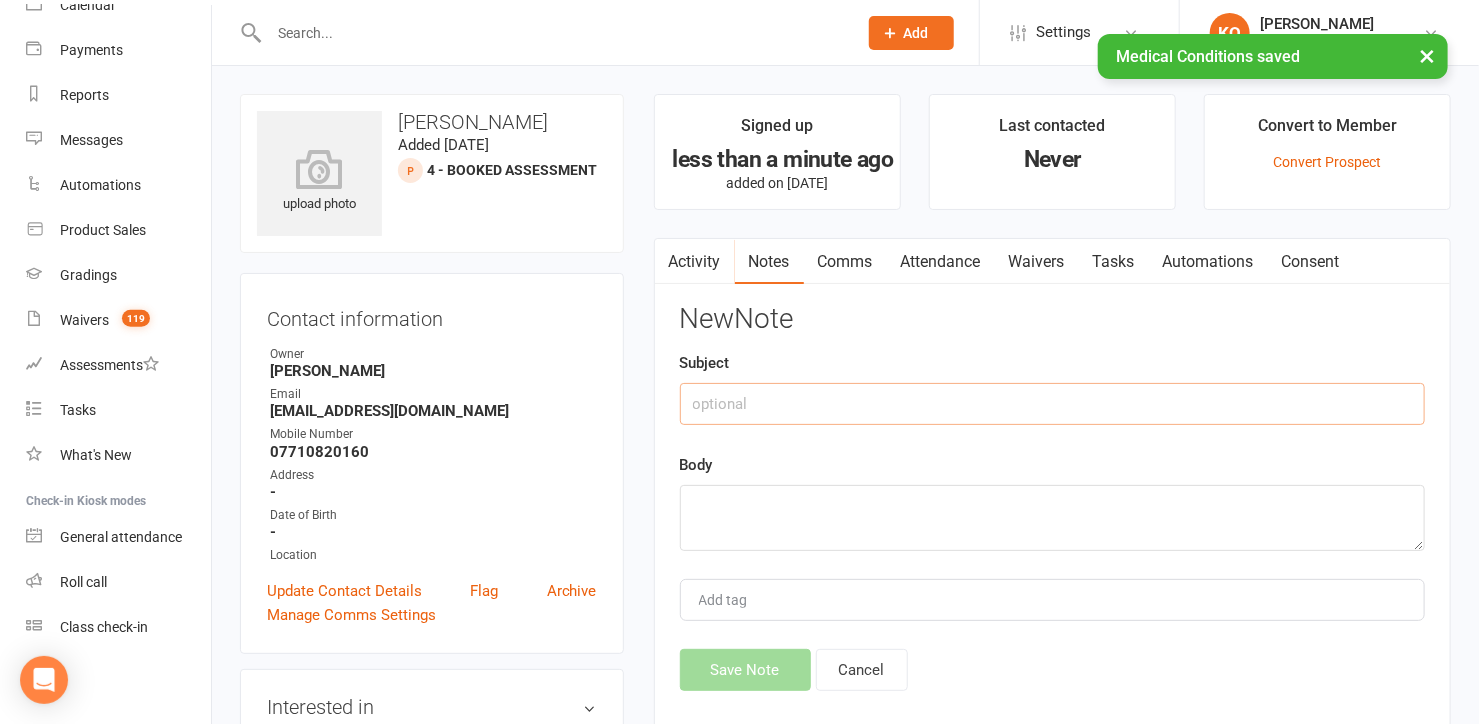 click at bounding box center (1052, 404) 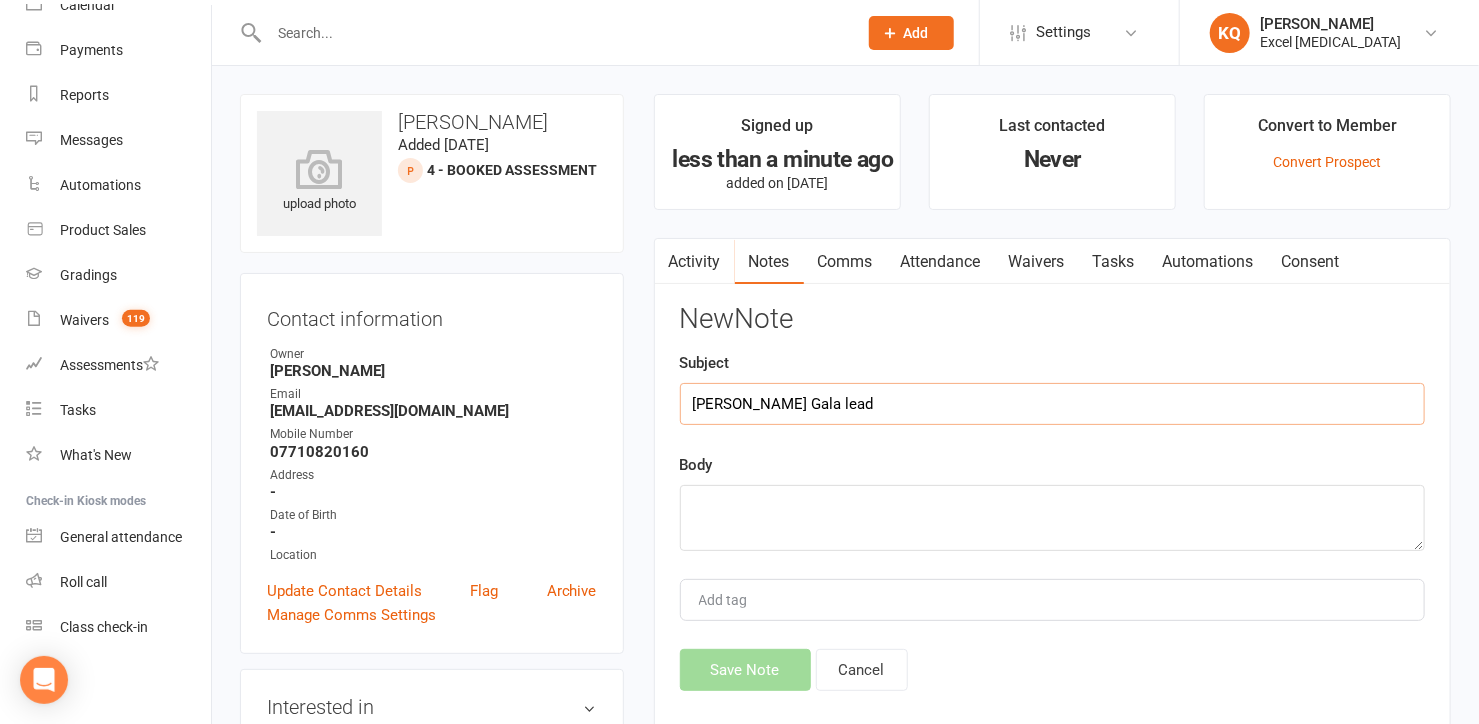type on "[PERSON_NAME] Gala lead" 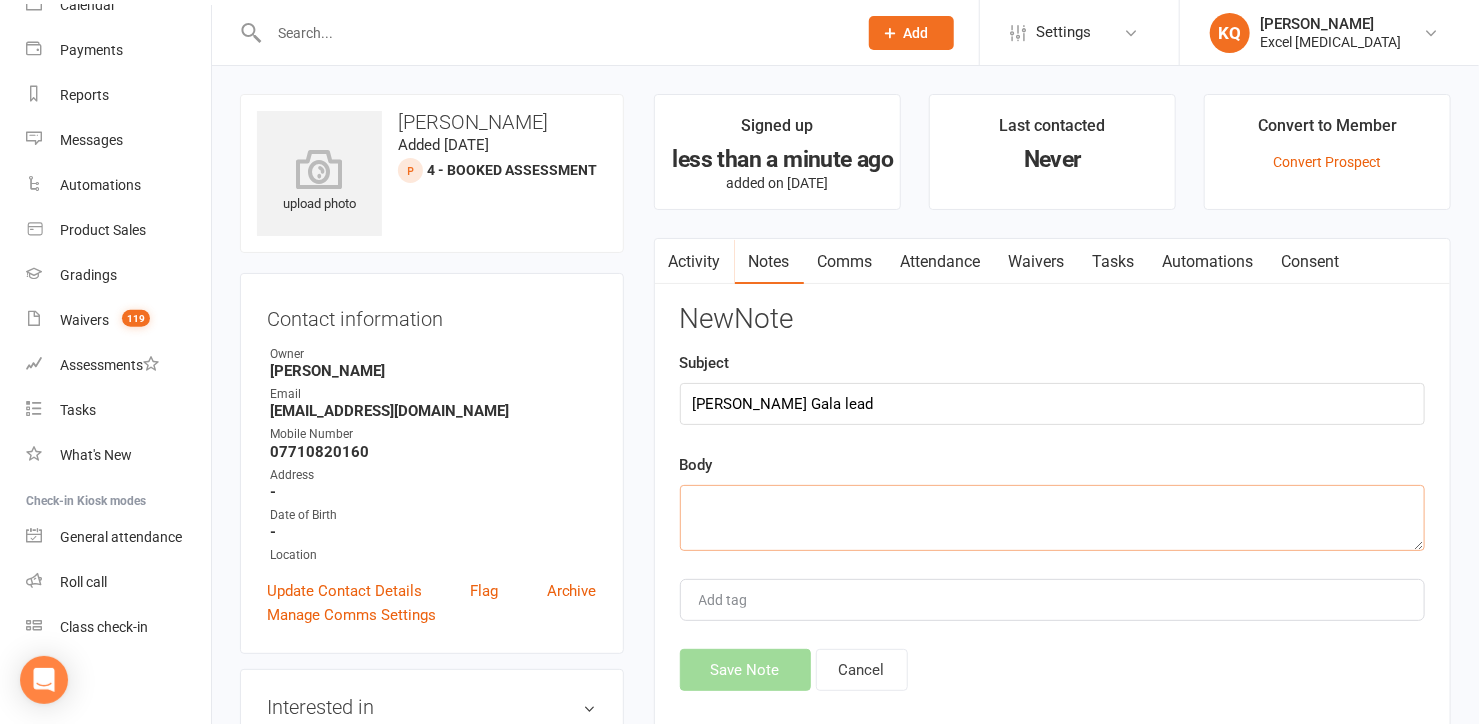 click at bounding box center (1052, 518) 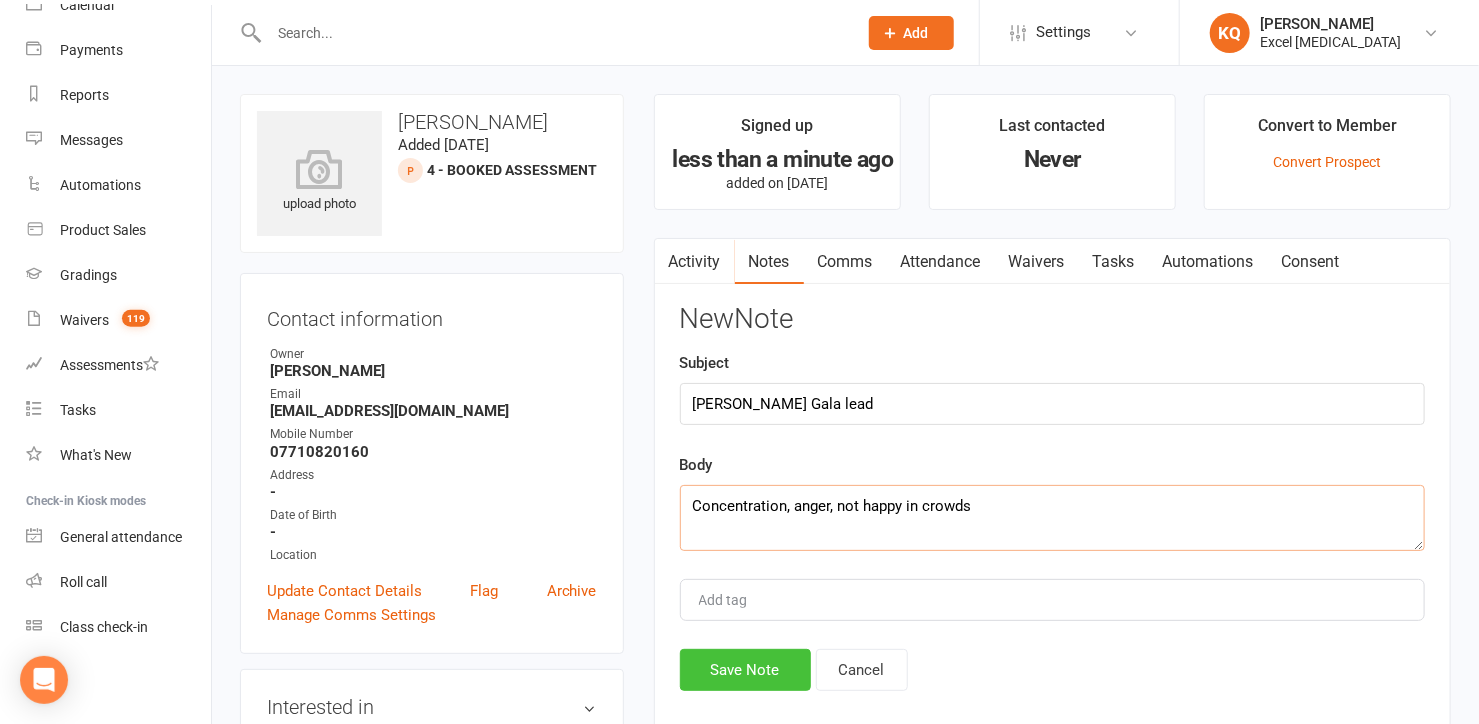 type on "Concentration, anger, not happy in crowds" 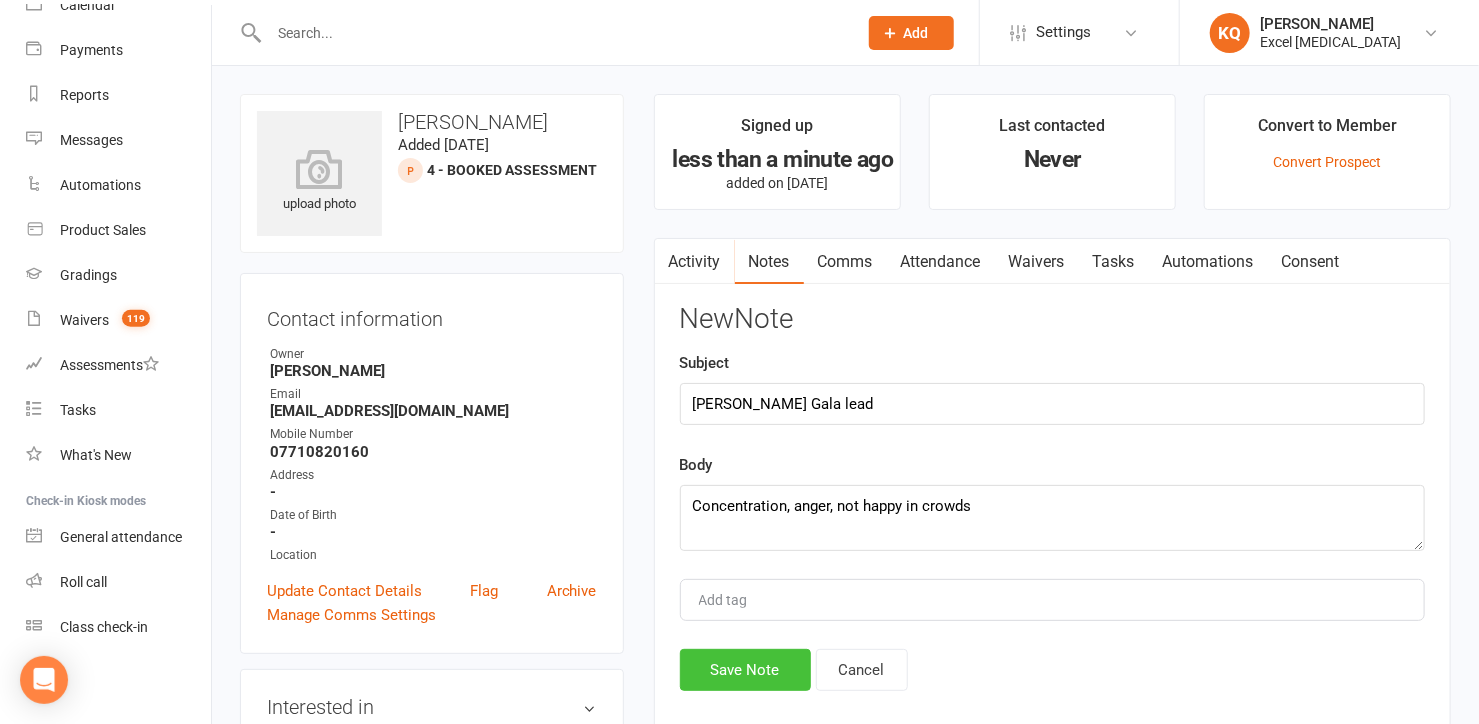 click on "Save Note" at bounding box center (745, 670) 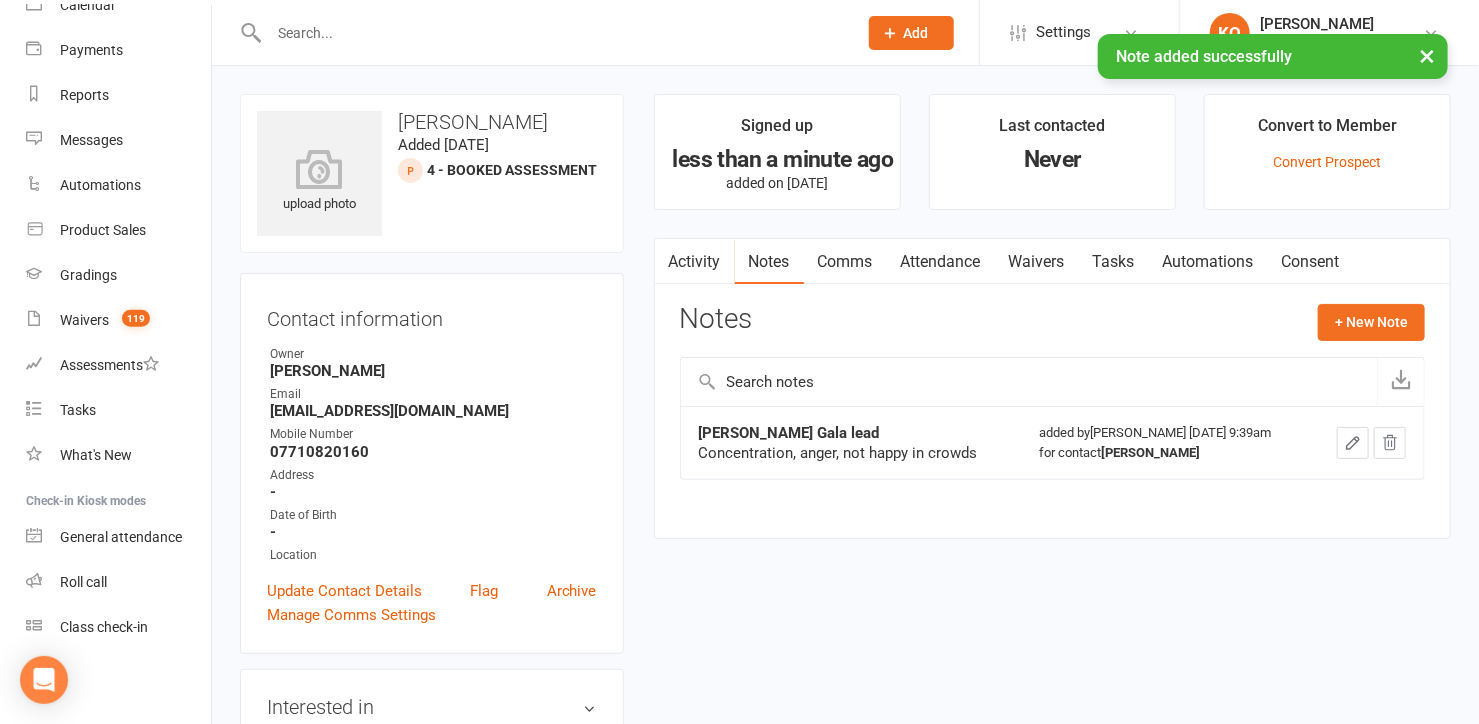 click on "Attendance" at bounding box center [941, 262] 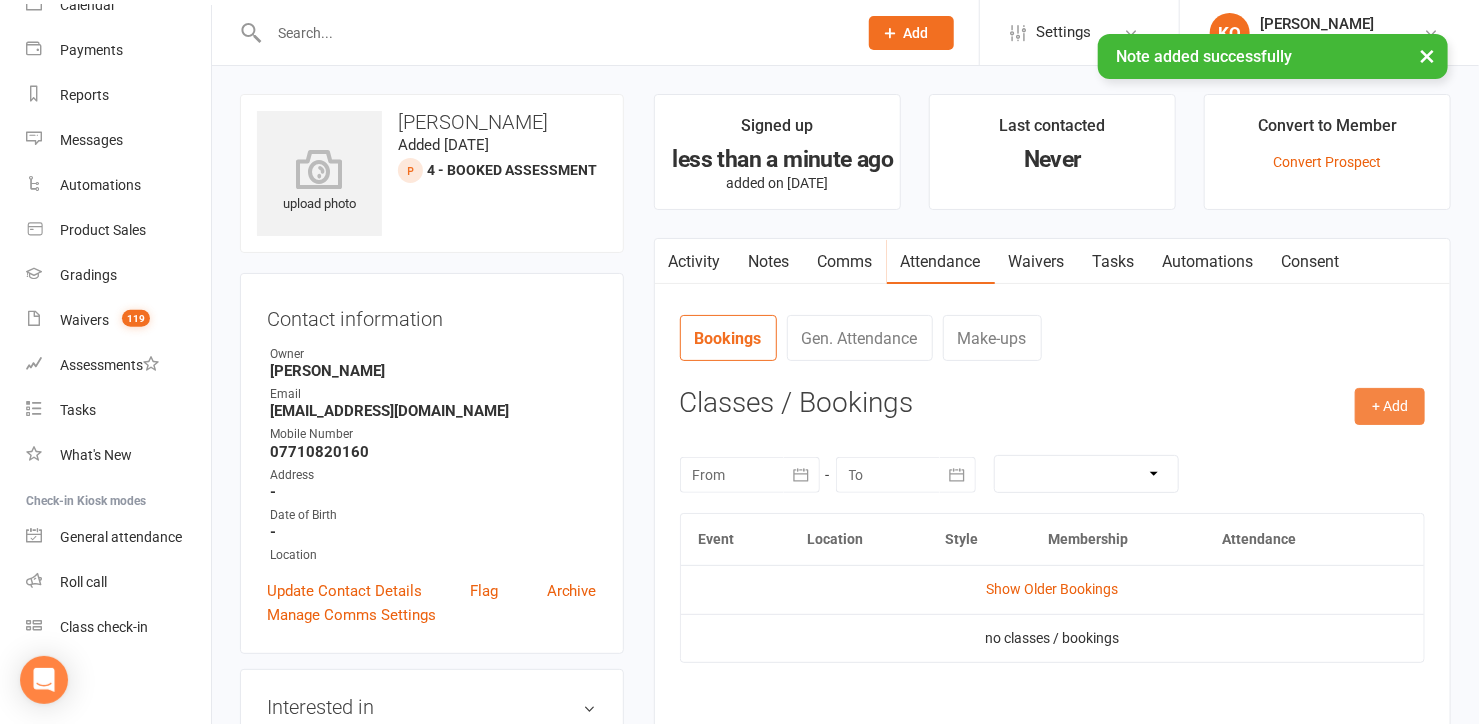 click on "+ Add" at bounding box center [1390, 406] 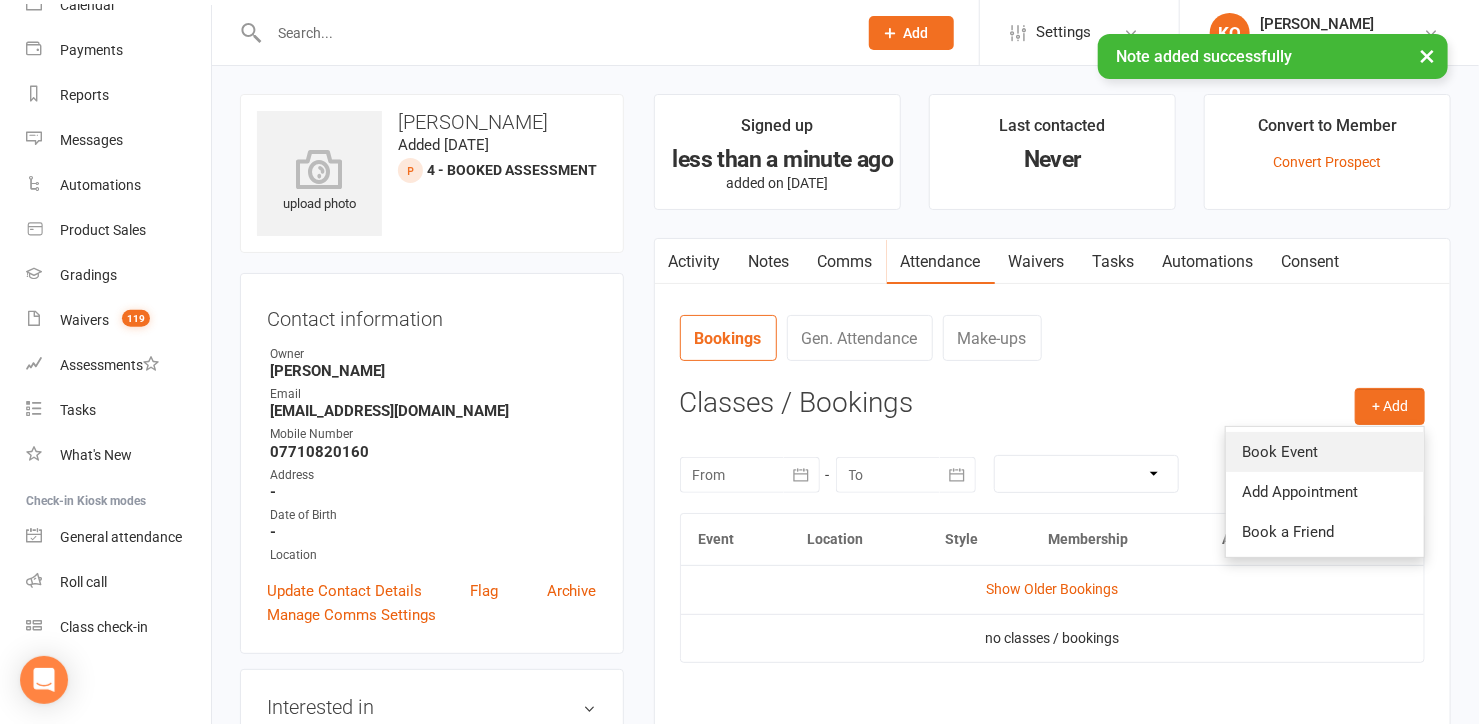 click on "Book Event" at bounding box center (1325, 452) 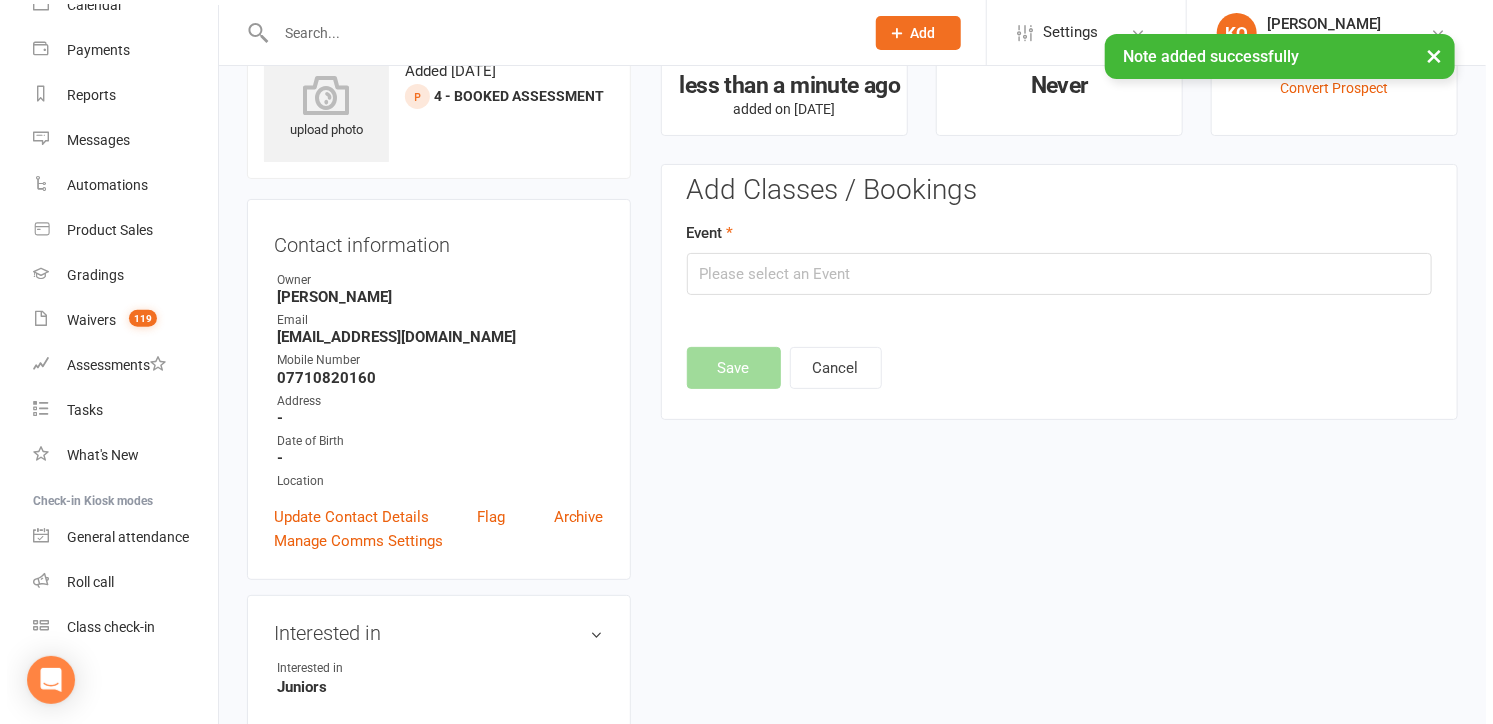 scroll, scrollTop: 136, scrollLeft: 0, axis: vertical 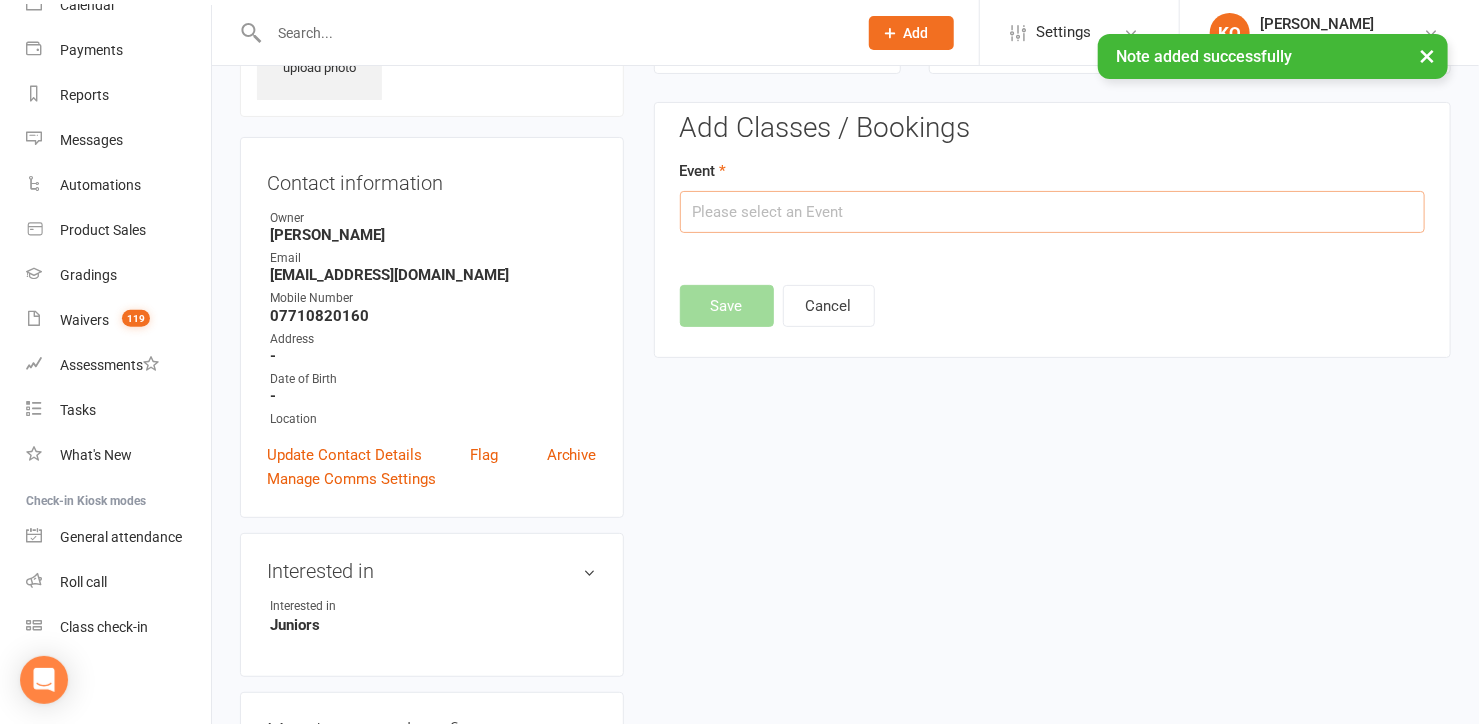 click at bounding box center (1052, 212) 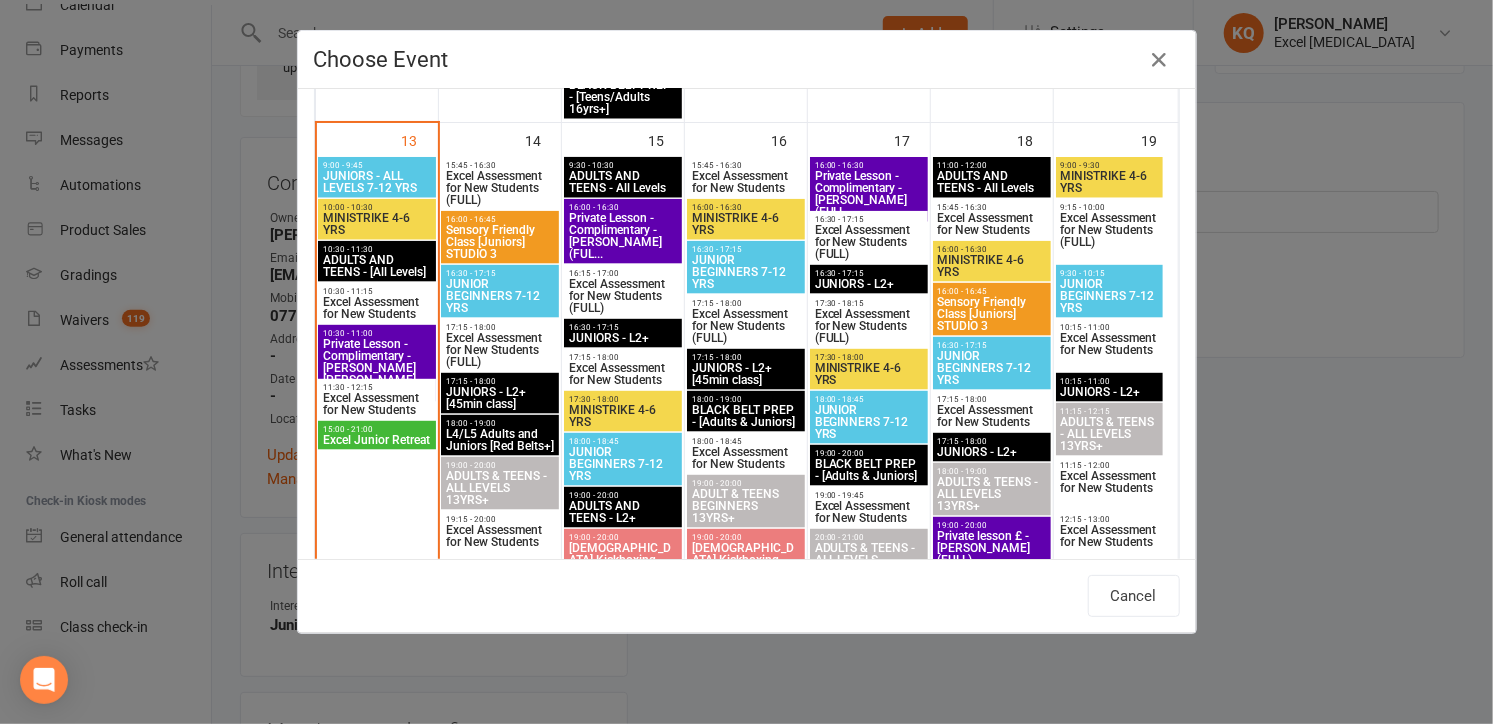 scroll, scrollTop: 1272, scrollLeft: 0, axis: vertical 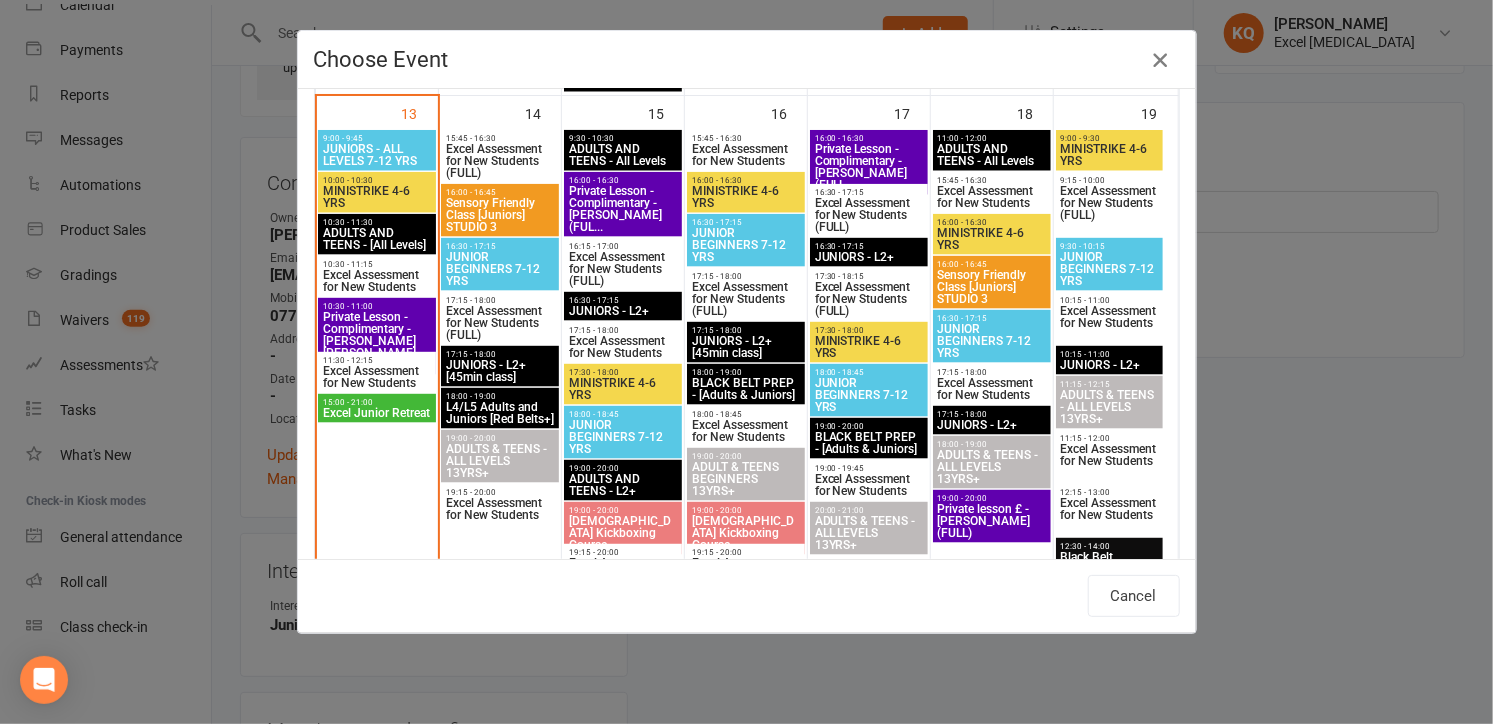 click at bounding box center [1160, 60] 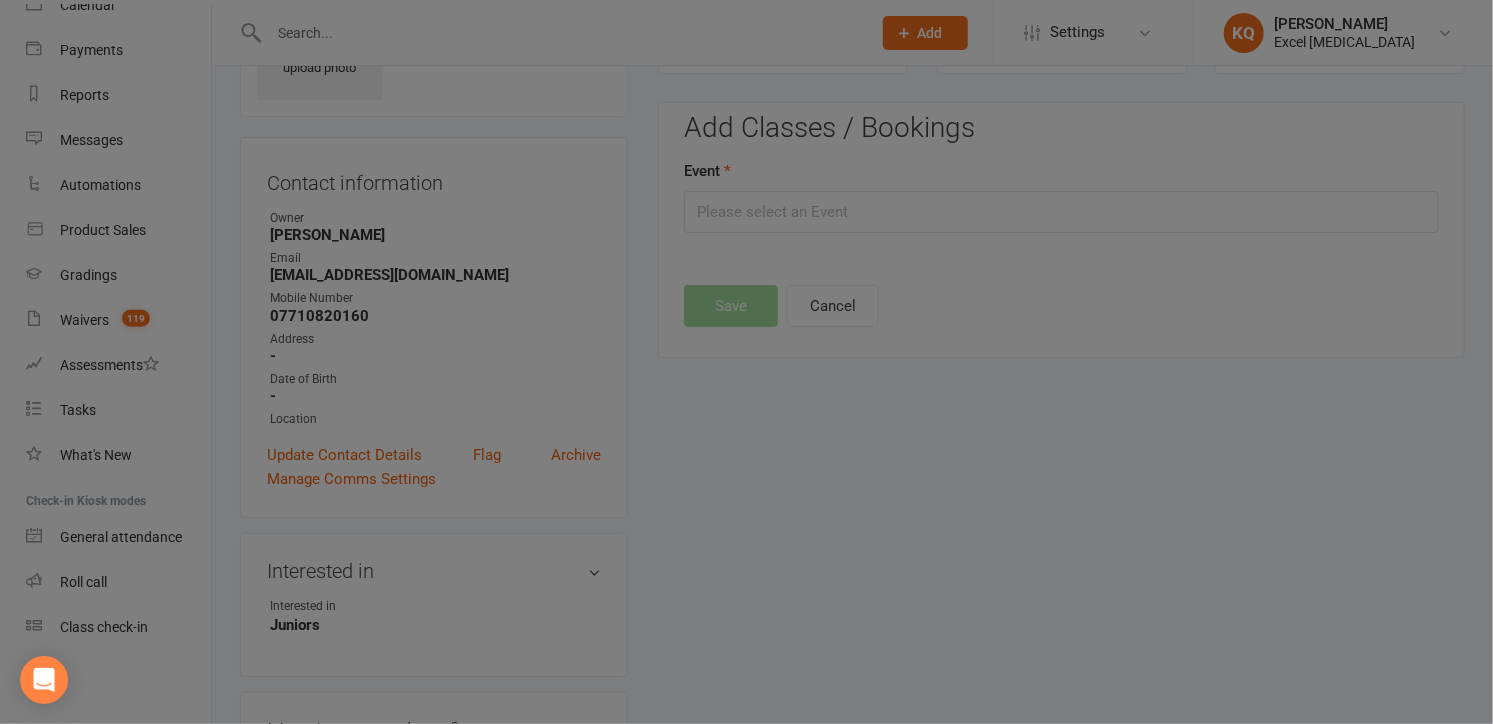 click at bounding box center (746, 362) 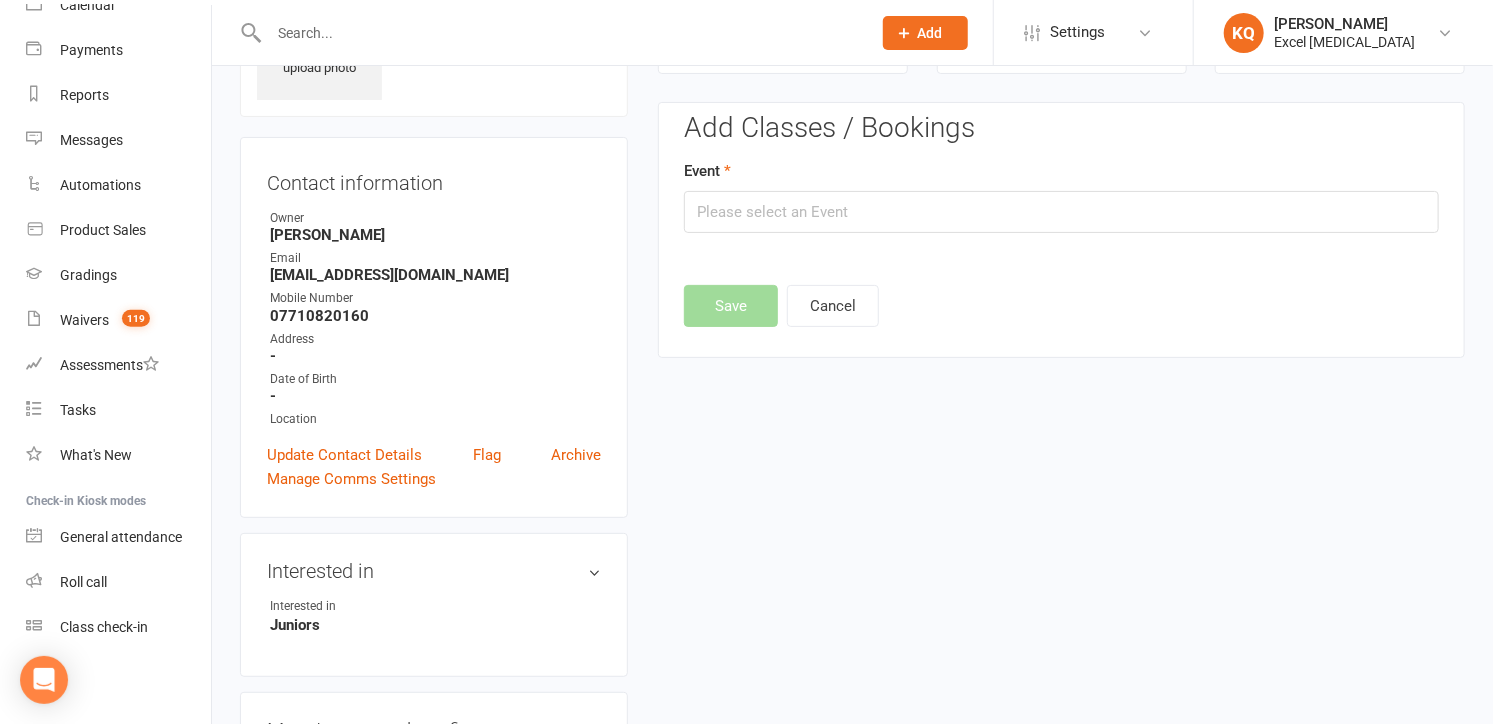 click on "Settings Membership Plans Event Templates Appointment Types Image Library" at bounding box center [1093, 32] 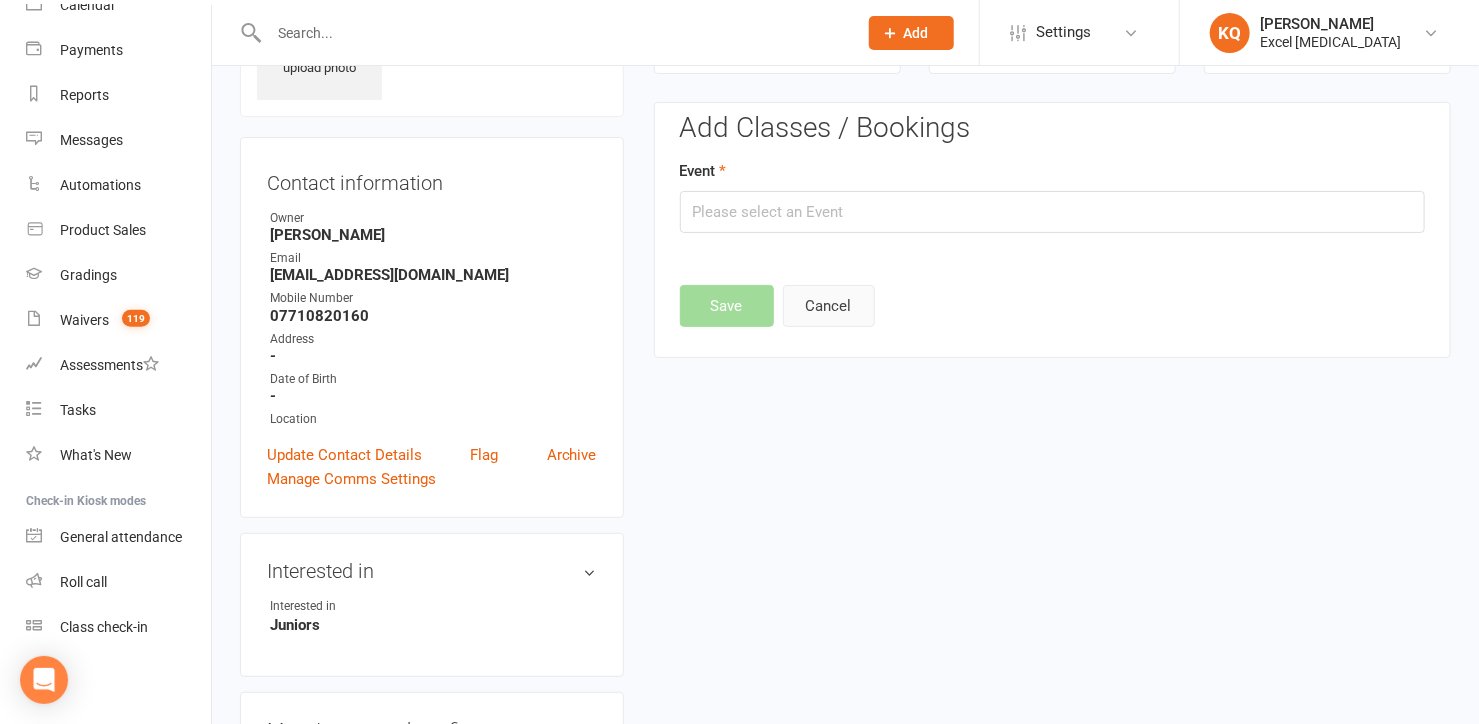 click on "Cancel" at bounding box center (829, 306) 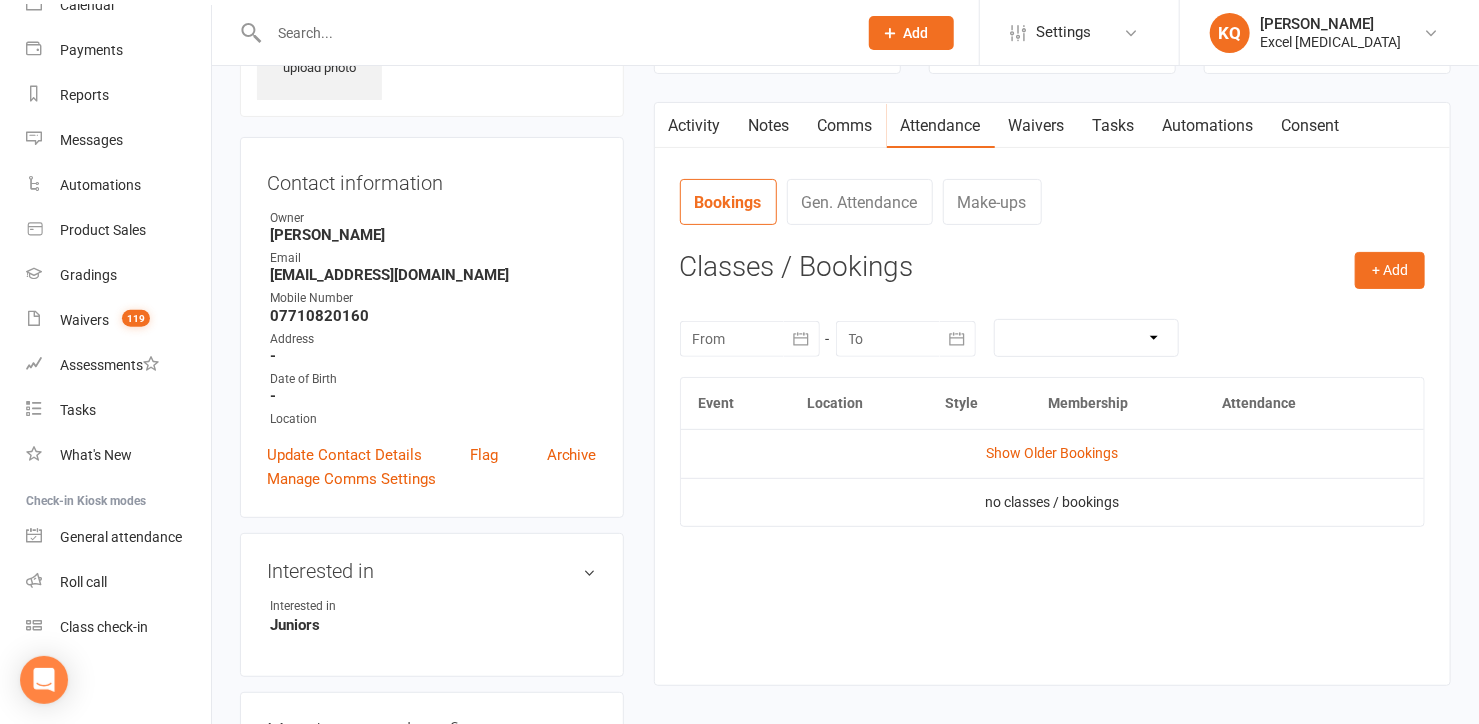 click on "Notes" at bounding box center [769, 126] 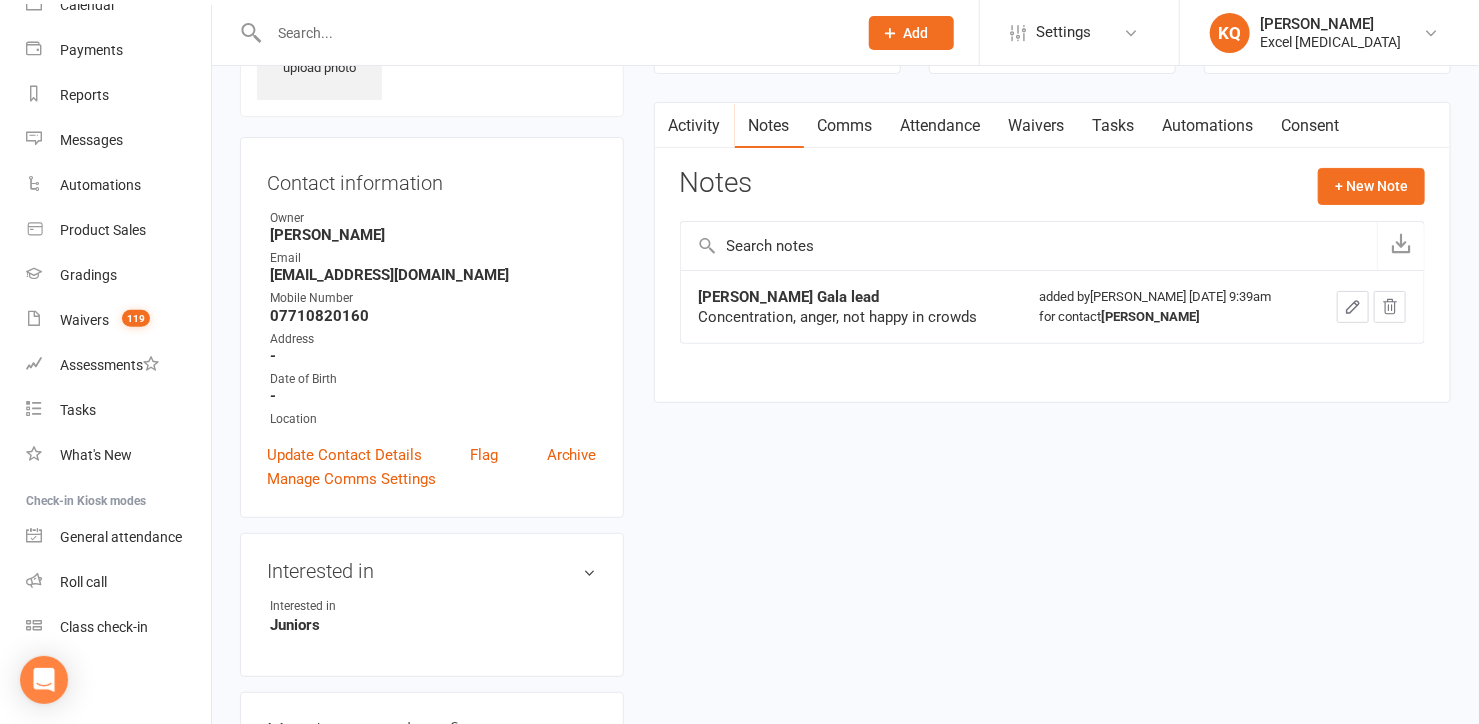click on "Notes + New Note" at bounding box center [1052, 194] 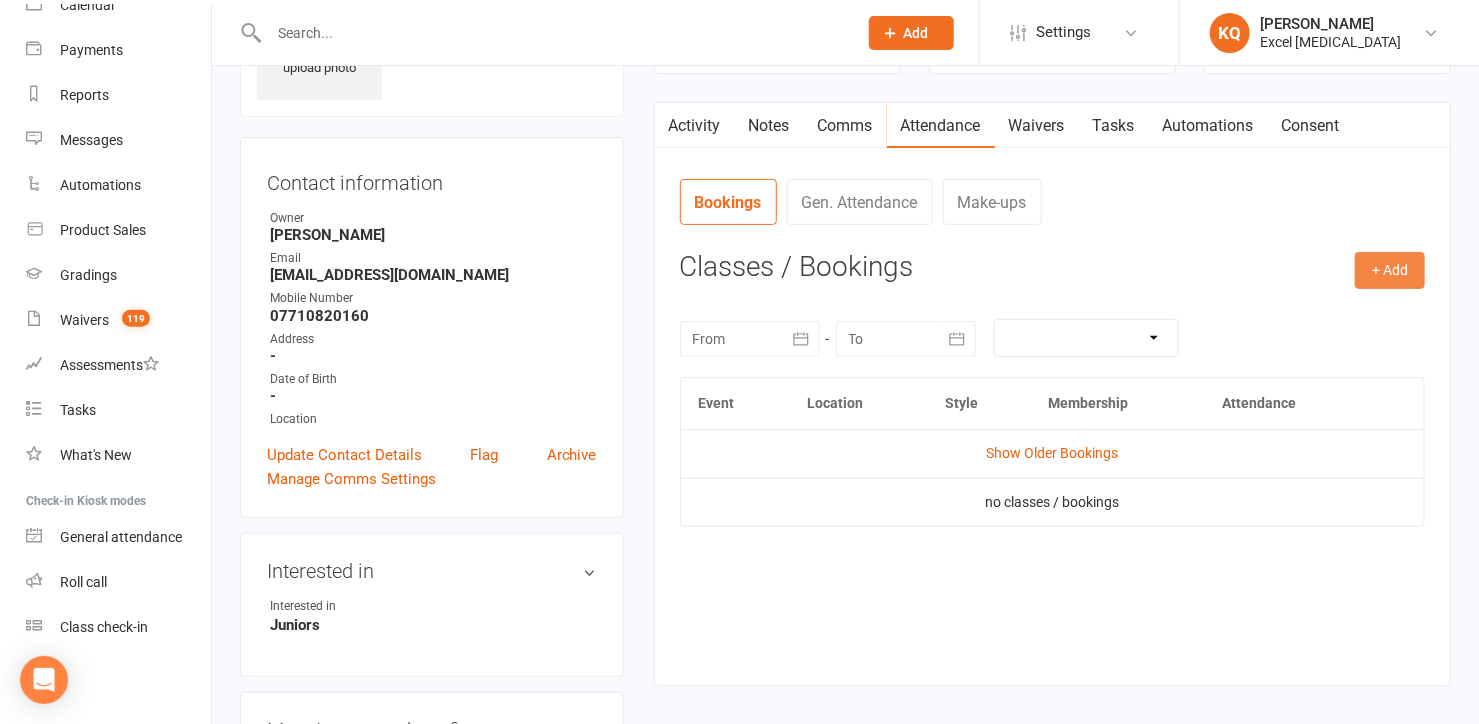 click on "+ Add" at bounding box center (1390, 270) 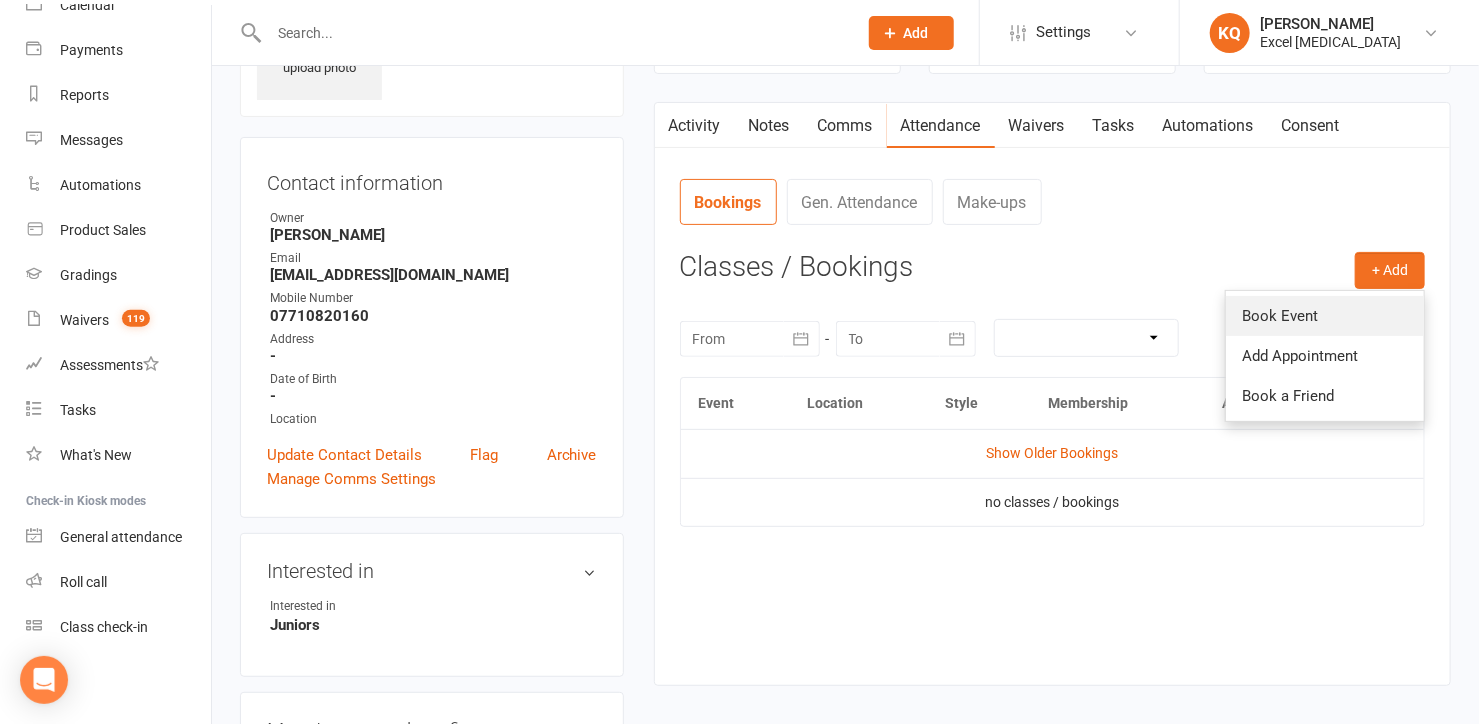 click on "Book Event" at bounding box center (1325, 316) 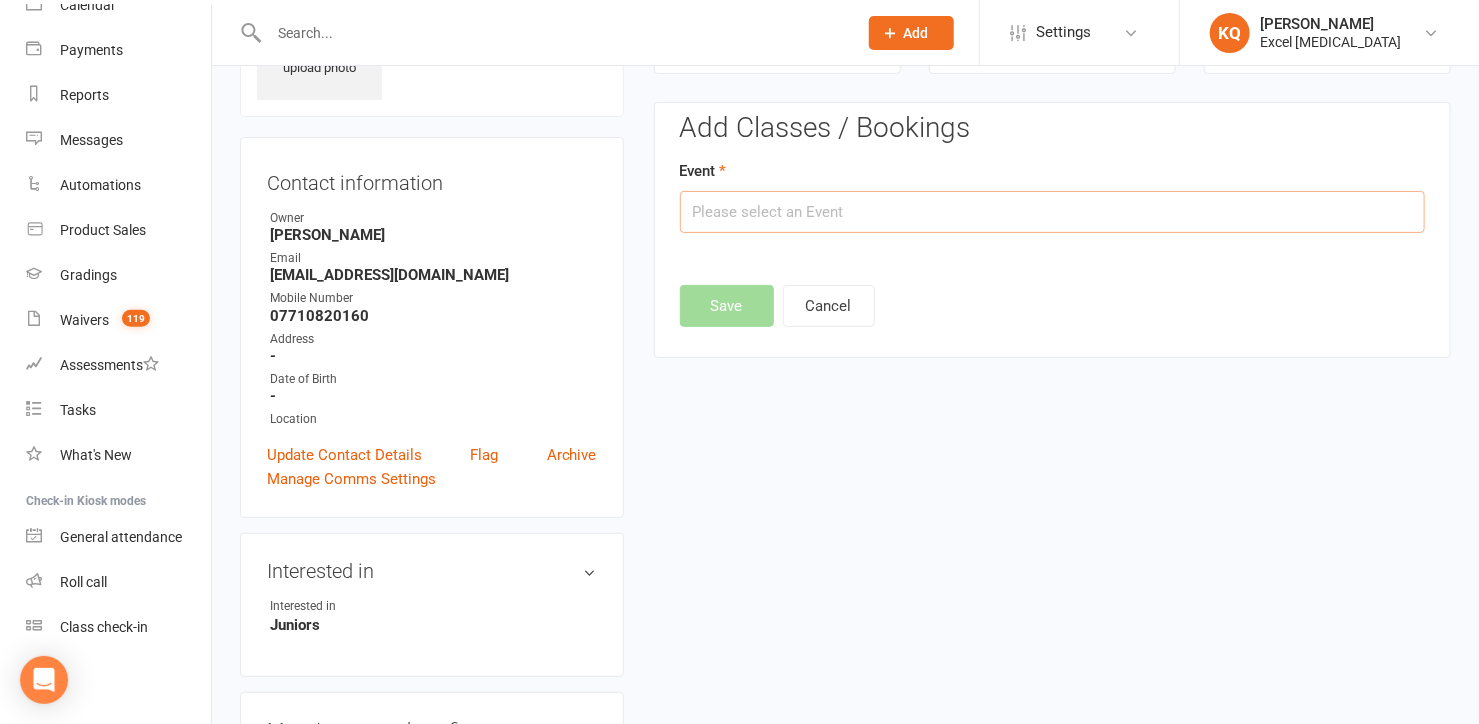 click at bounding box center [1052, 212] 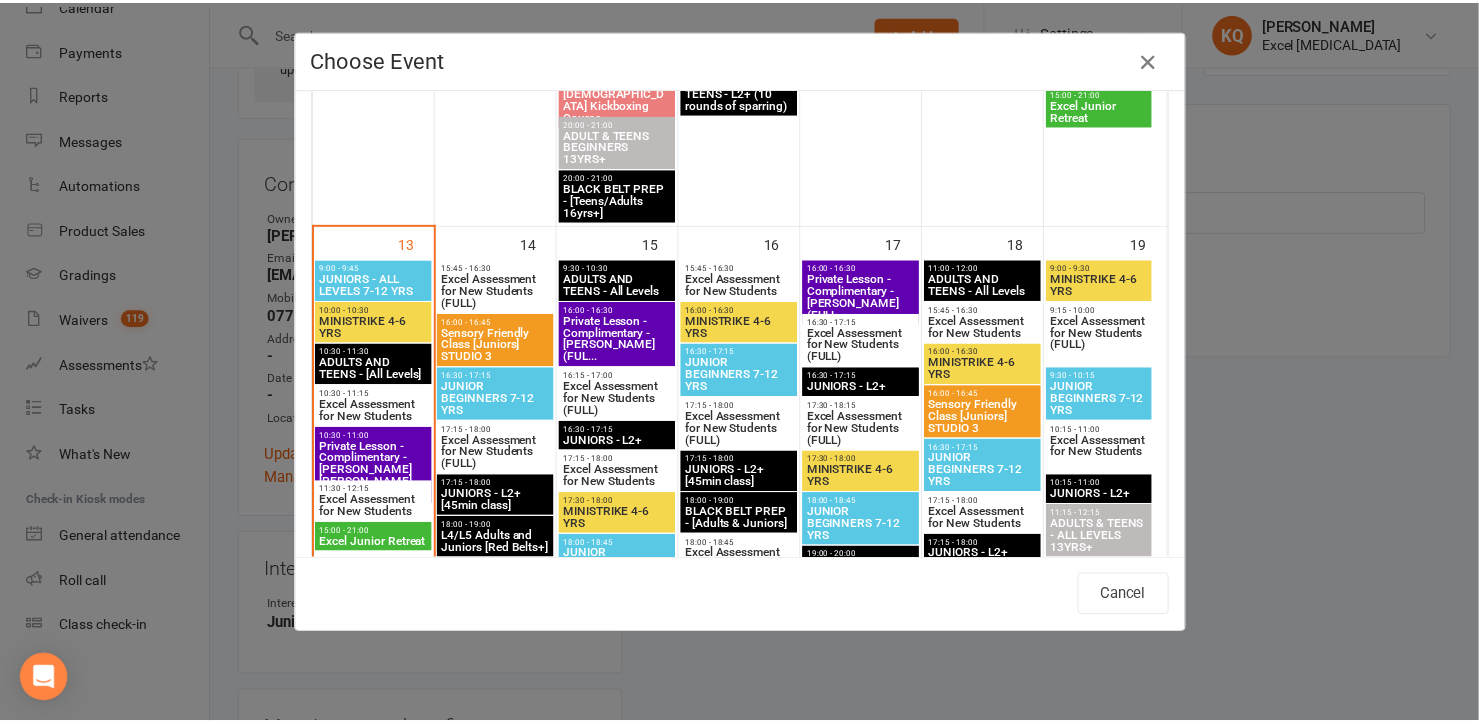 scroll, scrollTop: 1181, scrollLeft: 0, axis: vertical 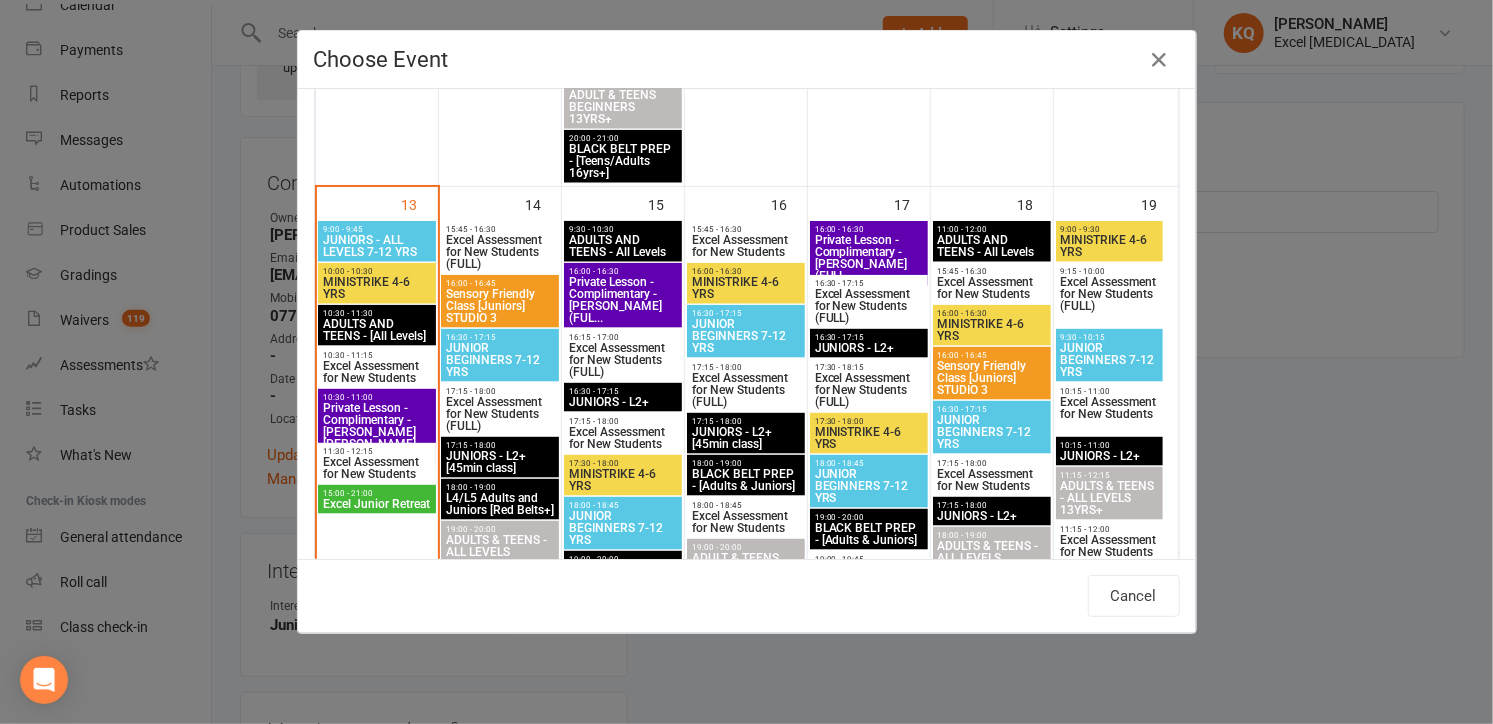 click on "Excel Assessment for New Students" at bounding box center [746, 246] 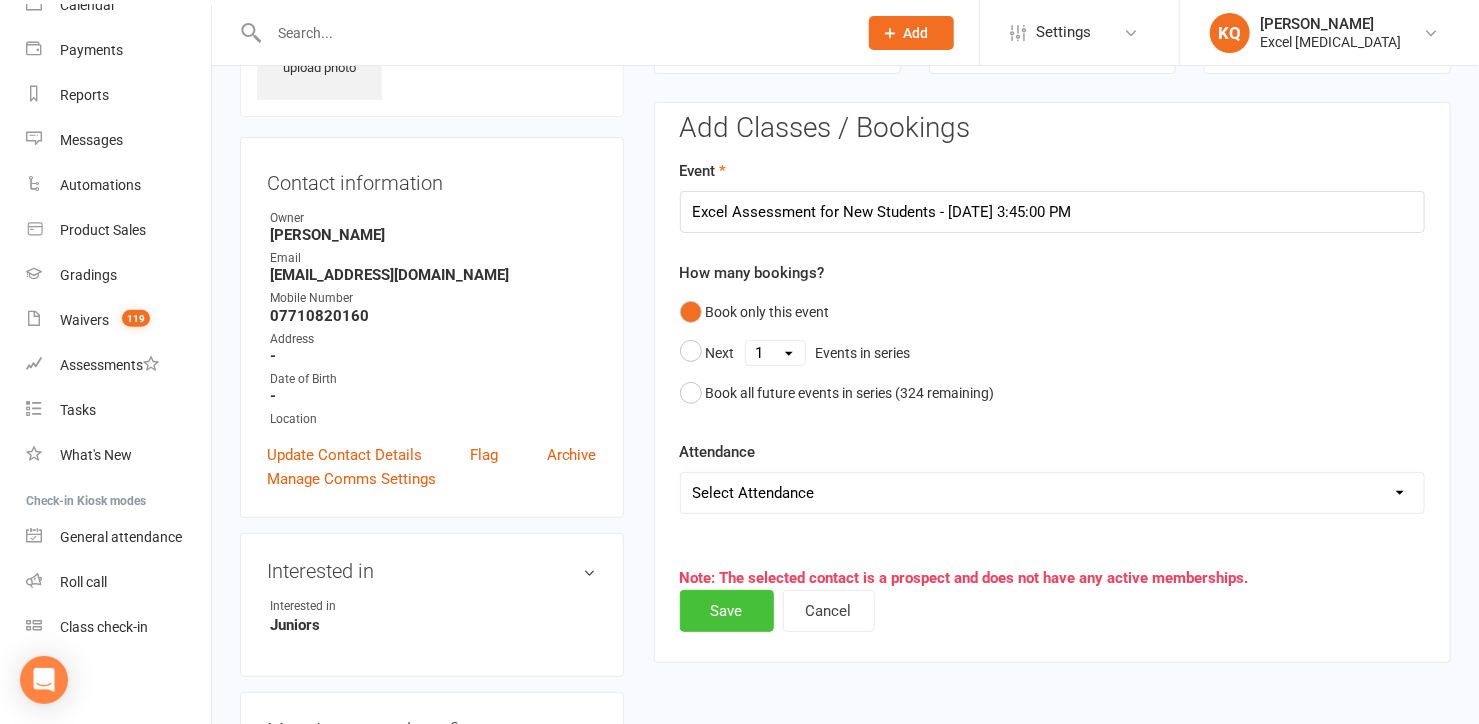 click on "Save" at bounding box center [727, 611] 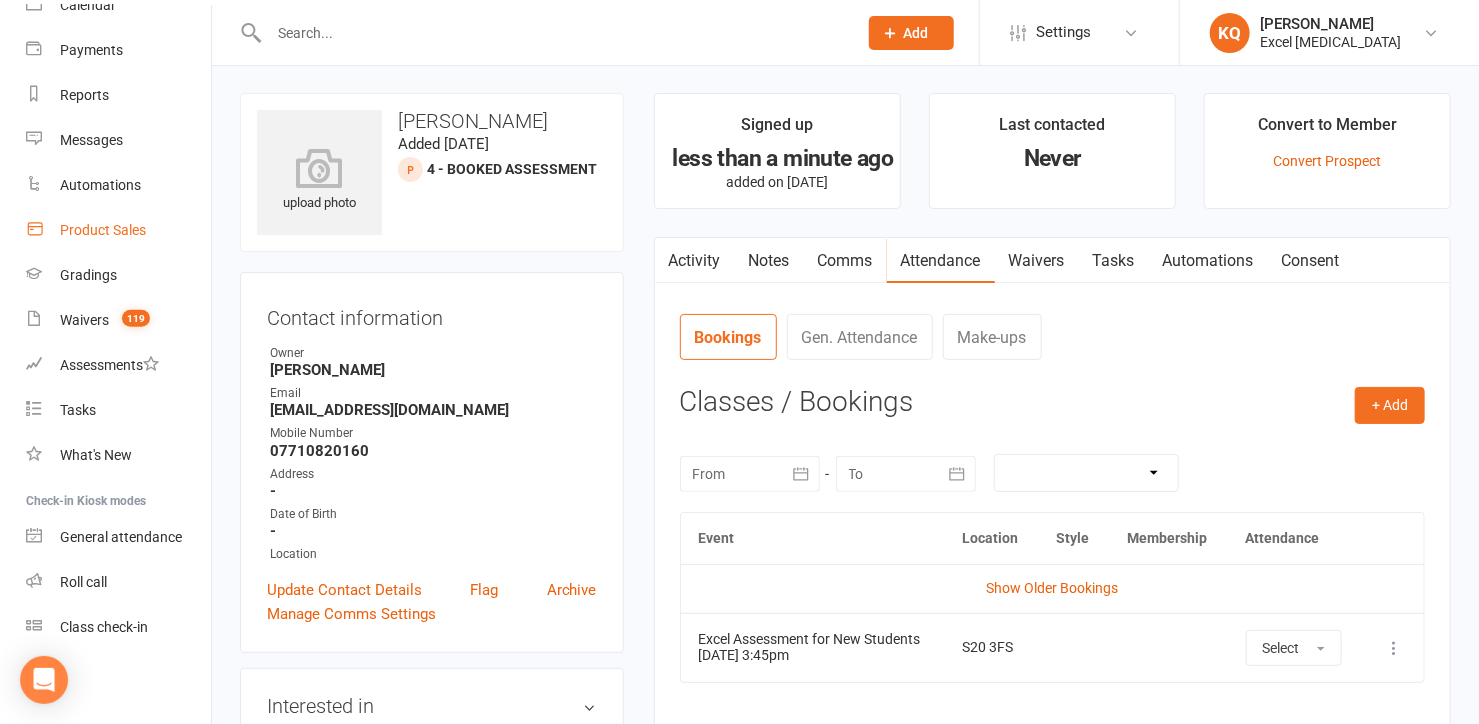 scroll, scrollTop: 0, scrollLeft: 0, axis: both 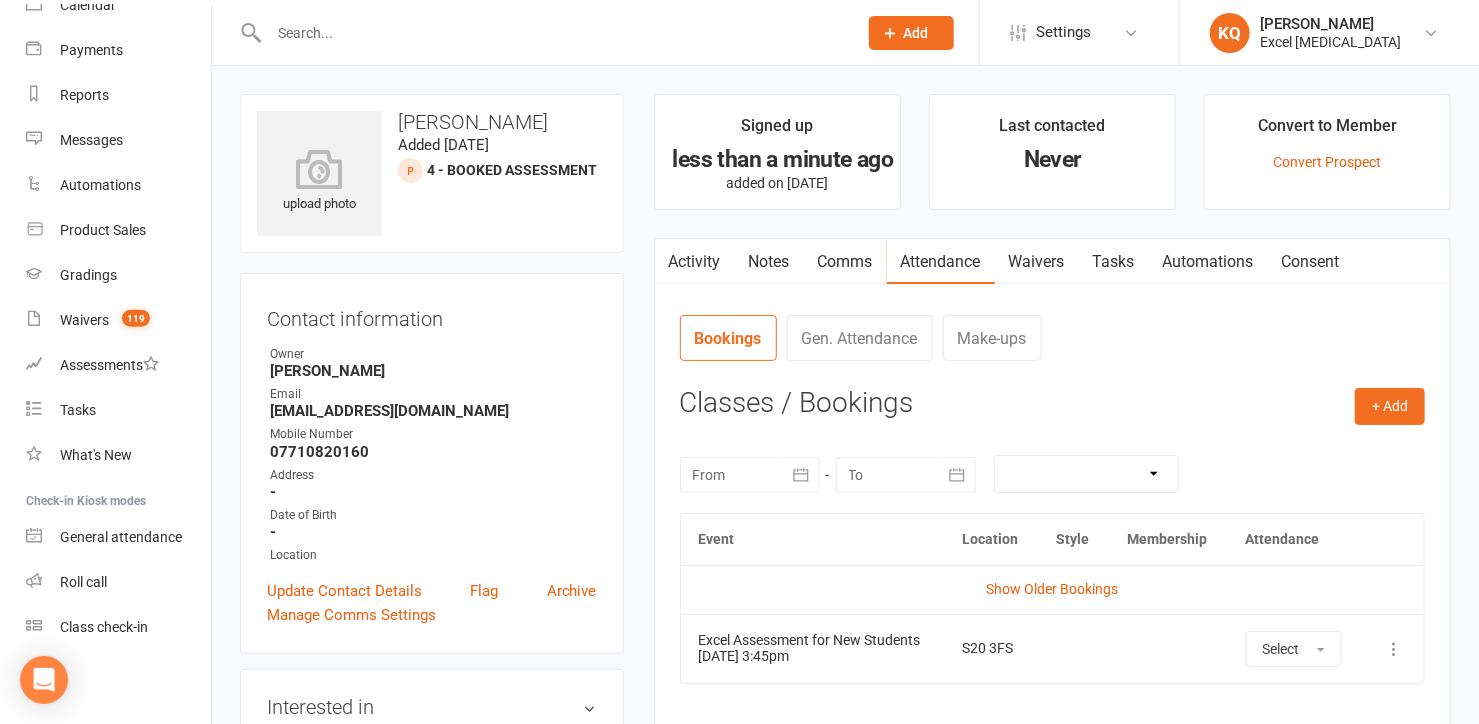click on "Activity" at bounding box center [695, 262] 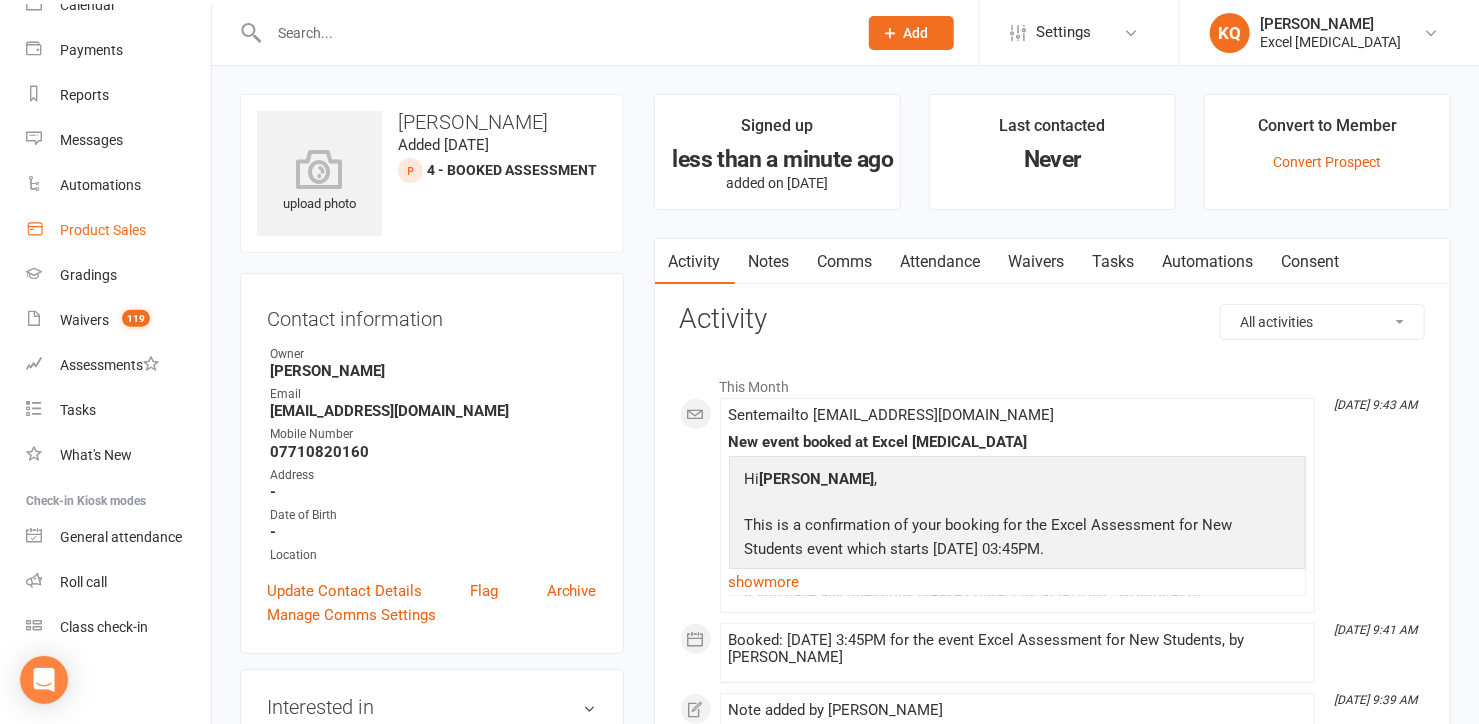 scroll, scrollTop: 0, scrollLeft: 0, axis: both 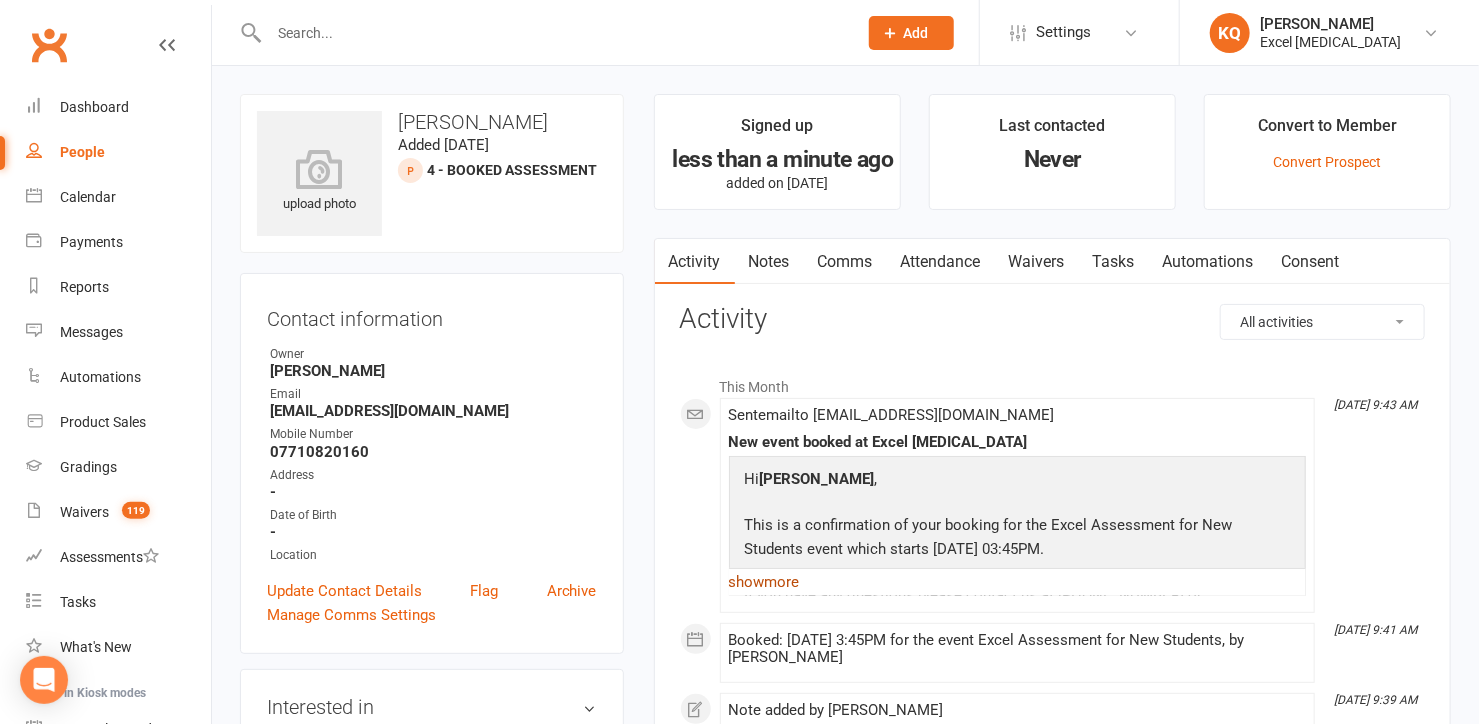 click on "show  more" at bounding box center [1017, 582] 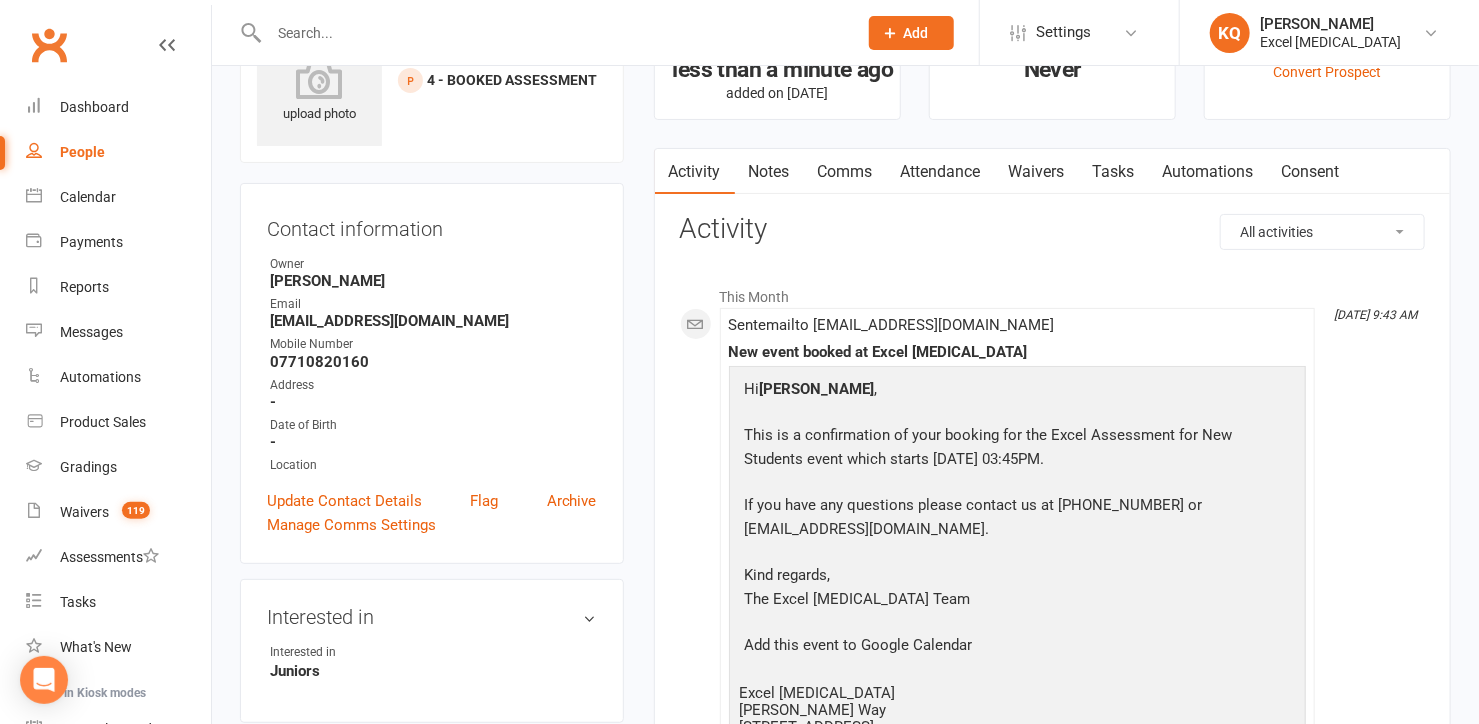 scroll, scrollTop: 0, scrollLeft: 0, axis: both 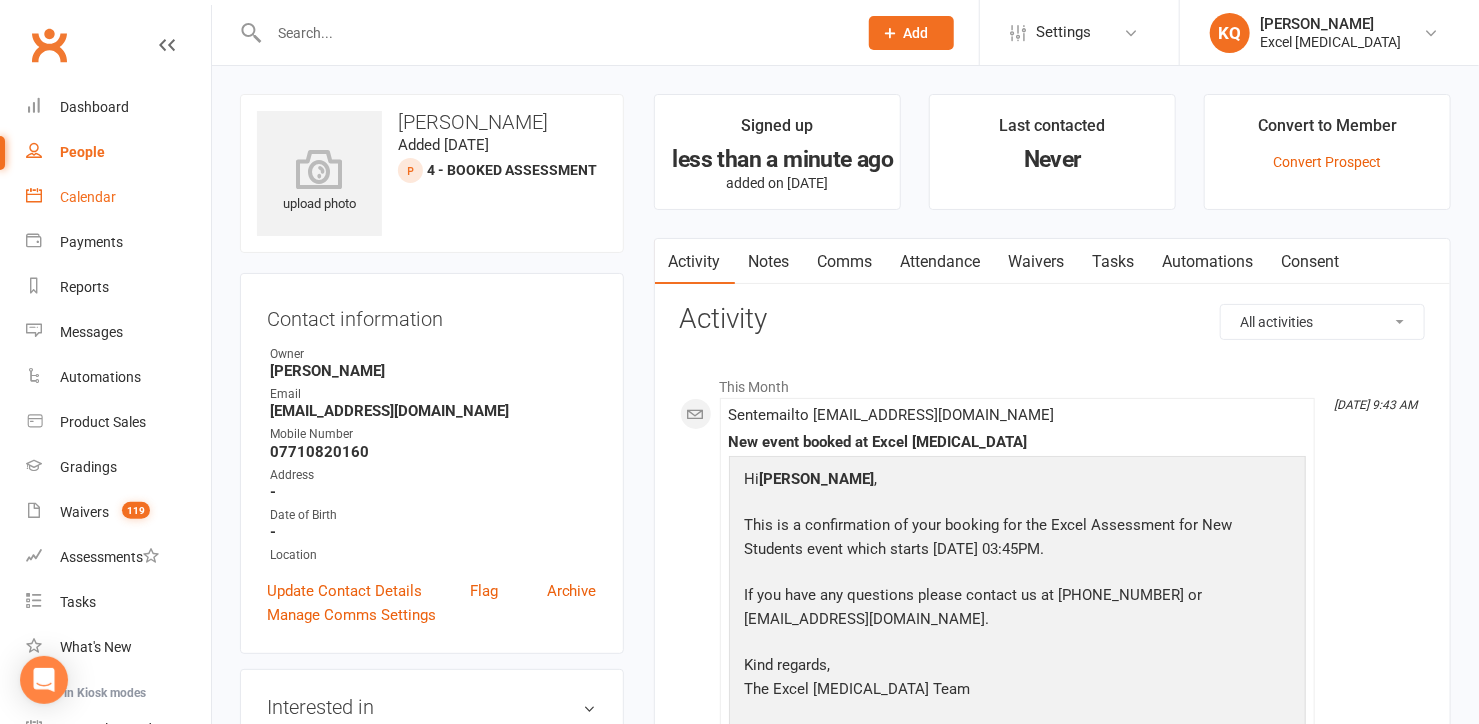 click on "Calendar" at bounding box center [118, 197] 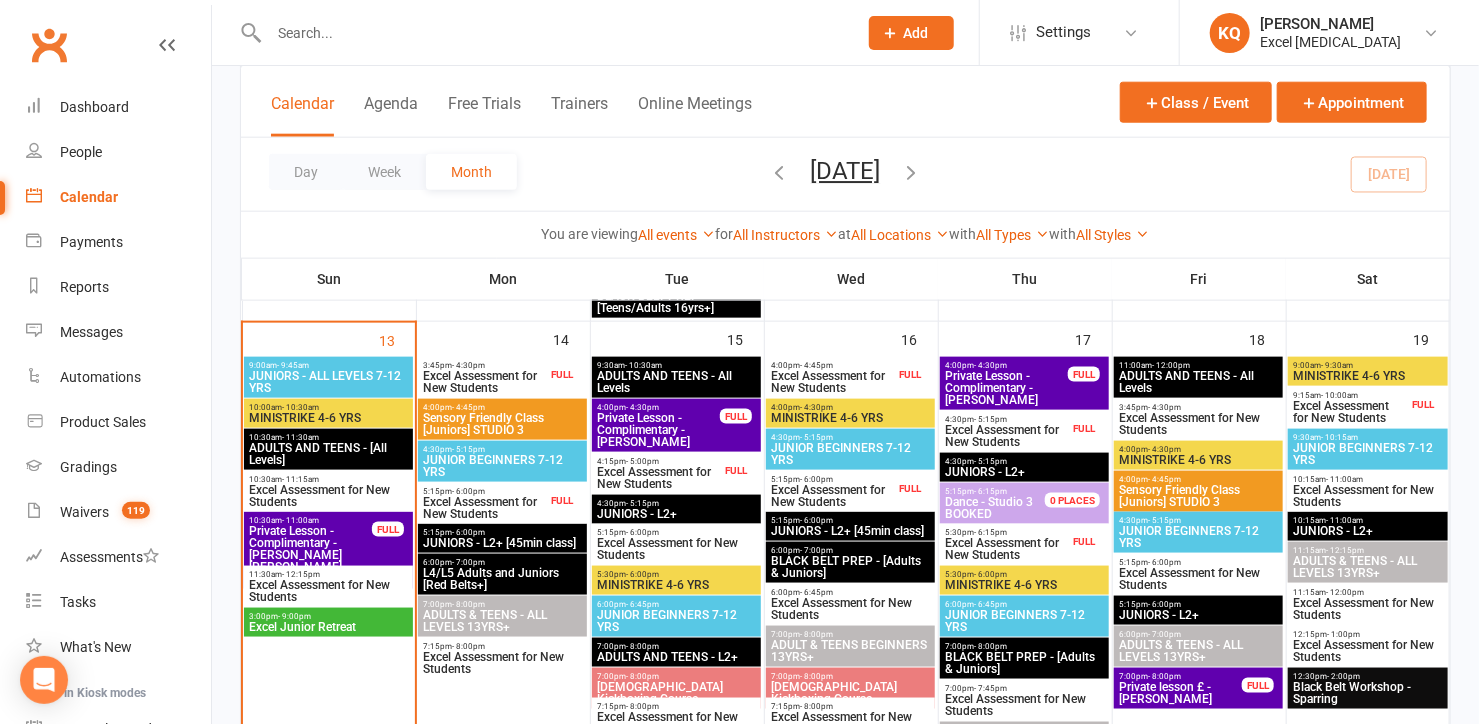 scroll, scrollTop: 1000, scrollLeft: 0, axis: vertical 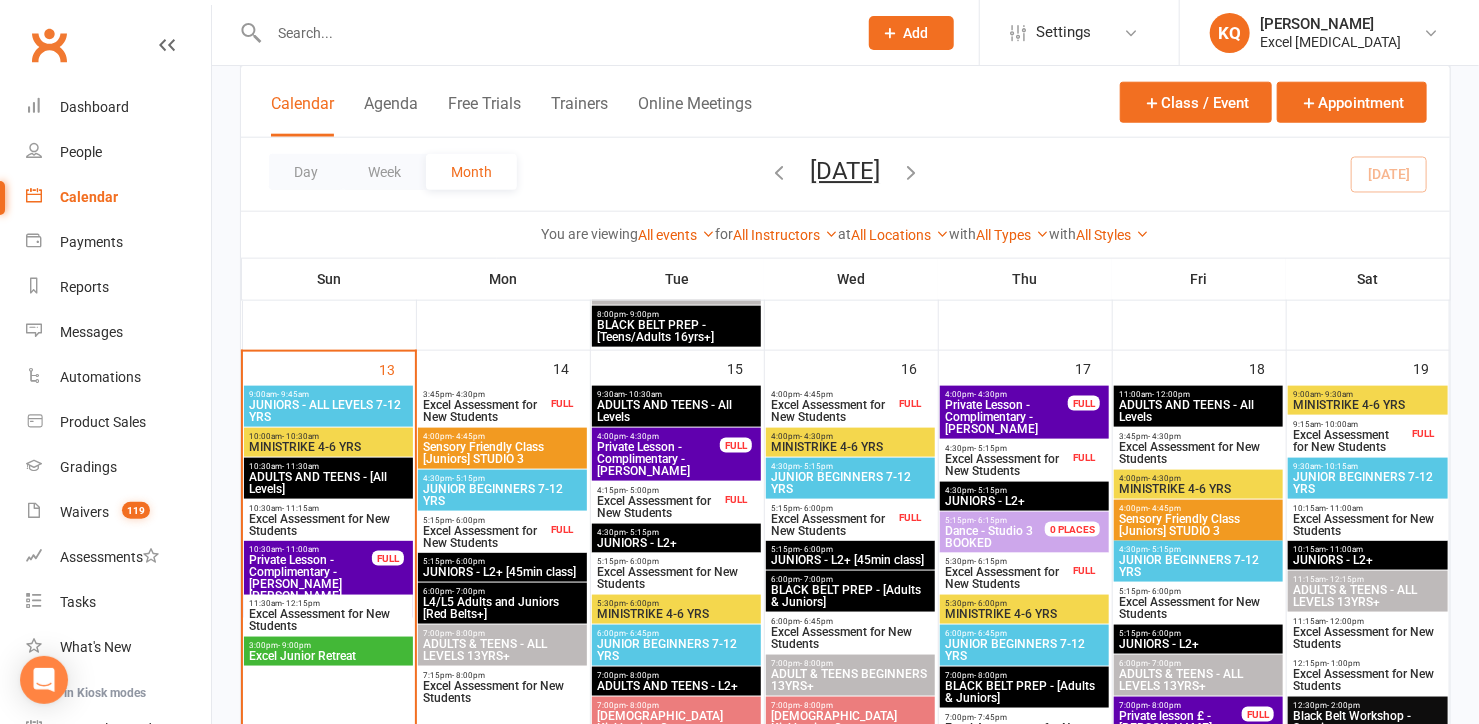 click on "Excel Assessment for New Students" at bounding box center (850, 638) 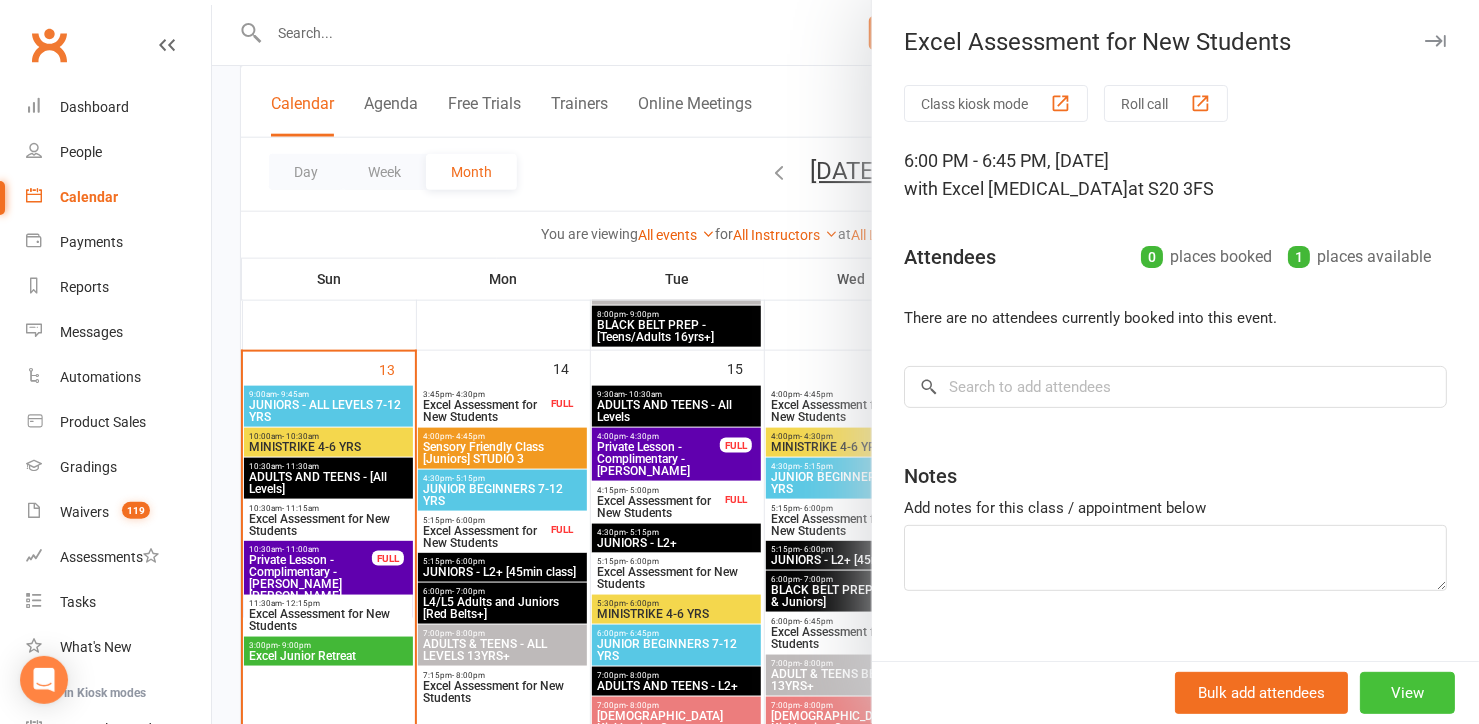 click on "View" at bounding box center (1407, 693) 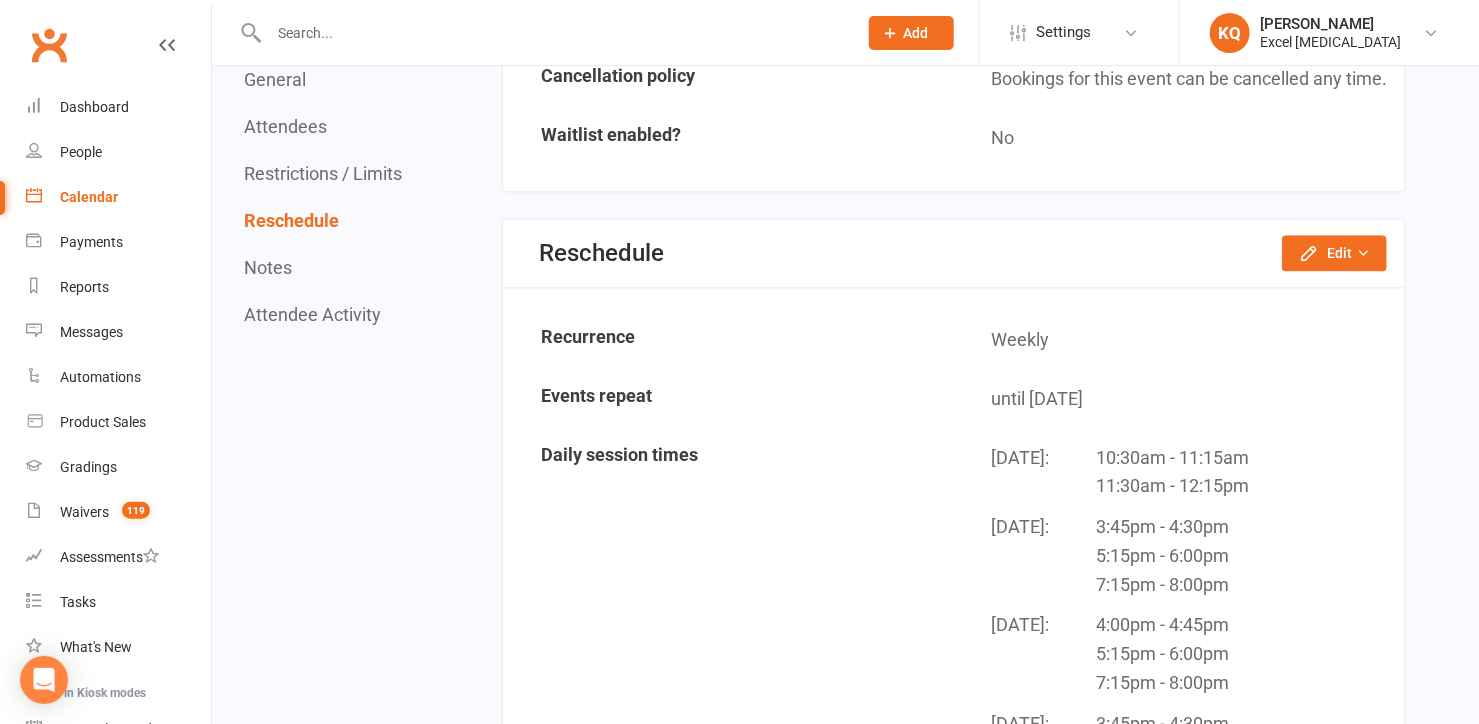 scroll, scrollTop: 1818, scrollLeft: 0, axis: vertical 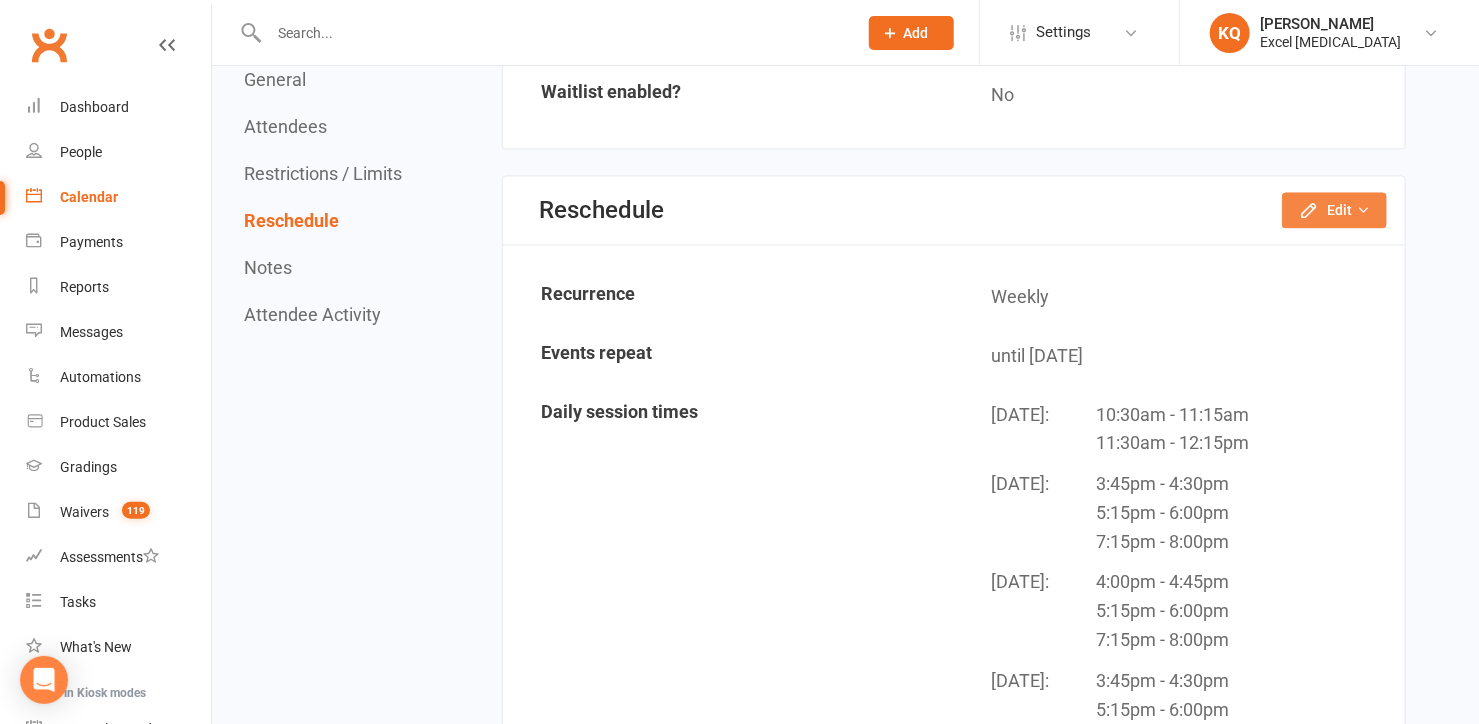 click on "Edit" 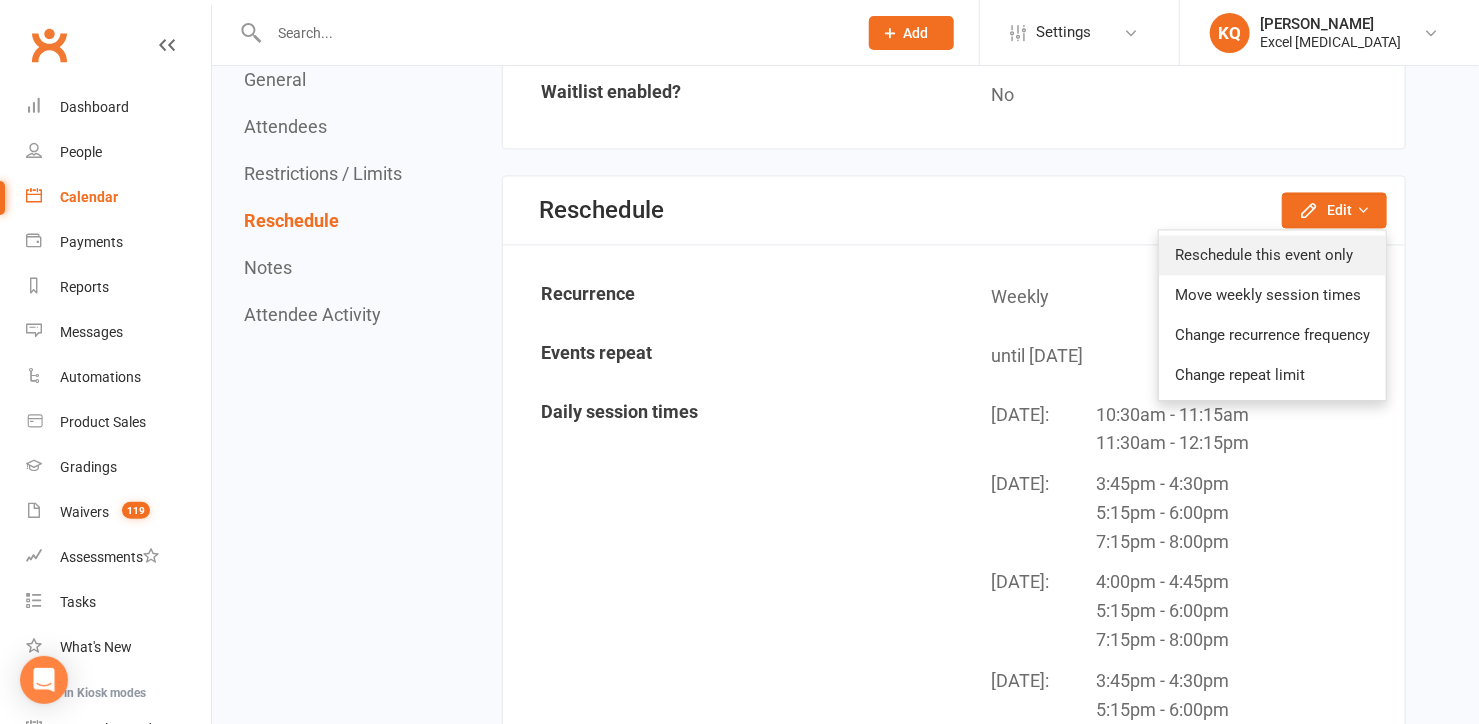 click on "Reschedule this event only" 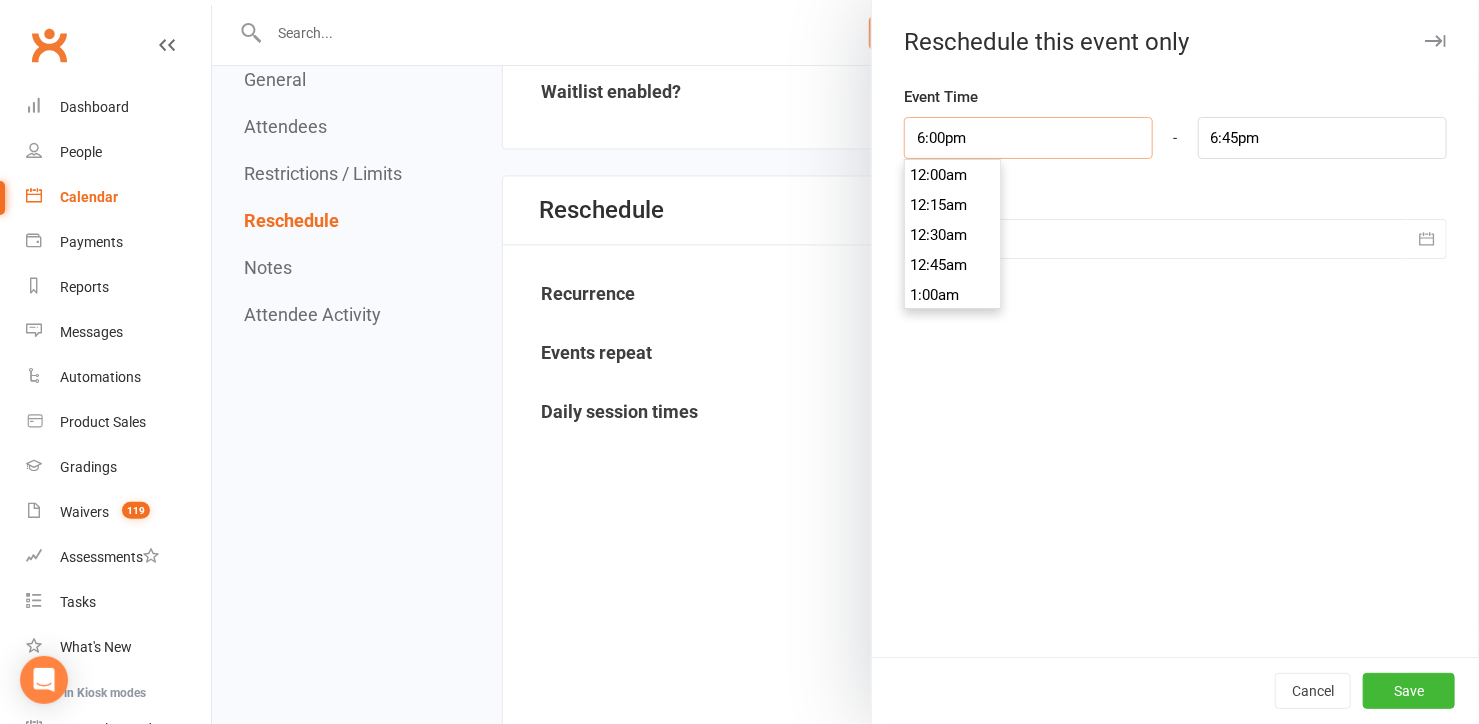 click on "6:00pm" at bounding box center [1028, 138] 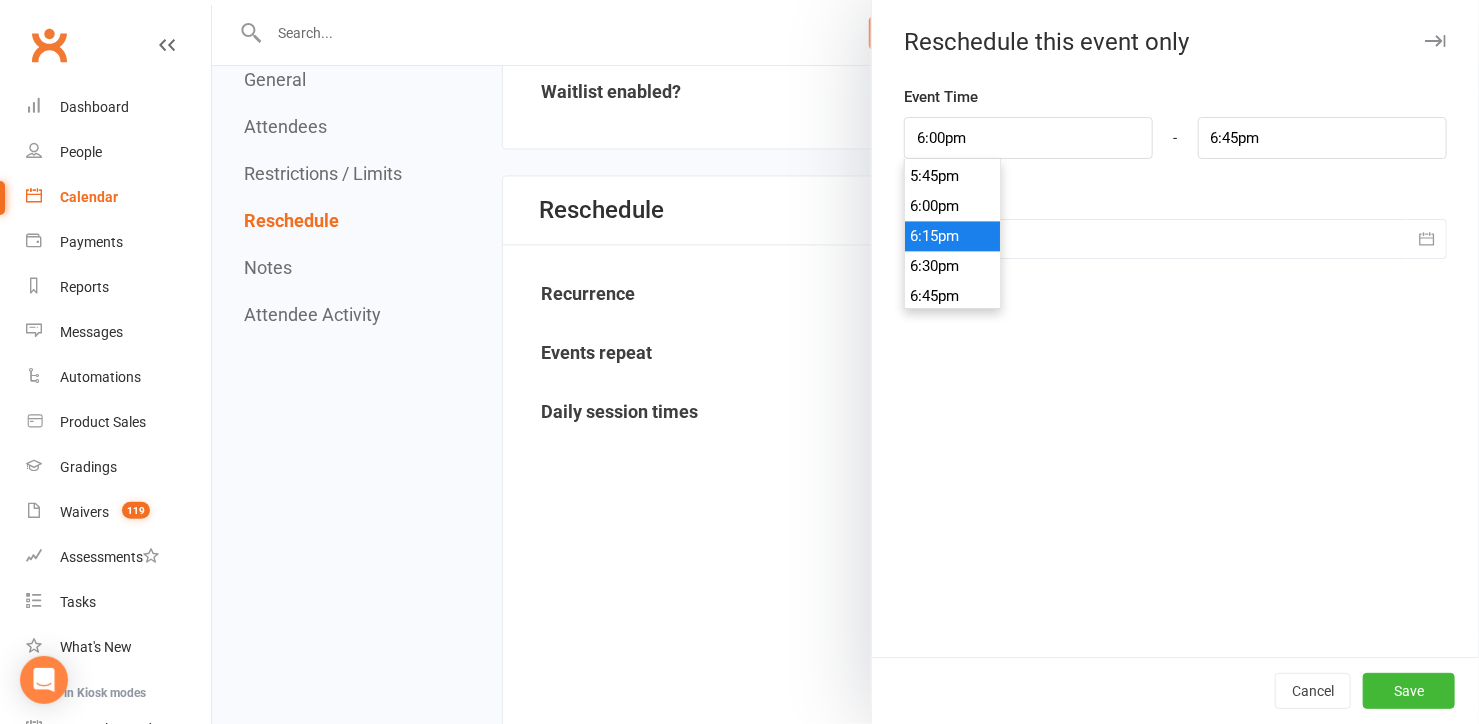 type on "6:15pm" 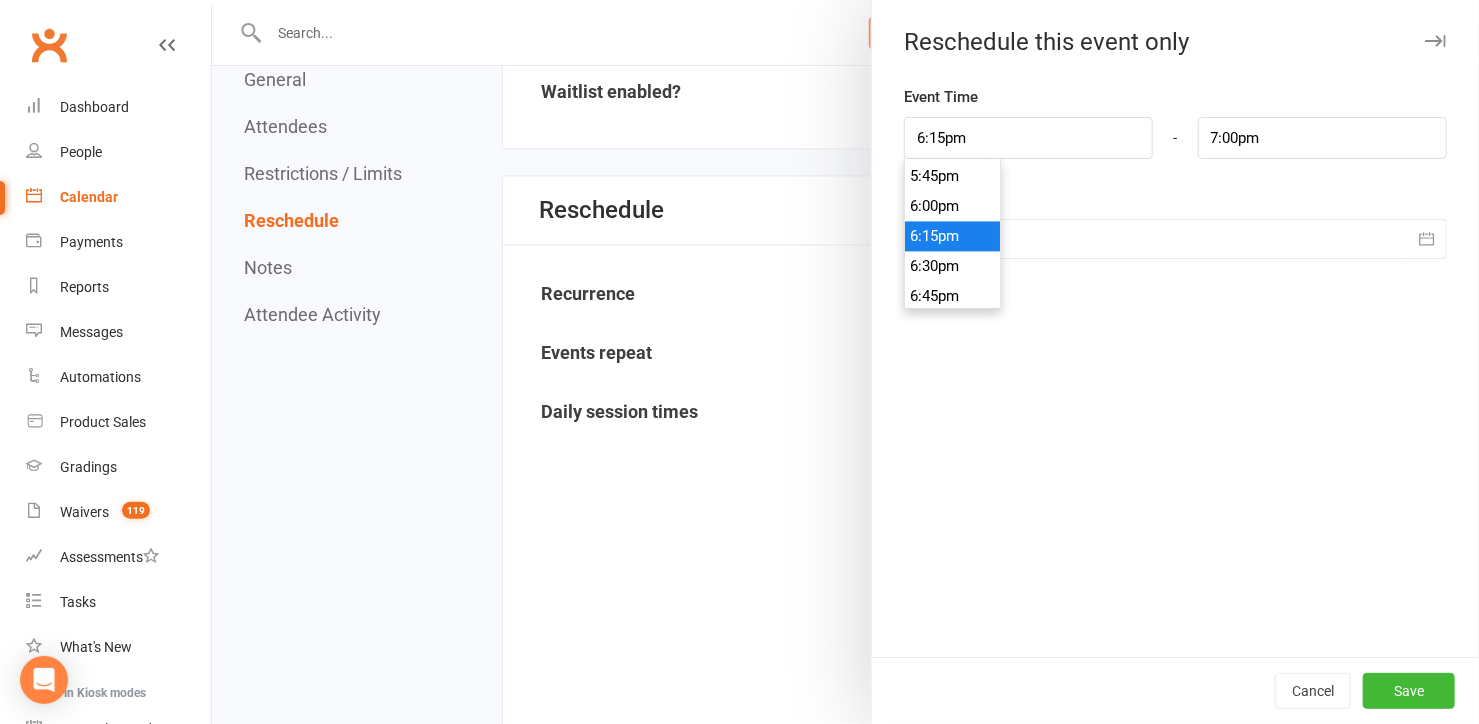 click on "6:15pm" at bounding box center (953, 236) 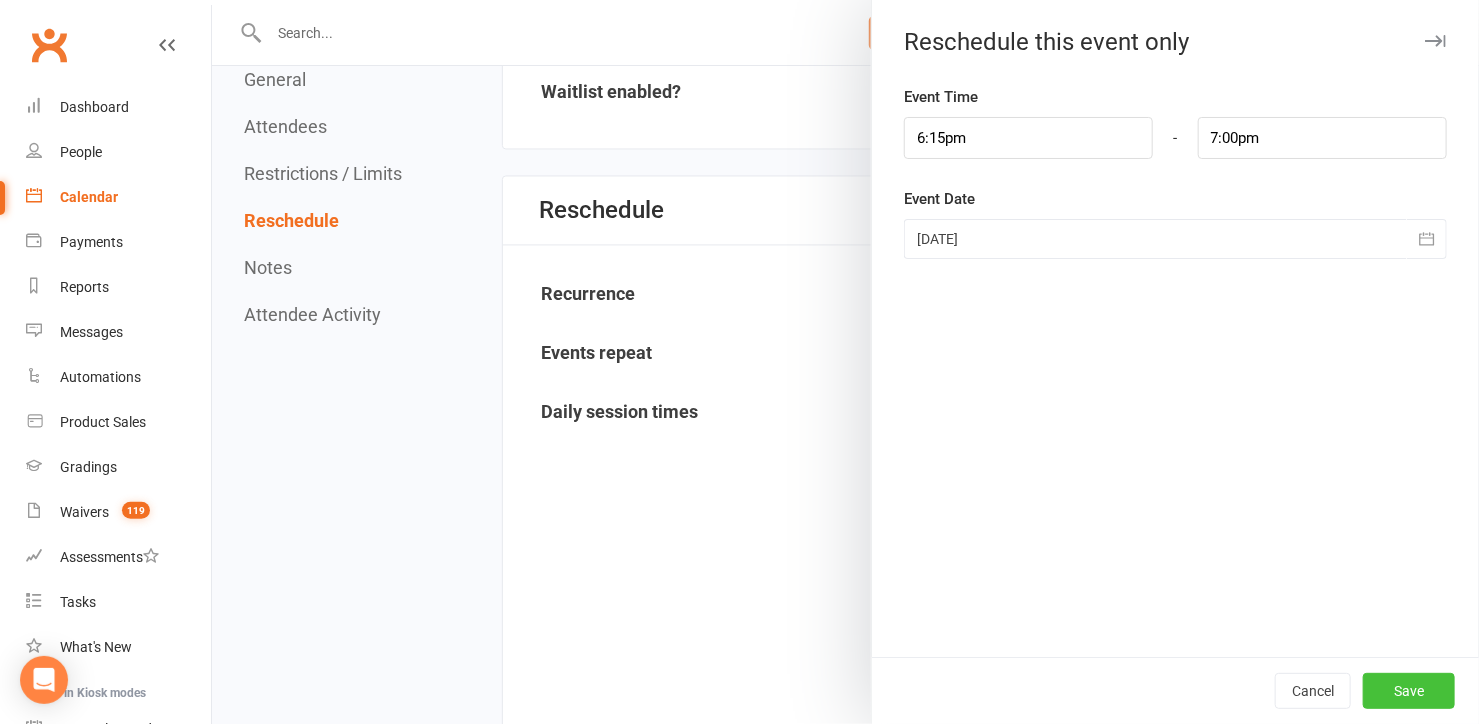 click on "Save" at bounding box center (1409, 691) 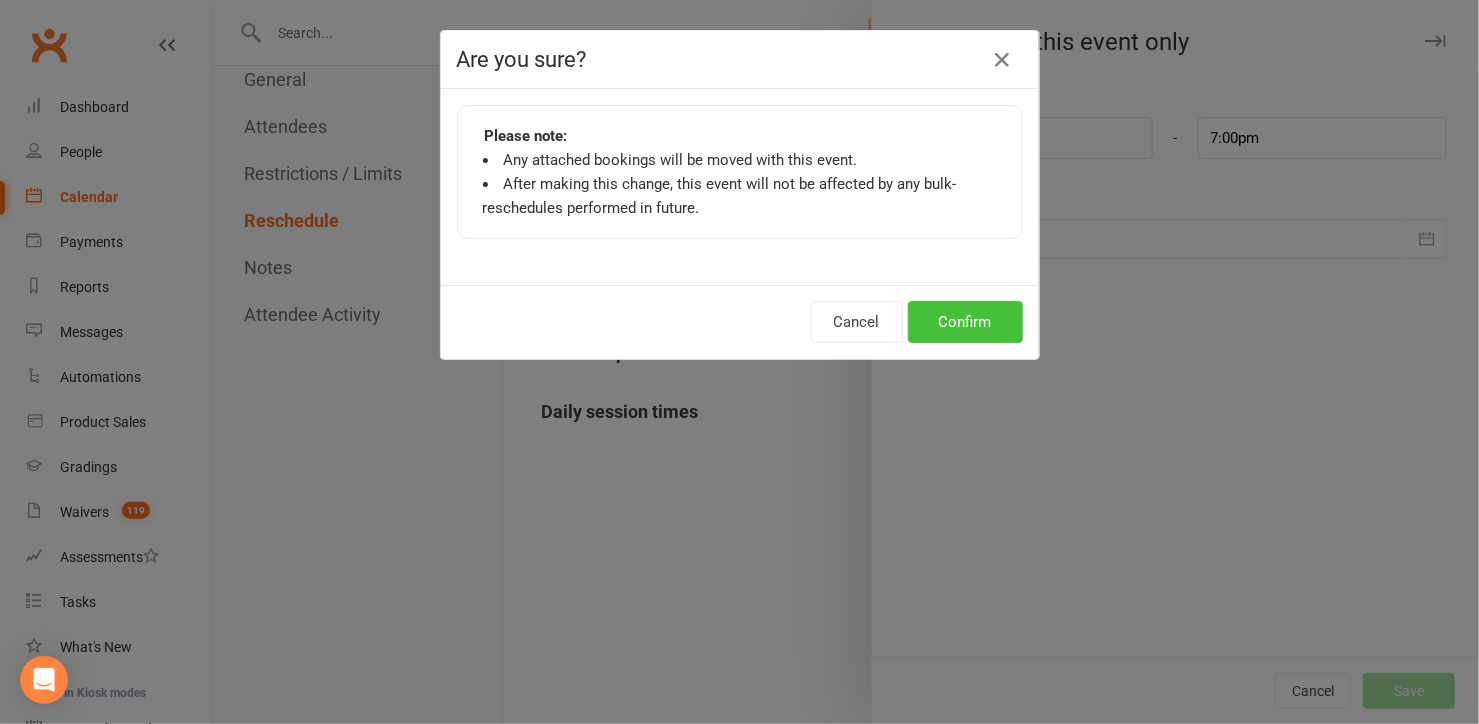 click on "Confirm" at bounding box center (965, 322) 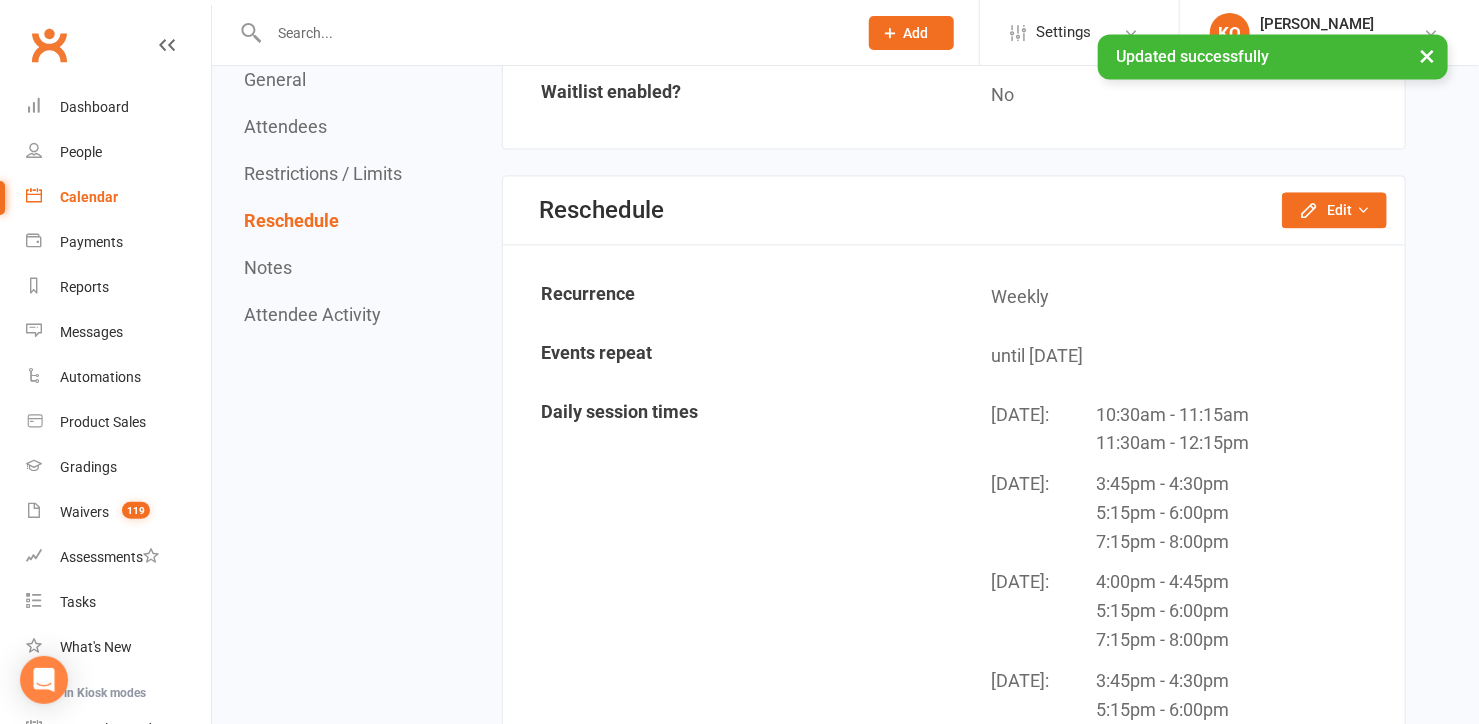 click on "Calendar" at bounding box center [89, 197] 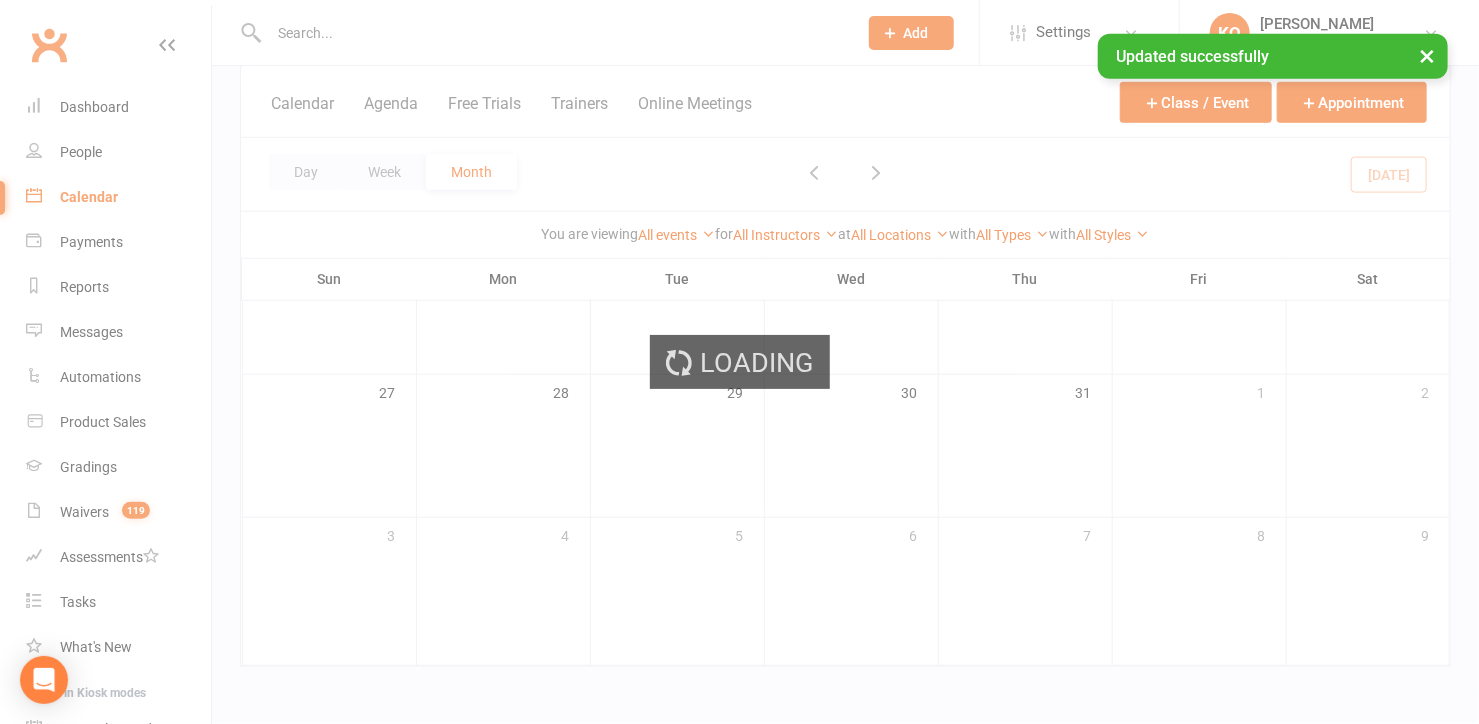 scroll, scrollTop: 0, scrollLeft: 0, axis: both 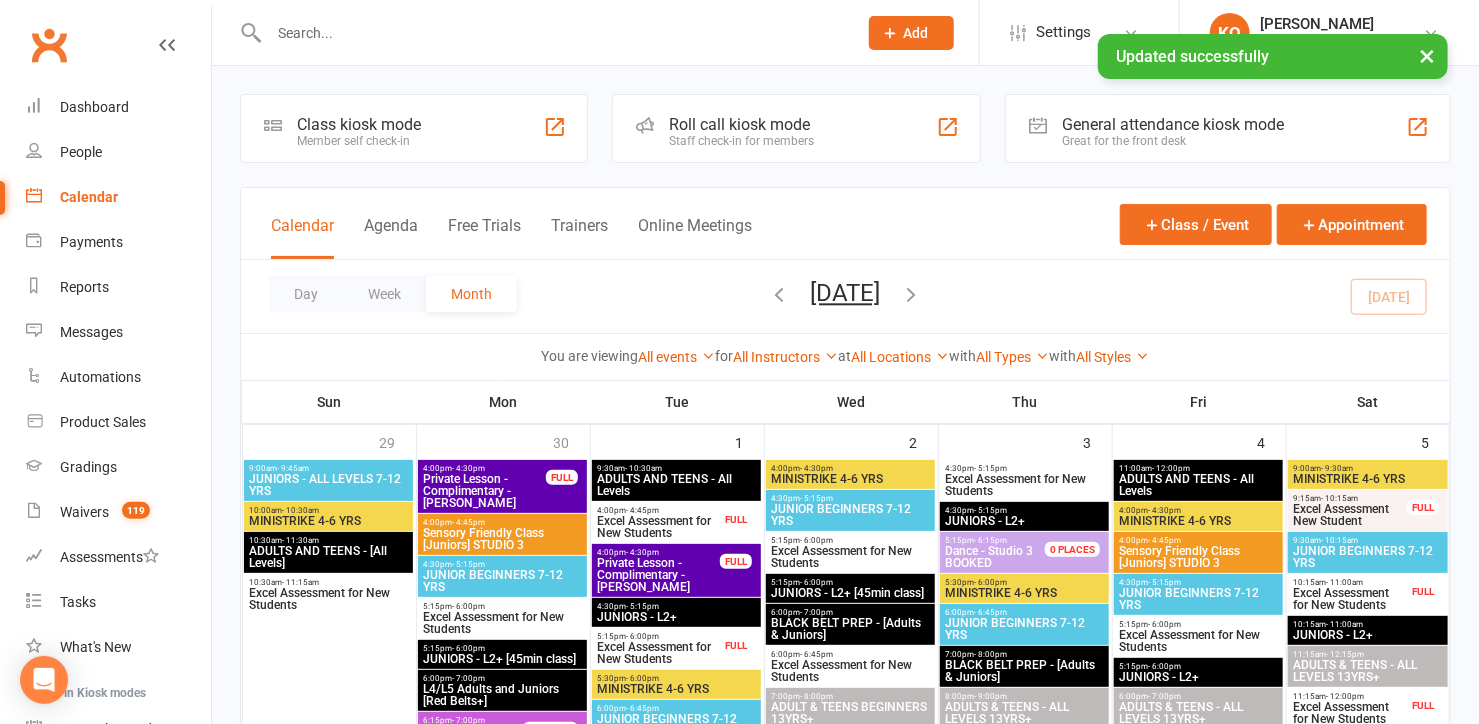 click on "× Updated successfully" at bounding box center [726, 34] 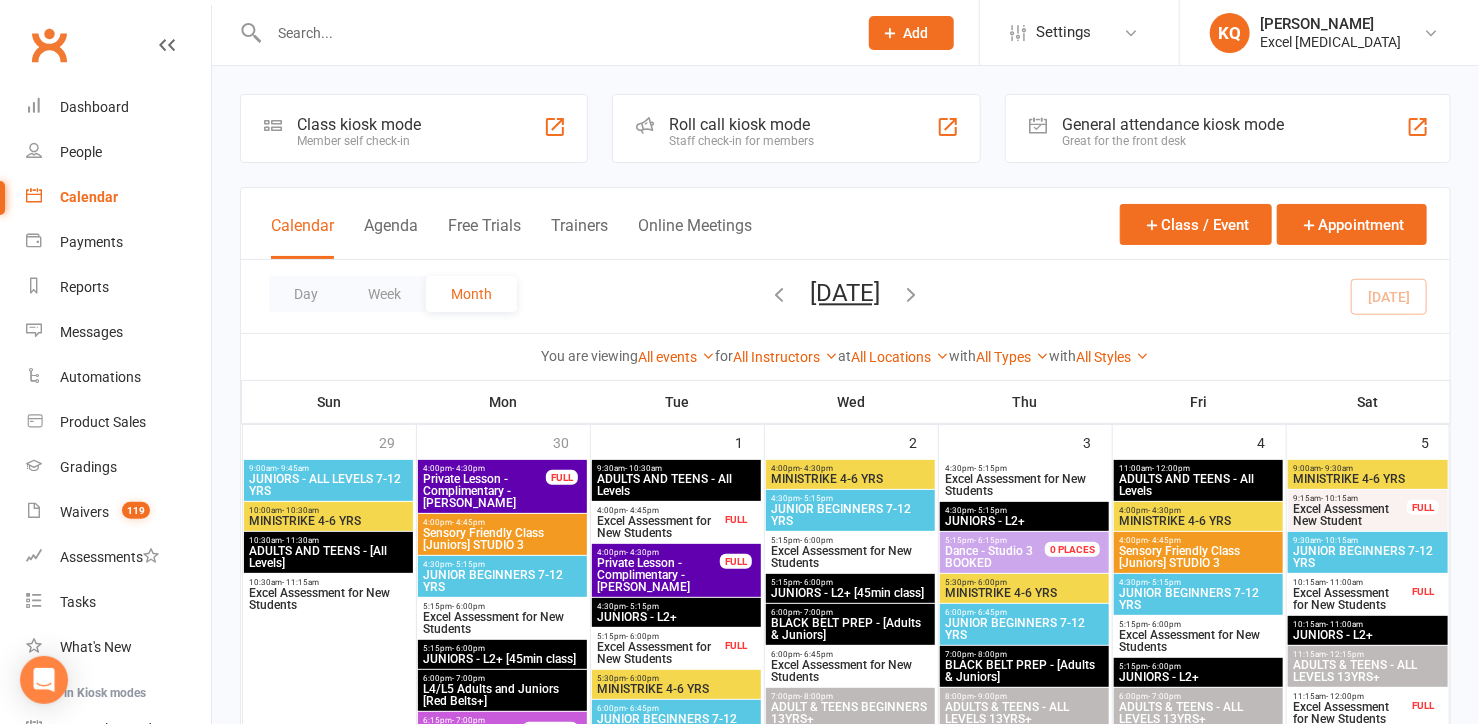 click on "Add" 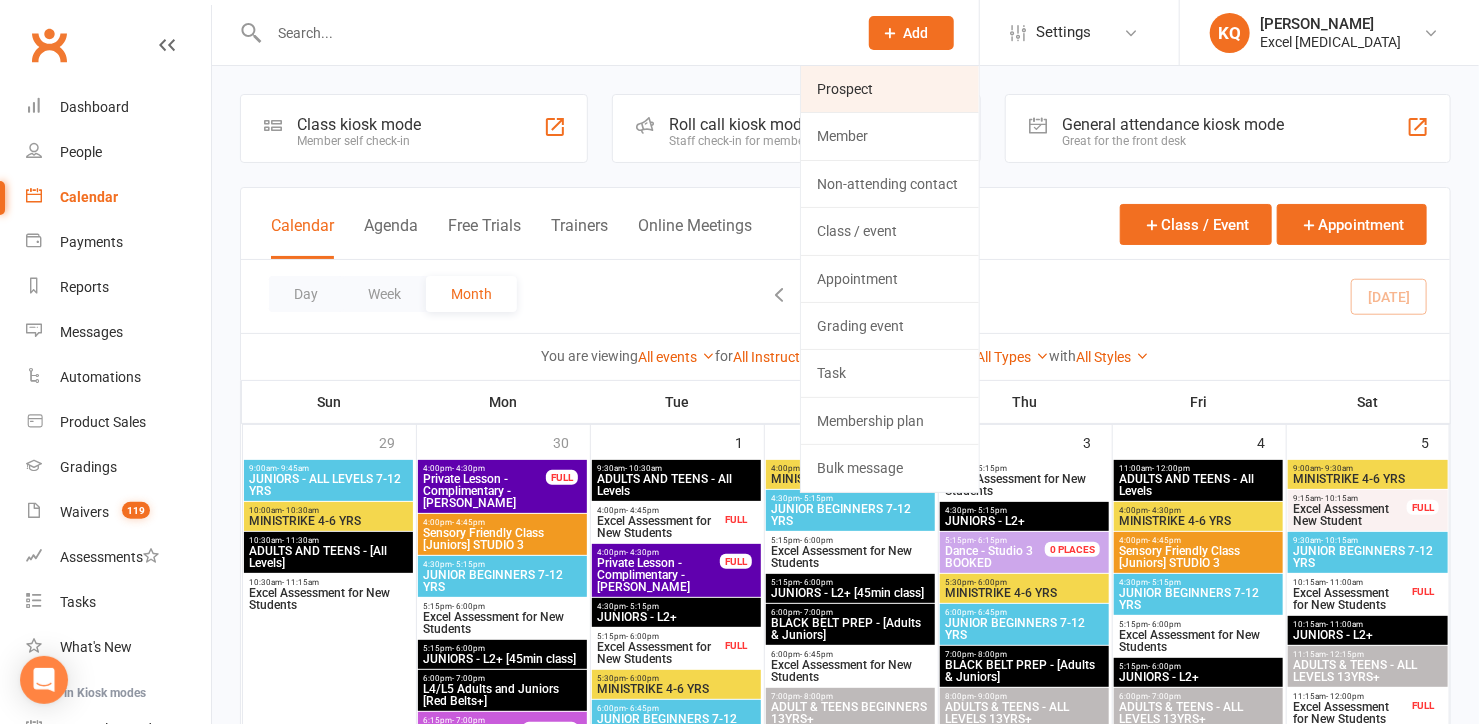 click on "Prospect" 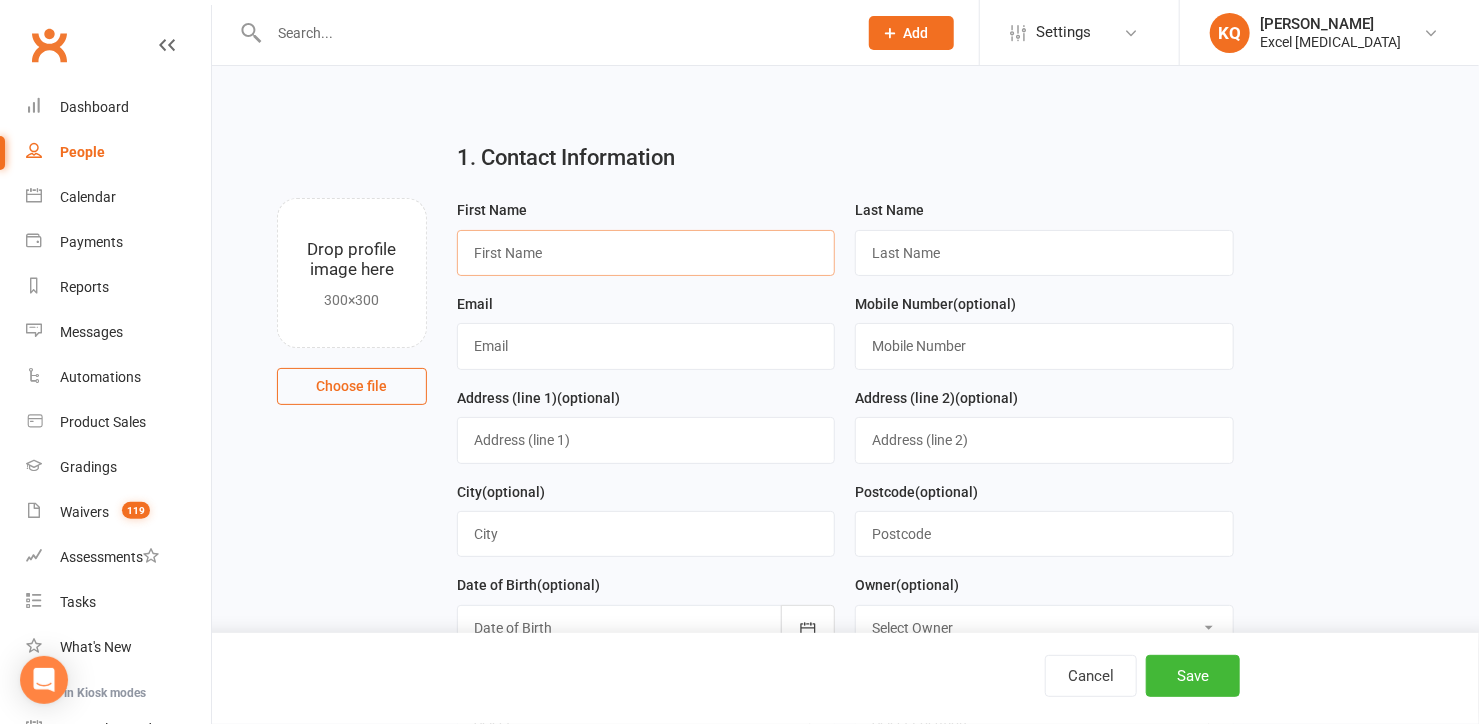 click at bounding box center [646, 253] 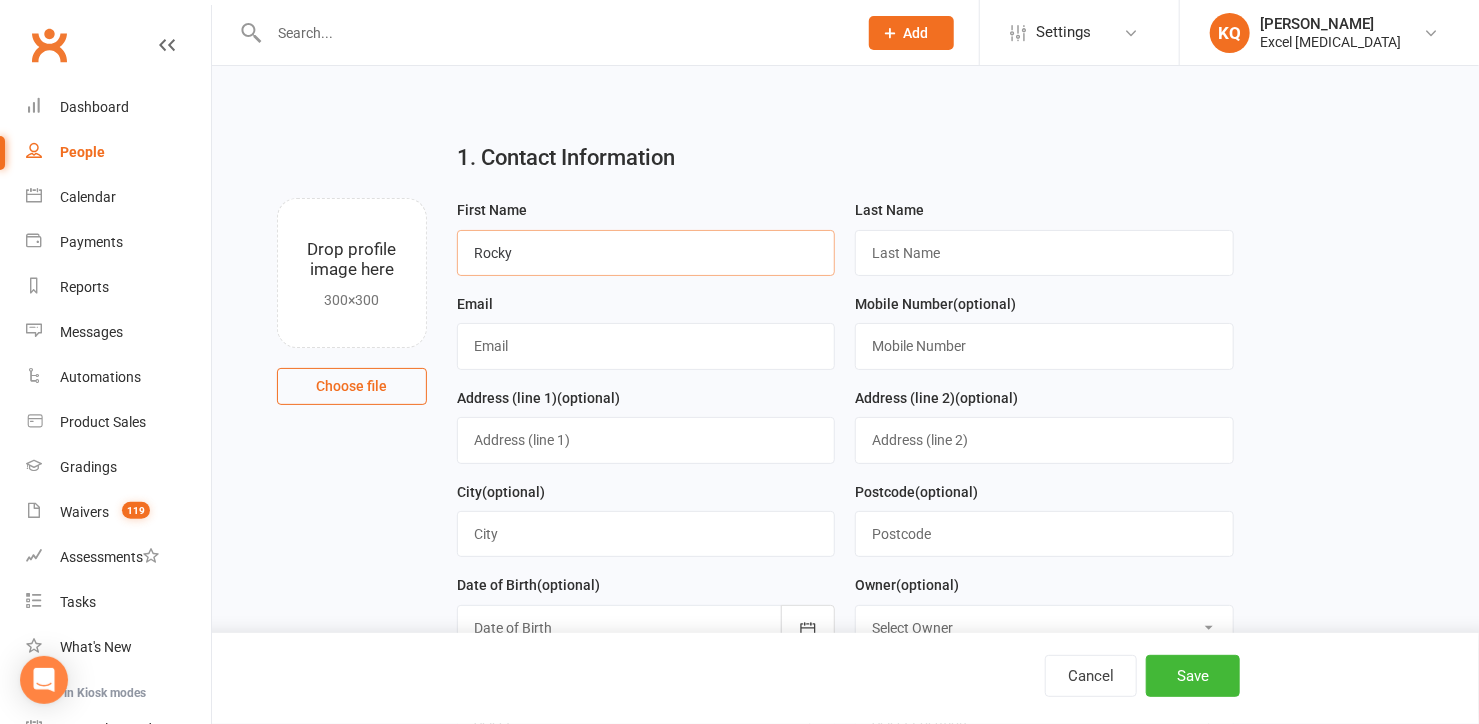 type on "Rocky" 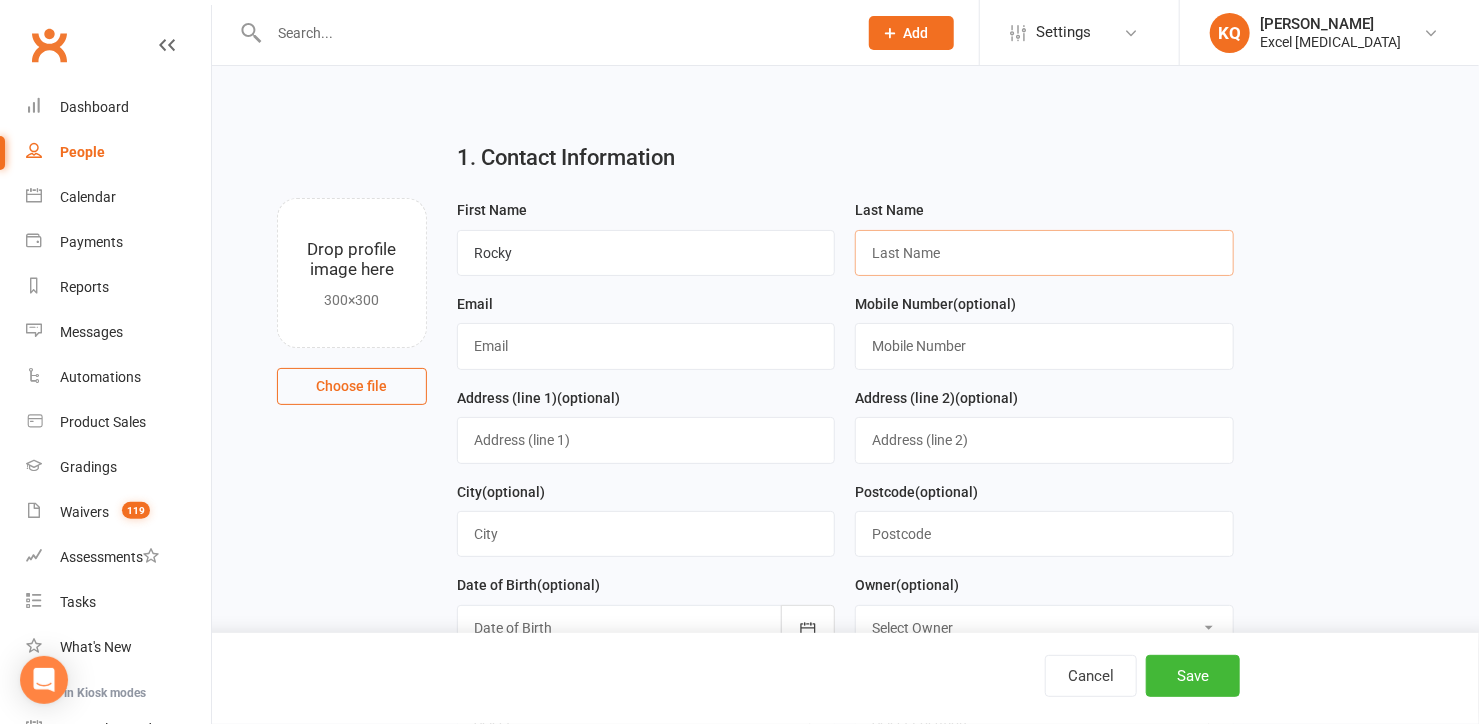 click at bounding box center (1044, 253) 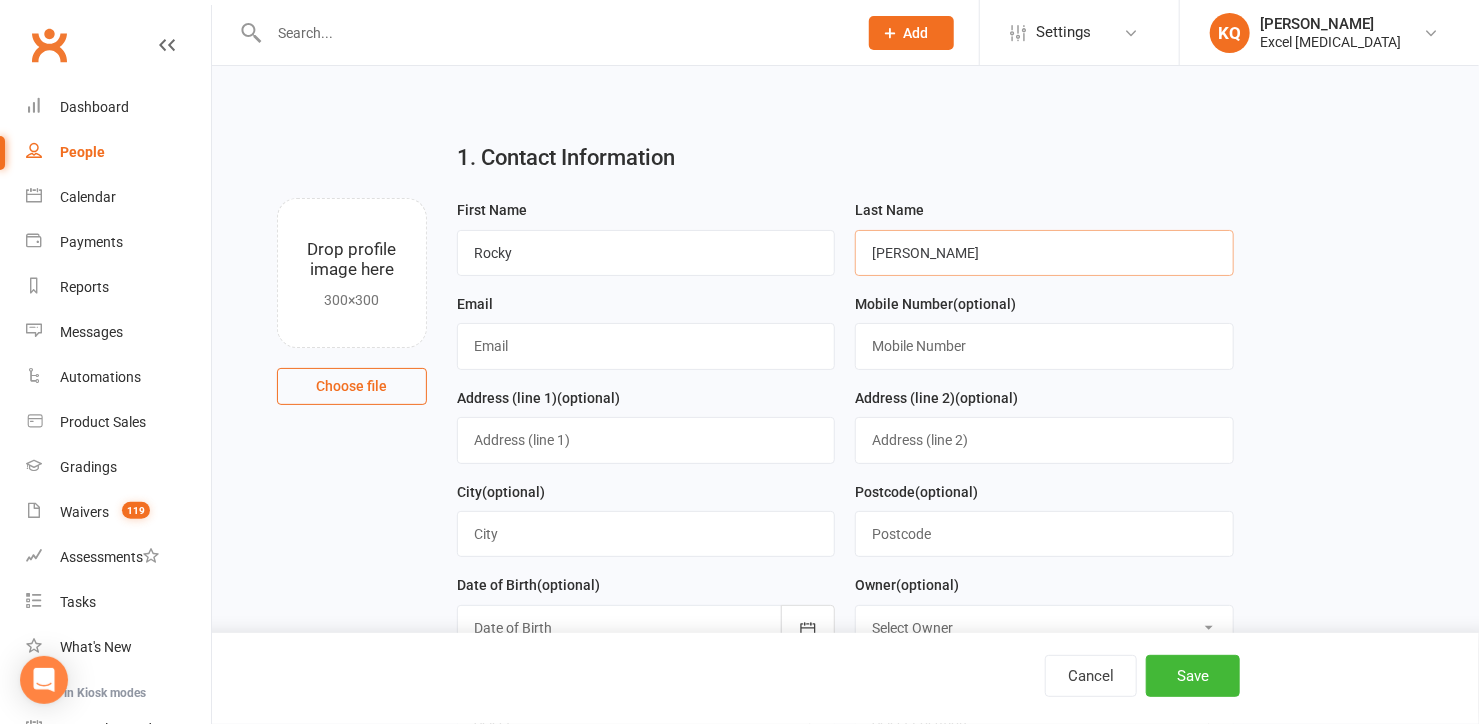 type on "[PERSON_NAME]" 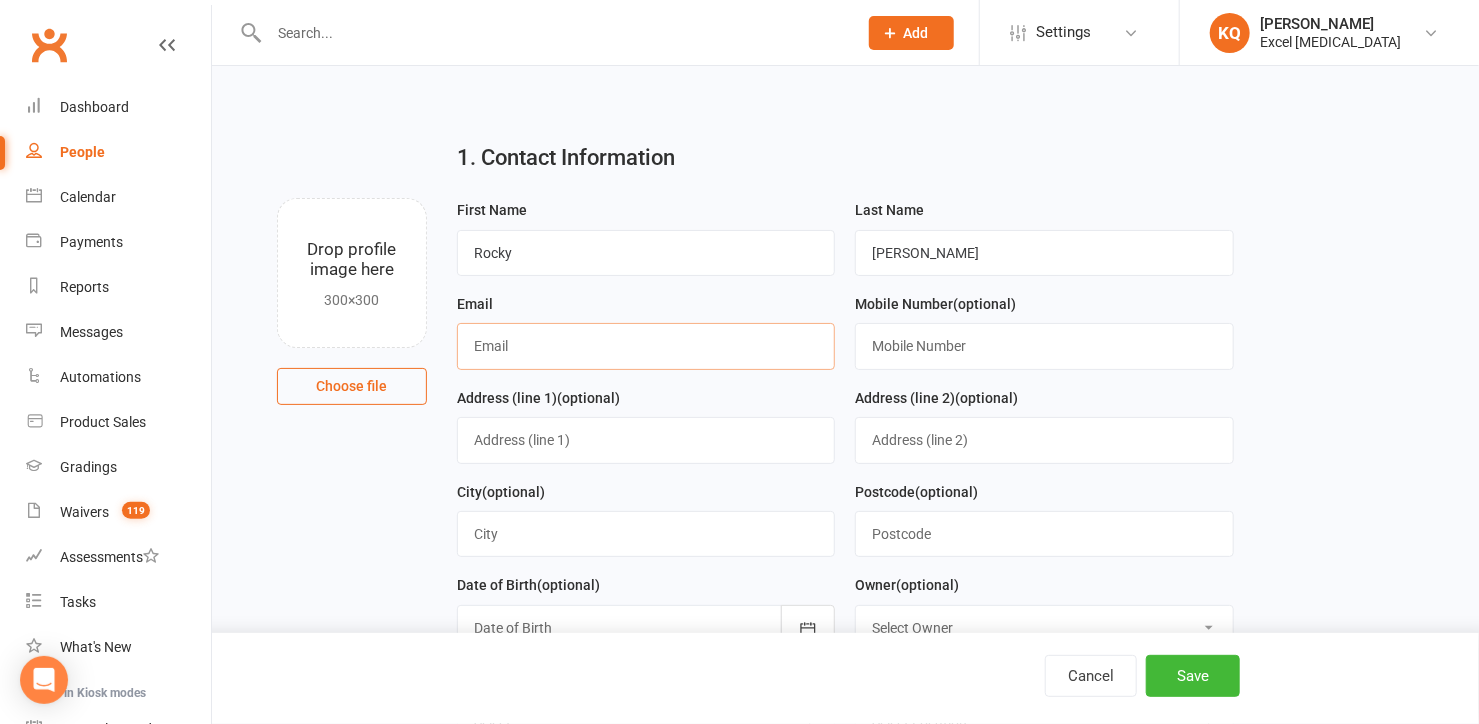click at bounding box center [646, 346] 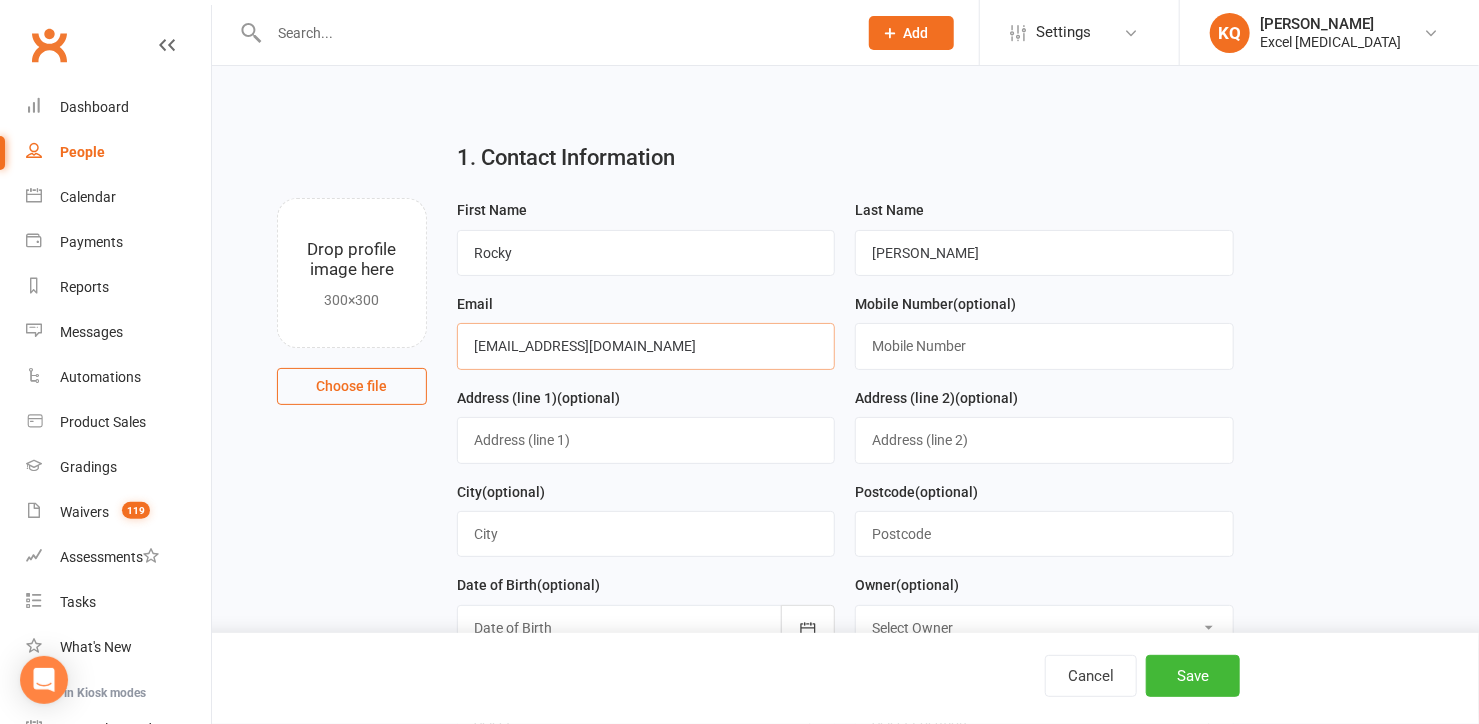 type on "[EMAIL_ADDRESS][DOMAIN_NAME]" 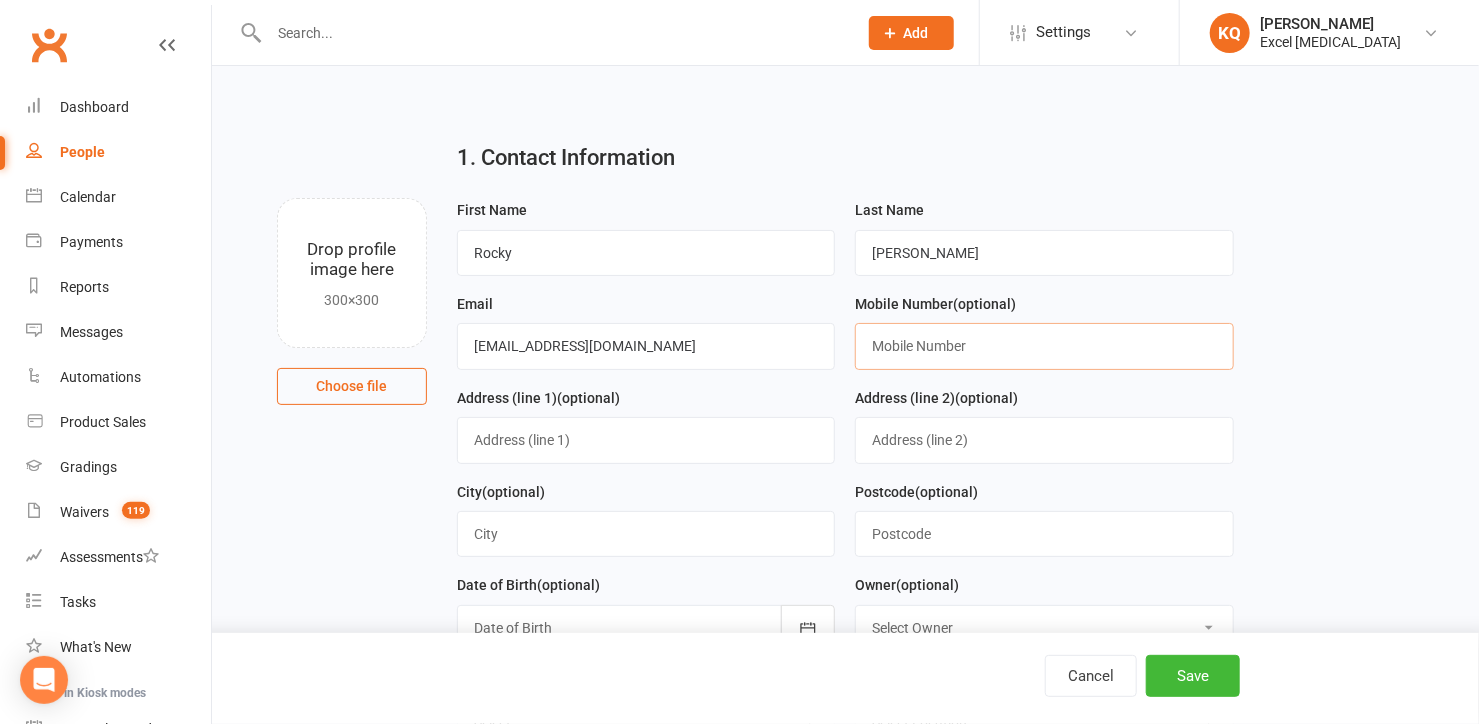 click at bounding box center [1044, 346] 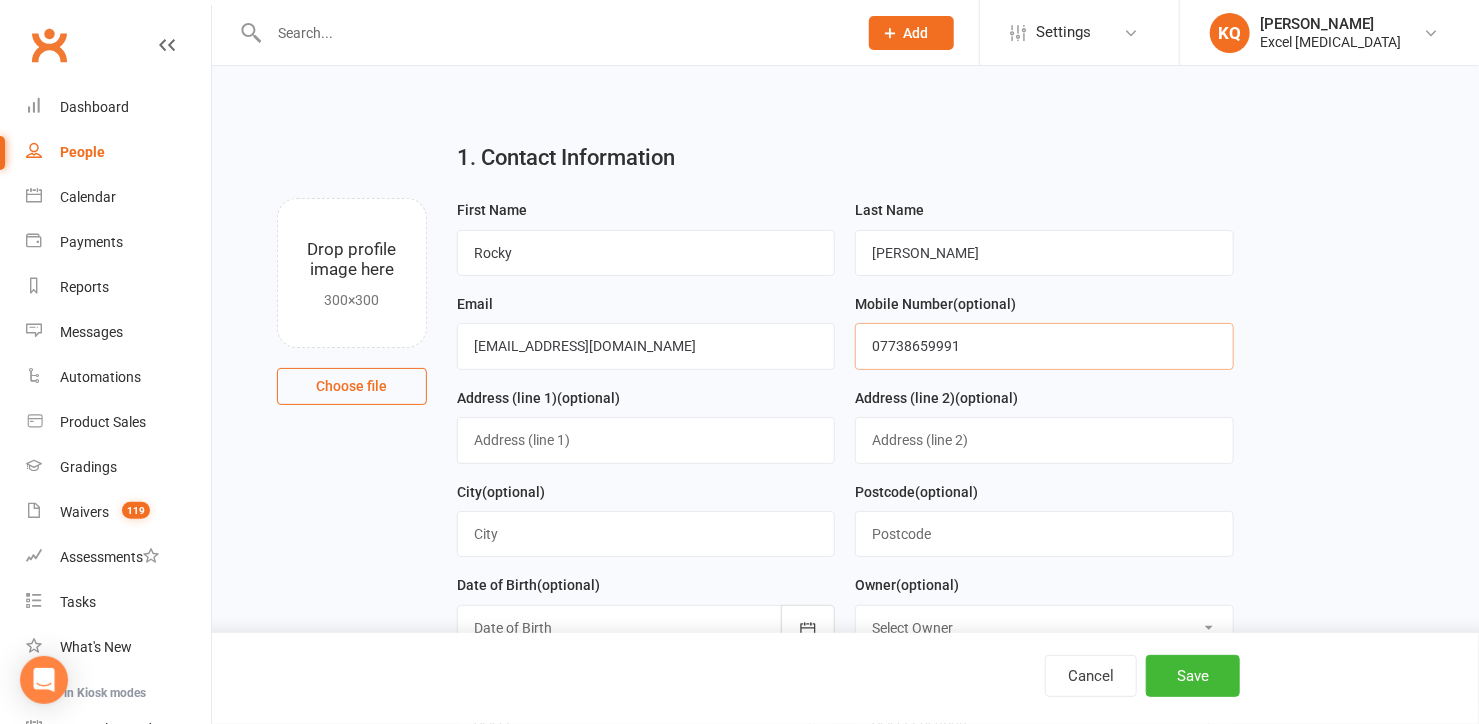 type on "07738659991" 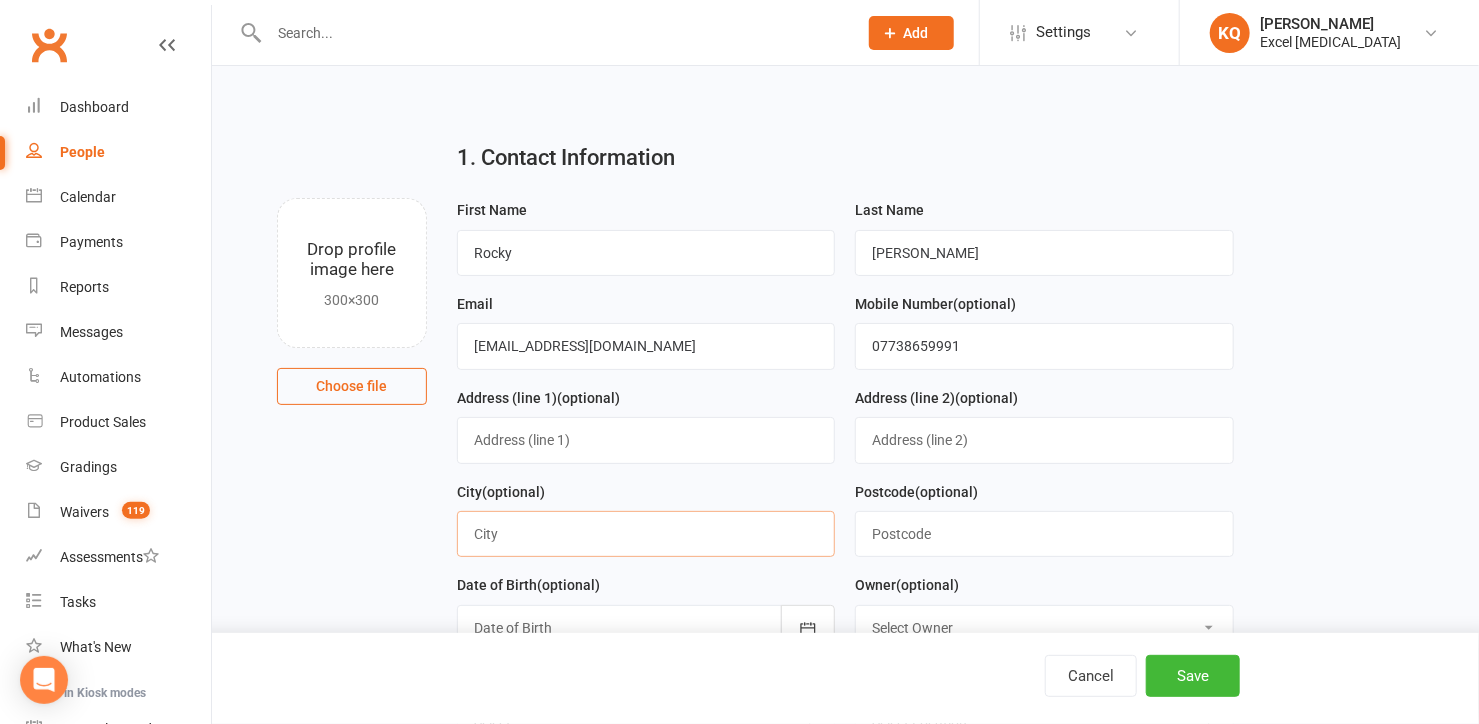click at bounding box center [646, 534] 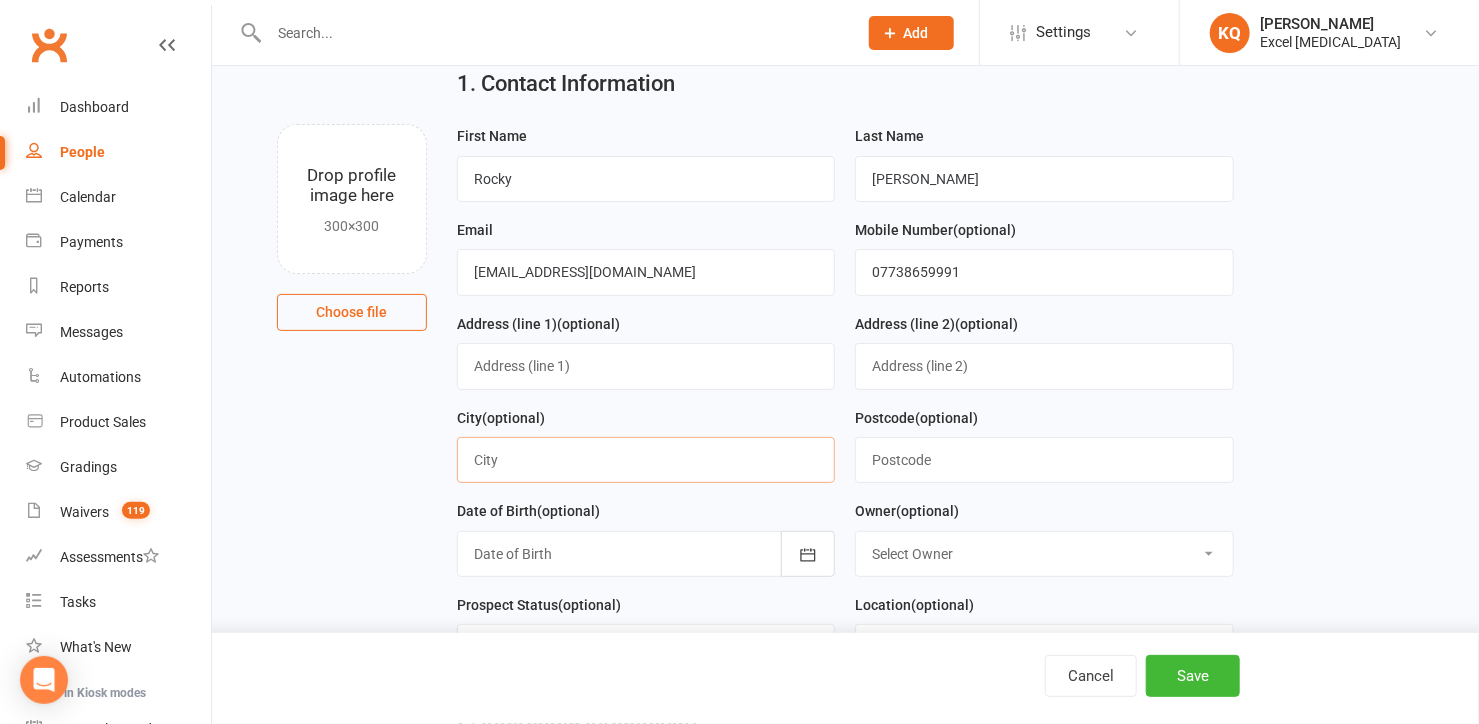 scroll, scrollTop: 181, scrollLeft: 0, axis: vertical 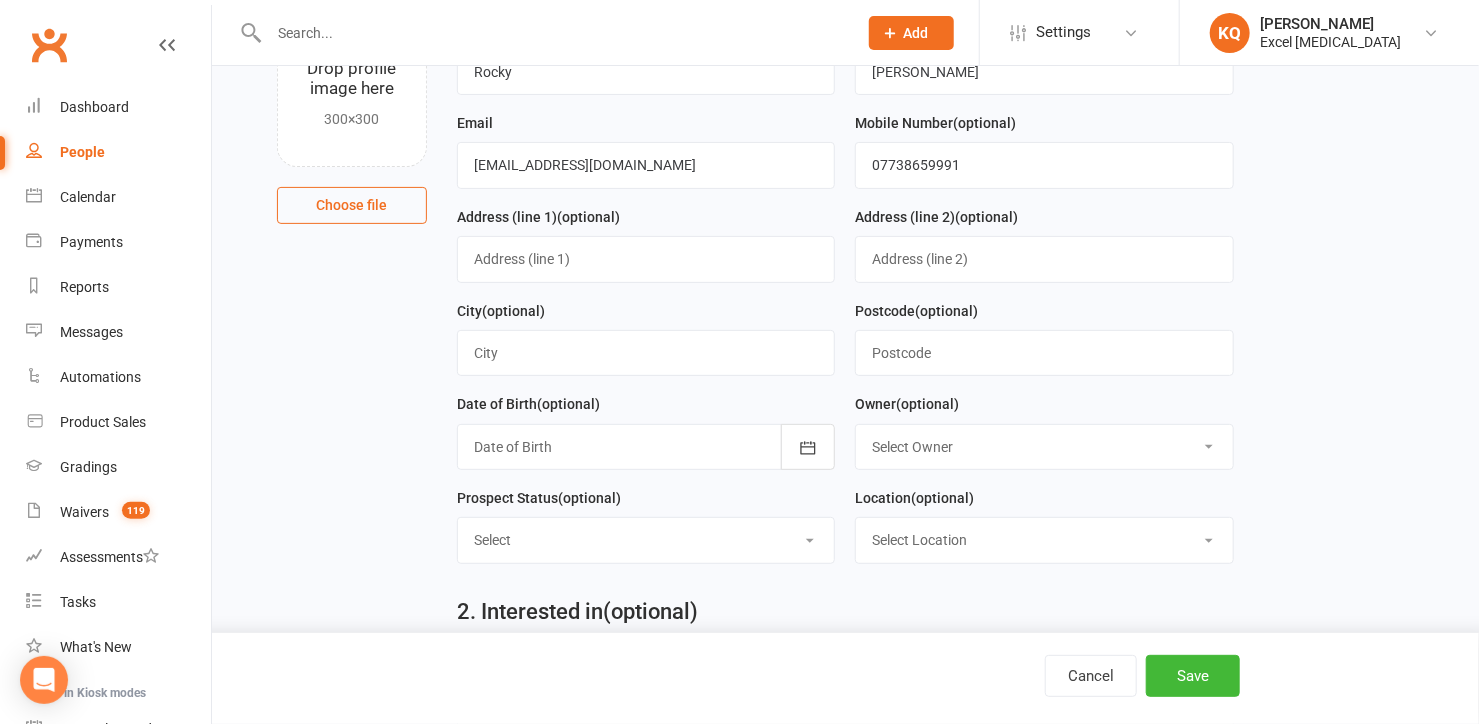 click on "Select Owner Excel [MEDICAL_DATA] [PERSON_NAME] [PERSON_NAME] [PERSON_NAME] [PERSON_NAME] [PERSON_NAME] [PERSON_NAME] [PERSON_NAME] [PERSON_NAME] [PERSON_NAME] [PERSON_NAME] [PERSON_NAME] Guest [PERSON_NAME] [PERSON_NAME]" at bounding box center (1044, 447) 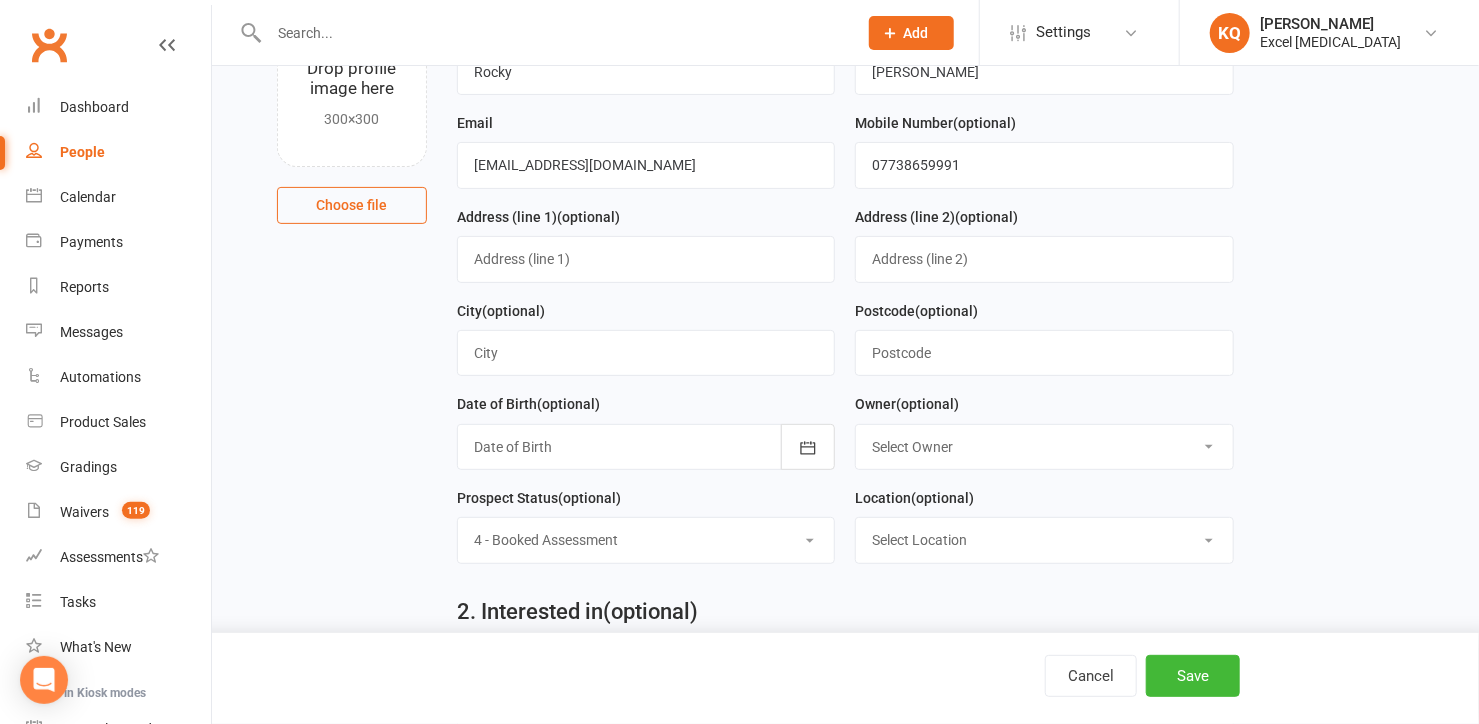 click on "Select 1 - Enquiry Received 1a-  Event Enquiry Received 2 - Contact Attempted 3 - Meaningful Contact 4 - Booked Assessment 5 - Had Assessment No Tuition Taken 6 - No Show/Cancelled Assessment 7 - No longer interested 7a - Contact attempted 7+ times [nurture] 8-  BOOKED ONTO OPEN DAY 9-  Booked Party (non-student) 10 - Attended Party/ Workshop 11 - Party Attendee No Longer Interested 12 - Bring A Friend No Longer Interested 13 - Attended an event - No Longer Interested" at bounding box center [646, 540] 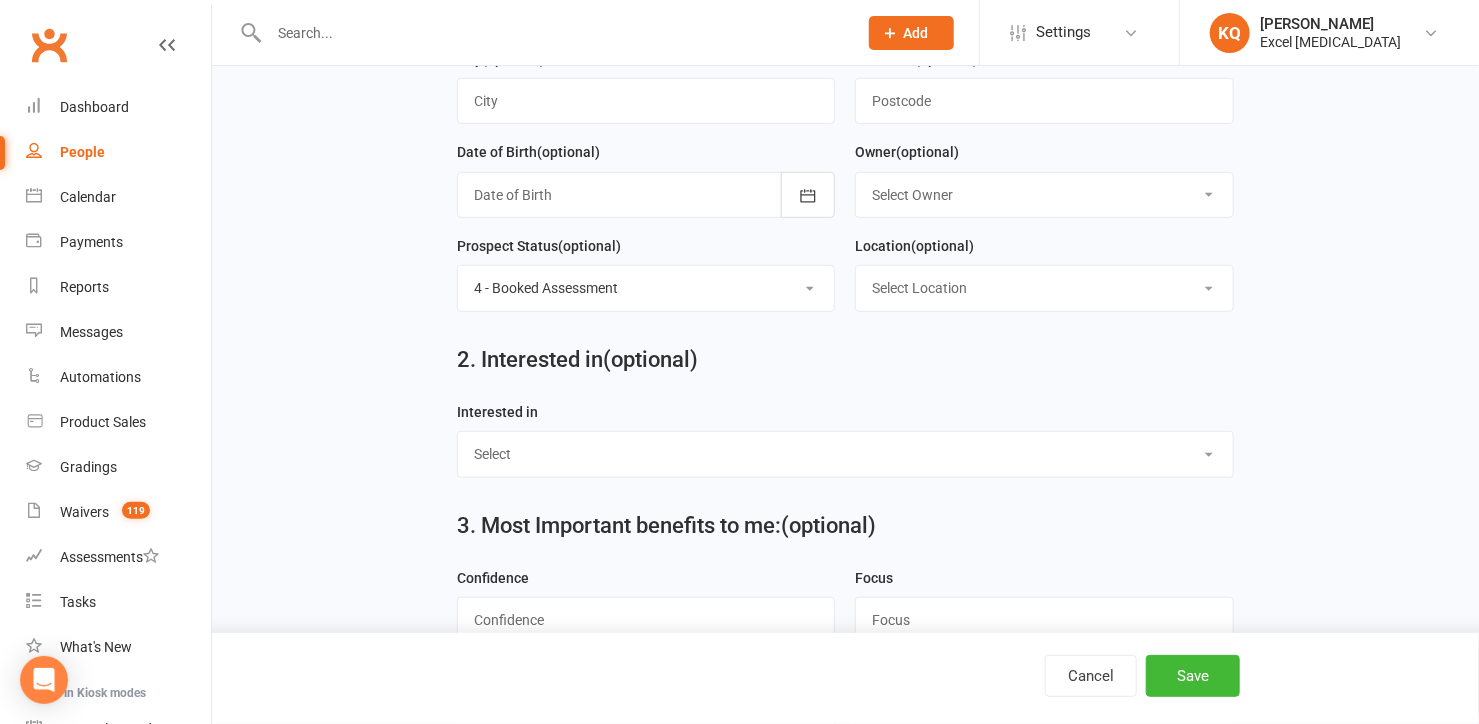 scroll, scrollTop: 545, scrollLeft: 0, axis: vertical 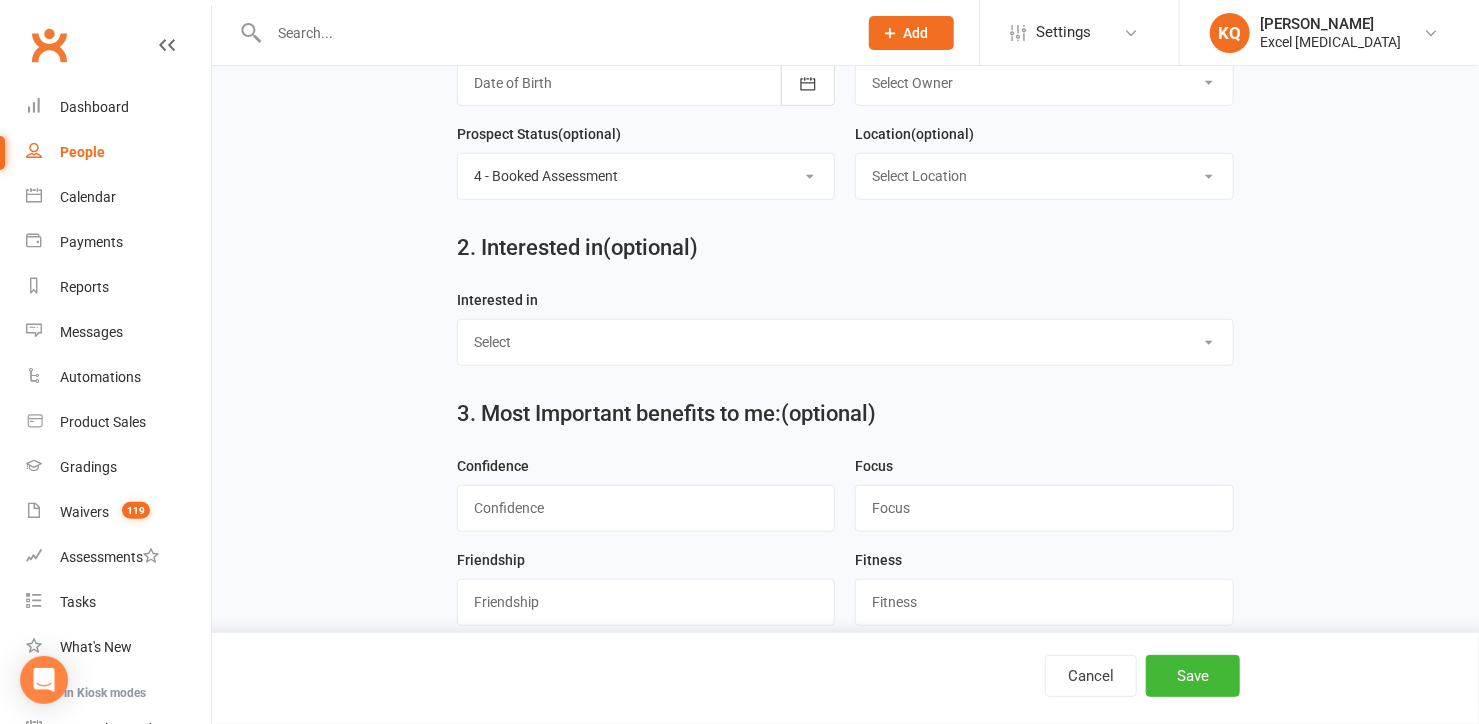 click on "Select Ministrike Juniors Adults/Teens Yoga Birthday Parties" at bounding box center [845, 342] 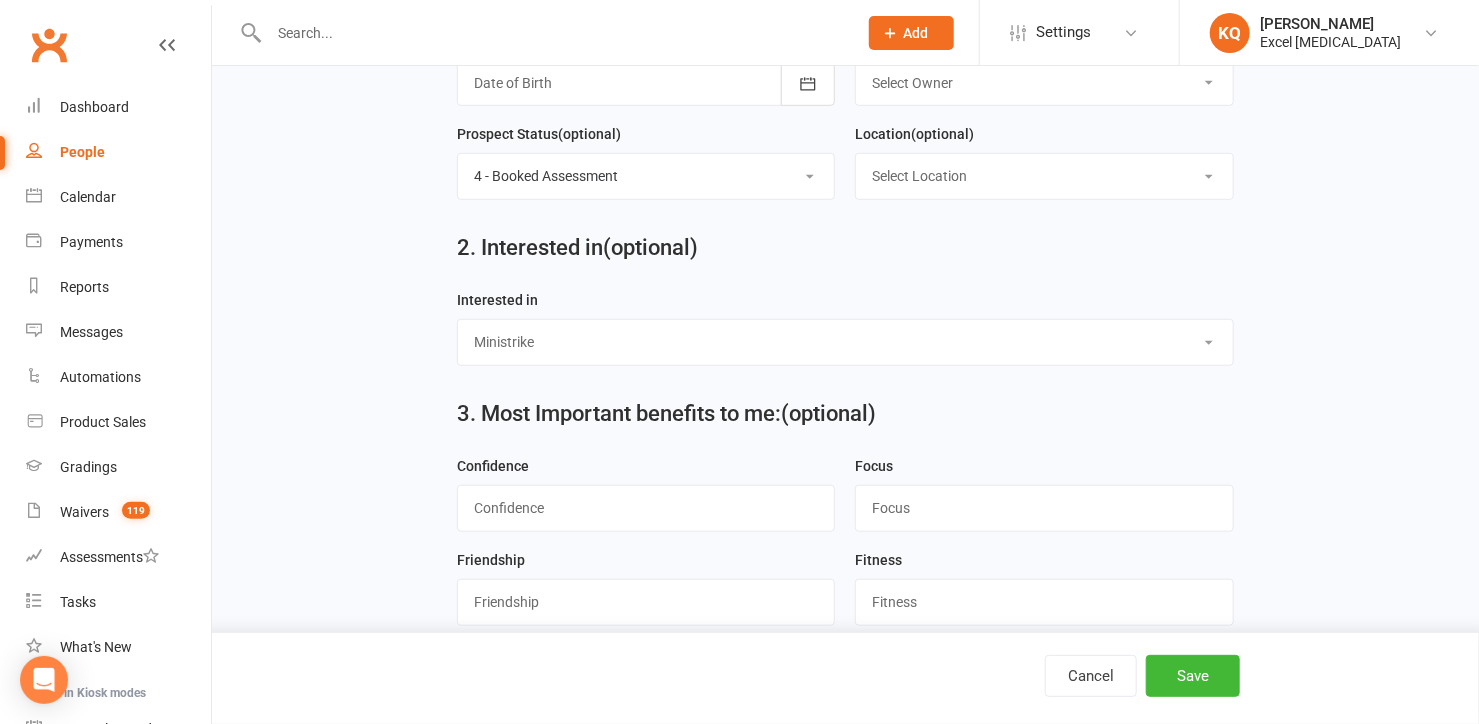 click on "Select Ministrike Juniors Adults/Teens Yoga Birthday Parties" at bounding box center [845, 342] 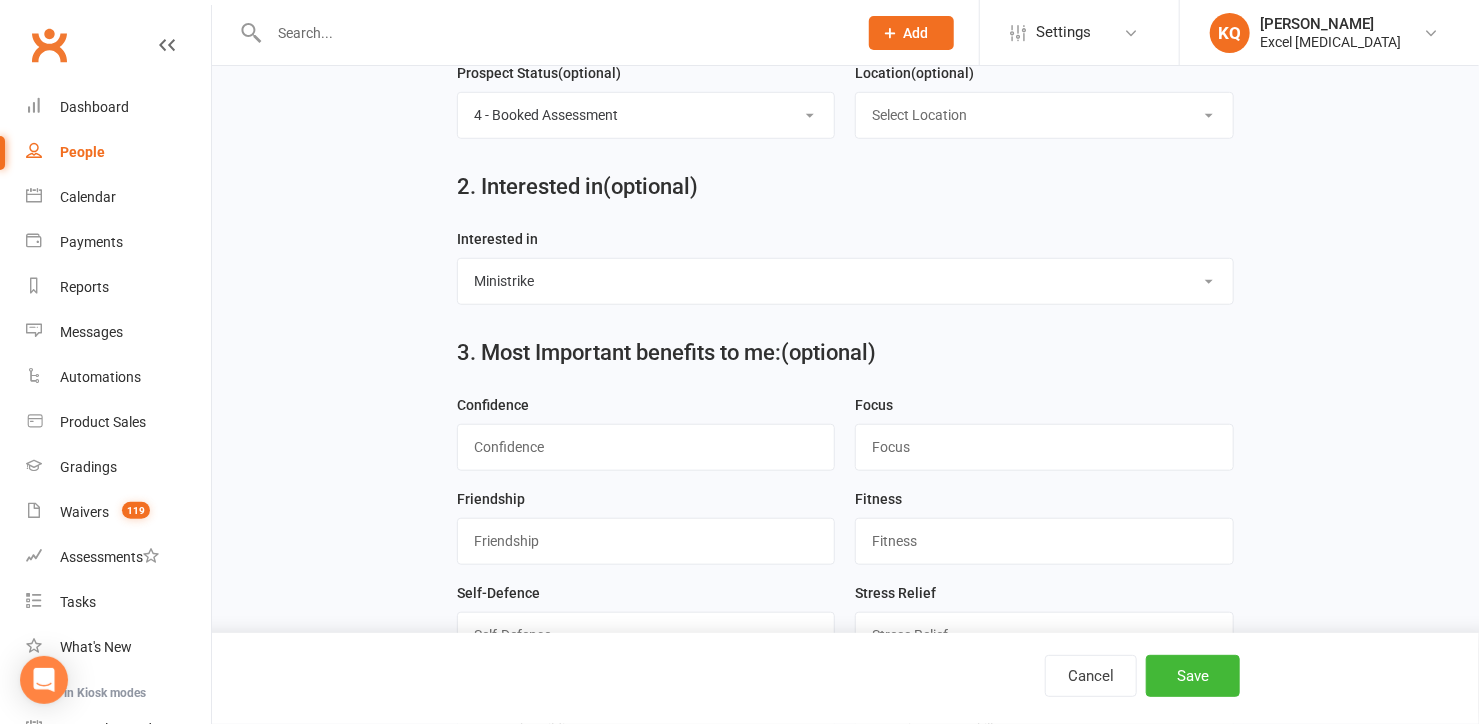 scroll, scrollTop: 818, scrollLeft: 0, axis: vertical 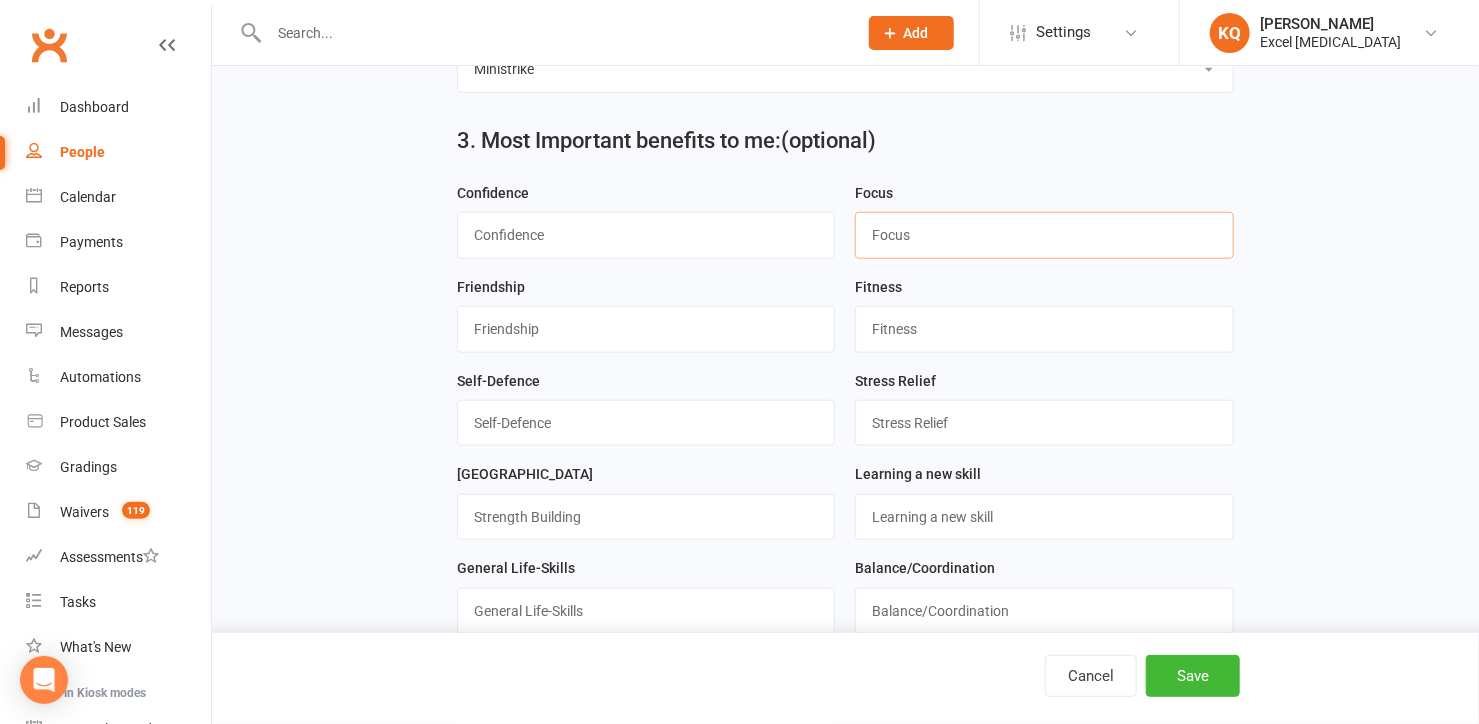 click at bounding box center [1044, 235] 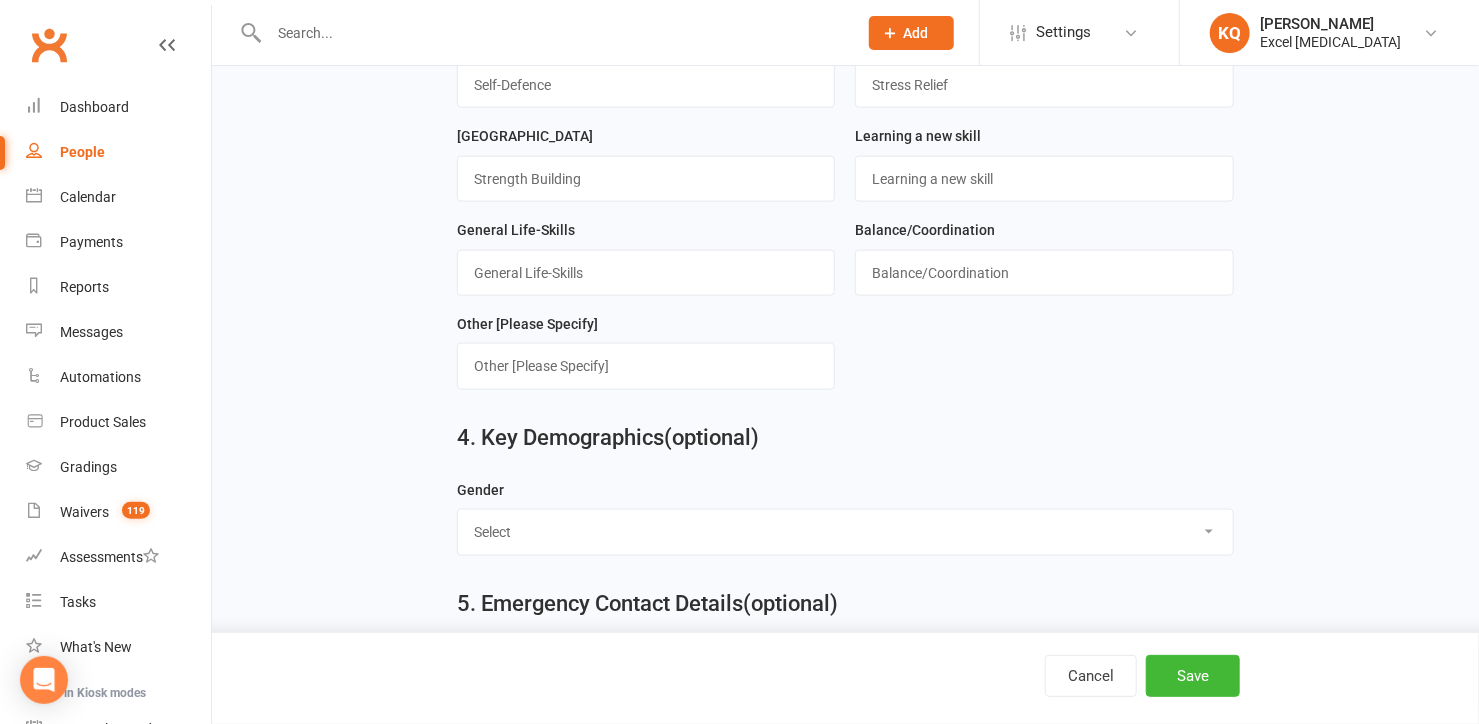 scroll, scrollTop: 1181, scrollLeft: 0, axis: vertical 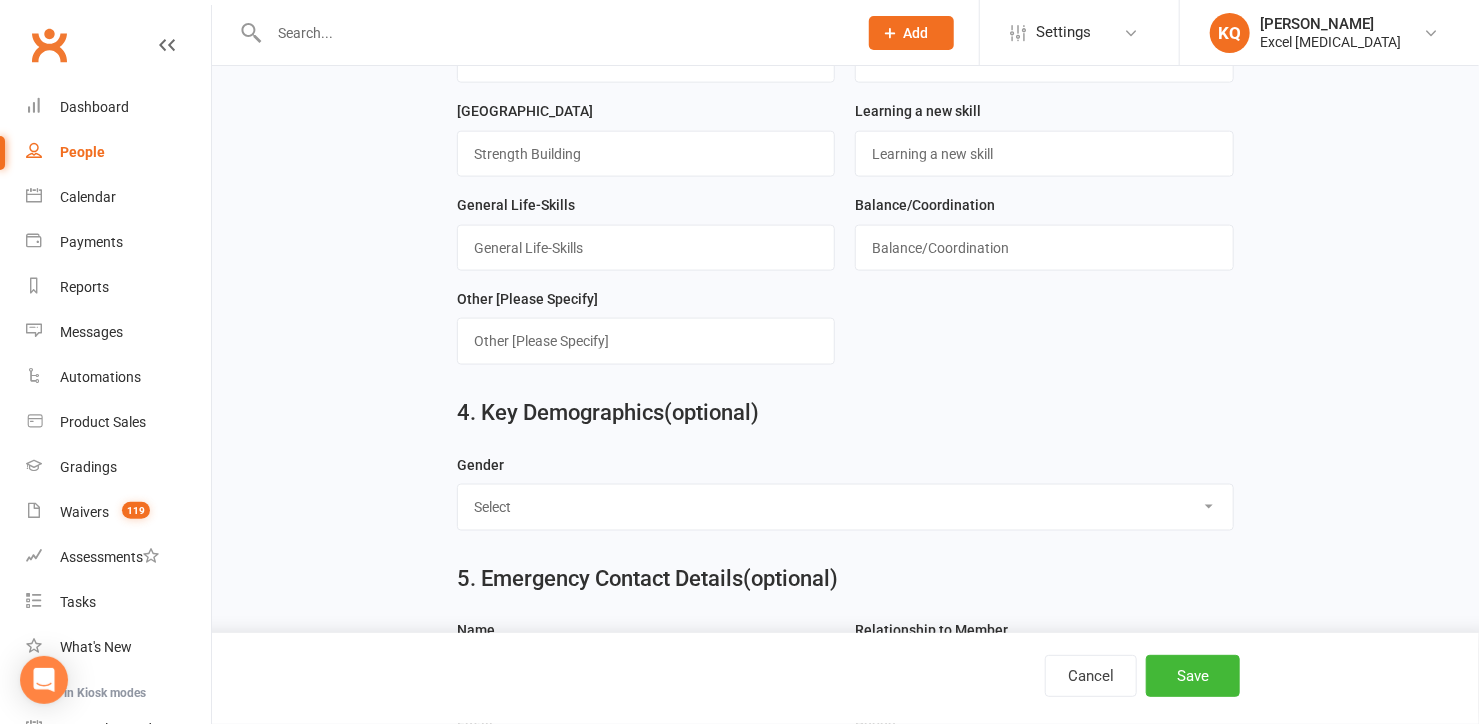 type on "1" 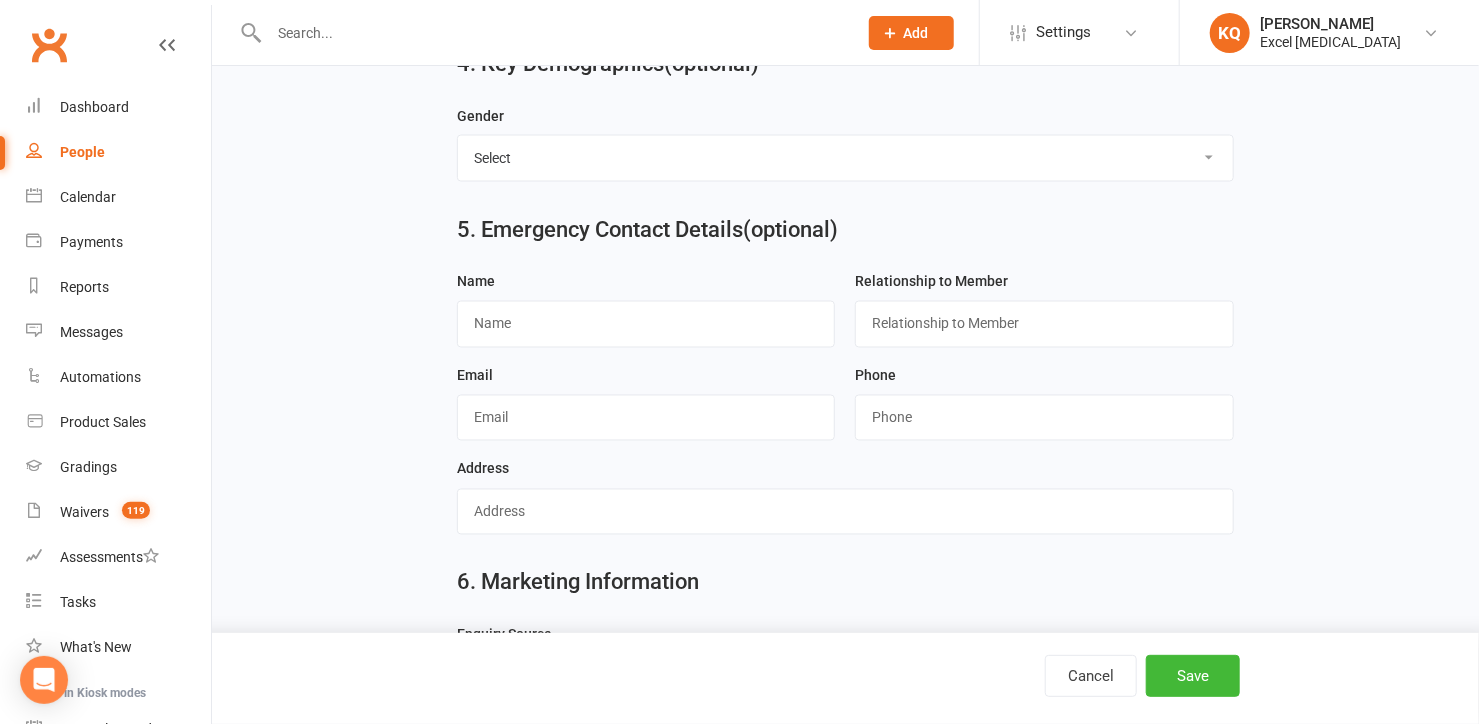 scroll, scrollTop: 1545, scrollLeft: 0, axis: vertical 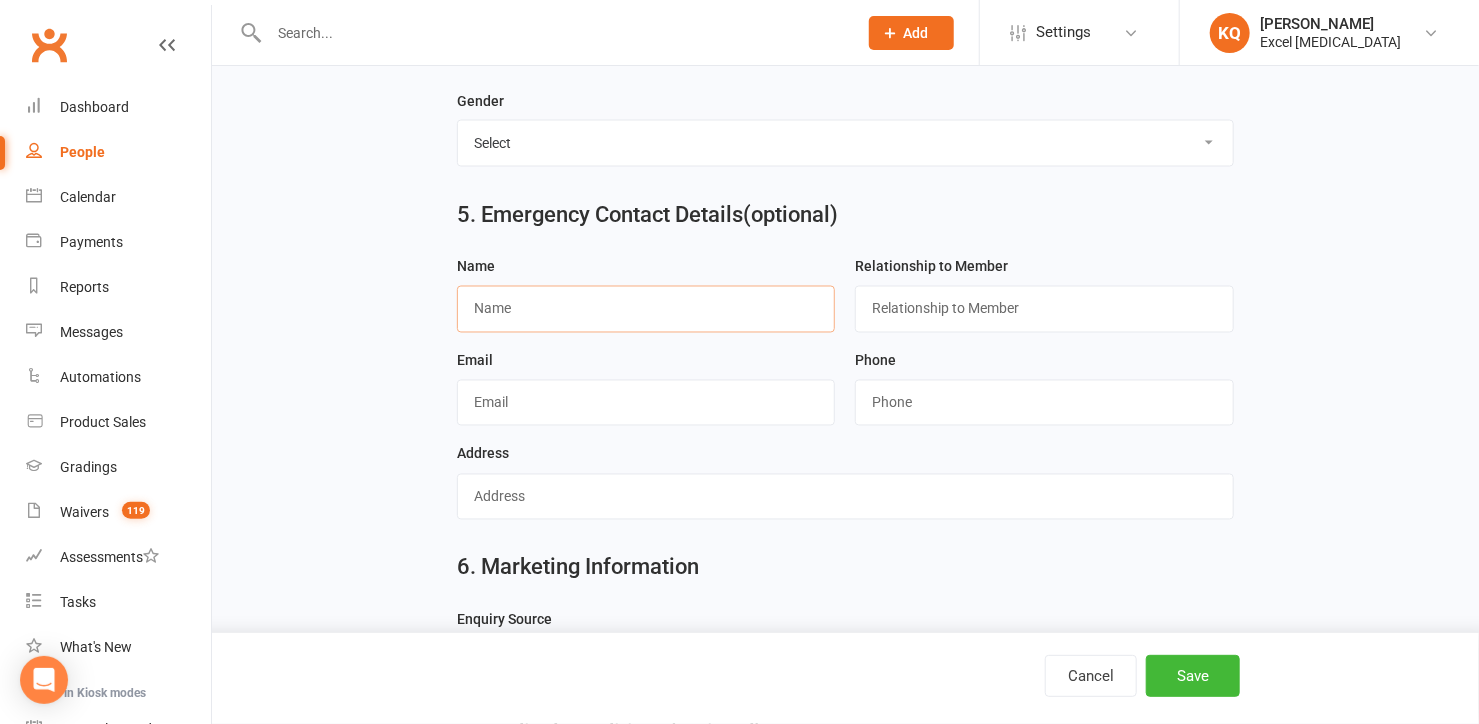 click at bounding box center [646, 309] 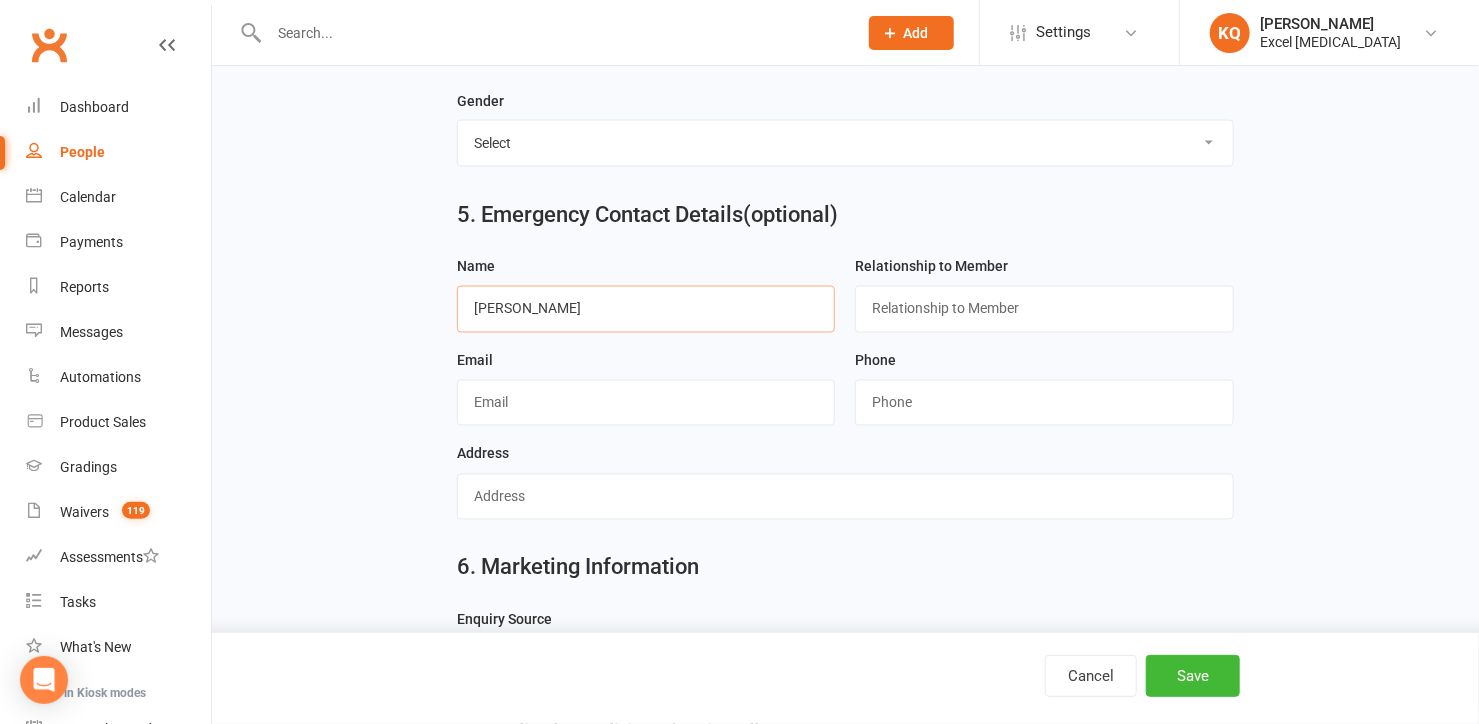 type on "[PERSON_NAME]" 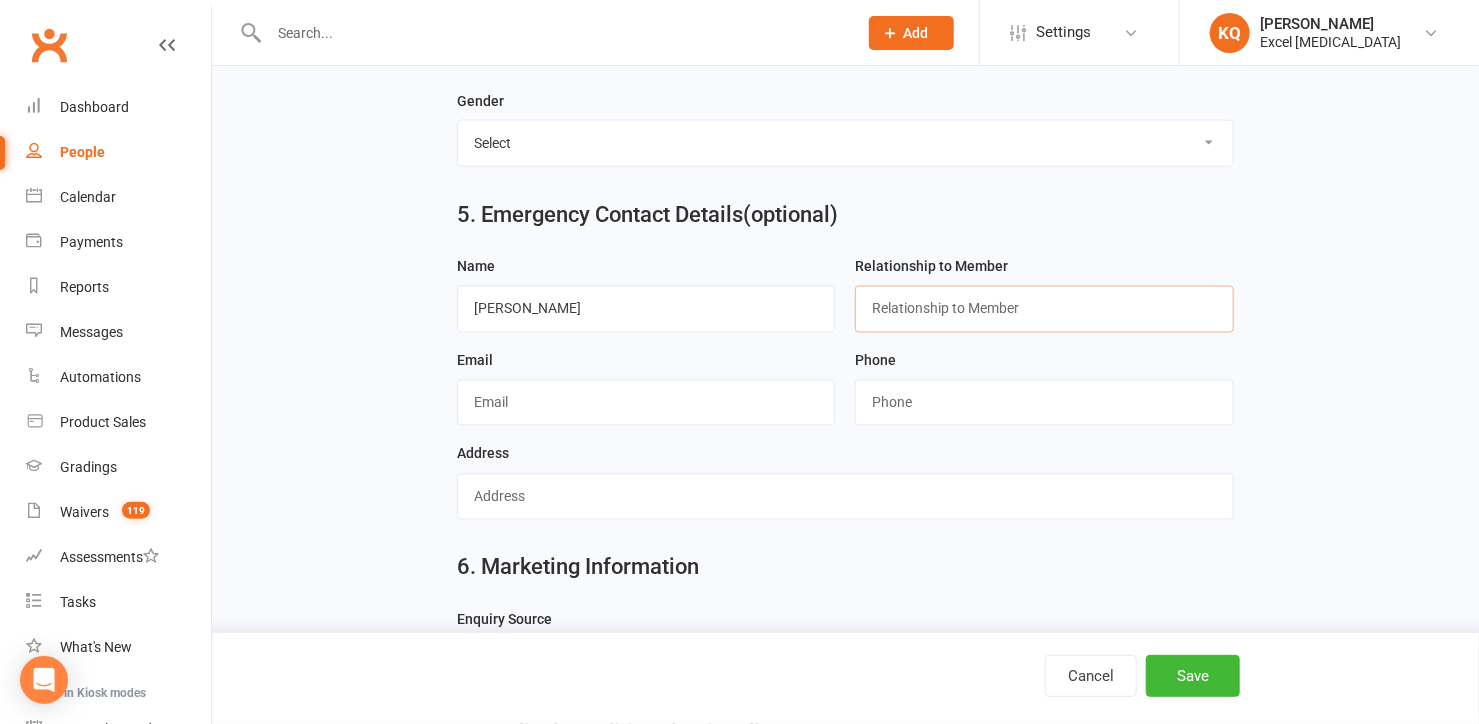 click at bounding box center (1044, 309) 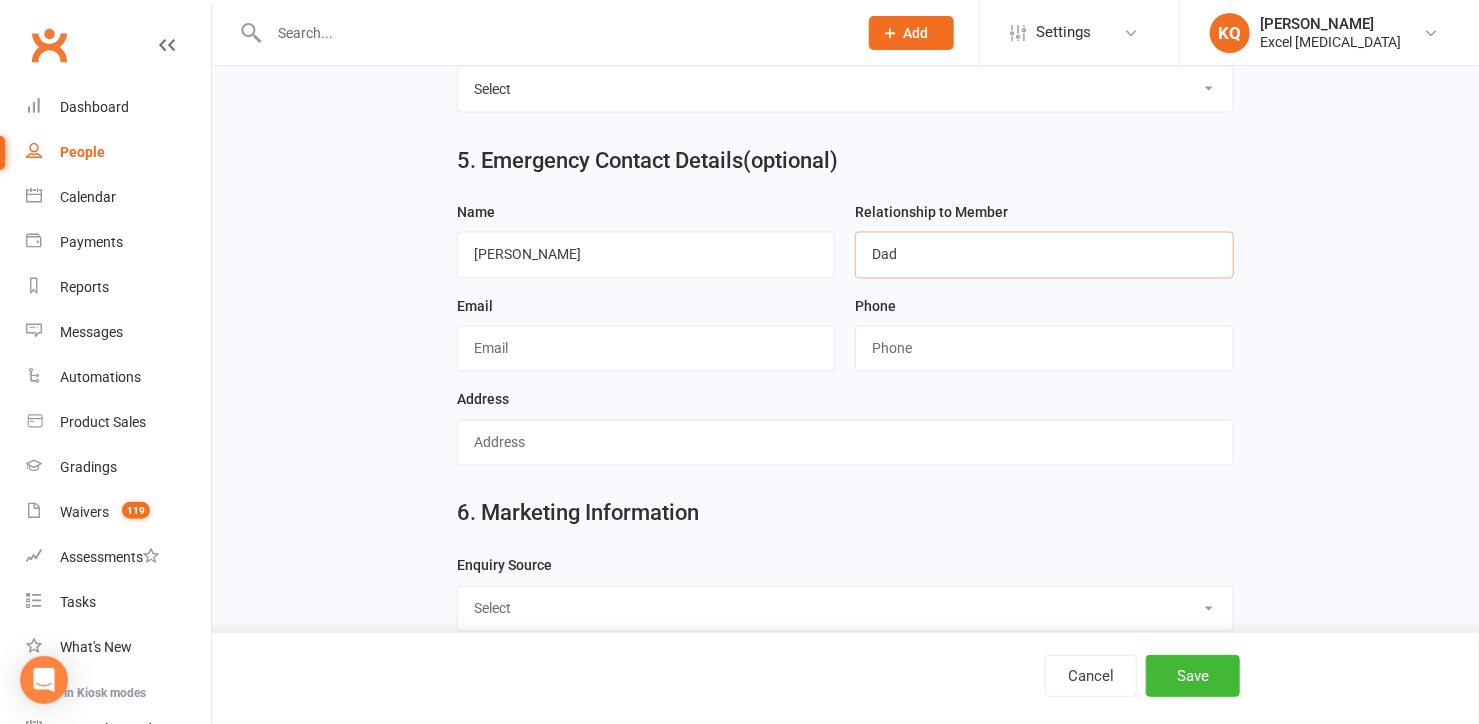 scroll, scrollTop: 1818, scrollLeft: 0, axis: vertical 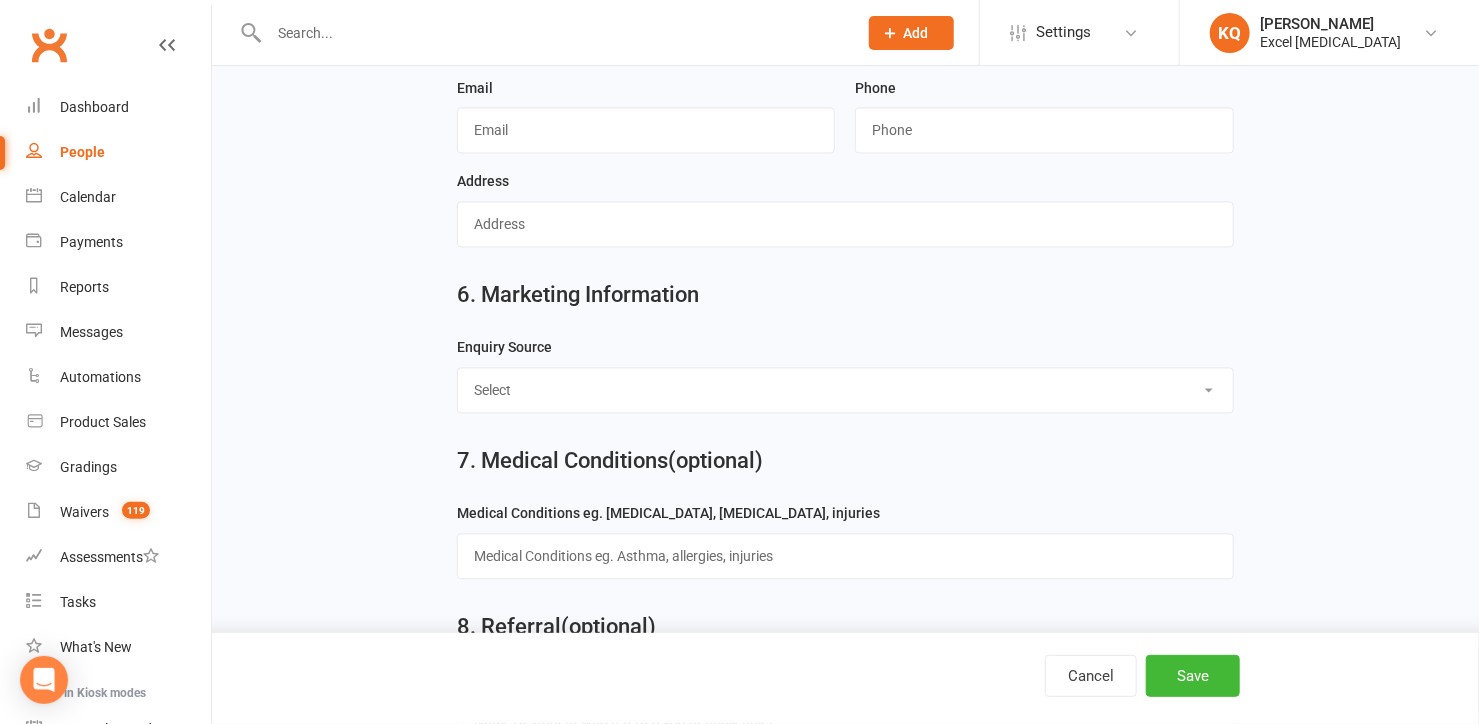 type on "Dad" 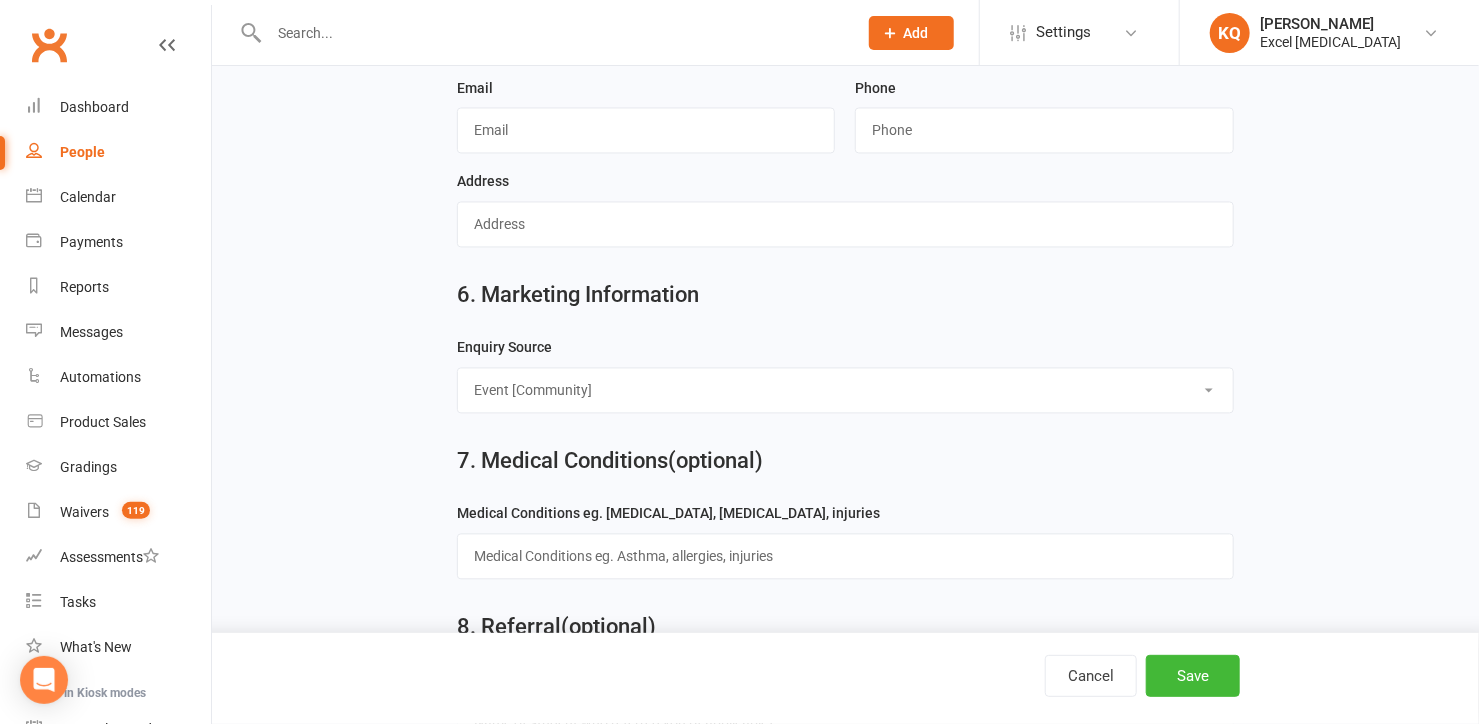 click on "Select Birthday Party Coach/Staff Referral Dance Driven by/Walk In Event [Community] Excel Open Day -drop in Friend Family Member Facebook [General] Facebook [Advert] Flyer Google/Google Review HAF [Half Term Club] Internet Search Instagram School Signage Workshop/Course [Community] Workshop/Course [Academy] Website Other/Unknown" at bounding box center (845, 390) 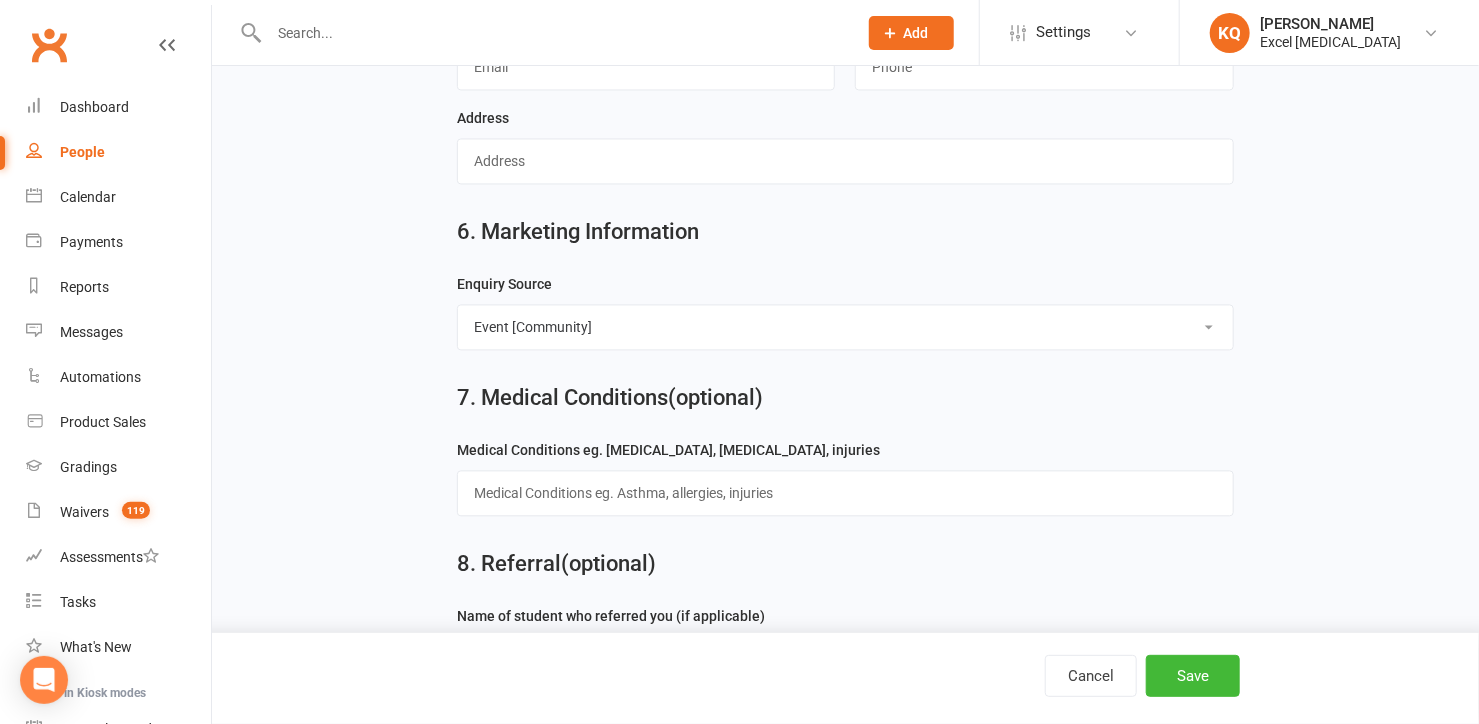 scroll, scrollTop: 1951, scrollLeft: 0, axis: vertical 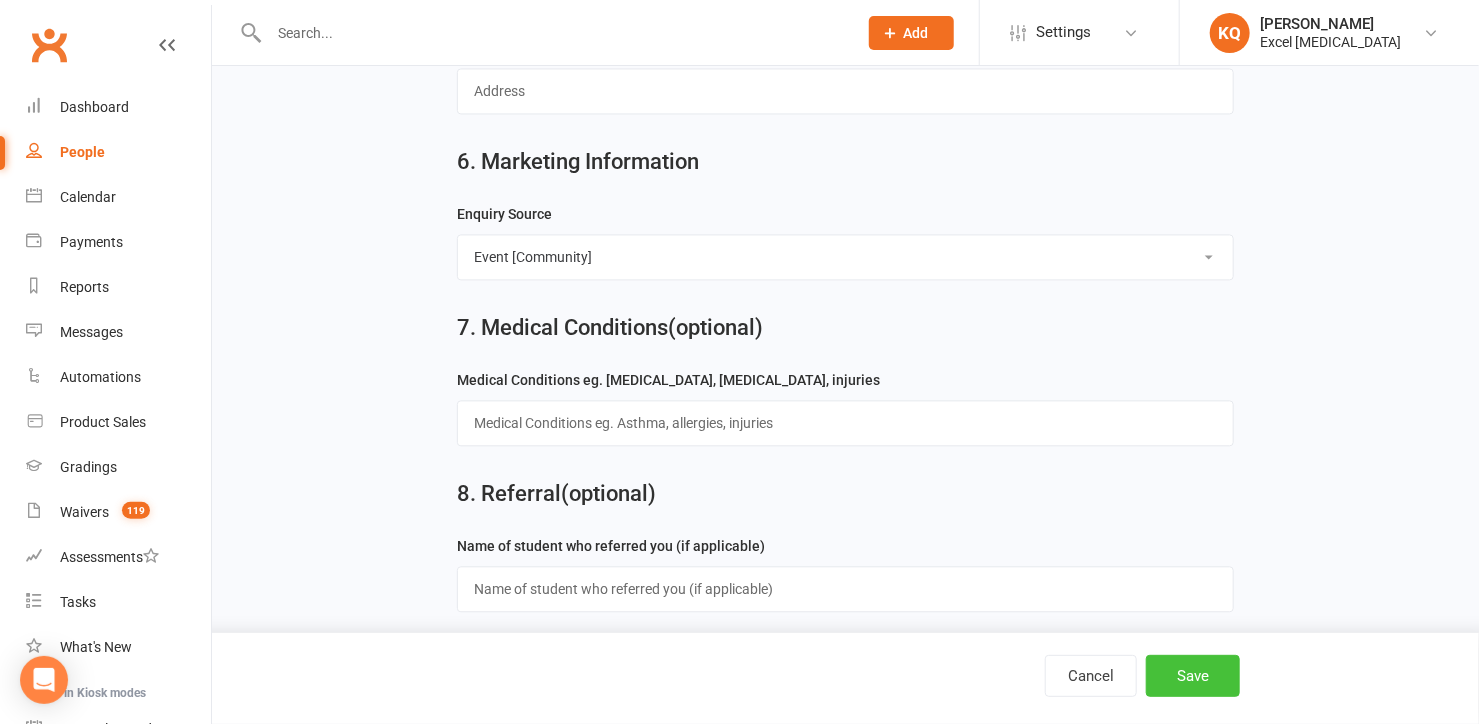 click on "Save" at bounding box center (1193, 676) 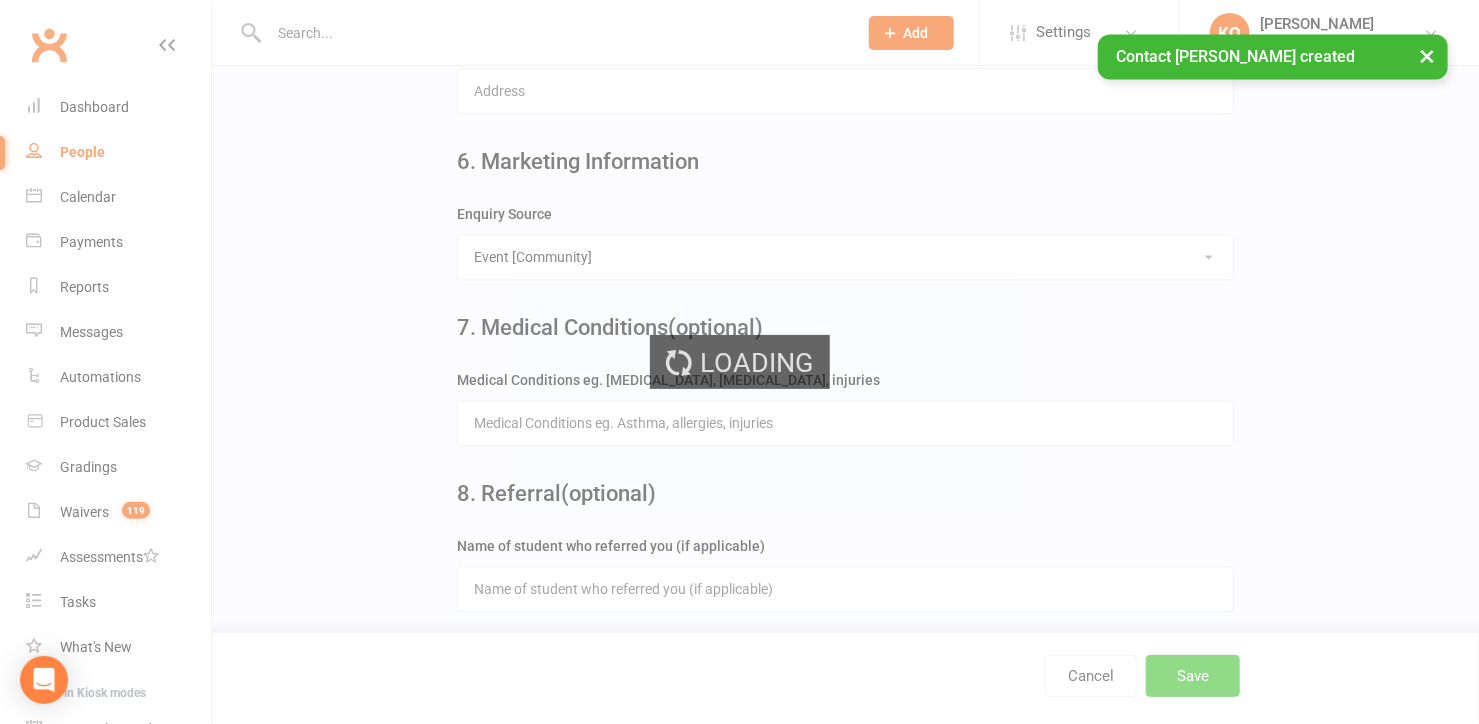 scroll, scrollTop: 0, scrollLeft: 0, axis: both 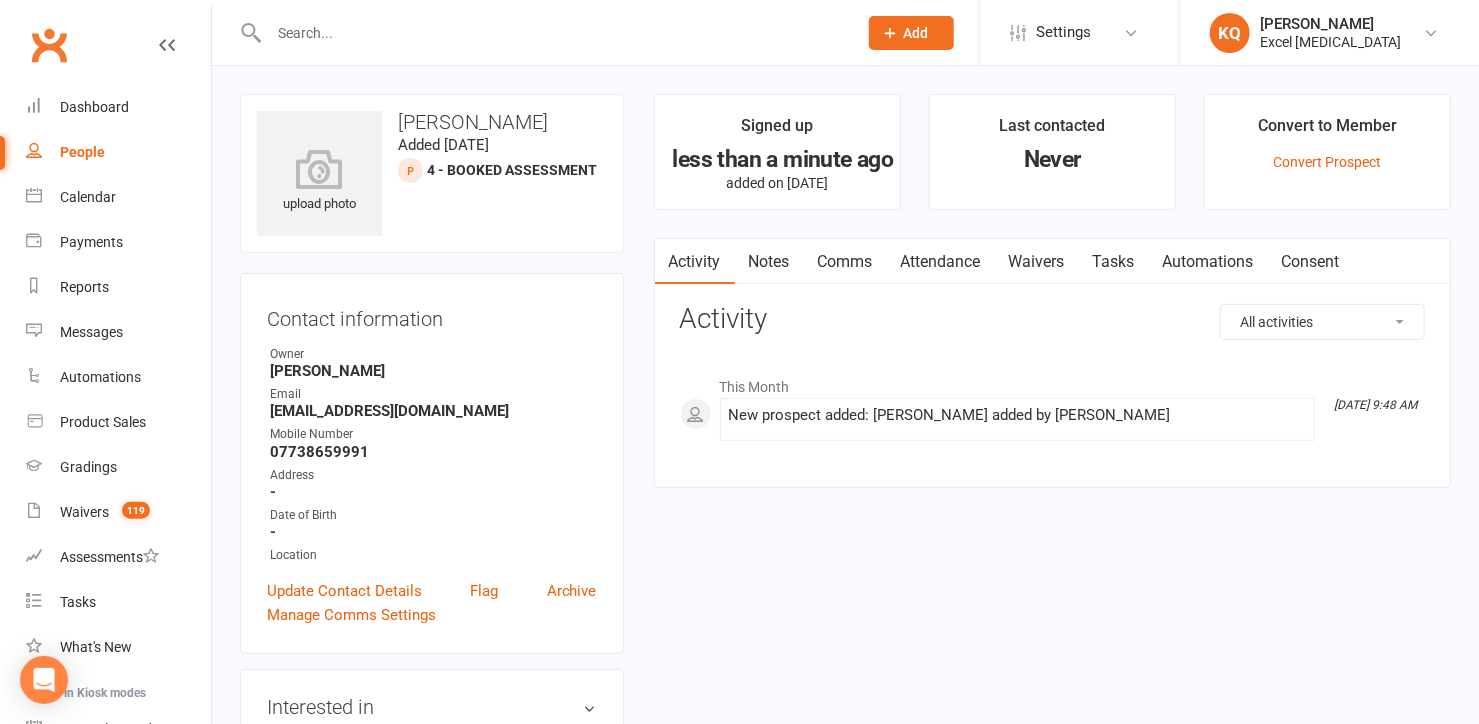 click on "Attendance" at bounding box center (941, 262) 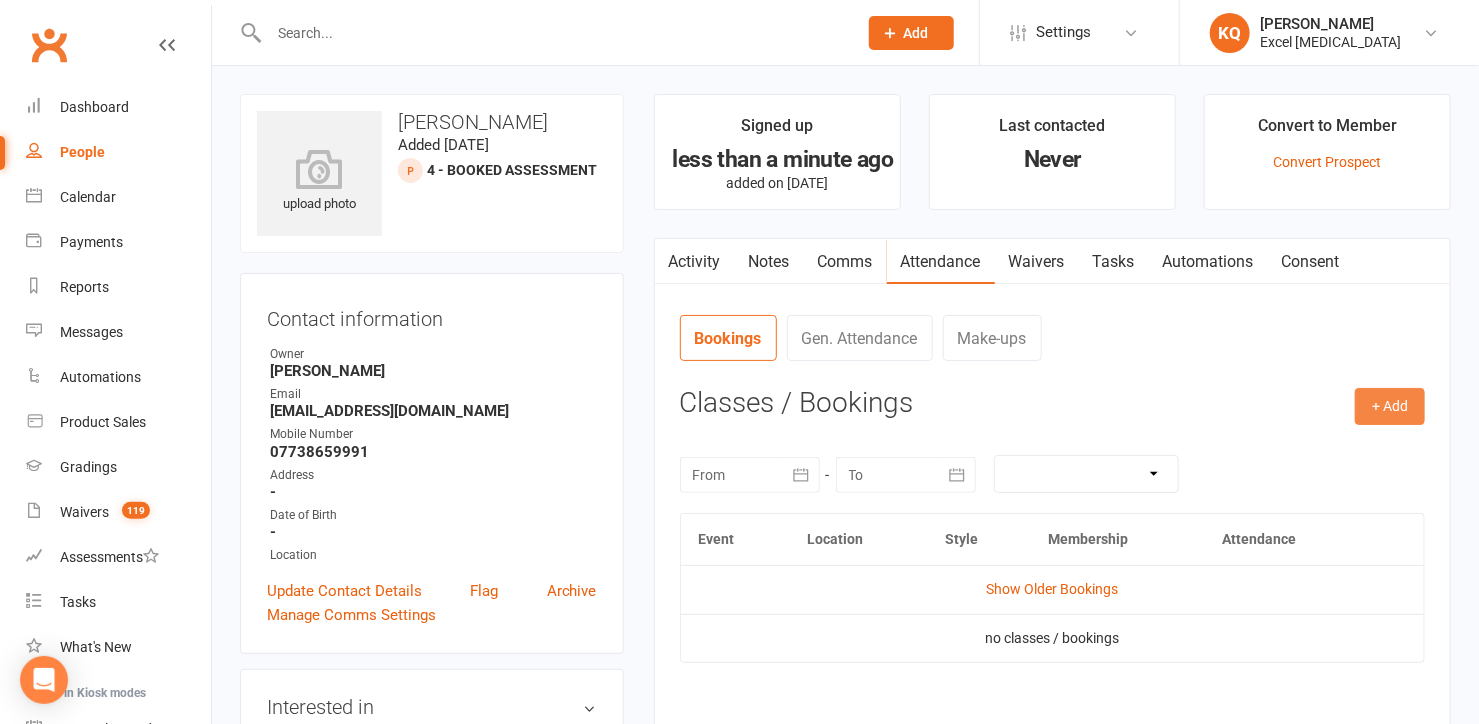 click on "+ Add" at bounding box center [1390, 406] 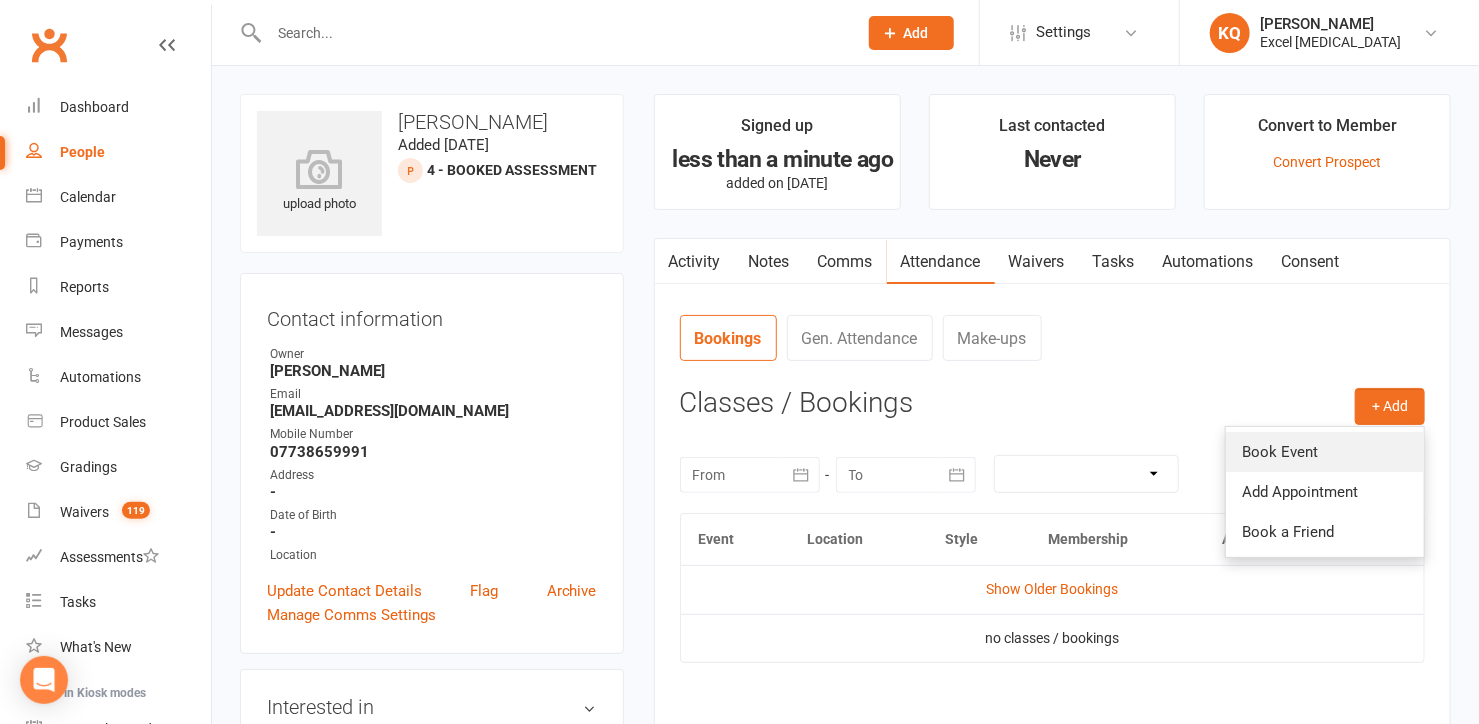 click on "Book Event" at bounding box center (1325, 452) 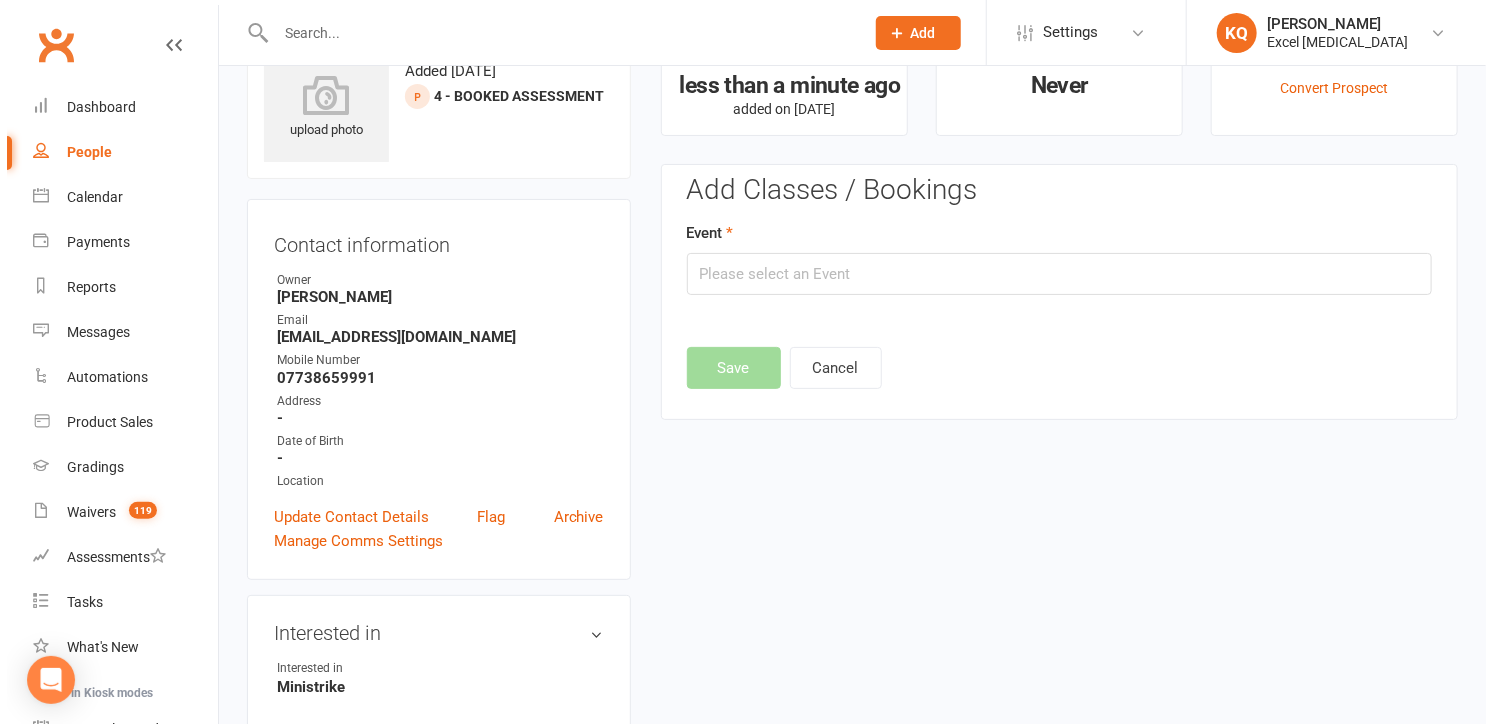 scroll, scrollTop: 136, scrollLeft: 0, axis: vertical 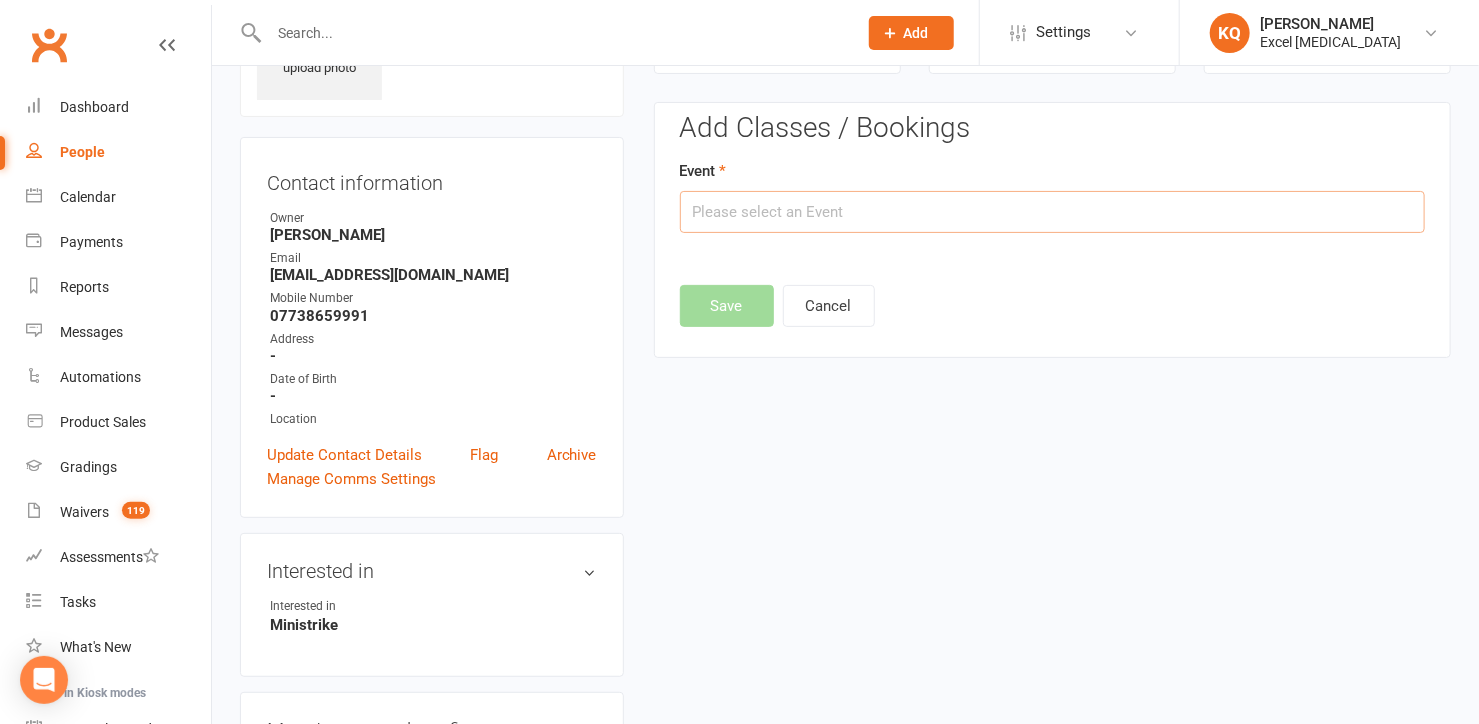 click at bounding box center [1052, 212] 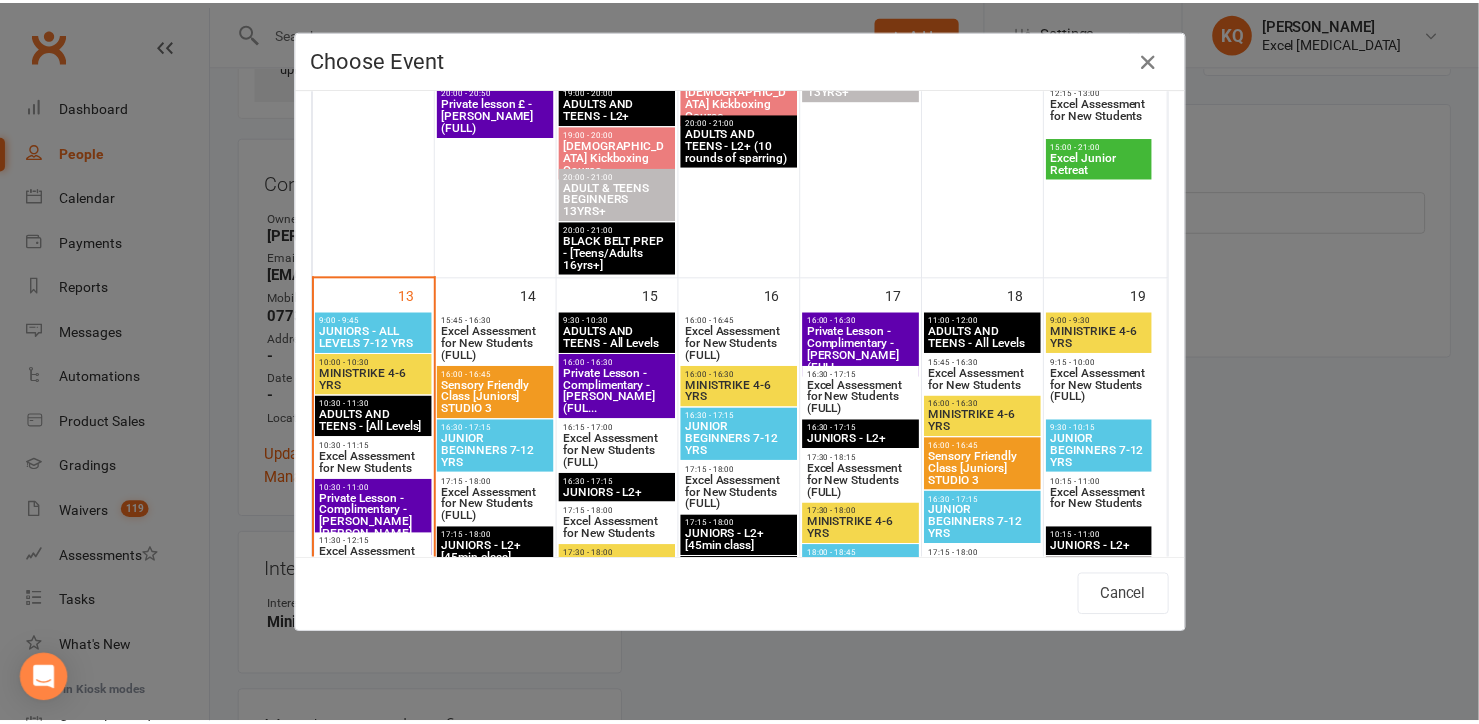 scroll, scrollTop: 1181, scrollLeft: 0, axis: vertical 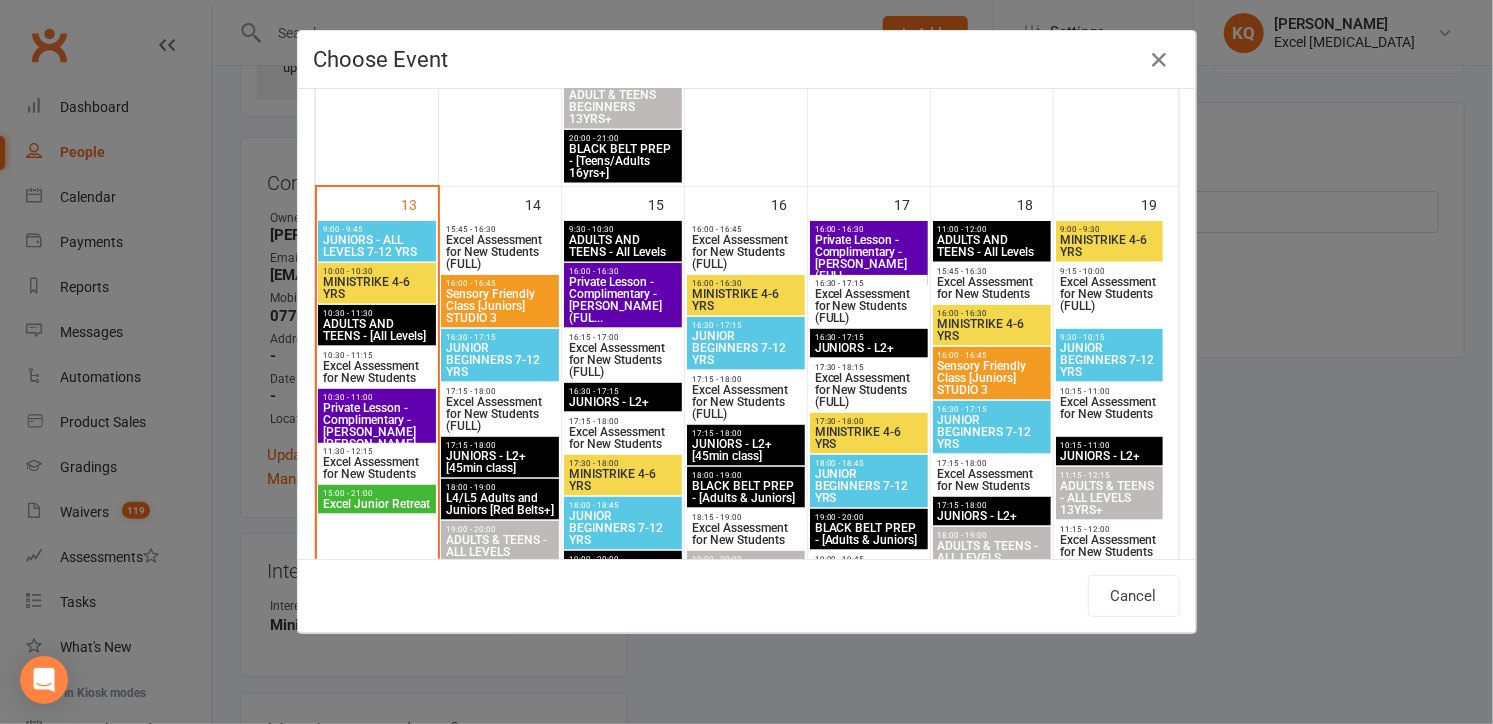click on "Excel Assessment for New Students" at bounding box center [746, 534] 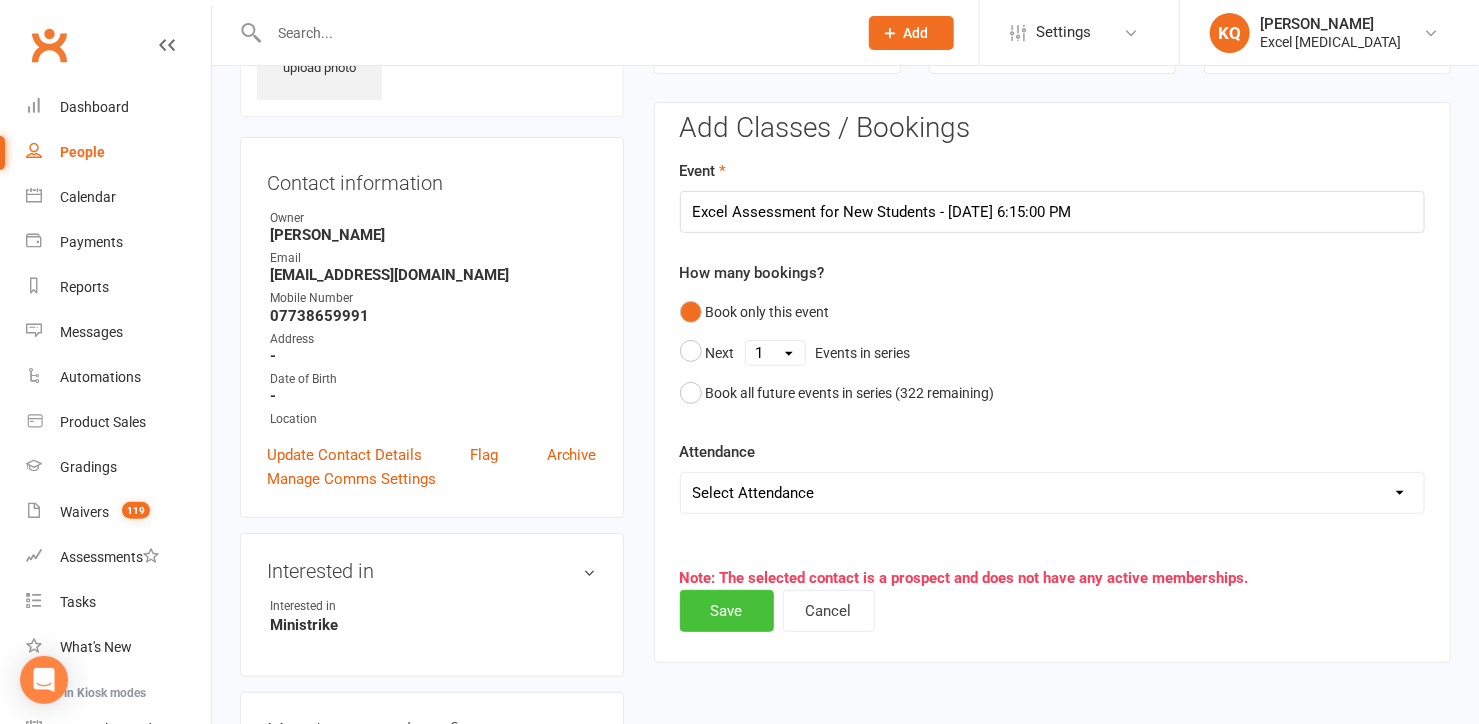 click on "Save" at bounding box center (727, 611) 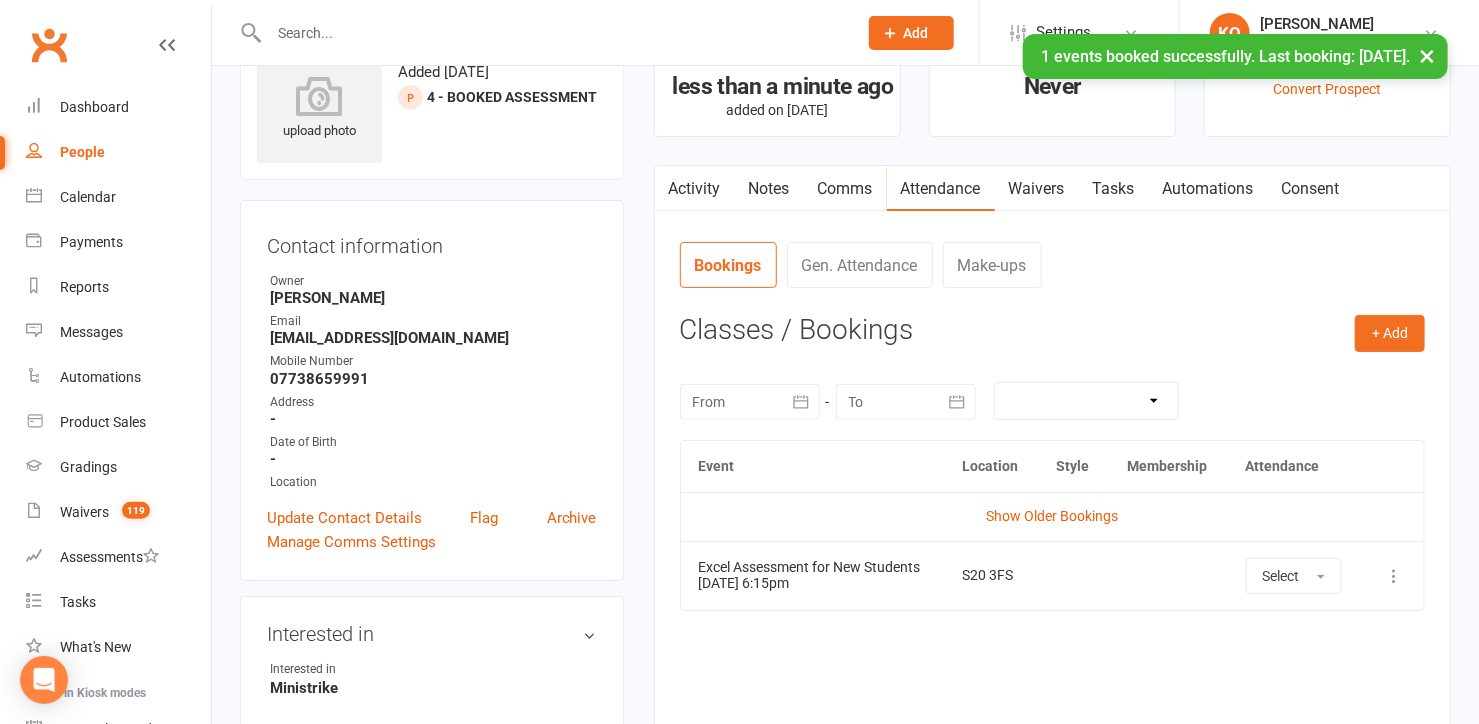 scroll, scrollTop: 0, scrollLeft: 0, axis: both 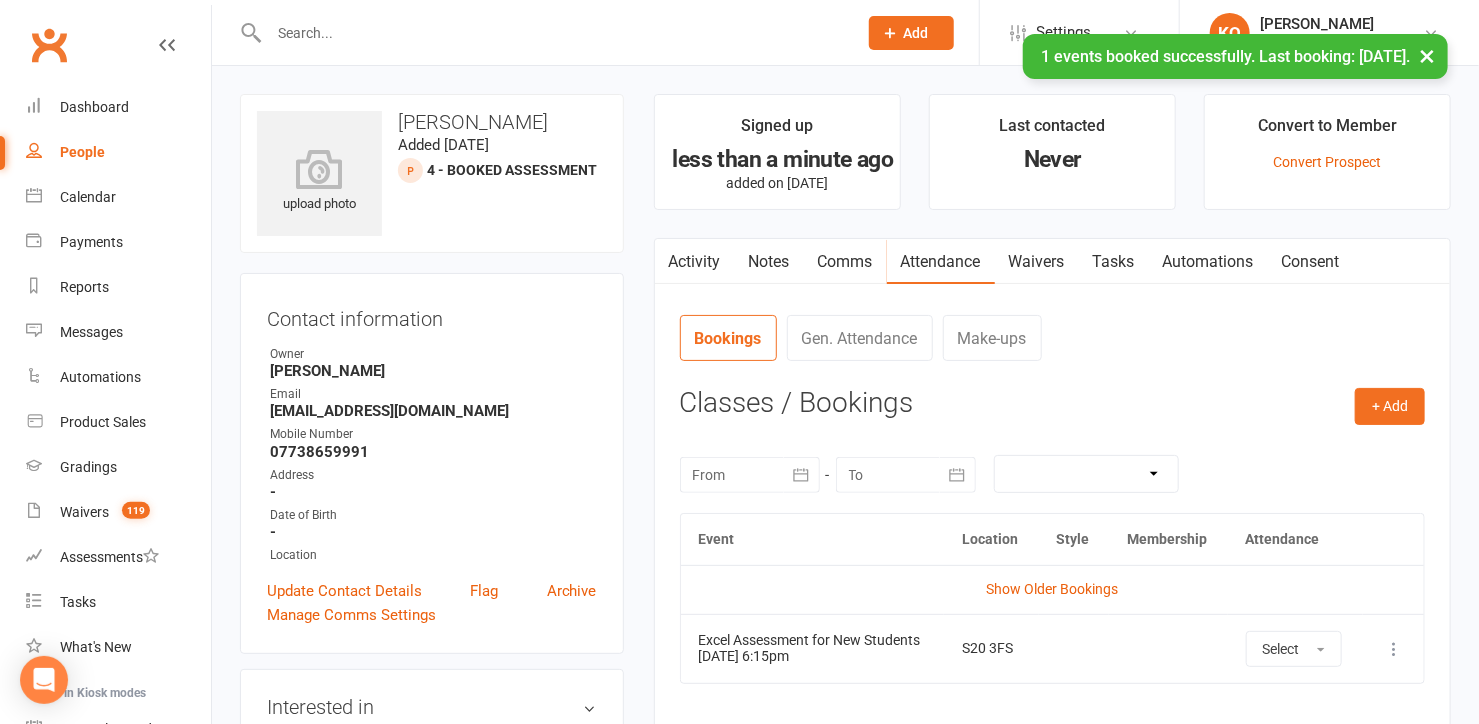 click on "Activity" at bounding box center [695, 262] 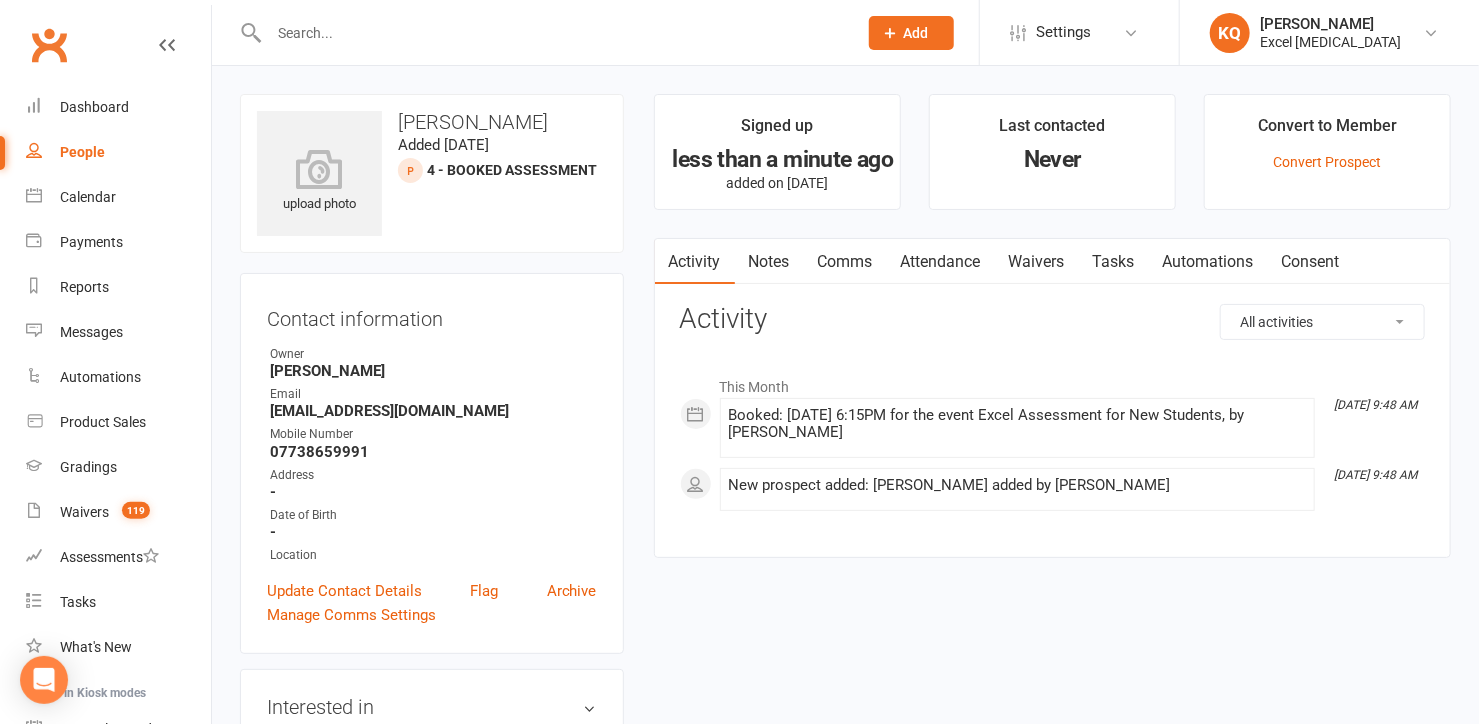 click on "Notes" at bounding box center [769, 262] 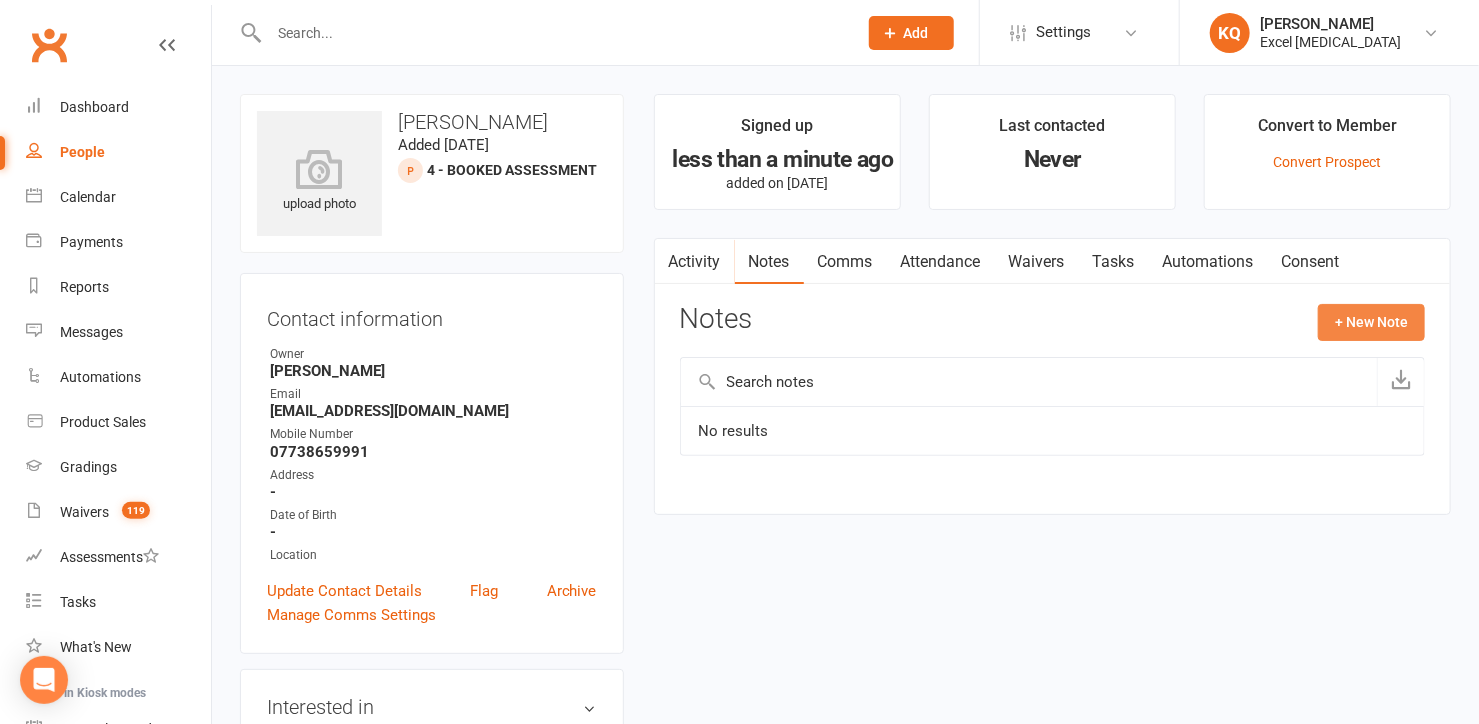 click on "+ New Note" at bounding box center [1371, 322] 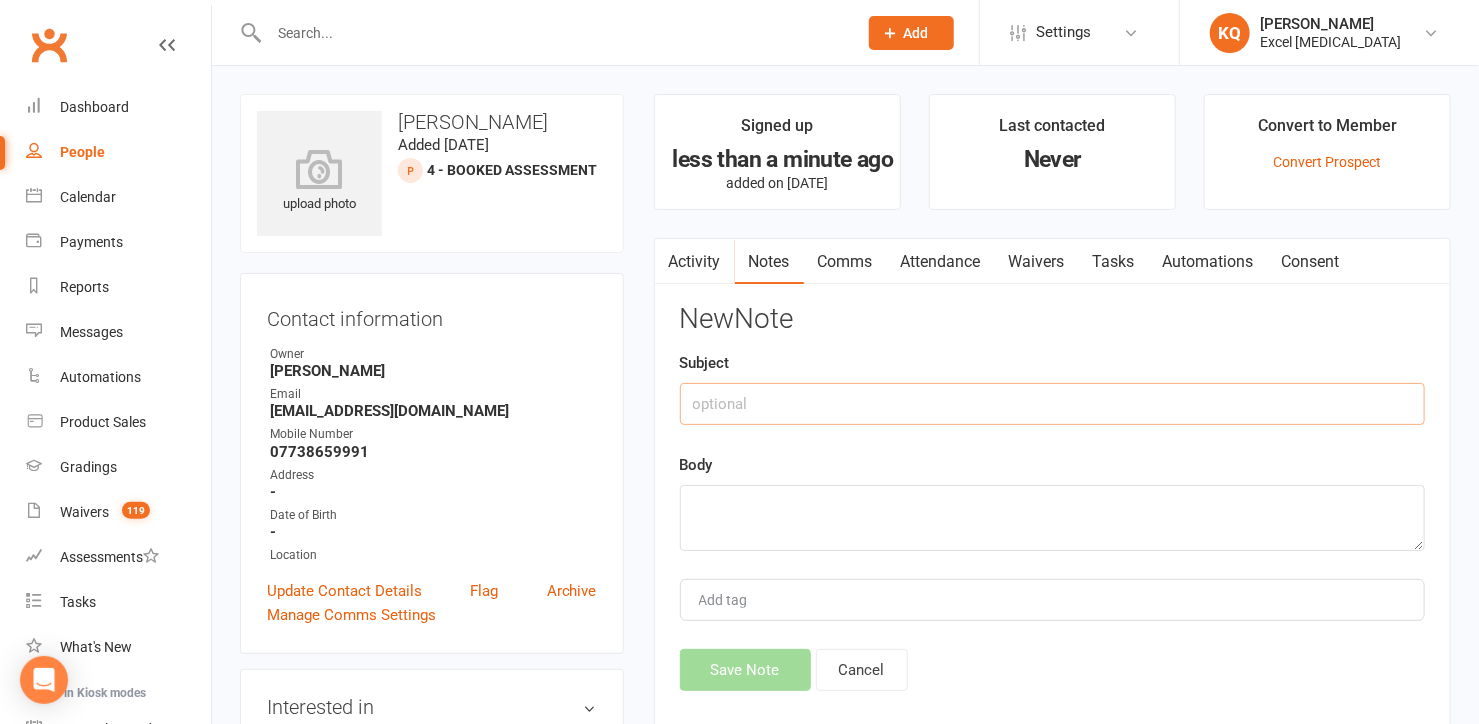 click at bounding box center [1052, 404] 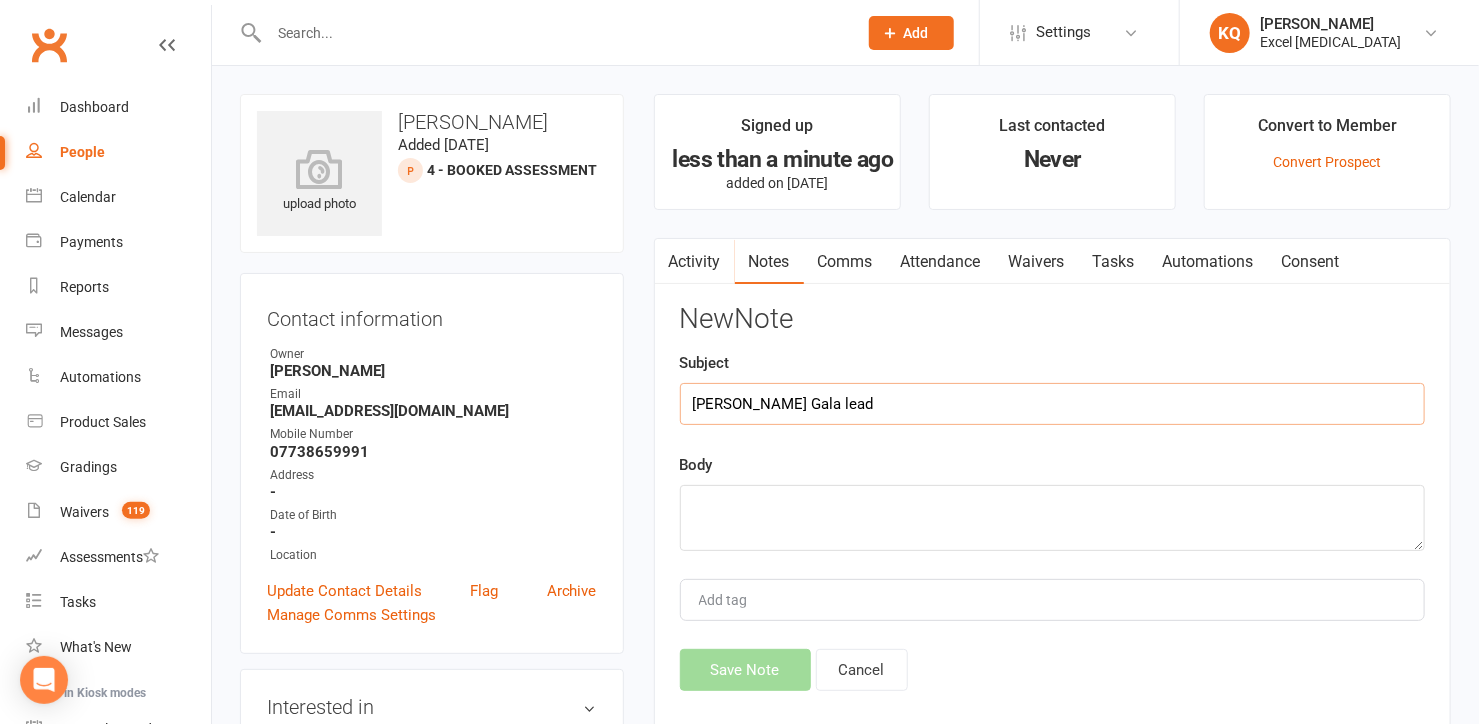 type on "[PERSON_NAME] Gala lead" 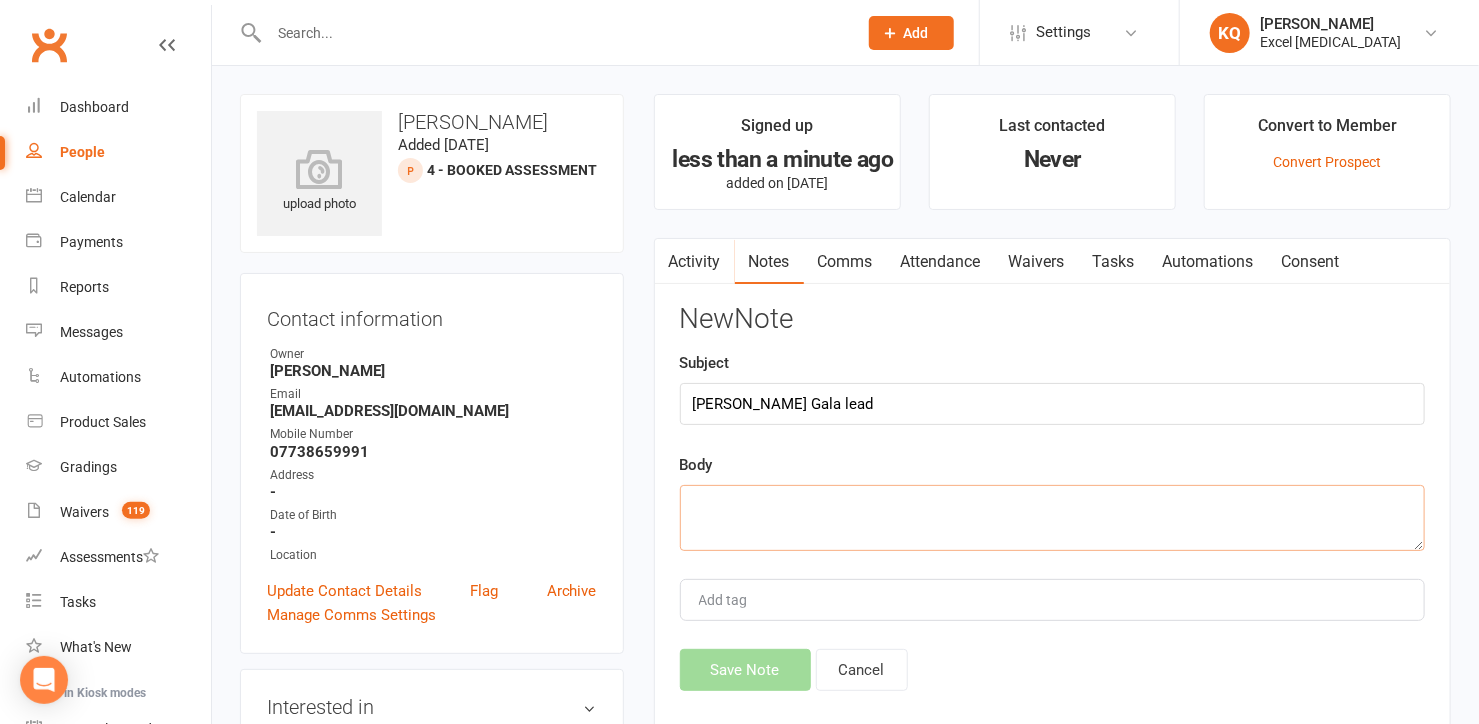 click at bounding box center (1052, 518) 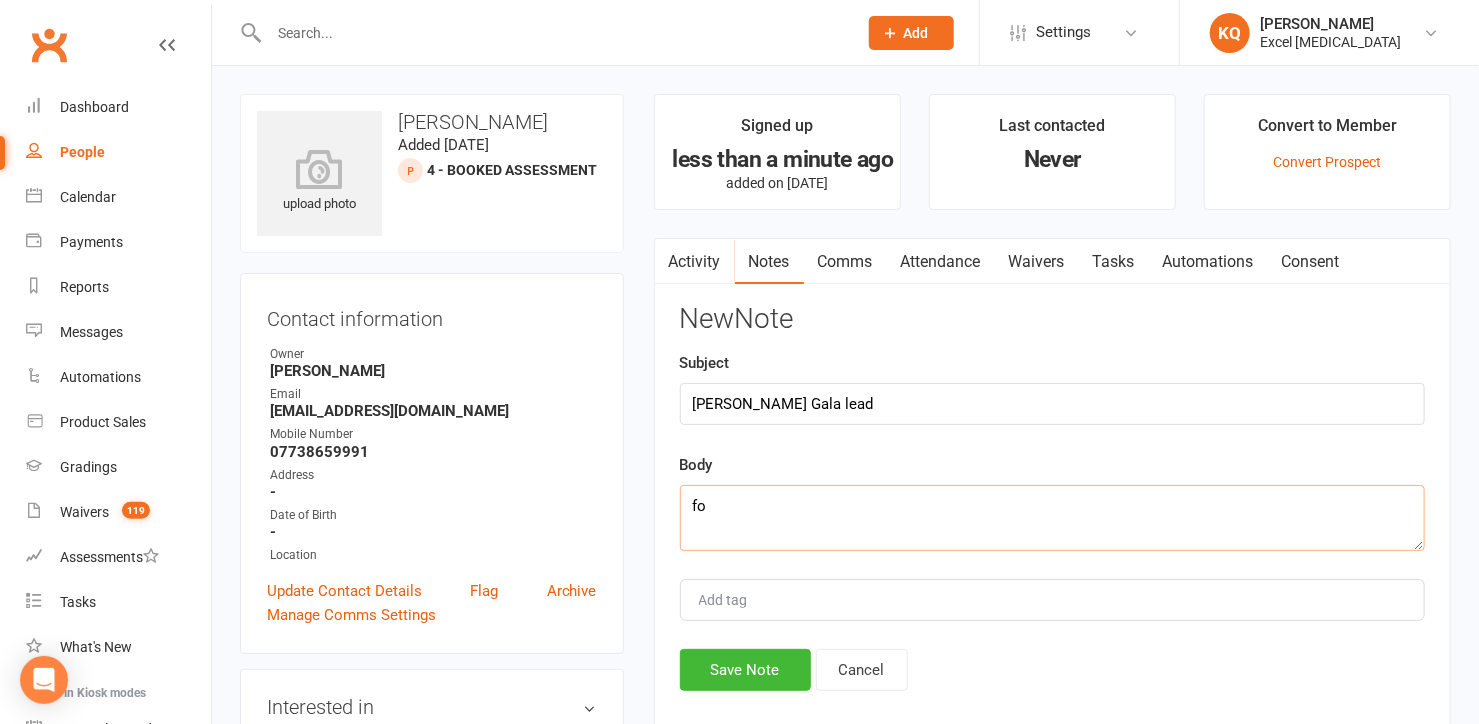 type on "f" 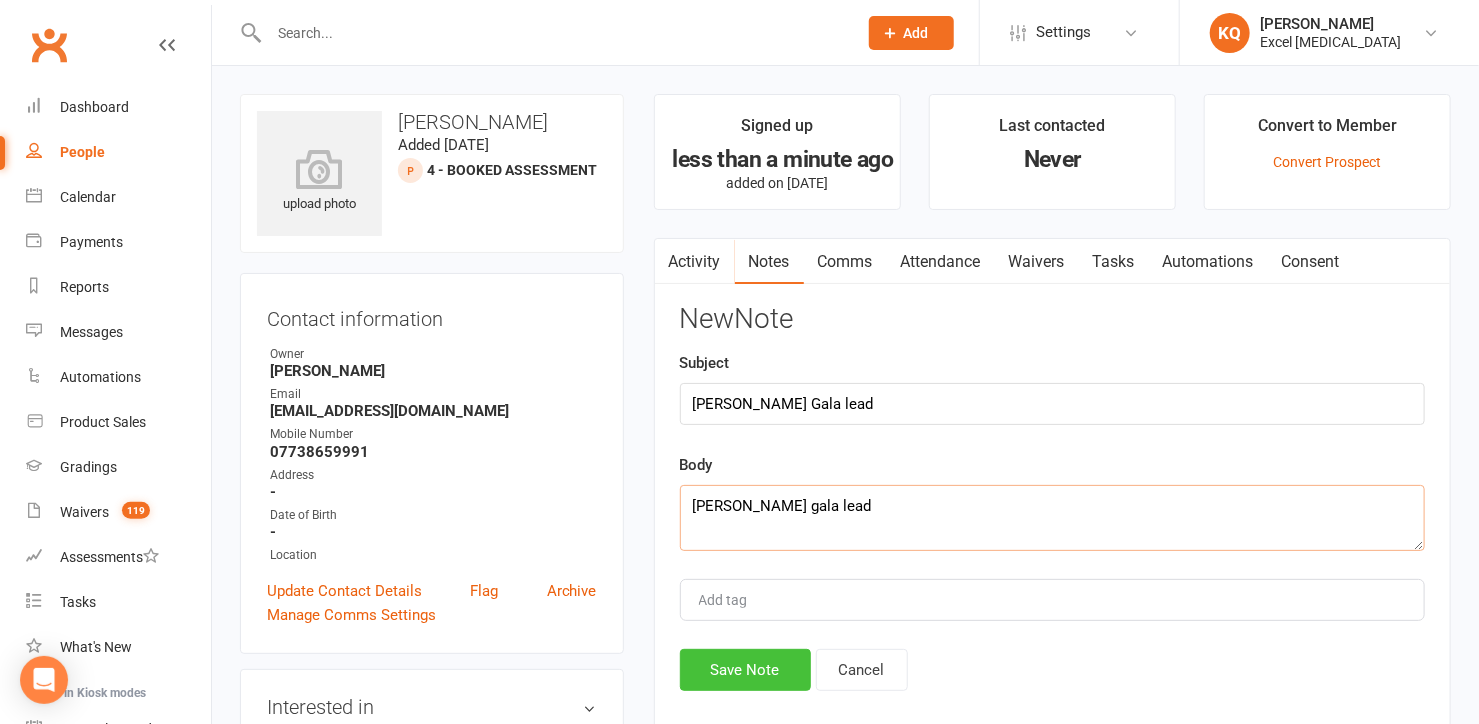 type on "[PERSON_NAME] gala lead" 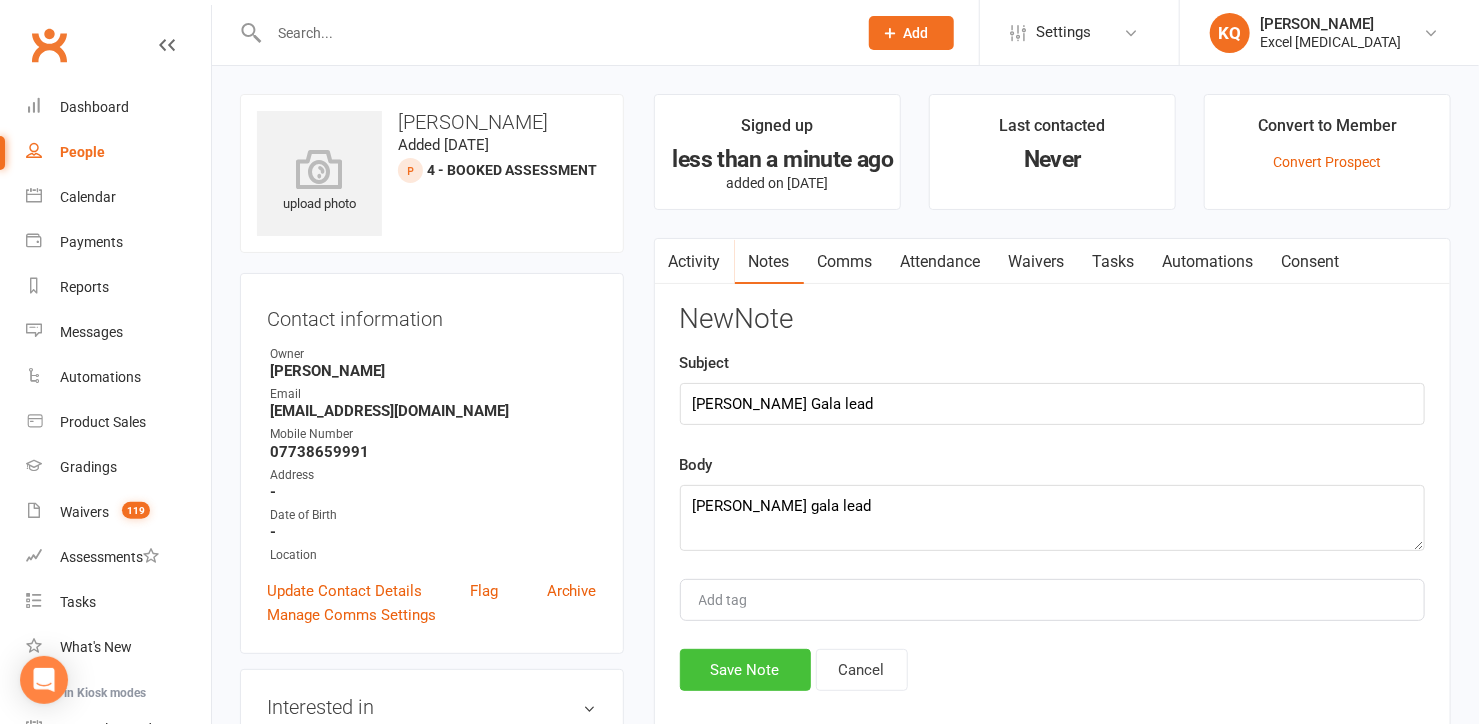 click on "Save Note" at bounding box center [745, 670] 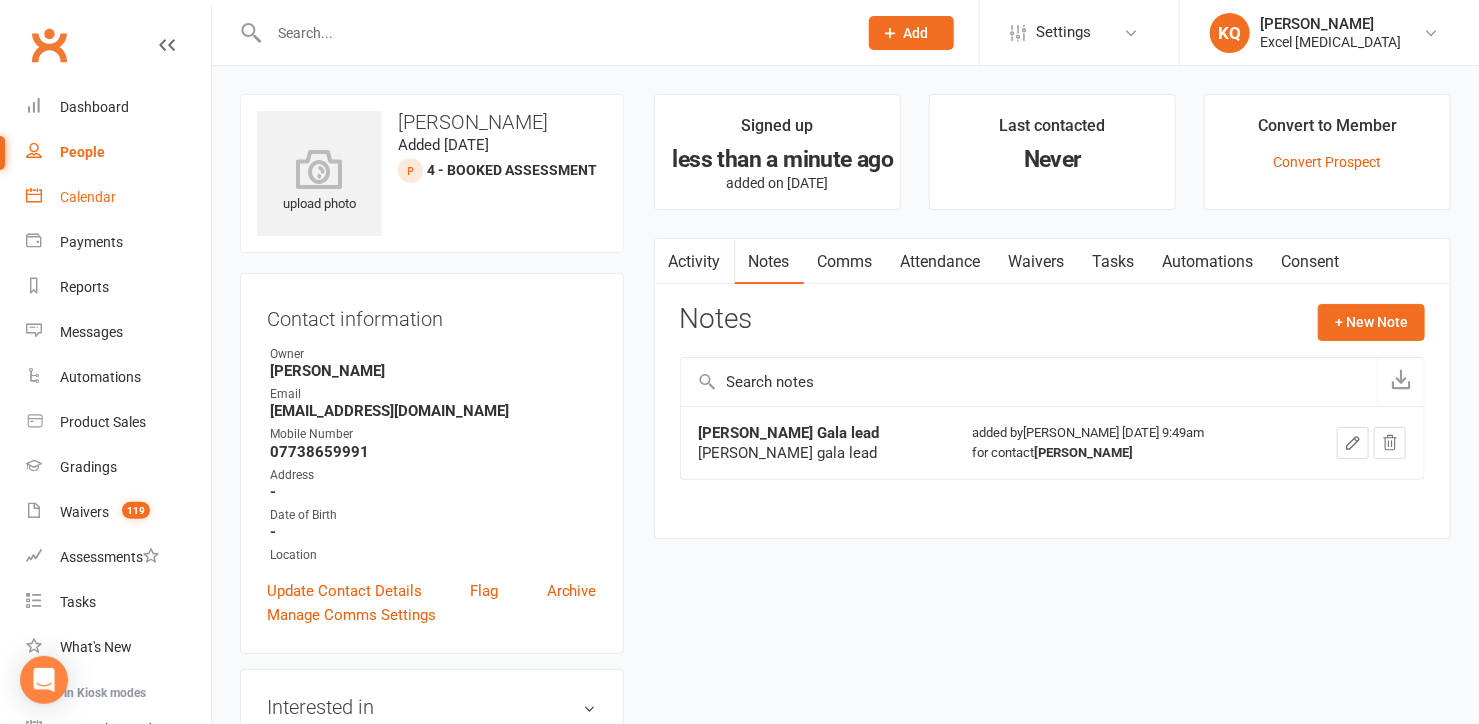 click on "Calendar" at bounding box center [88, 197] 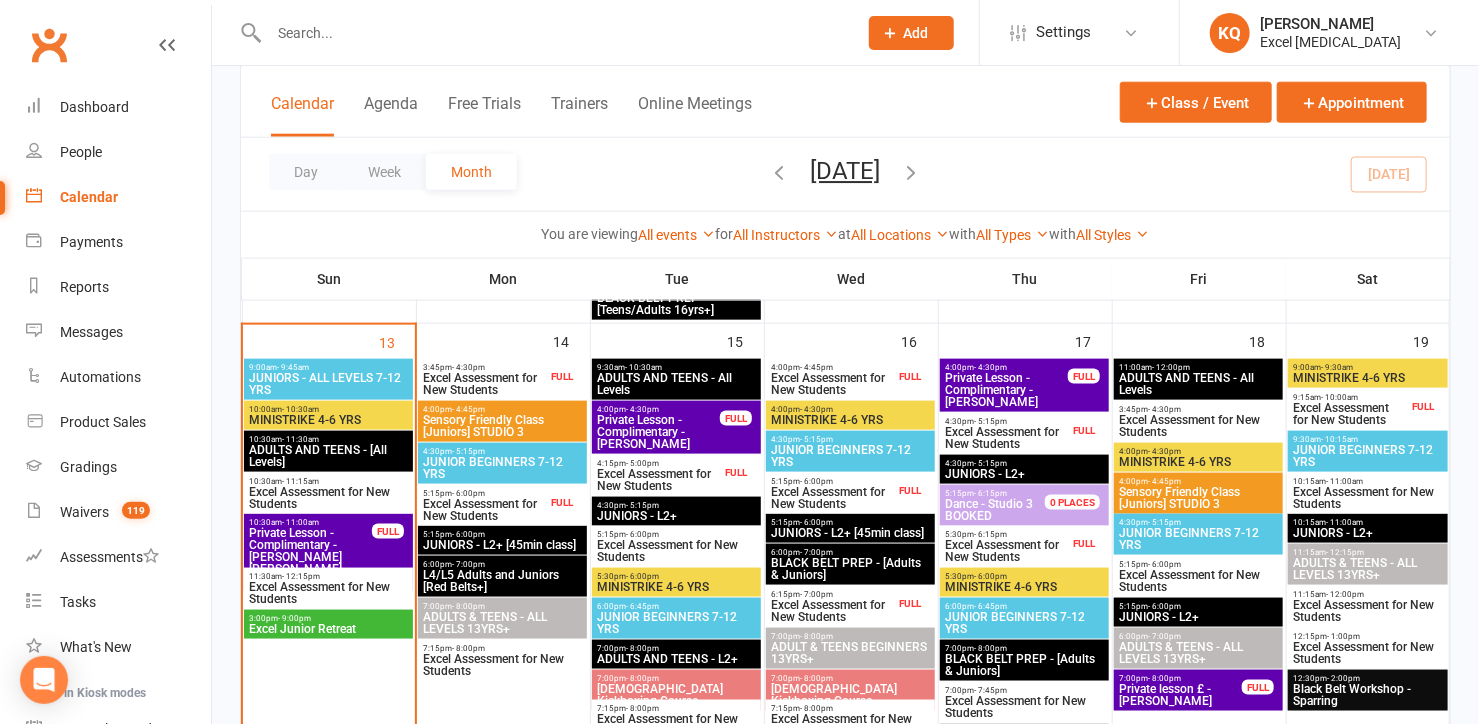 scroll, scrollTop: 1000, scrollLeft: 0, axis: vertical 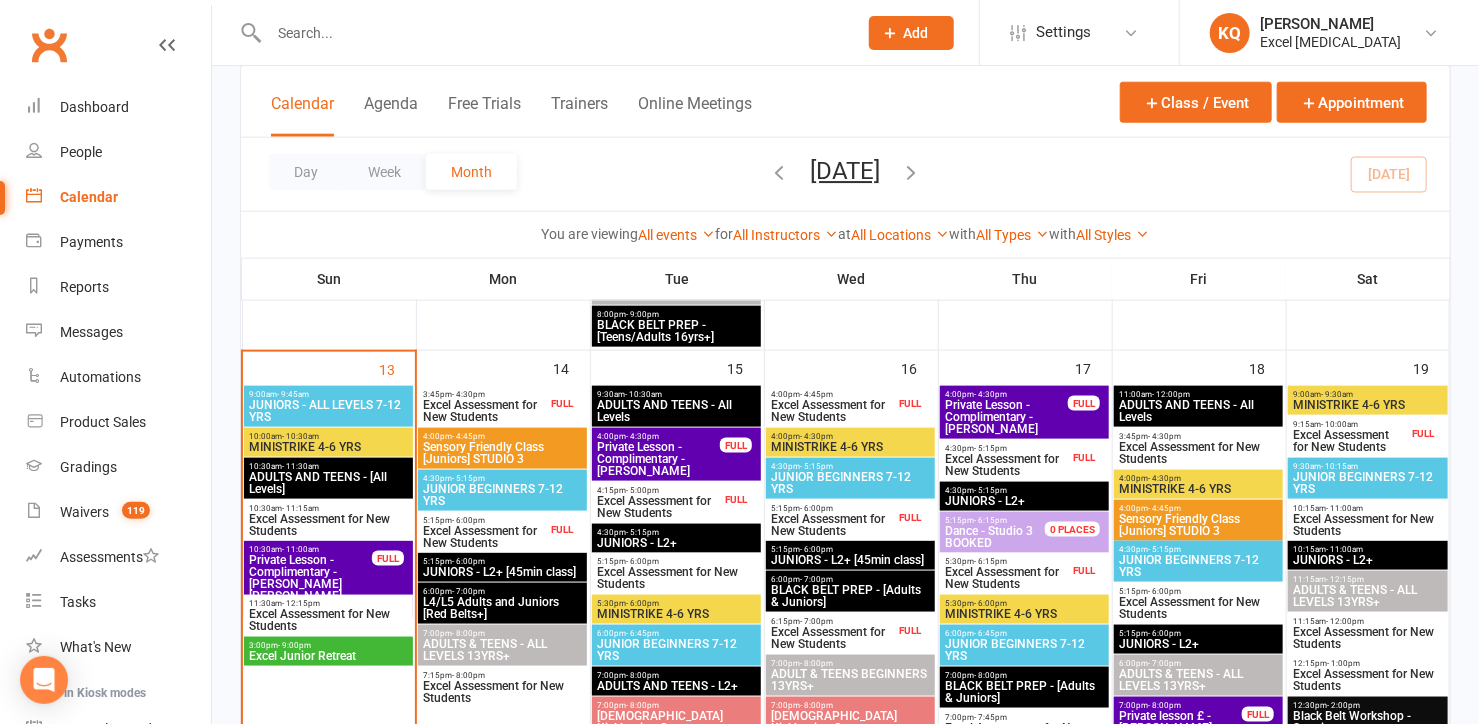 click on "Excel Assessment for New Students" at bounding box center [484, 411] 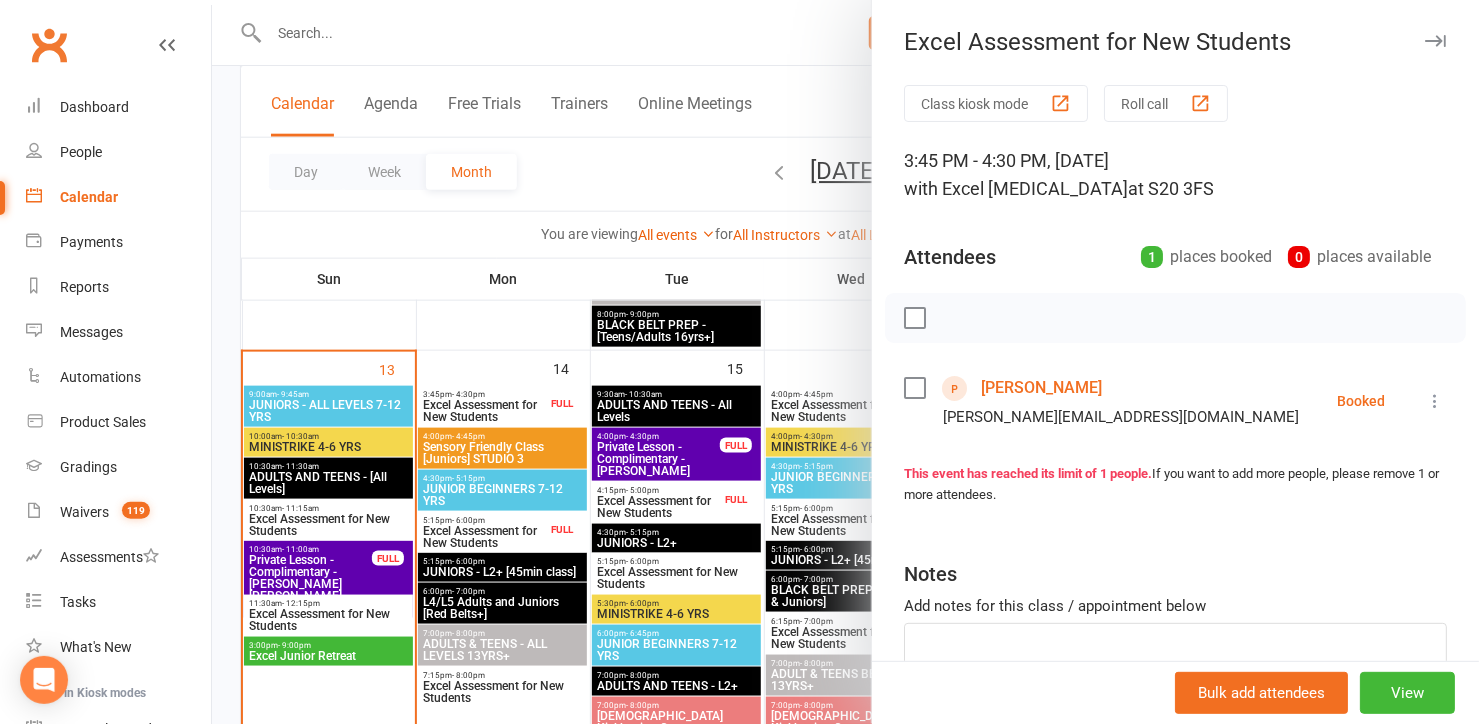 click at bounding box center (845, 362) 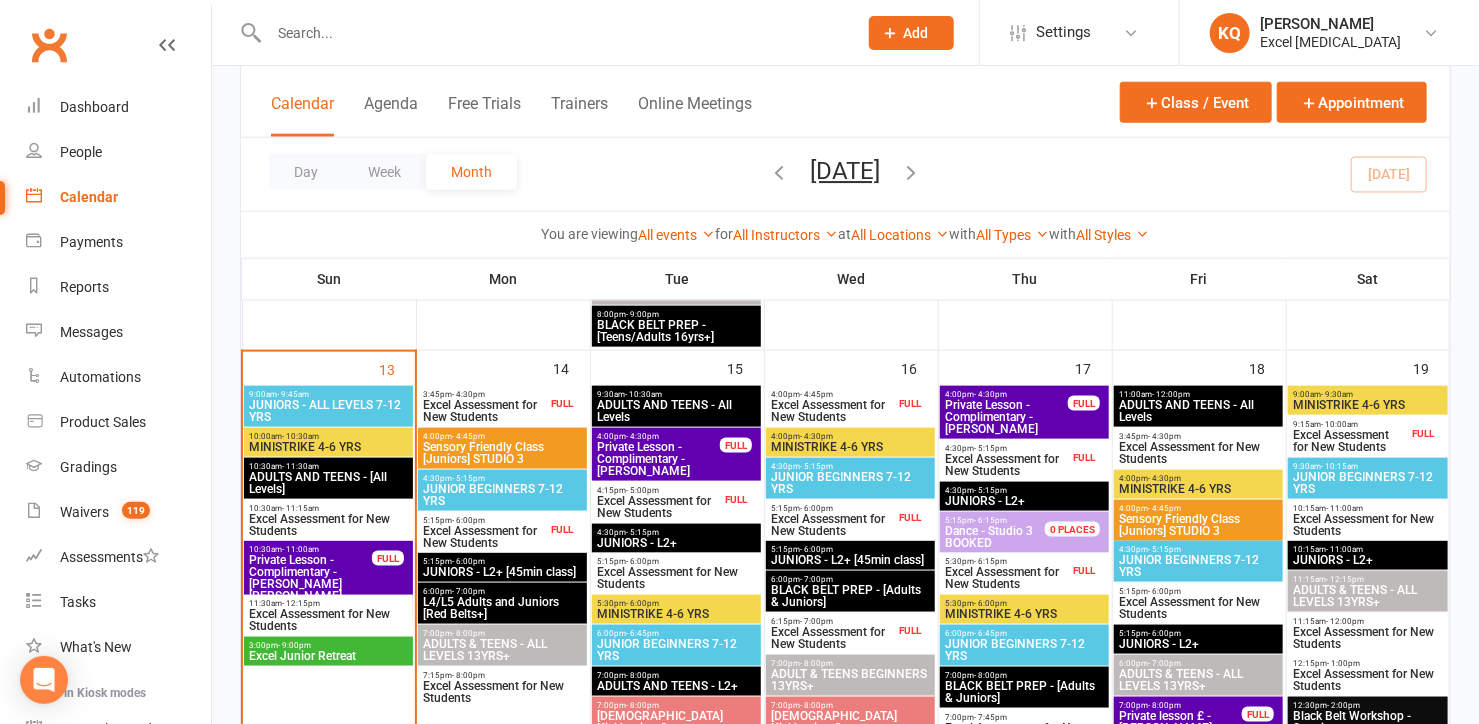 click on "Excel Assessment for New Students" at bounding box center [484, 537] 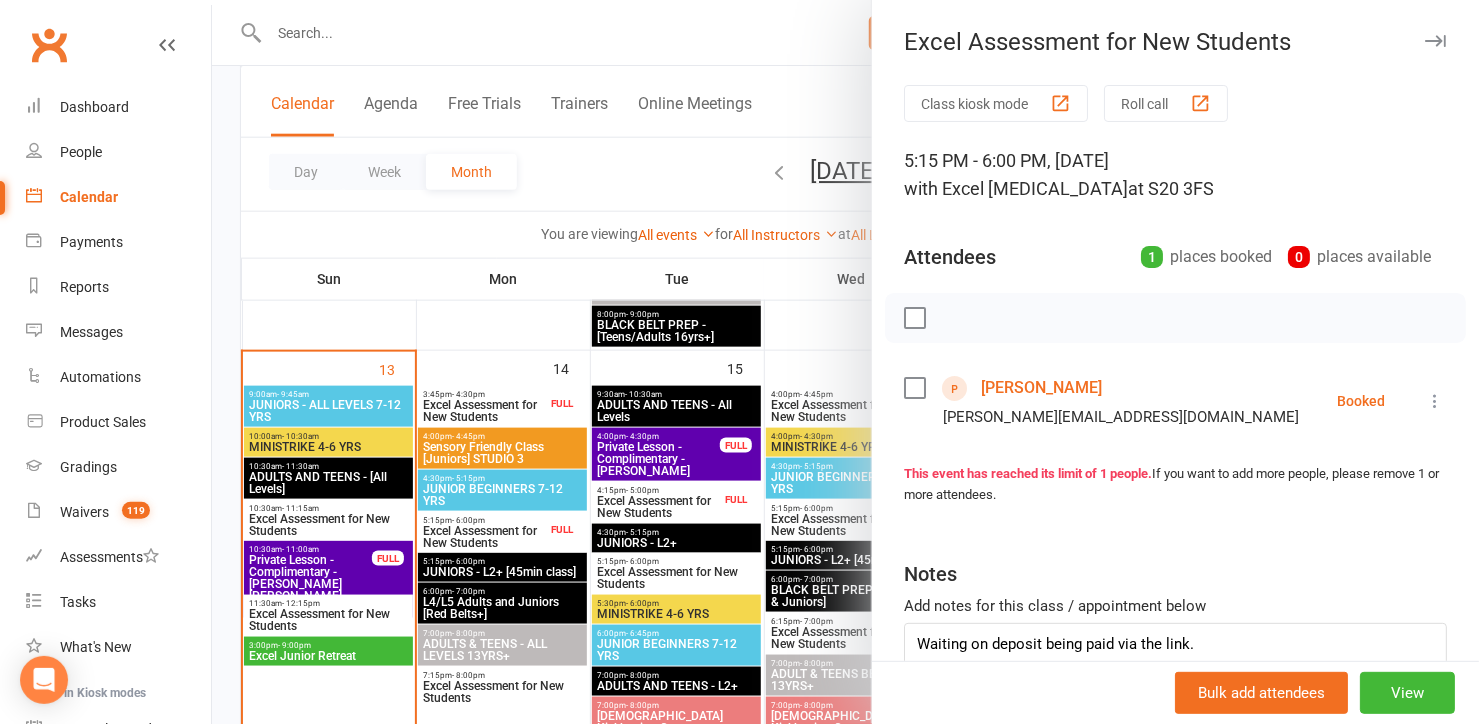 click at bounding box center (845, 362) 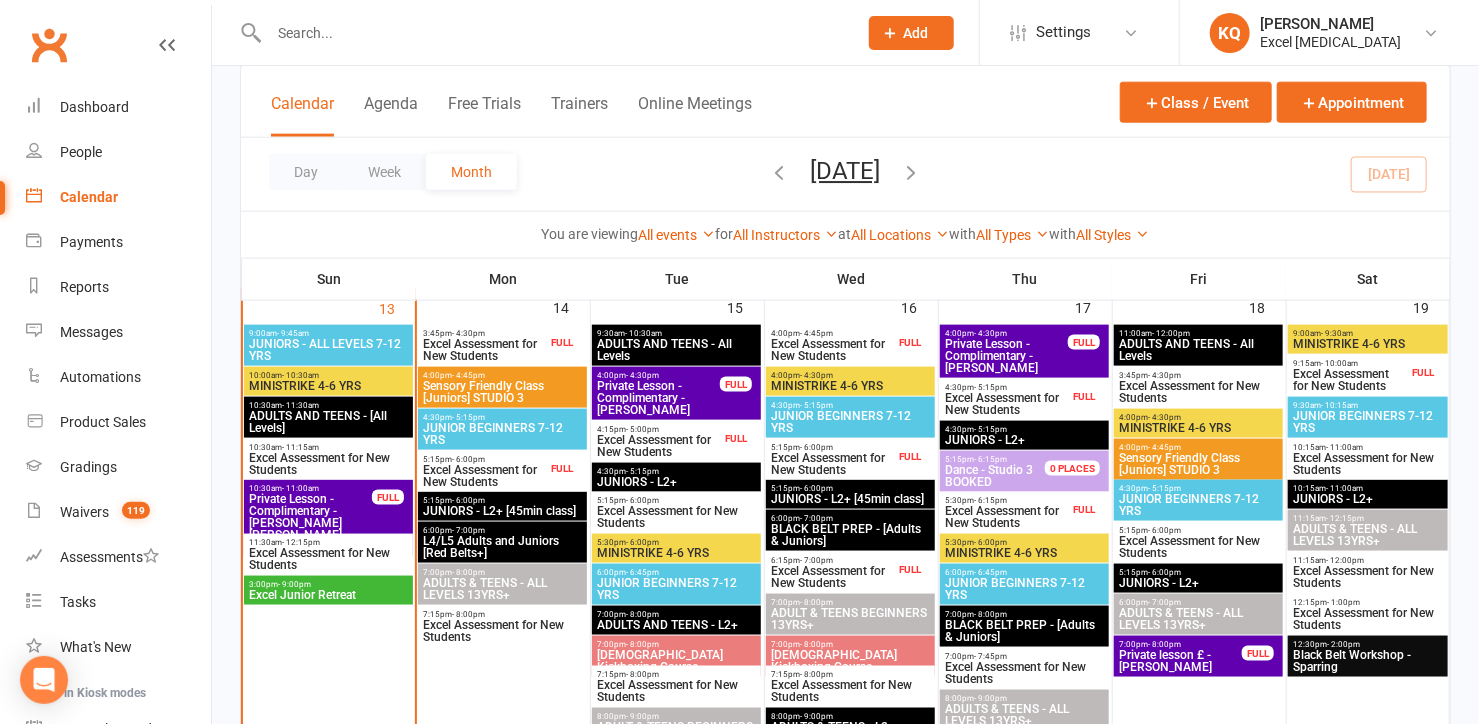 scroll, scrollTop: 1090, scrollLeft: 0, axis: vertical 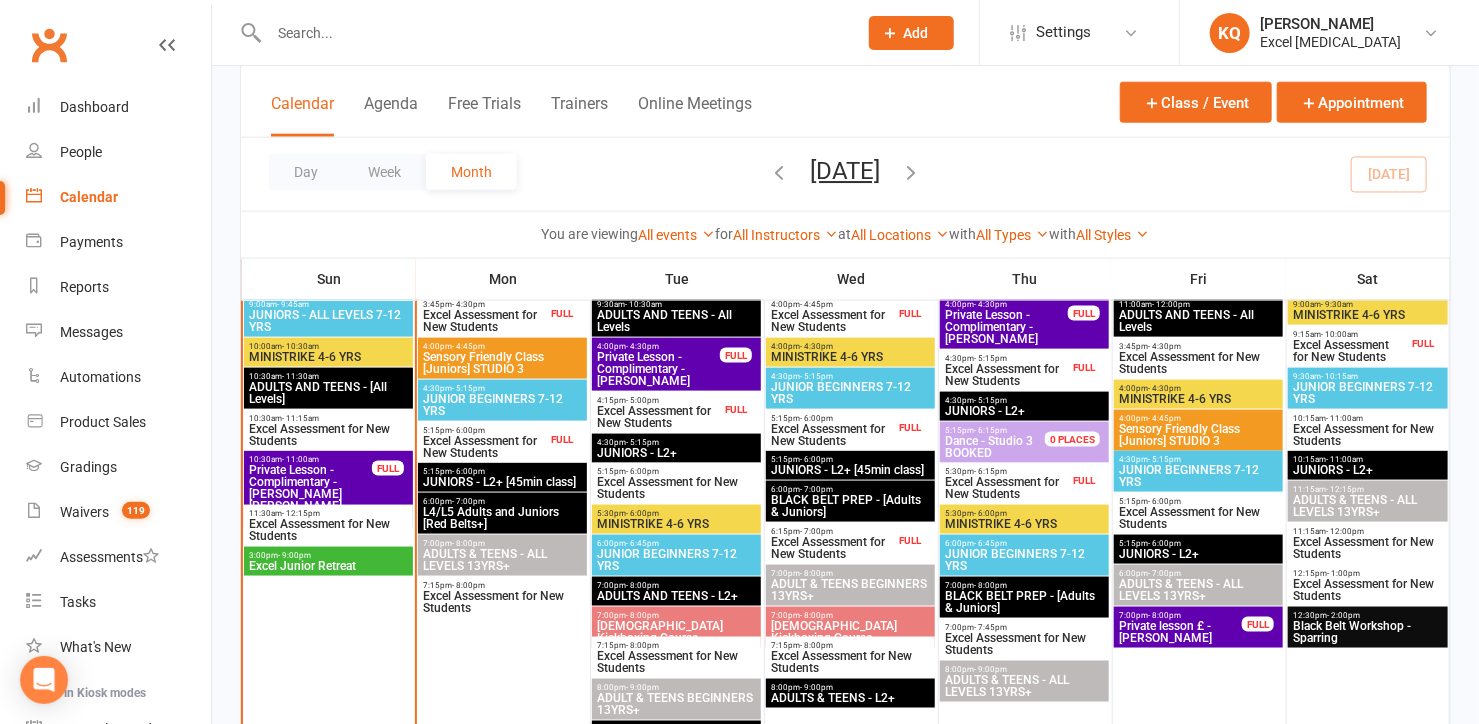 click on "Excel Assessment for New Students" at bounding box center (658, 417) 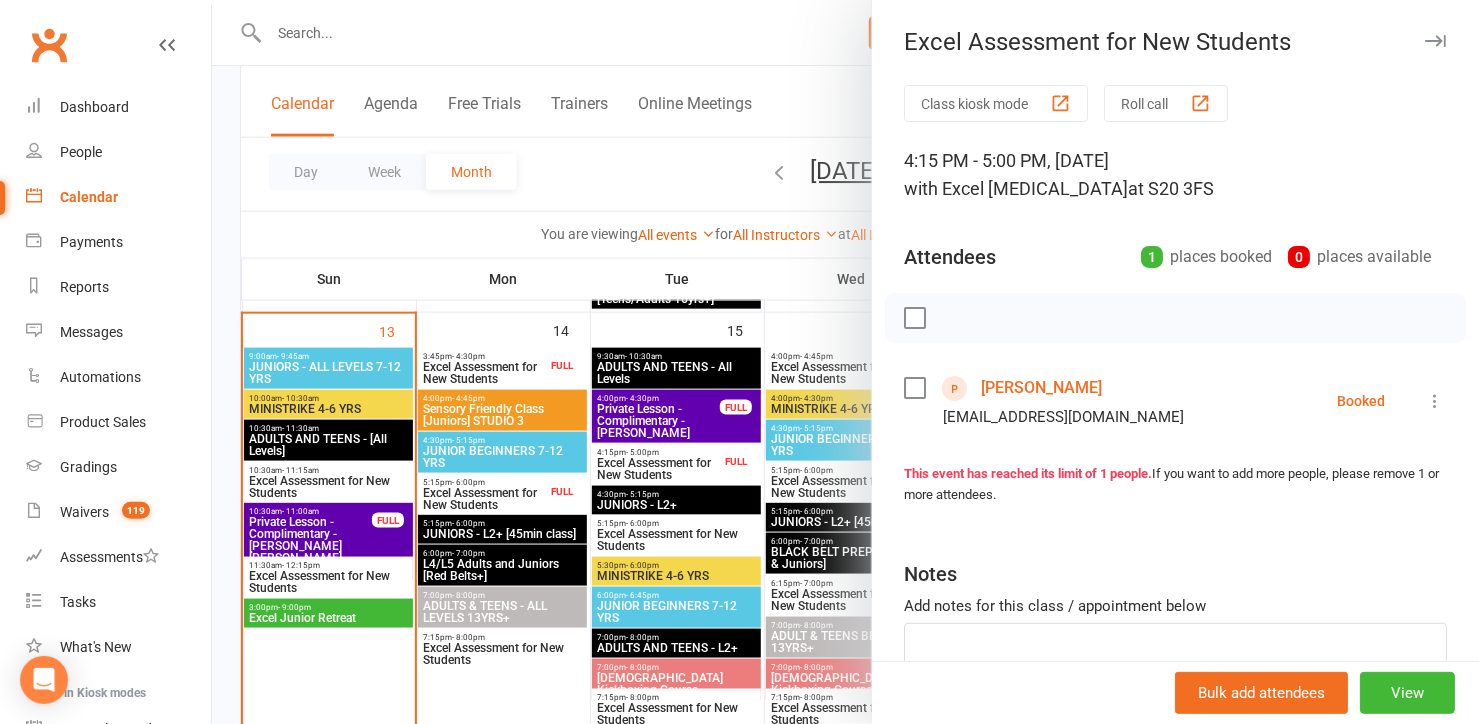 scroll, scrollTop: 909, scrollLeft: 0, axis: vertical 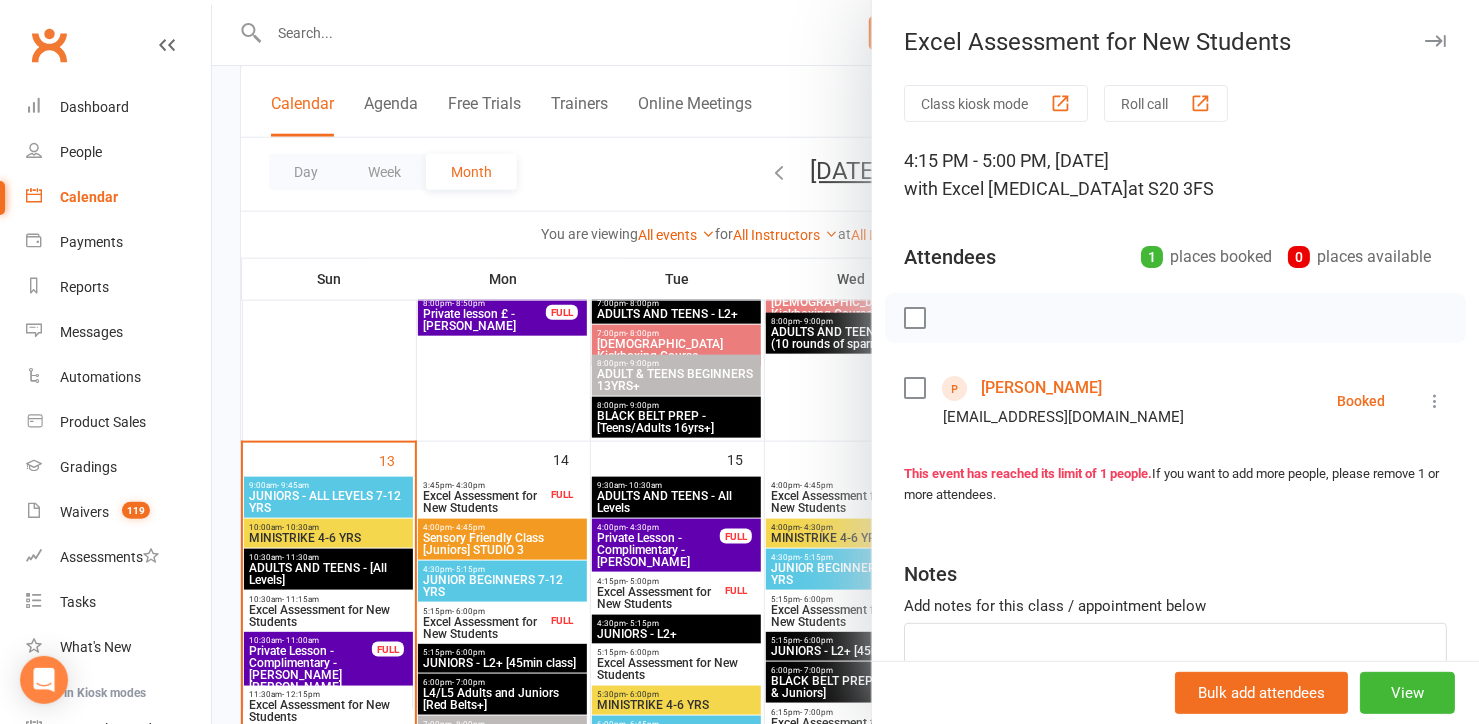 click at bounding box center [845, 362] 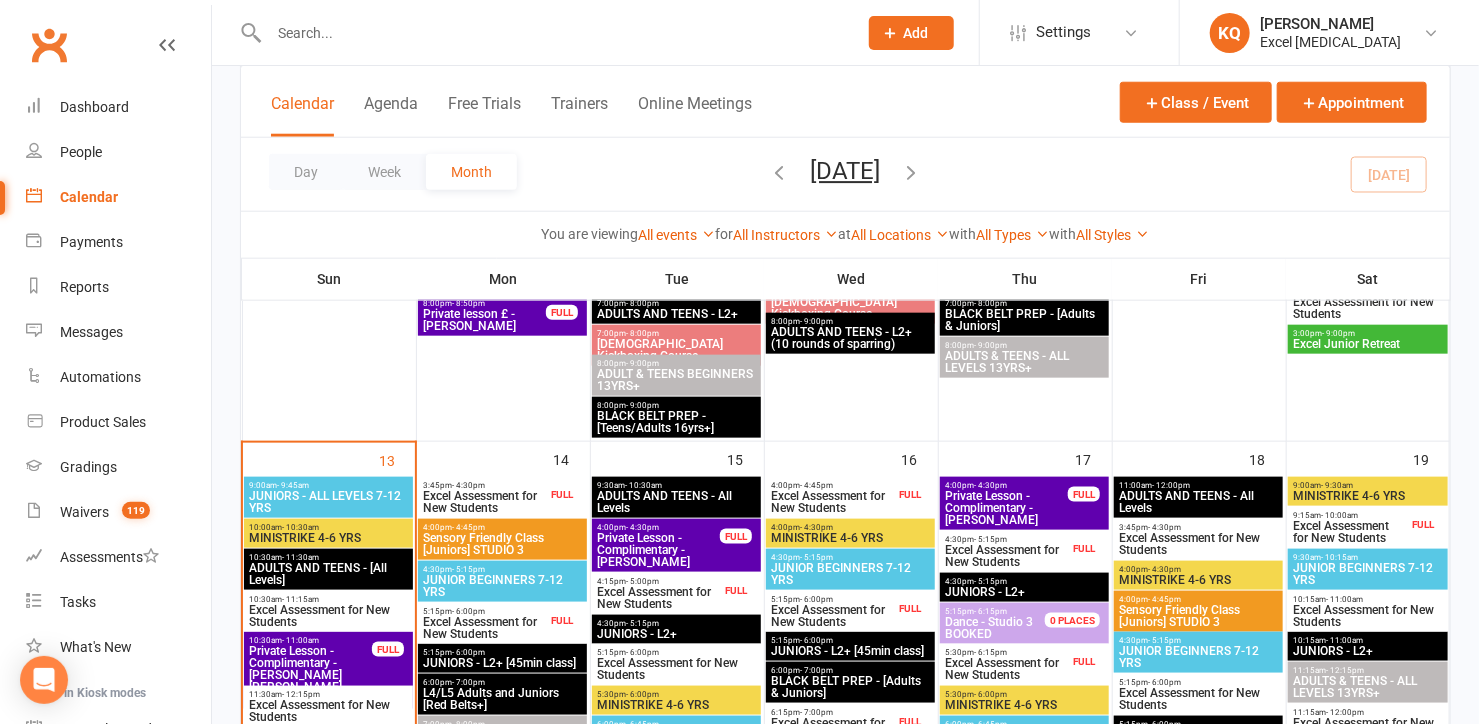 scroll, scrollTop: 1000, scrollLeft: 0, axis: vertical 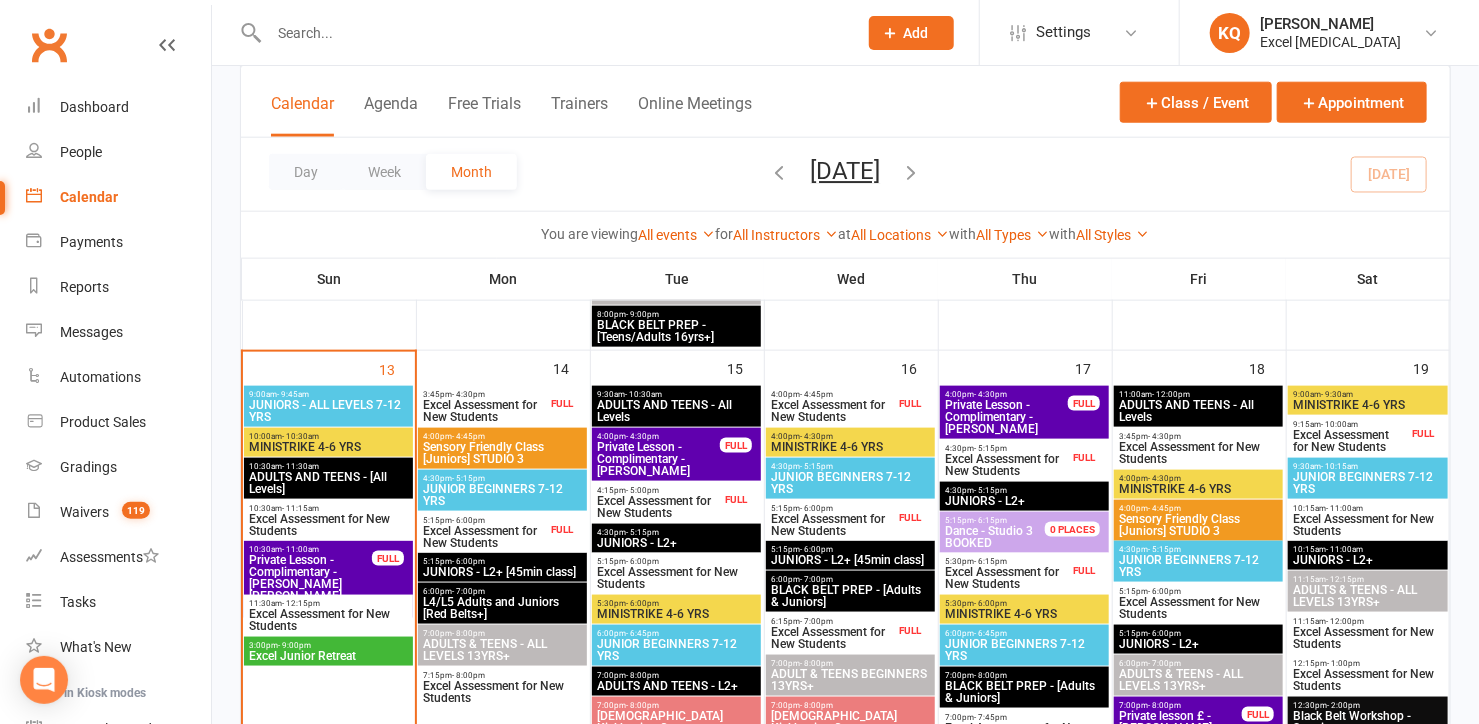 click on "Excel Assessment for New Students" at bounding box center (832, 638) 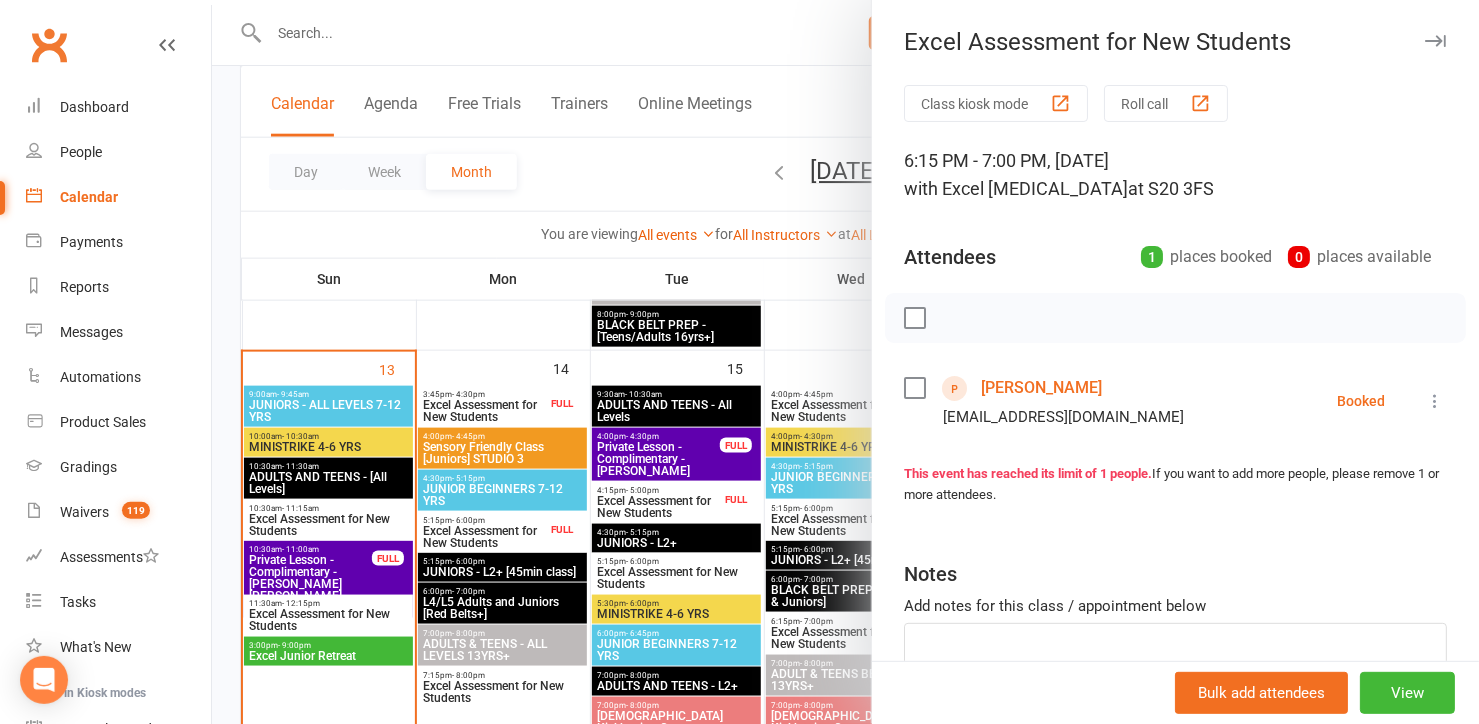 click at bounding box center (845, 362) 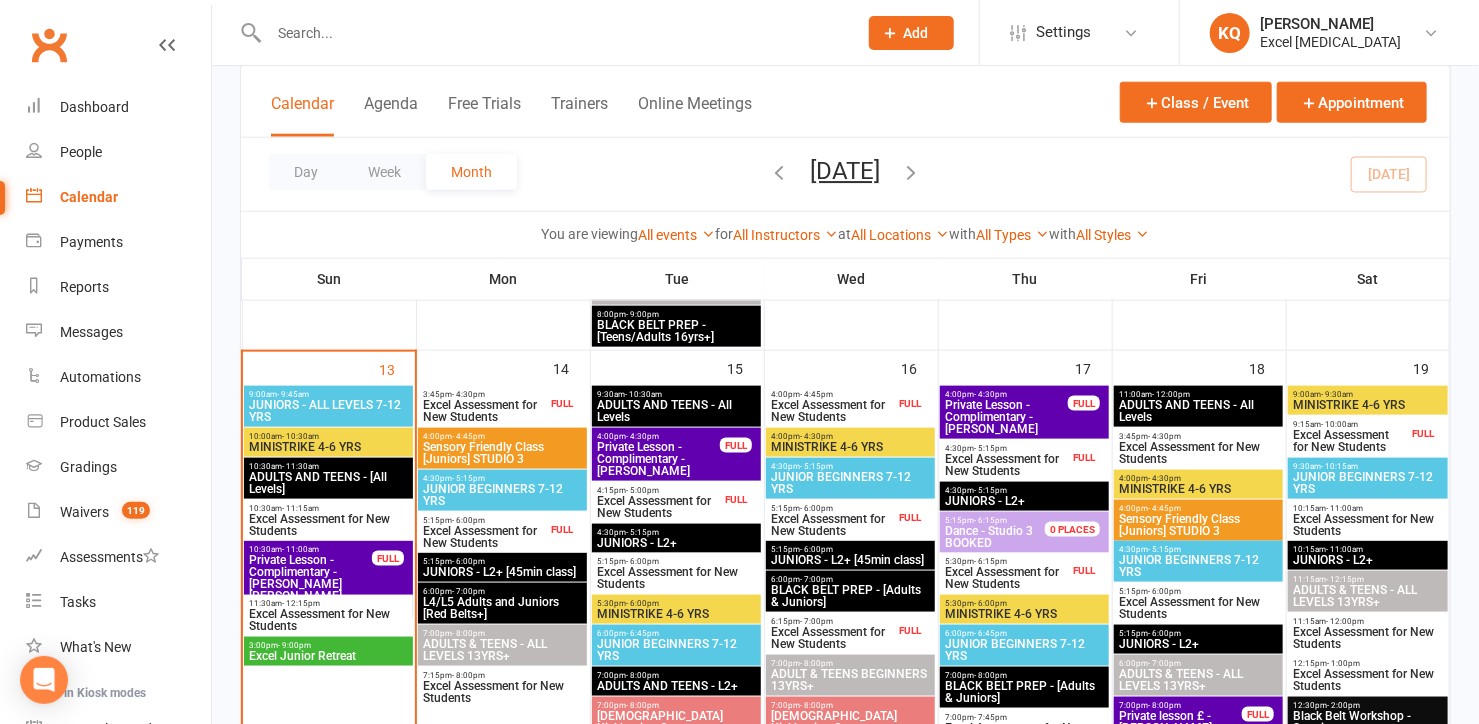 click on "Excel Assessment for New Students" at bounding box center (832, 411) 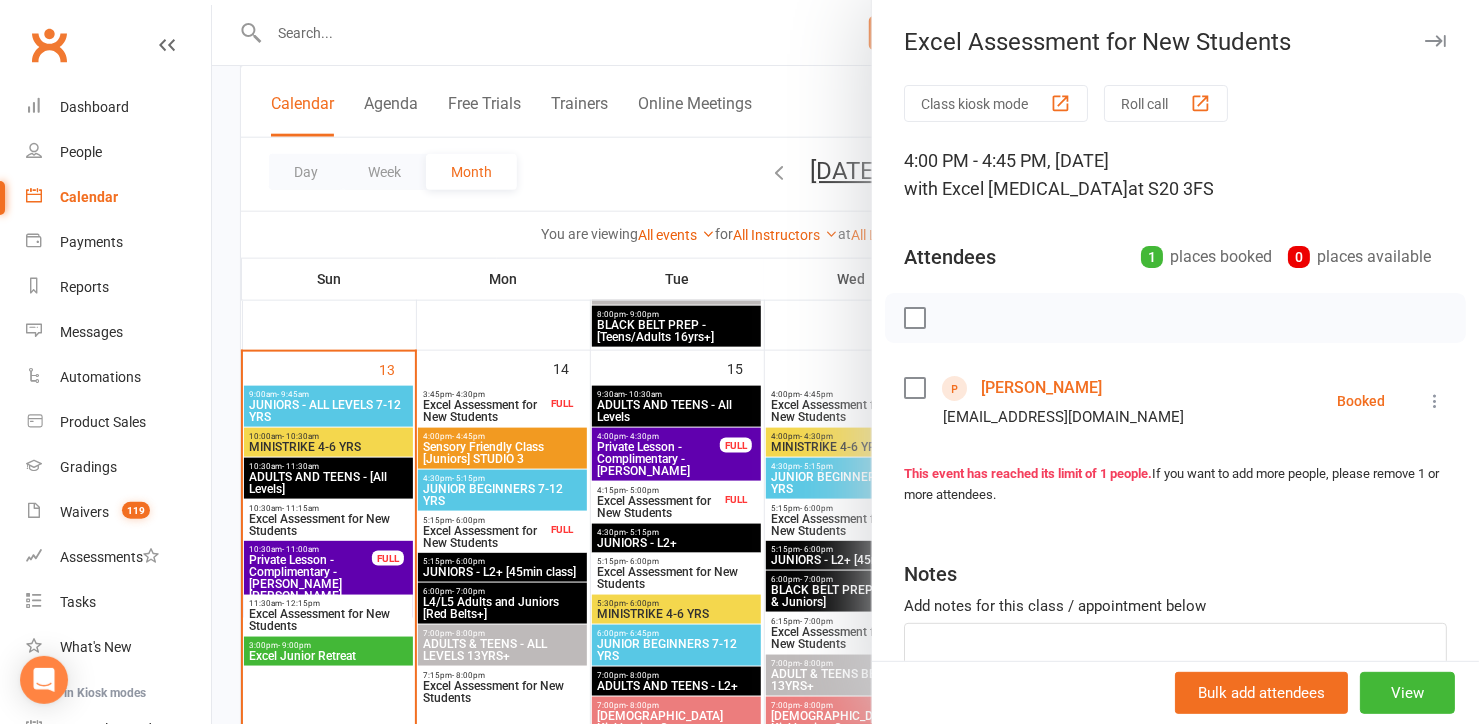 click at bounding box center (1435, 41) 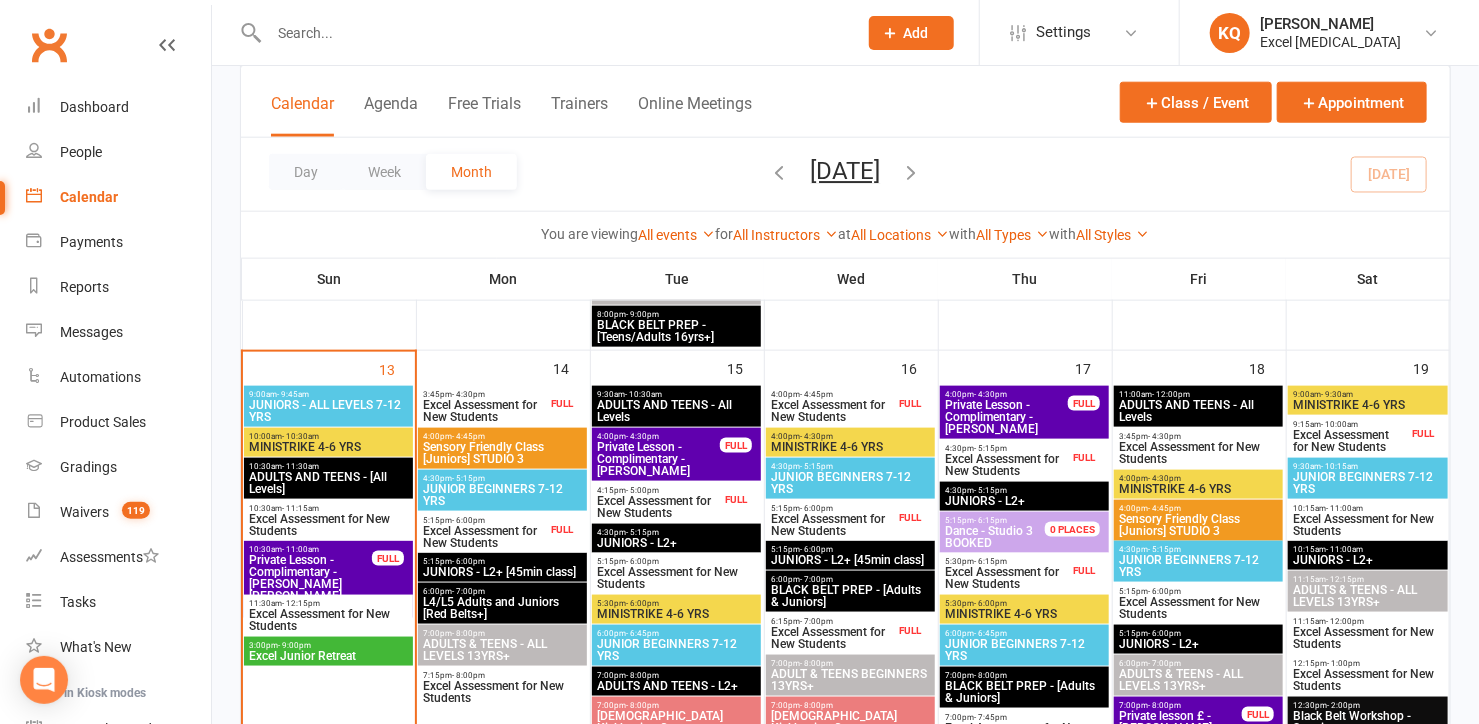 click on "Excel Assessment for New Students" at bounding box center (484, 411) 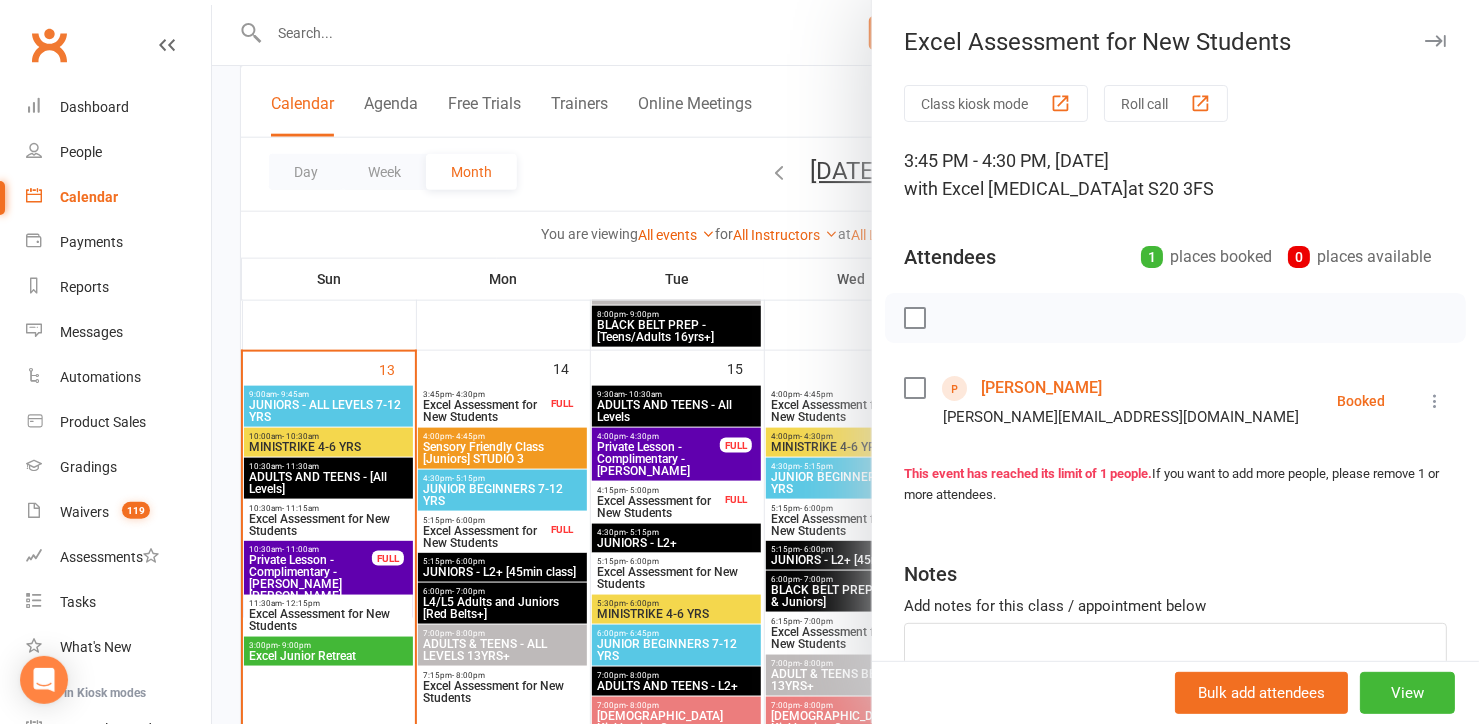 click at bounding box center (845, 362) 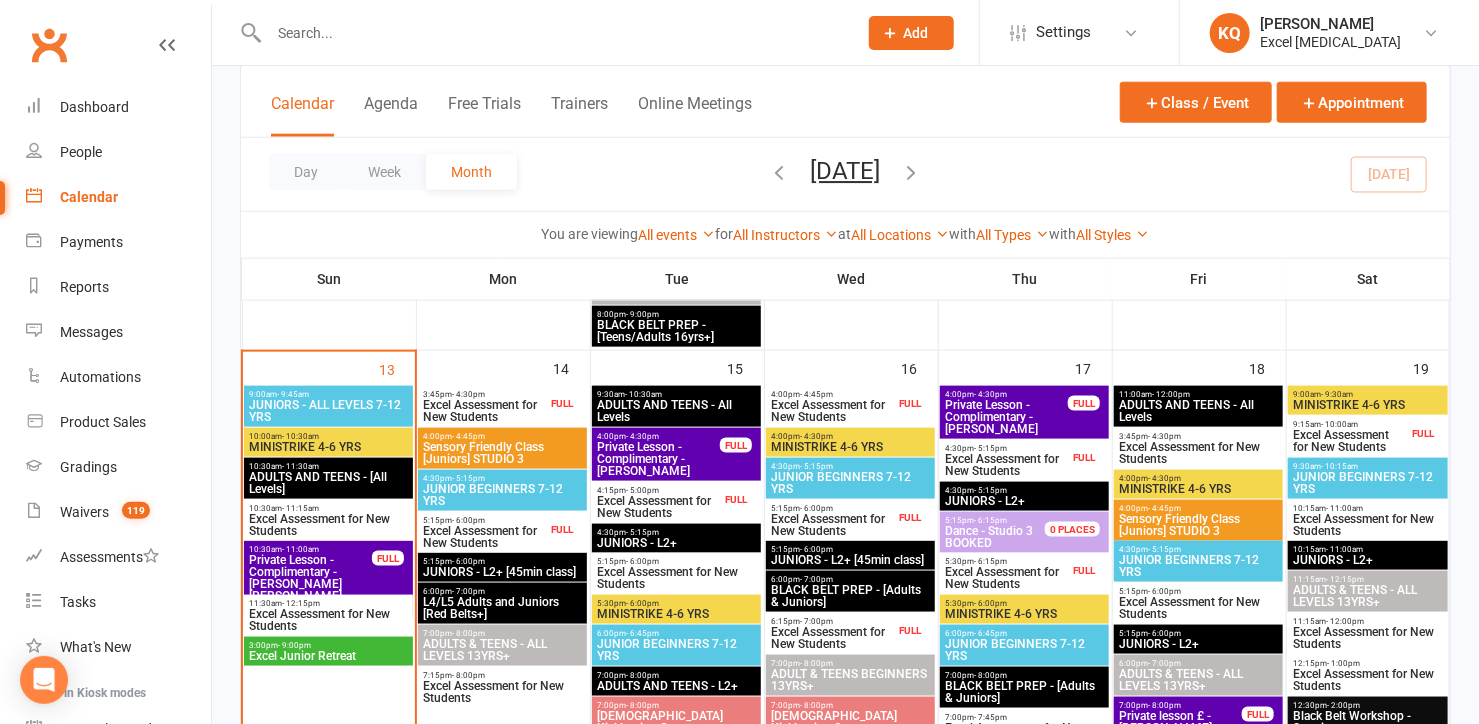click on "Excel Assessment for New Students" at bounding box center [484, 411] 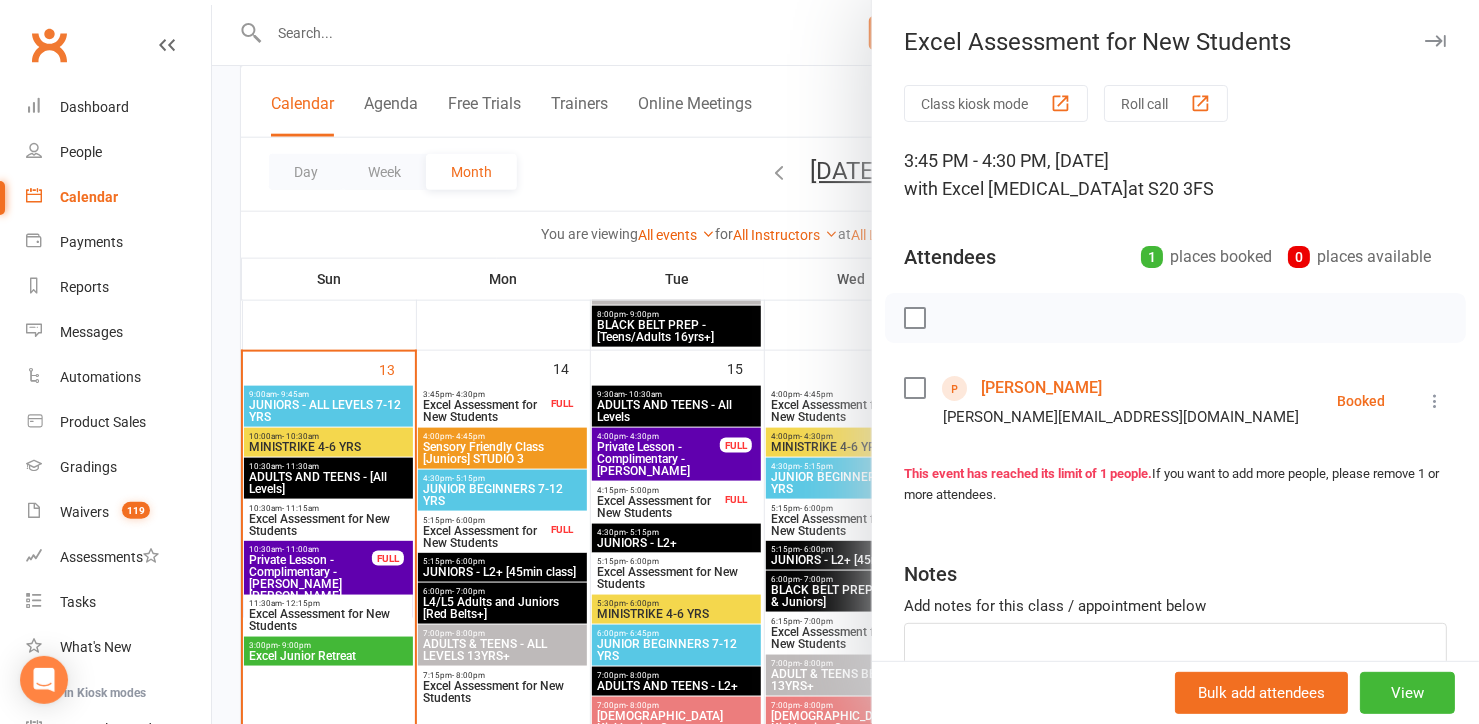 click at bounding box center [845, 362] 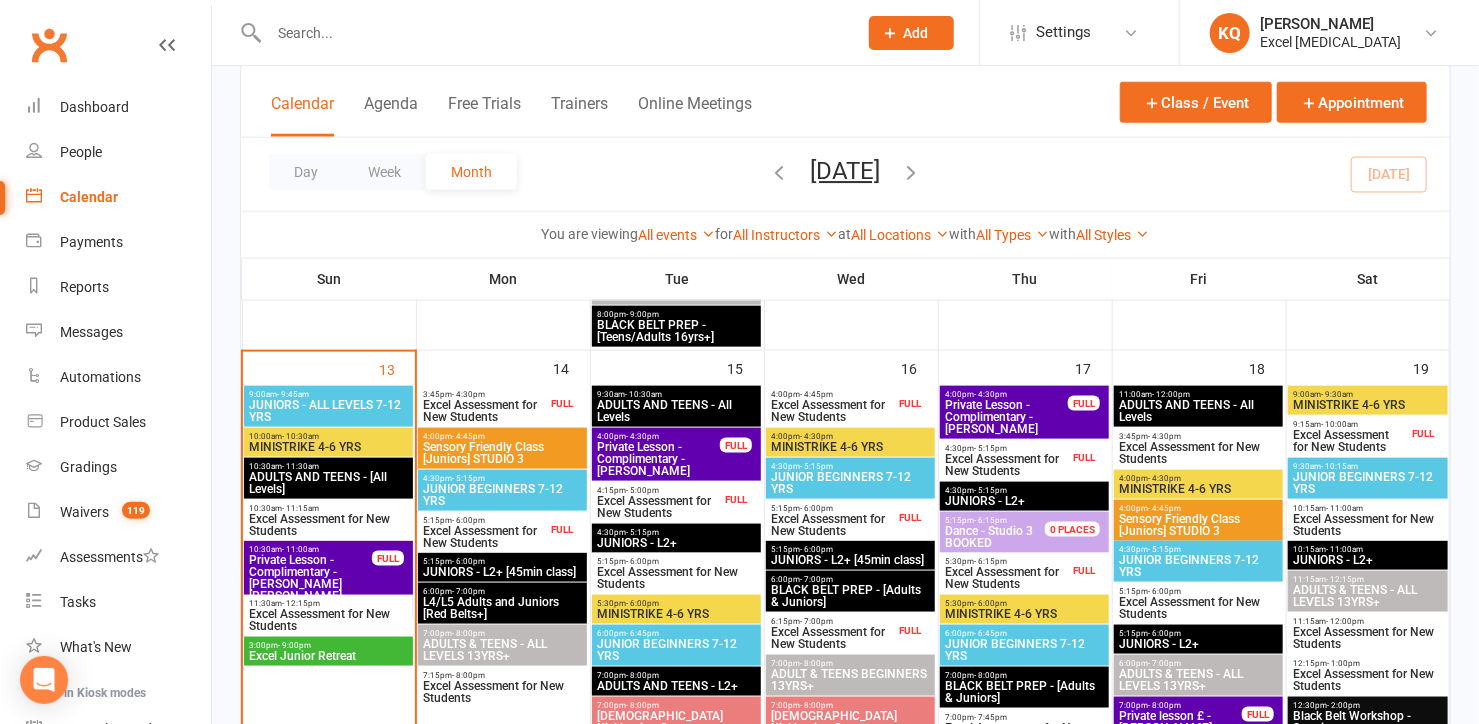 click on "Excel Assessment for New Students" at bounding box center (484, 537) 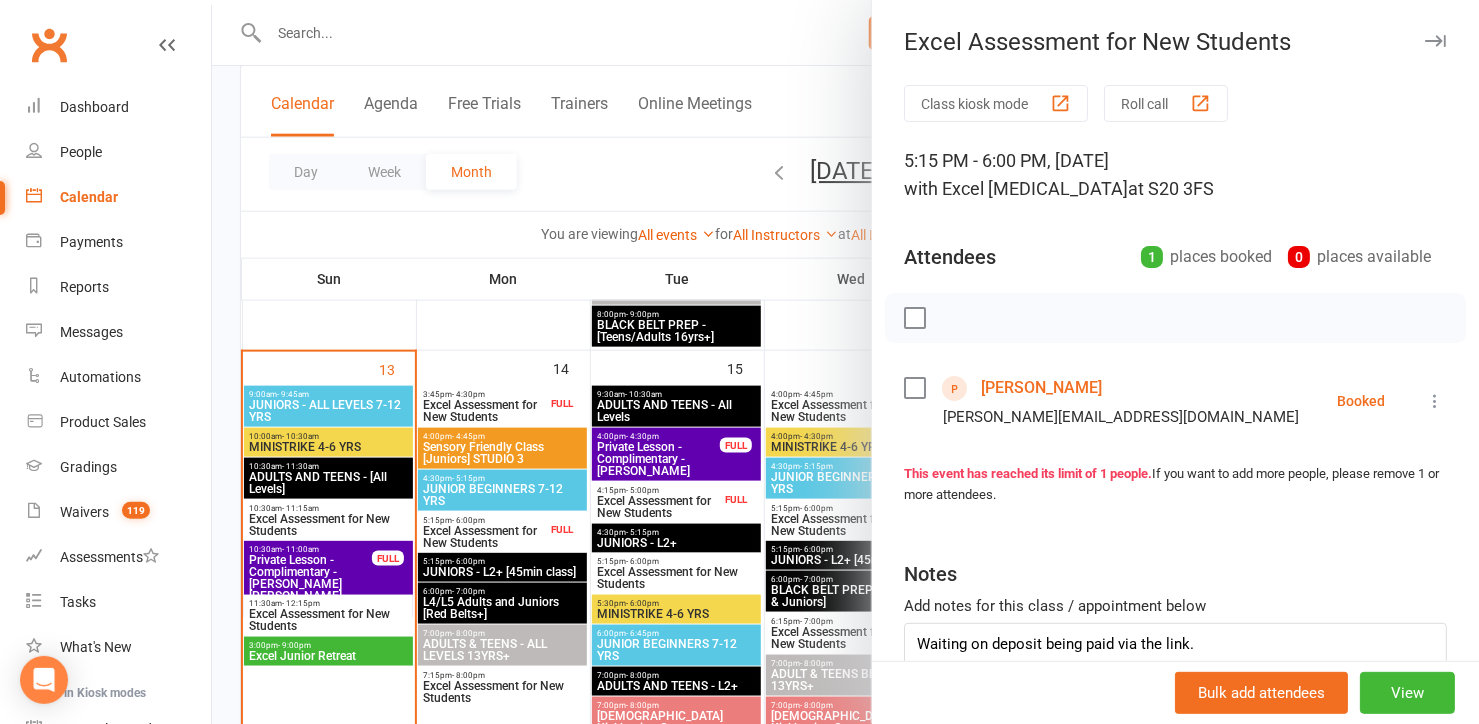 click at bounding box center [845, 362] 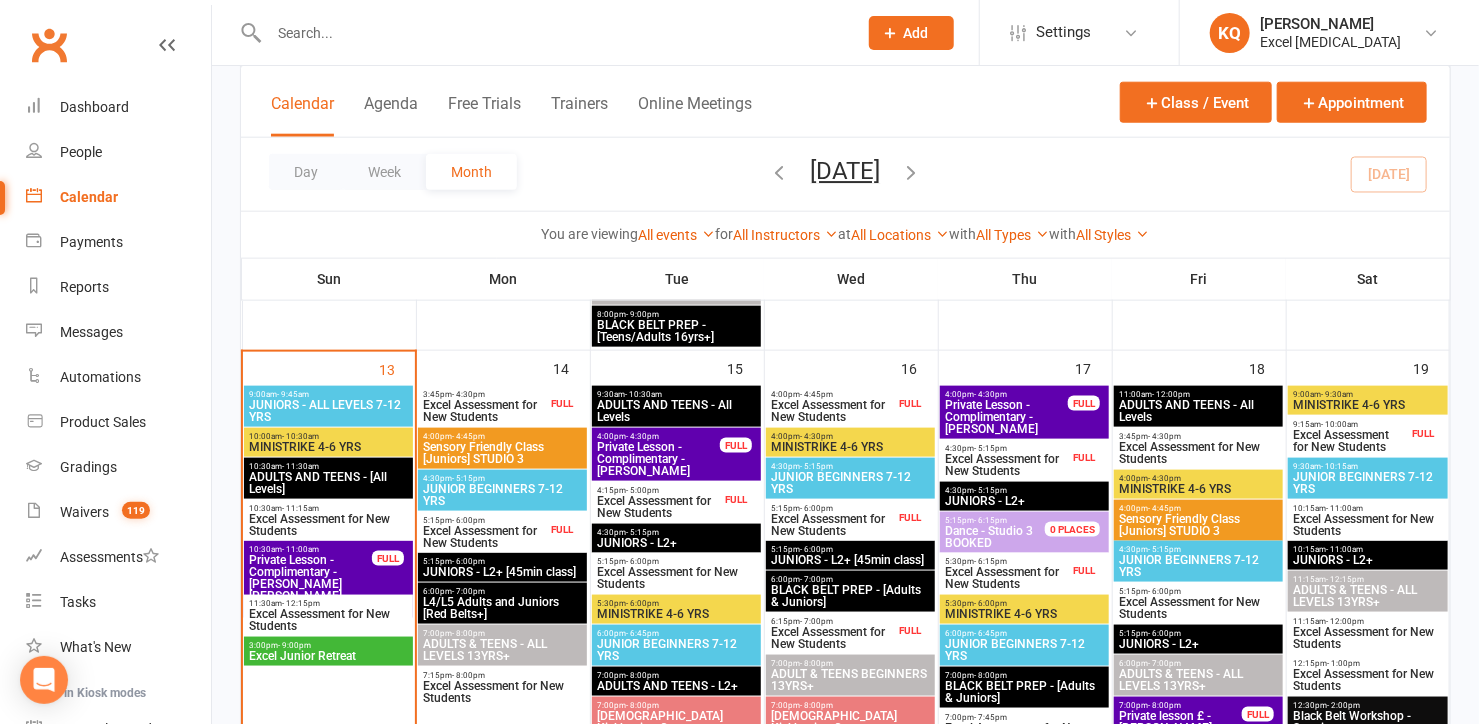 click on "Excel Assessment for New Students" at bounding box center [658, 507] 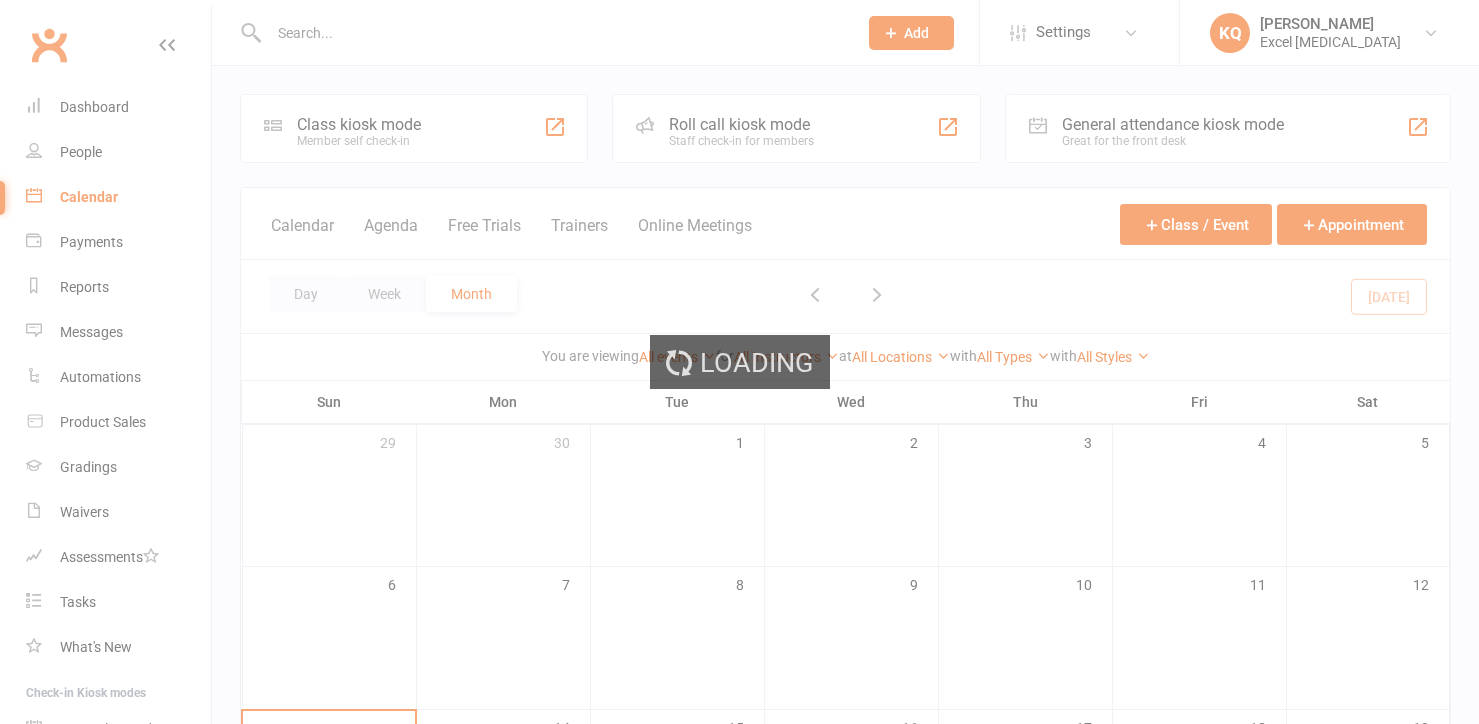 scroll, scrollTop: 0, scrollLeft: 0, axis: both 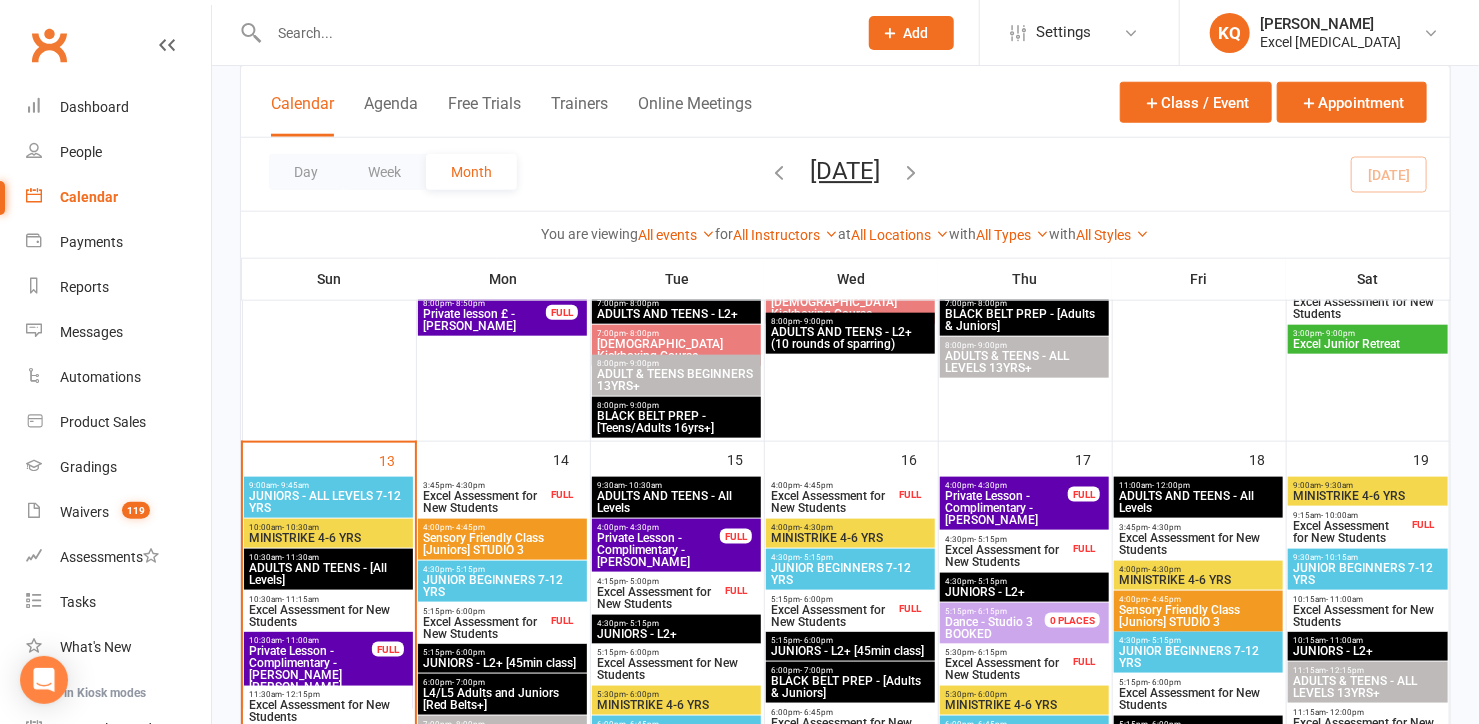 click on "Excel Assessment for New Students" at bounding box center (832, 502) 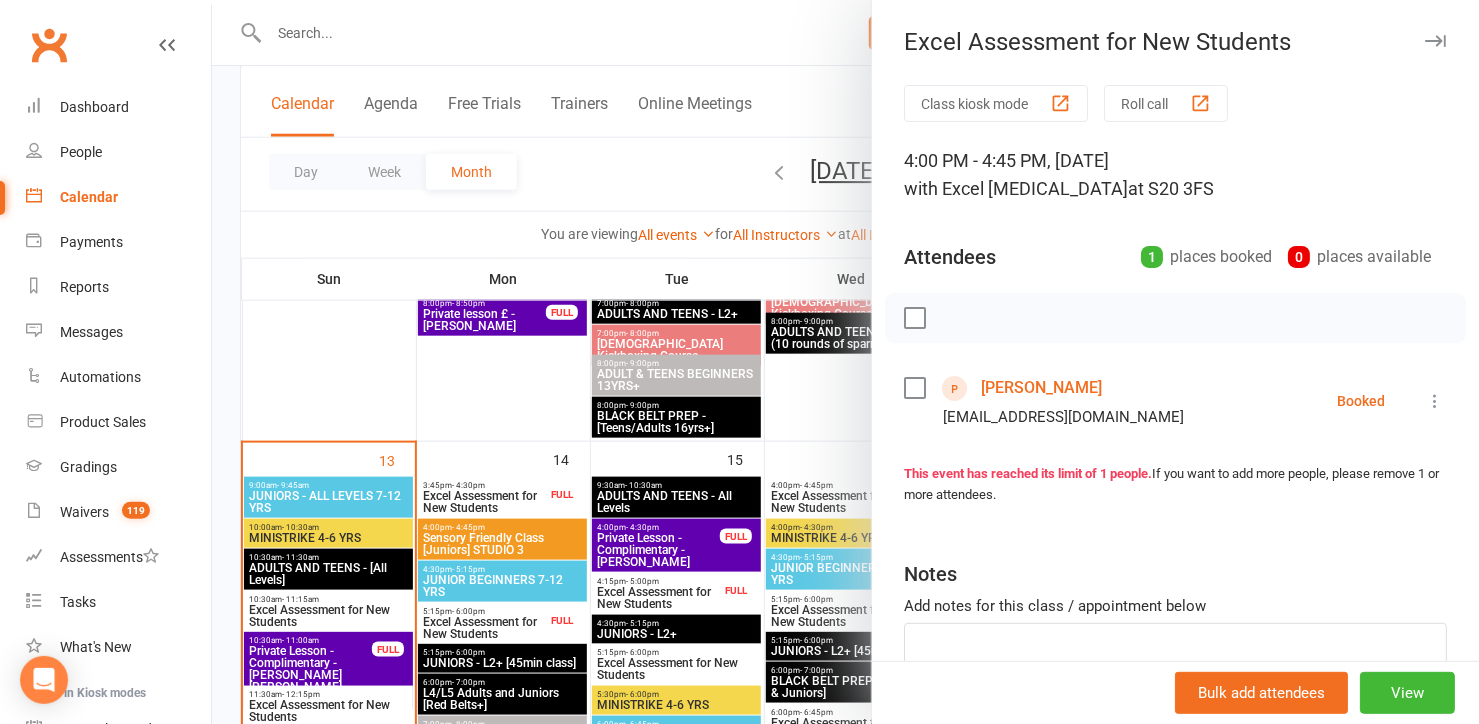 click at bounding box center [845, 362] 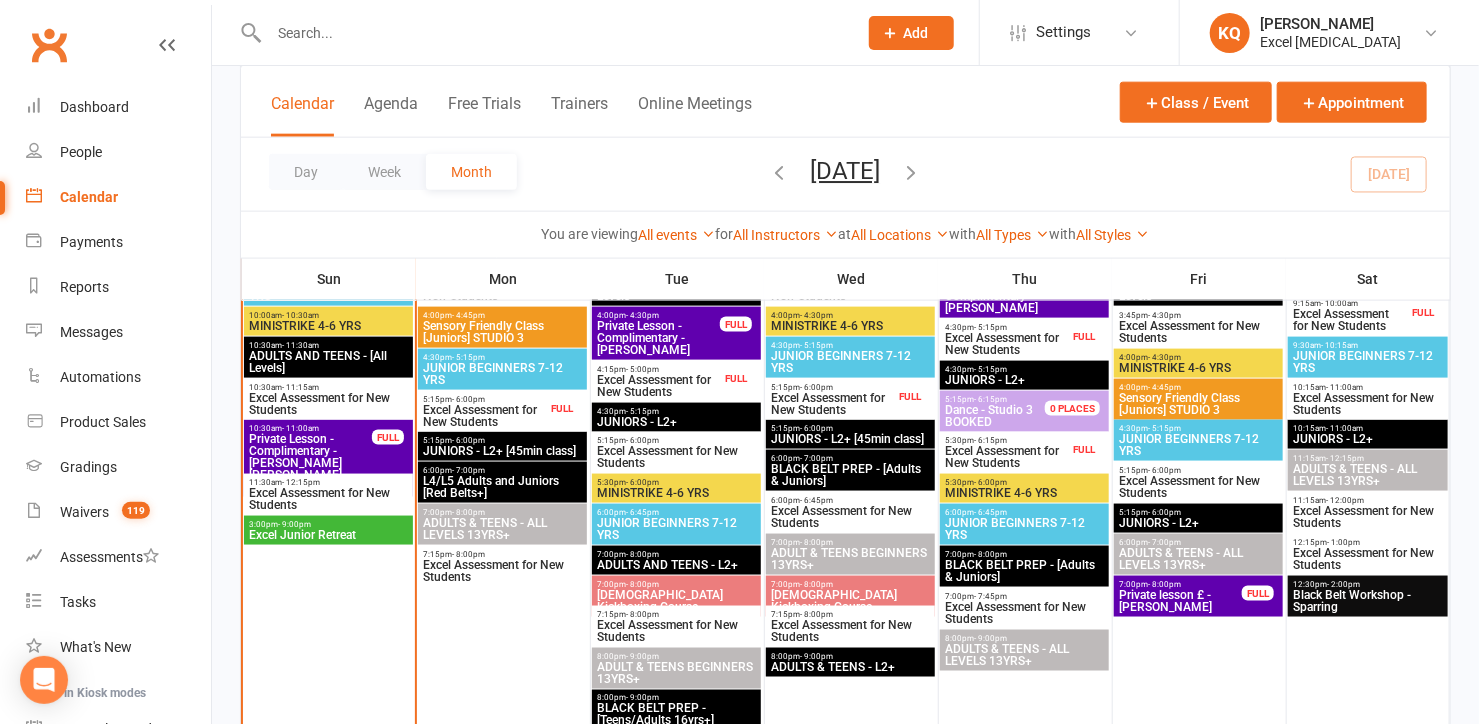 scroll, scrollTop: 1090, scrollLeft: 0, axis: vertical 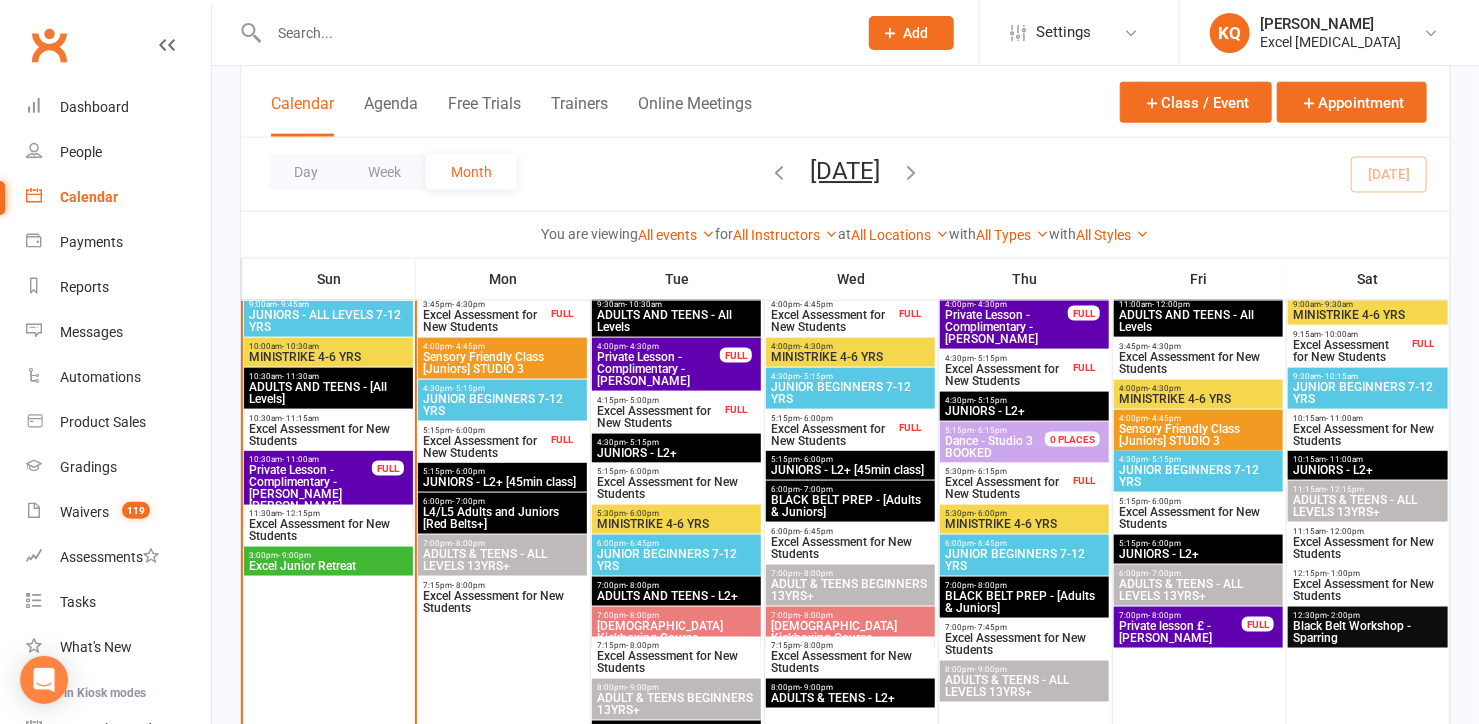 click on "5:30pm  - 6:00pm MINISTRIKE 4-6 YRS" at bounding box center (676, 519) 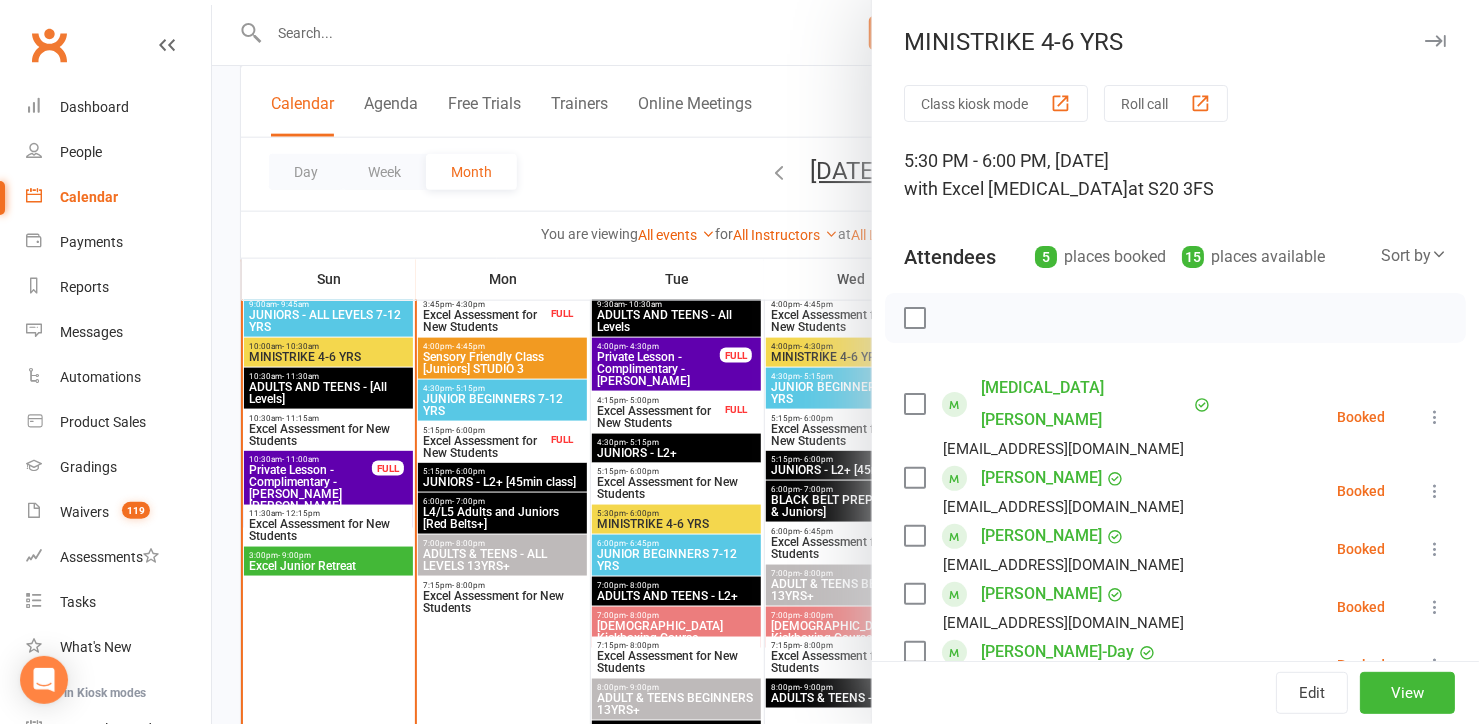 click at bounding box center (845, 362) 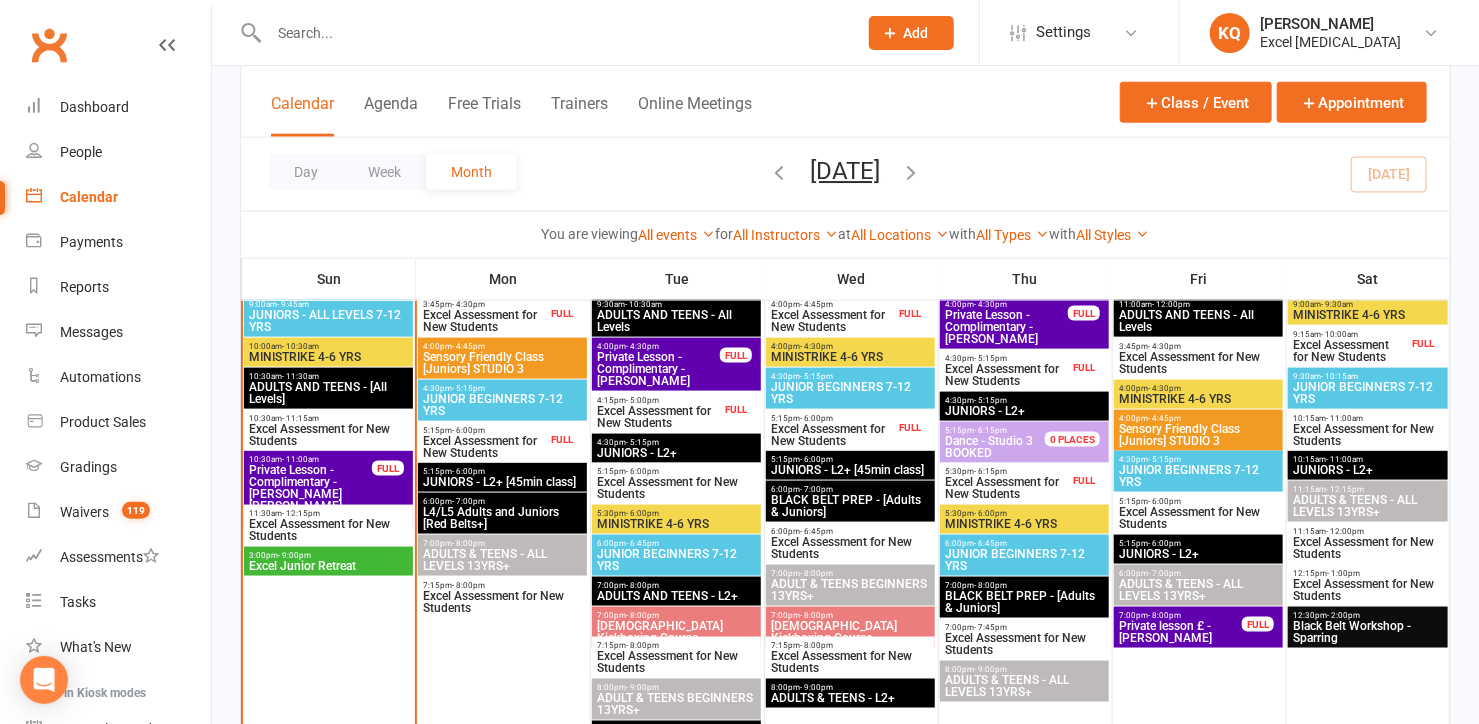 click on "Excel Assessment for New Students" at bounding box center [676, 488] 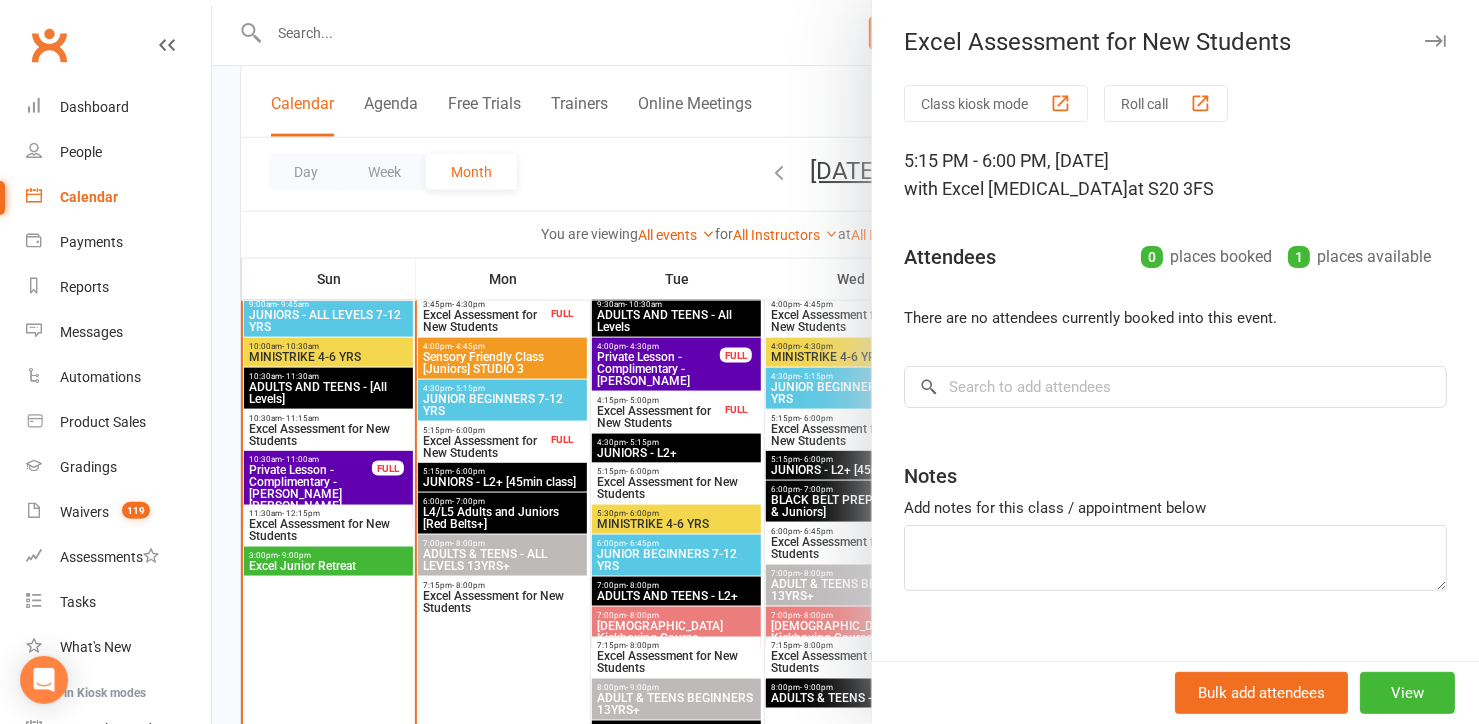 click at bounding box center [845, 362] 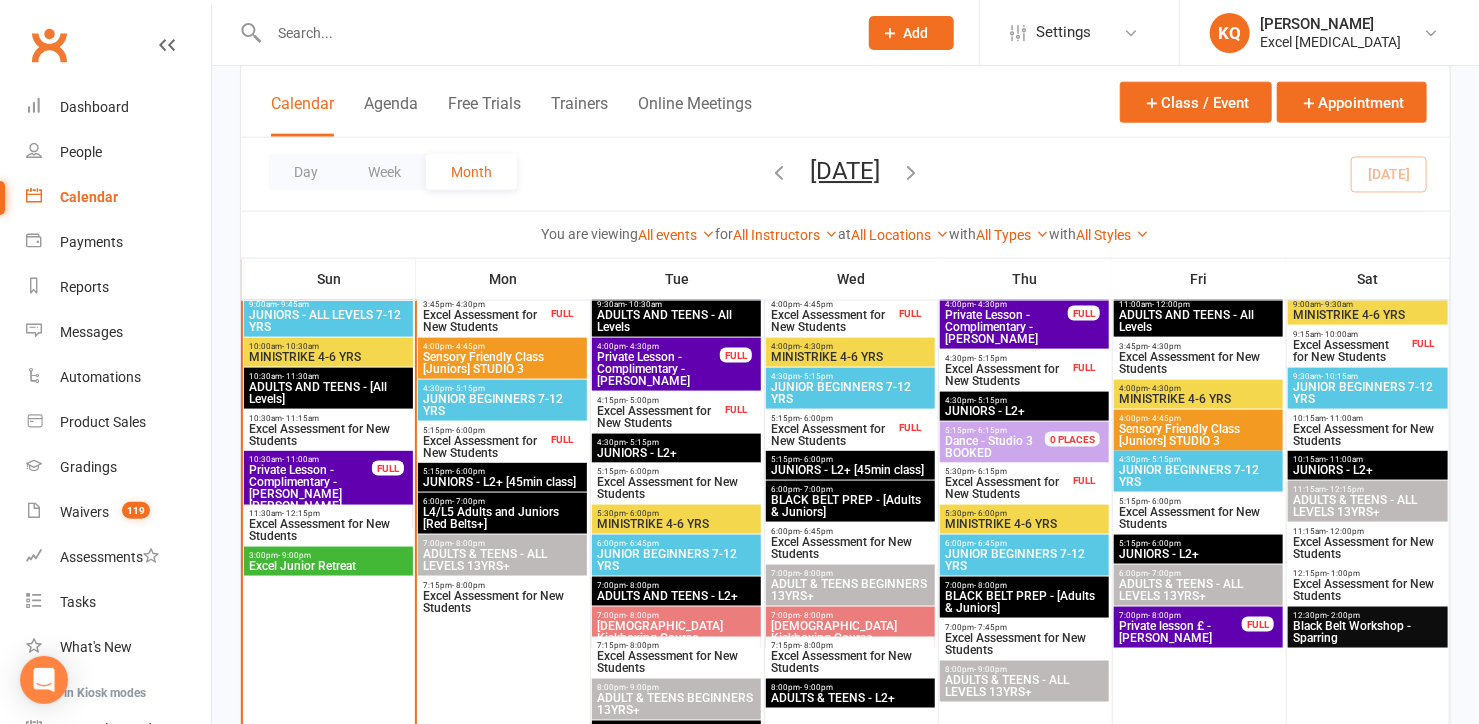scroll, scrollTop: 1000, scrollLeft: 0, axis: vertical 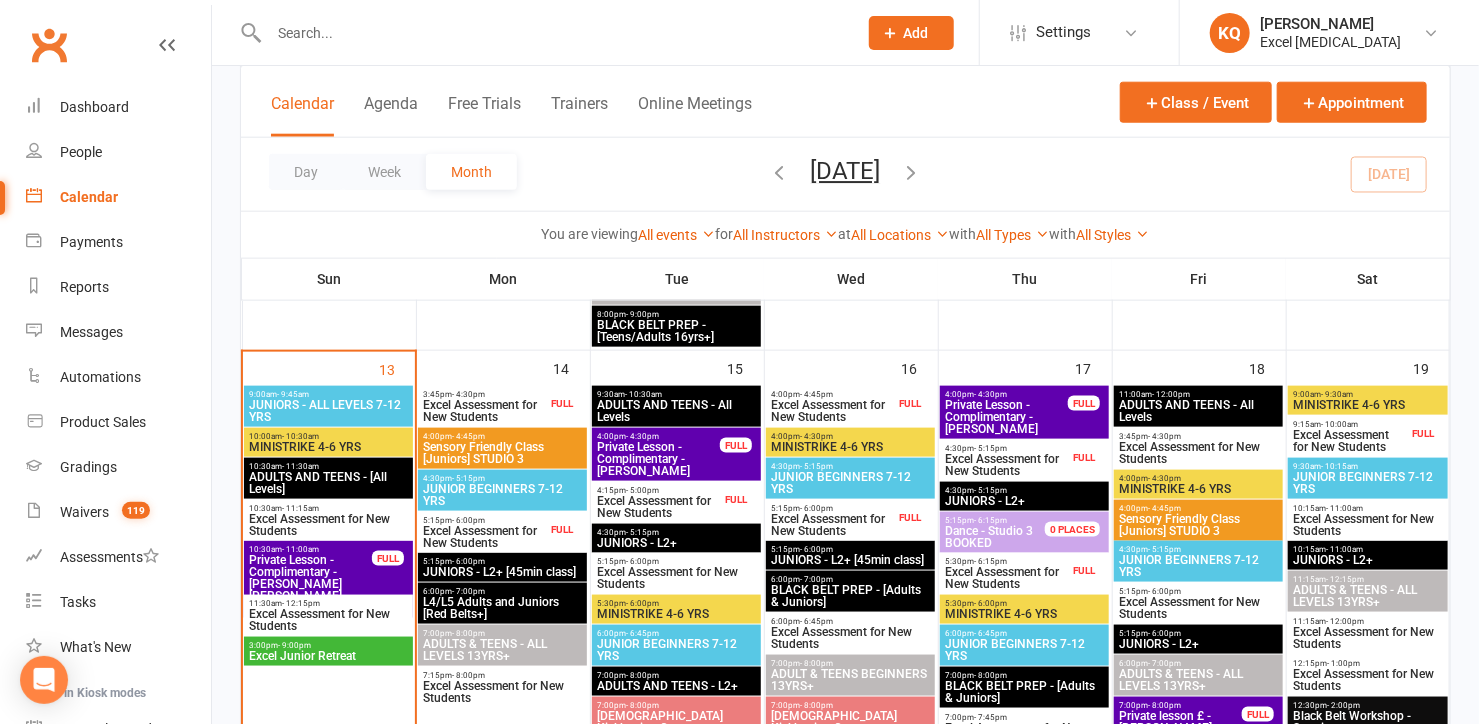 click on "Excel Assessment for New Students" at bounding box center [832, 411] 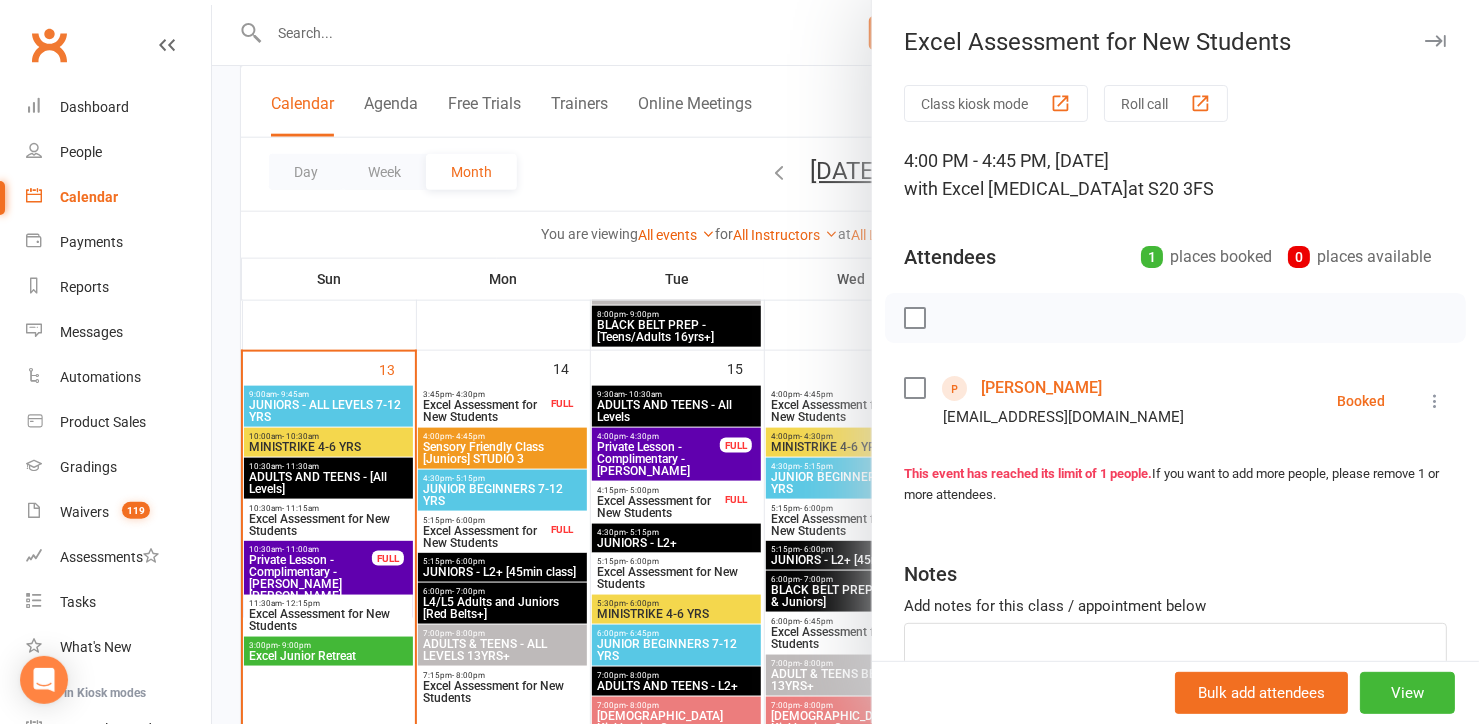 click at bounding box center (845, 362) 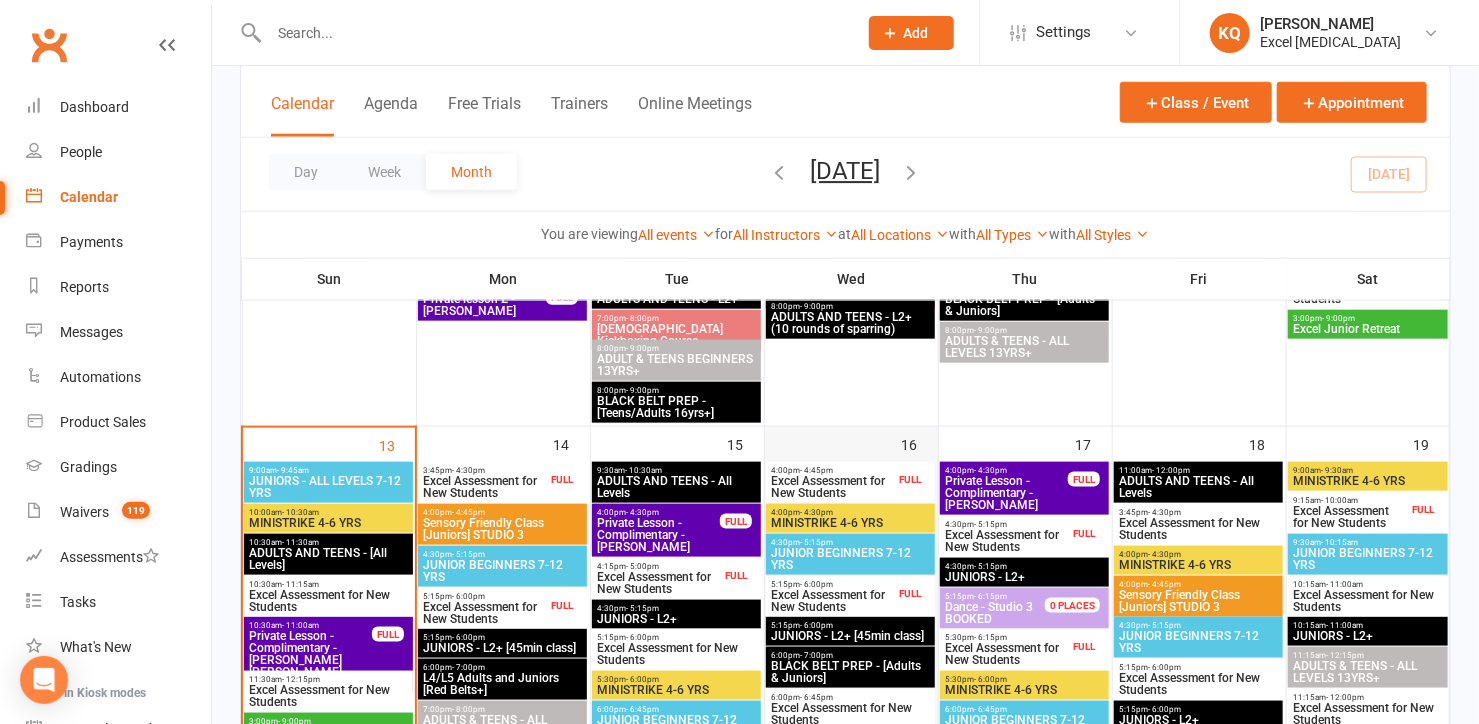 scroll, scrollTop: 909, scrollLeft: 0, axis: vertical 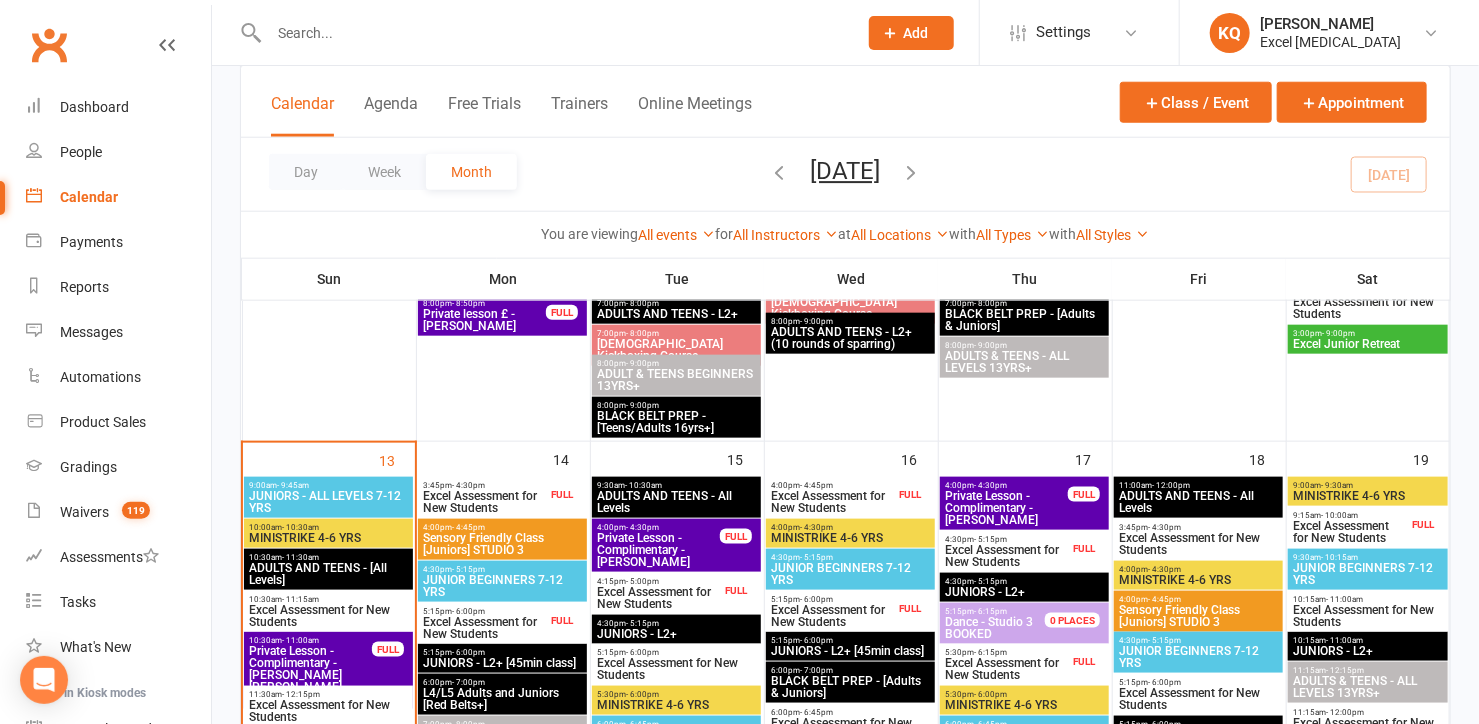 click on "Excel Assessment for New Students" at bounding box center (658, 598) 